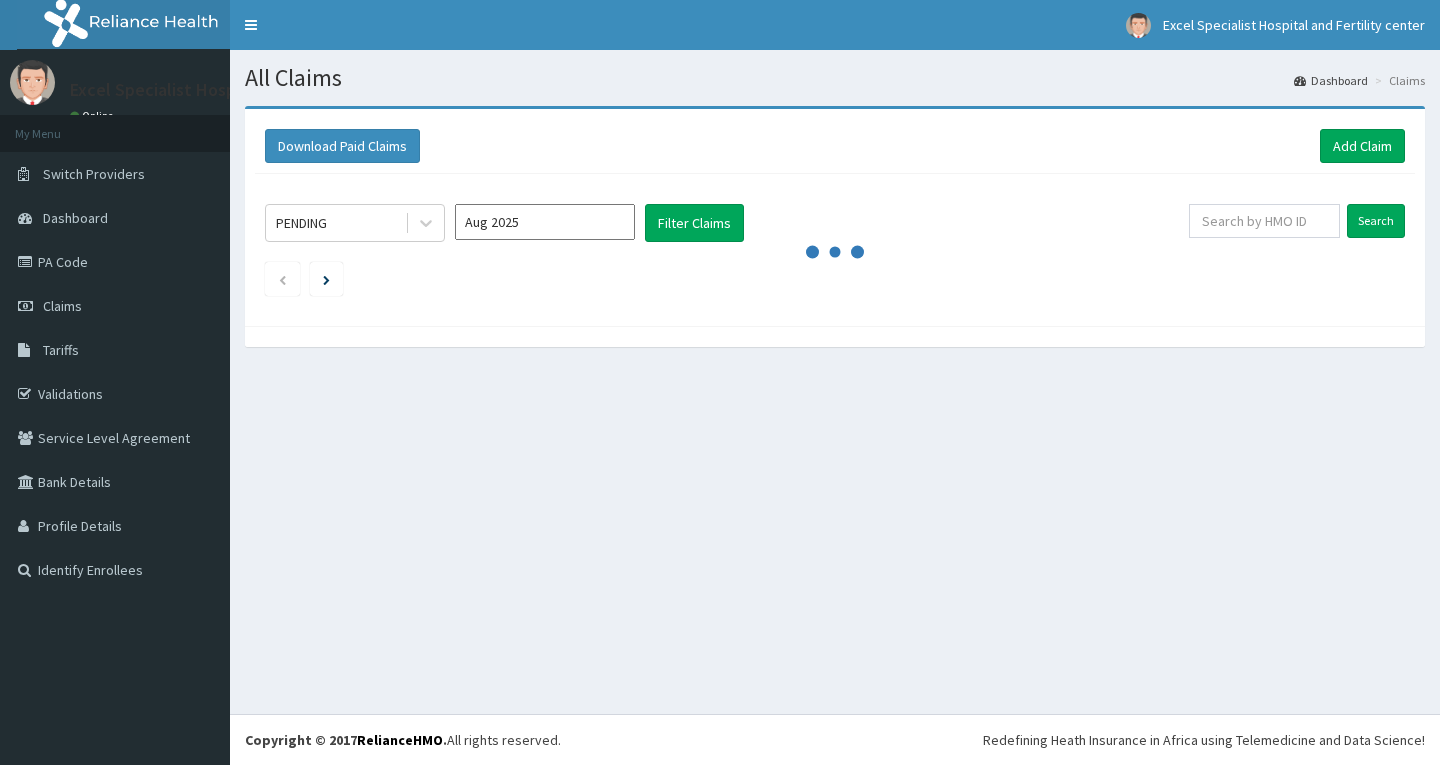 scroll, scrollTop: 0, scrollLeft: 0, axis: both 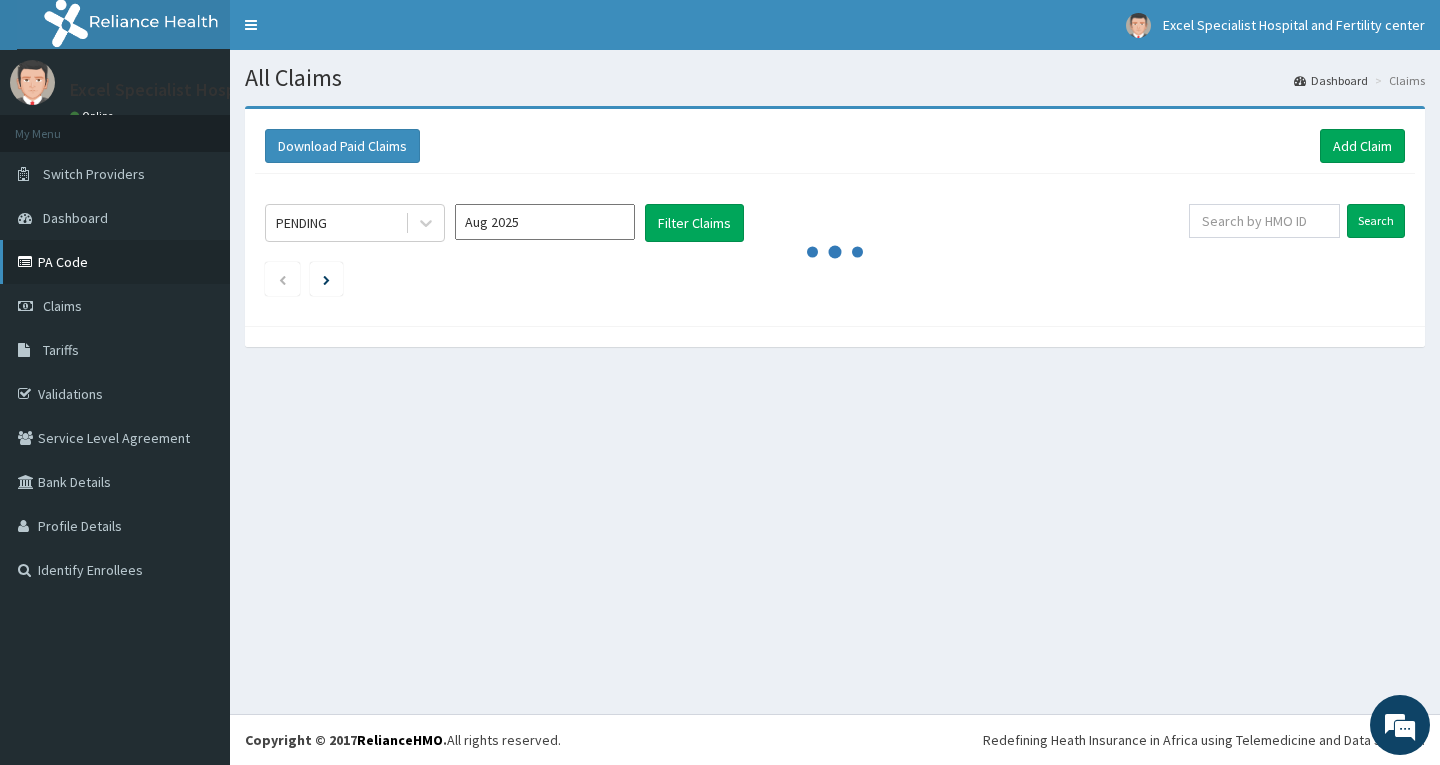 click on "PA Code" at bounding box center [115, 262] 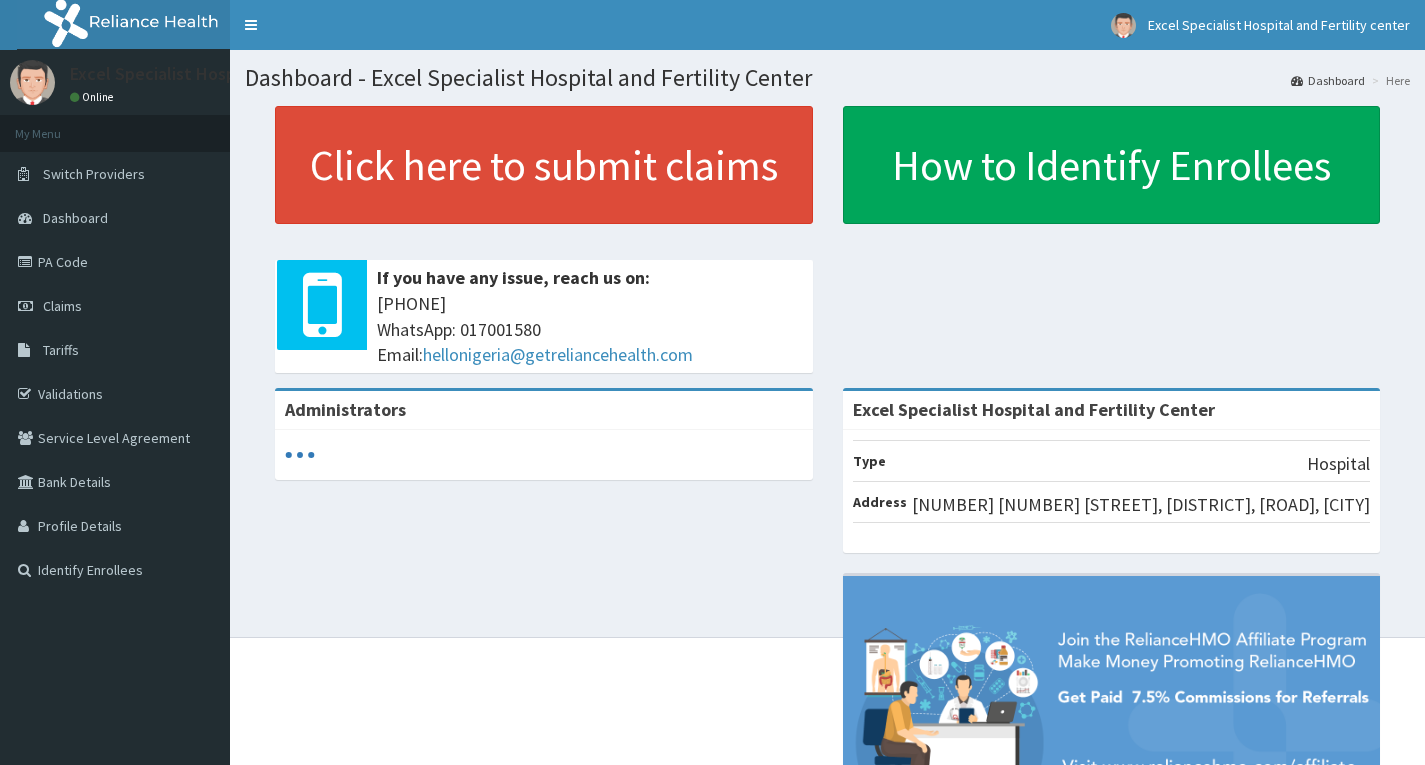 scroll, scrollTop: 0, scrollLeft: 0, axis: both 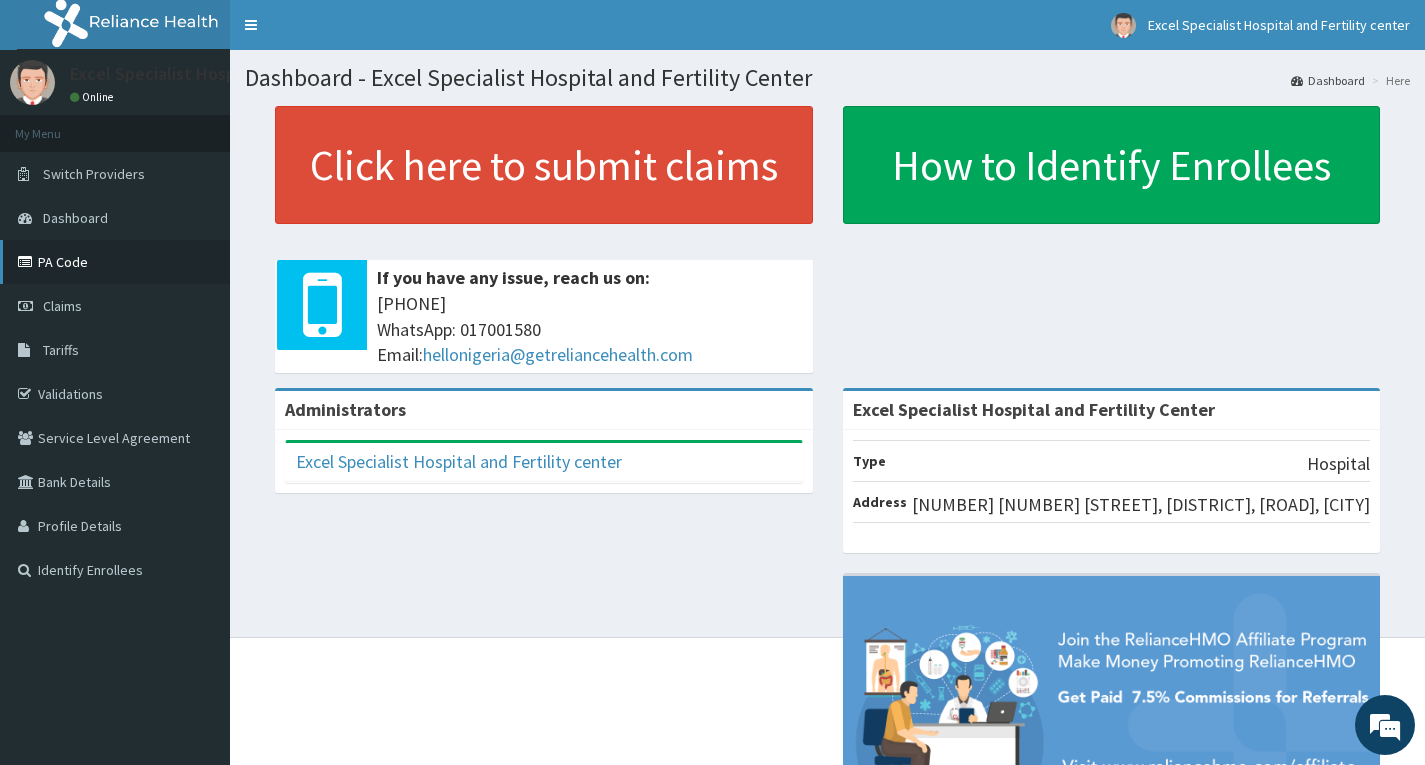 click on "PA Code" at bounding box center [115, 262] 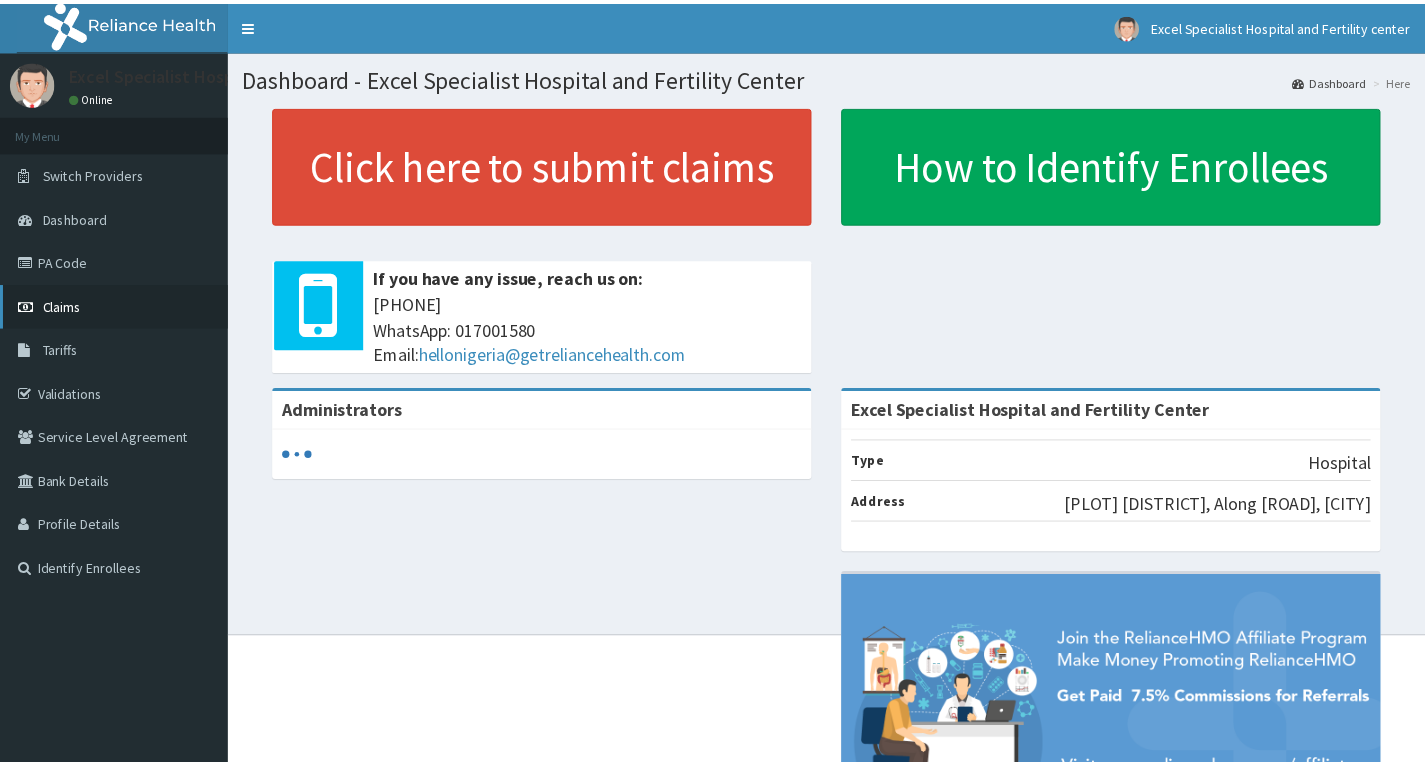 scroll, scrollTop: 0, scrollLeft: 0, axis: both 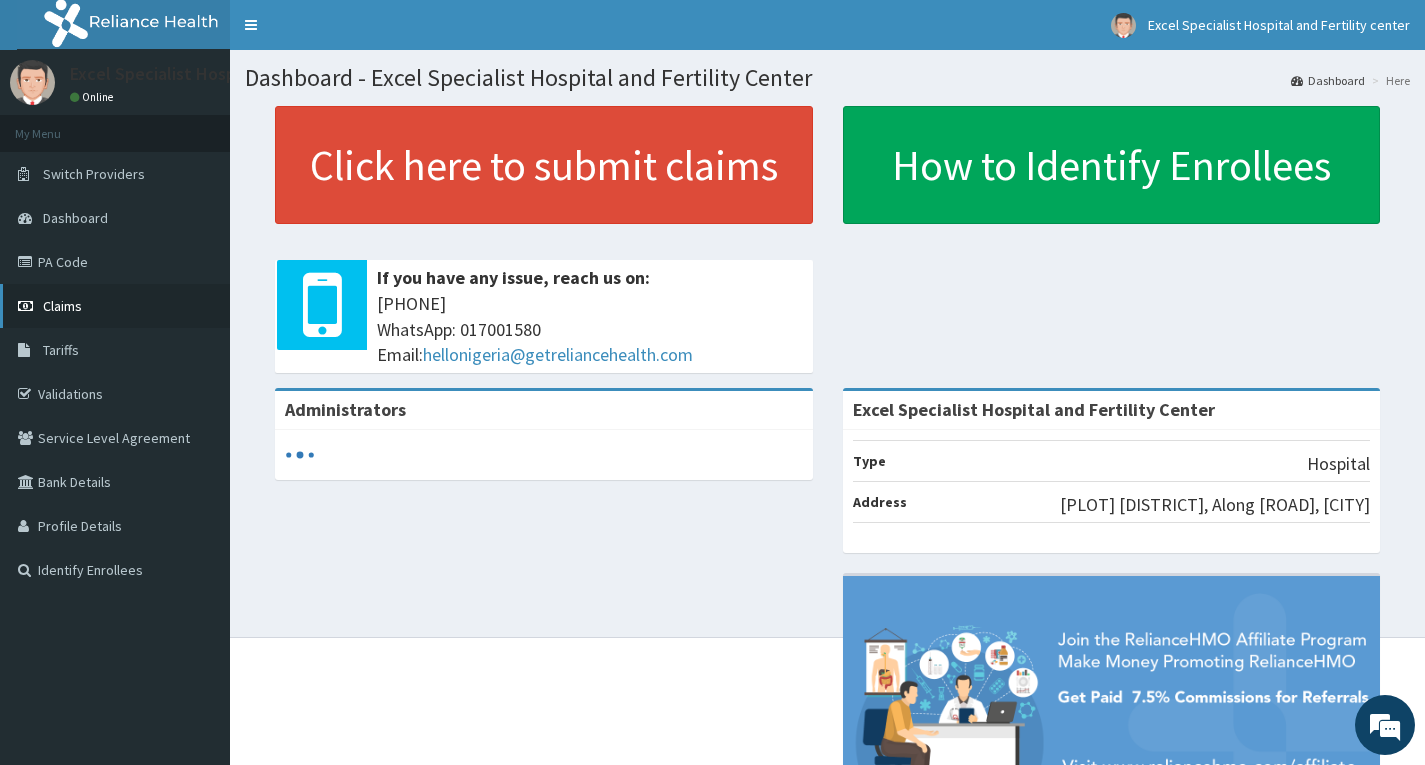 click on "Claims" at bounding box center [62, 306] 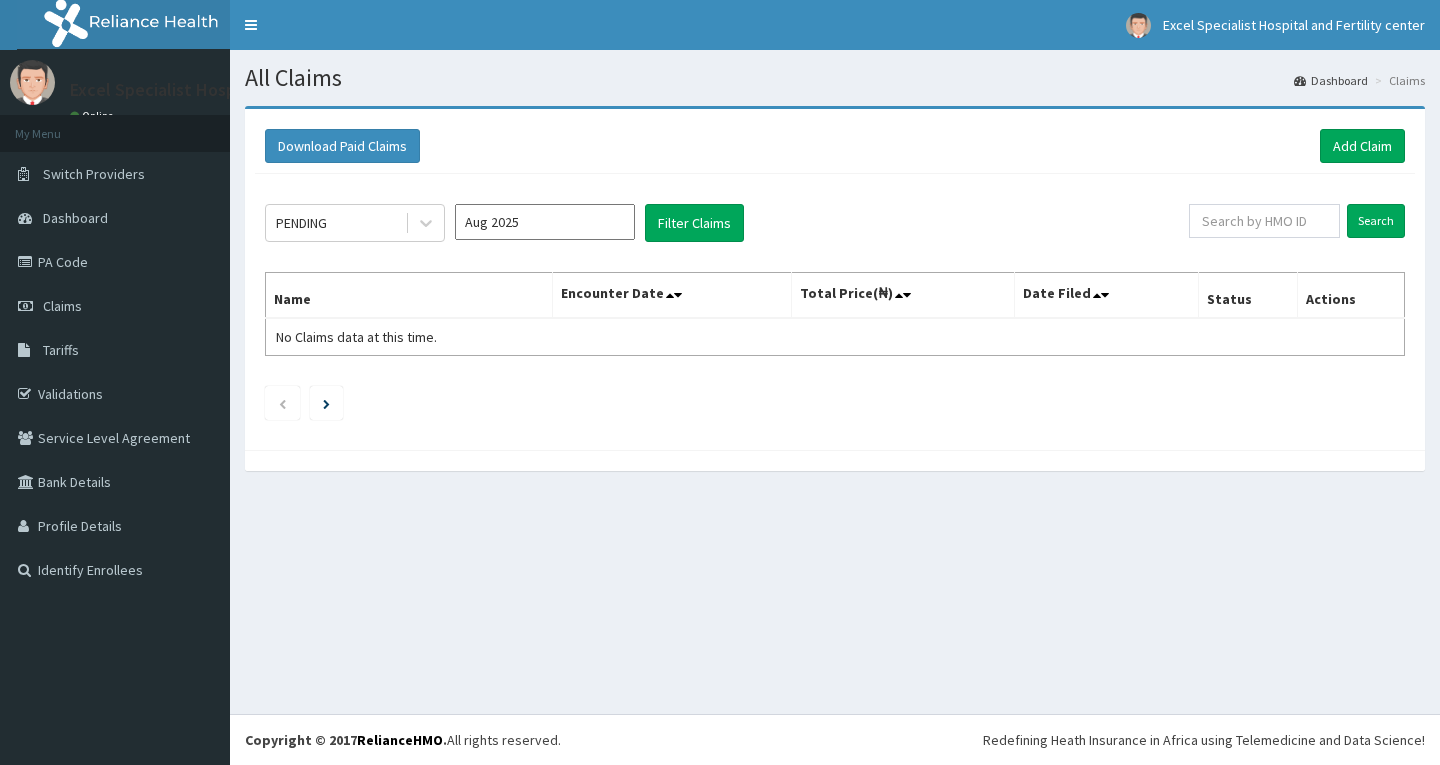scroll, scrollTop: 0, scrollLeft: 0, axis: both 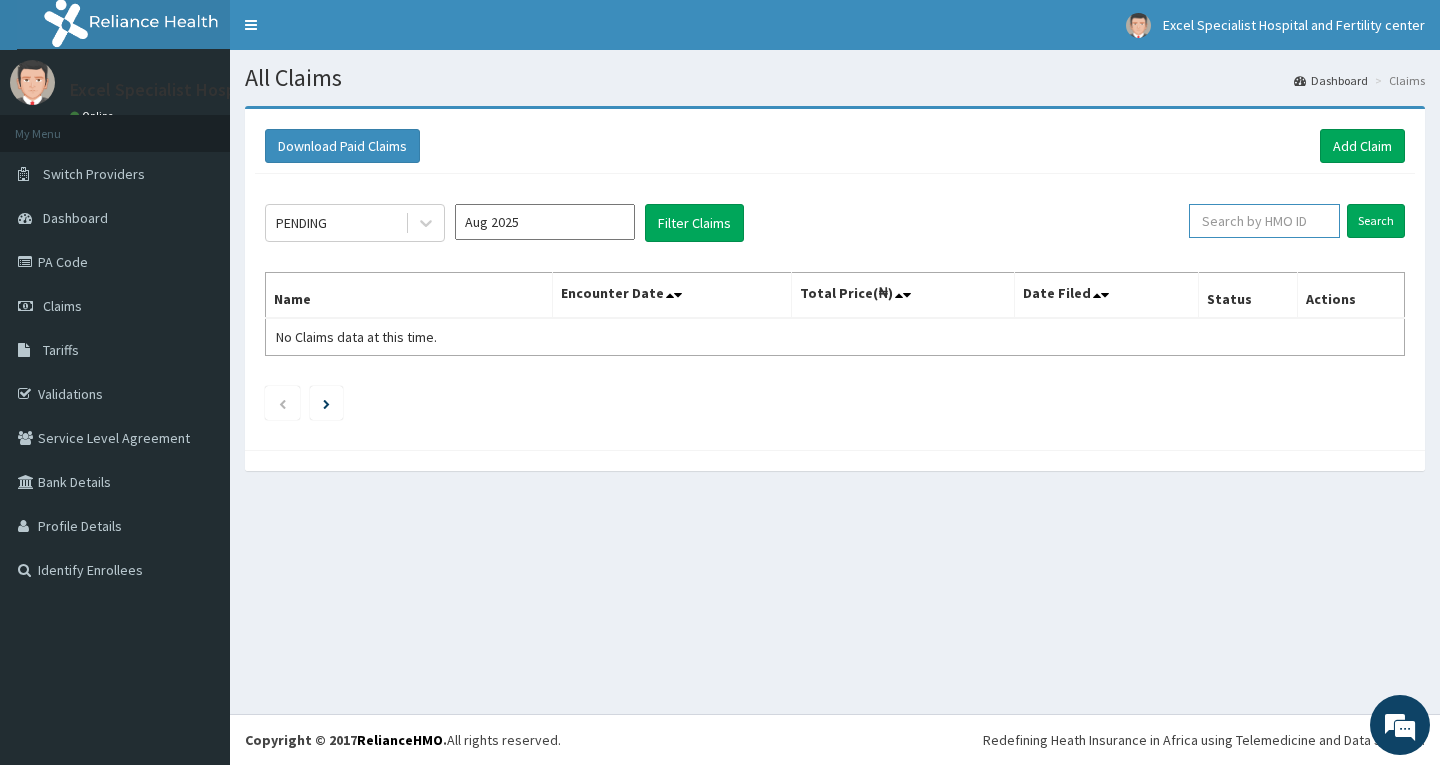 click at bounding box center (1264, 221) 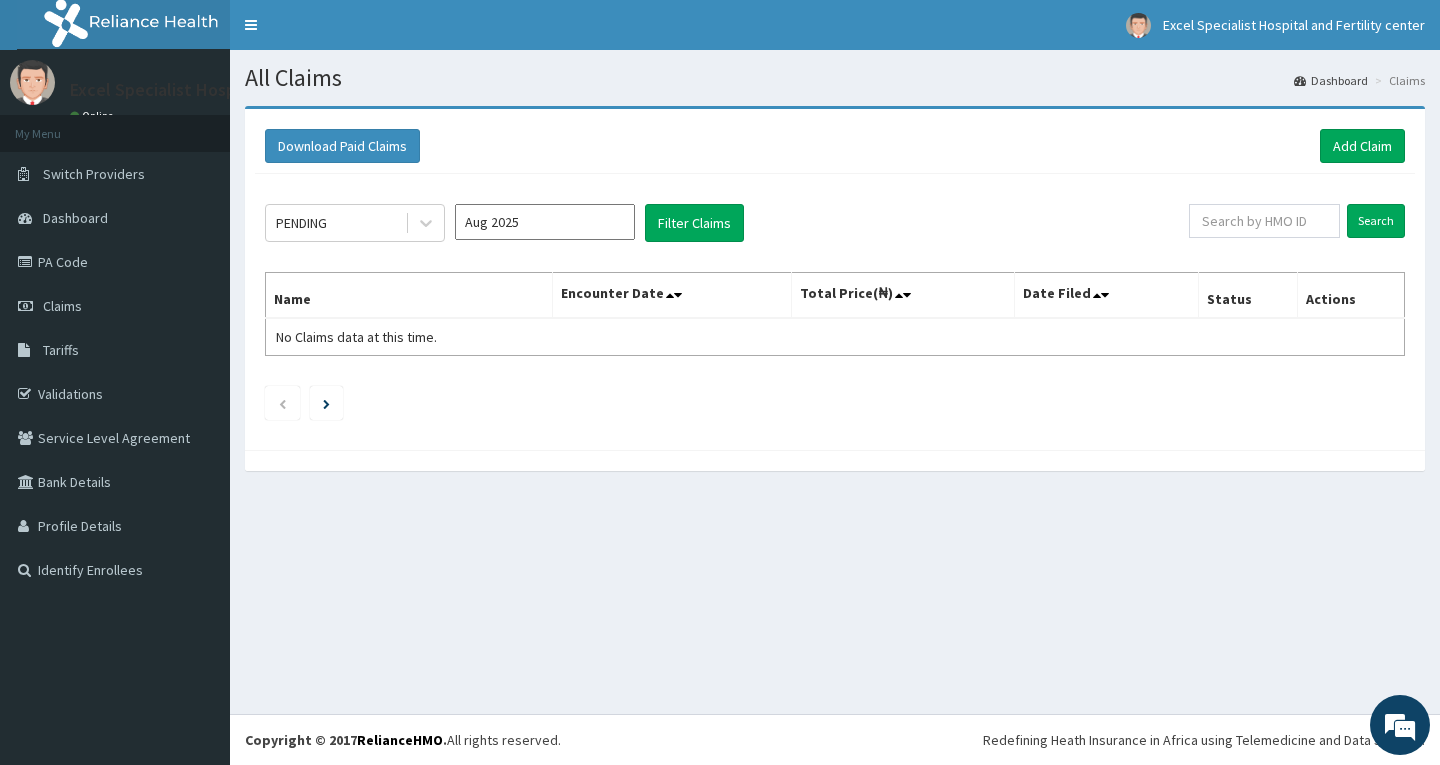 click on "Aug 2025" at bounding box center [545, 222] 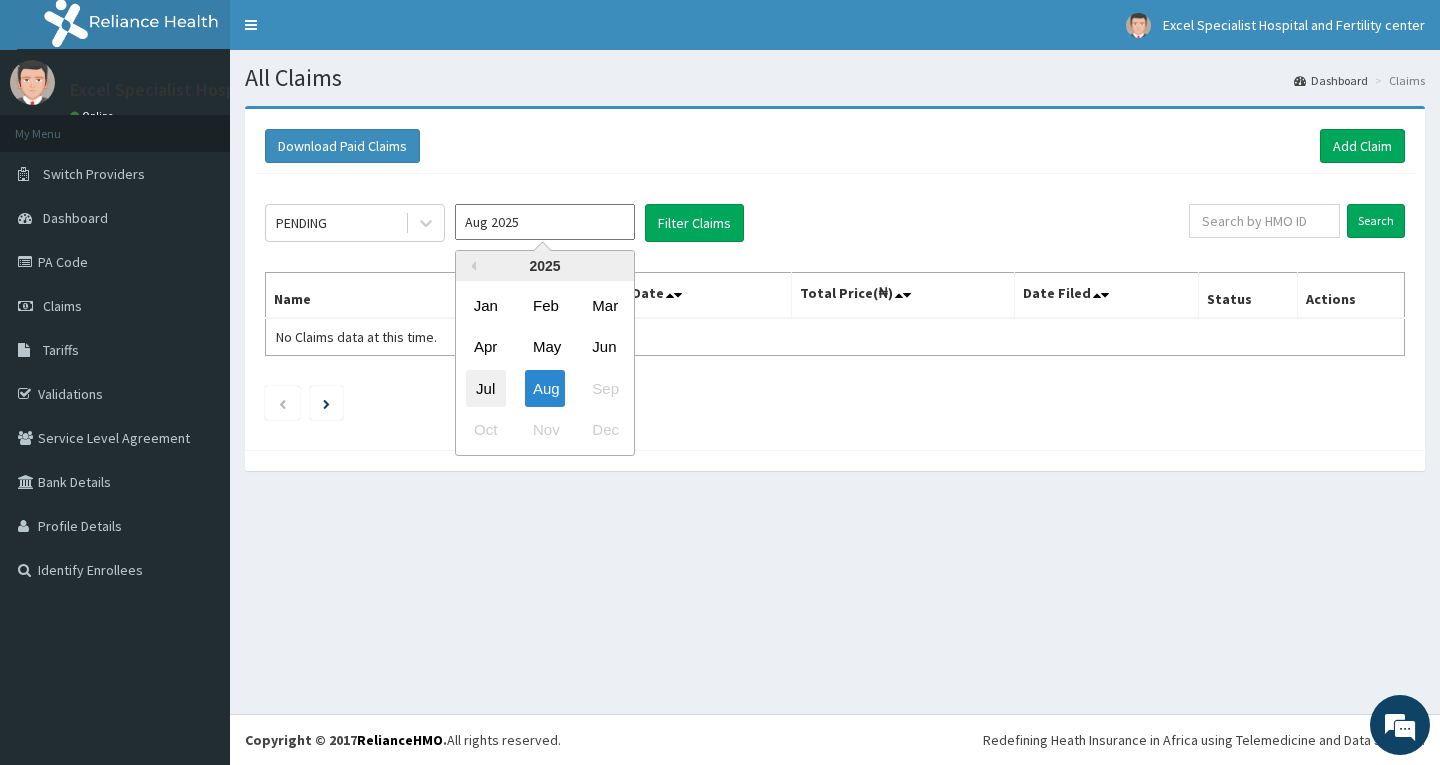 click on "Jul" at bounding box center [486, 388] 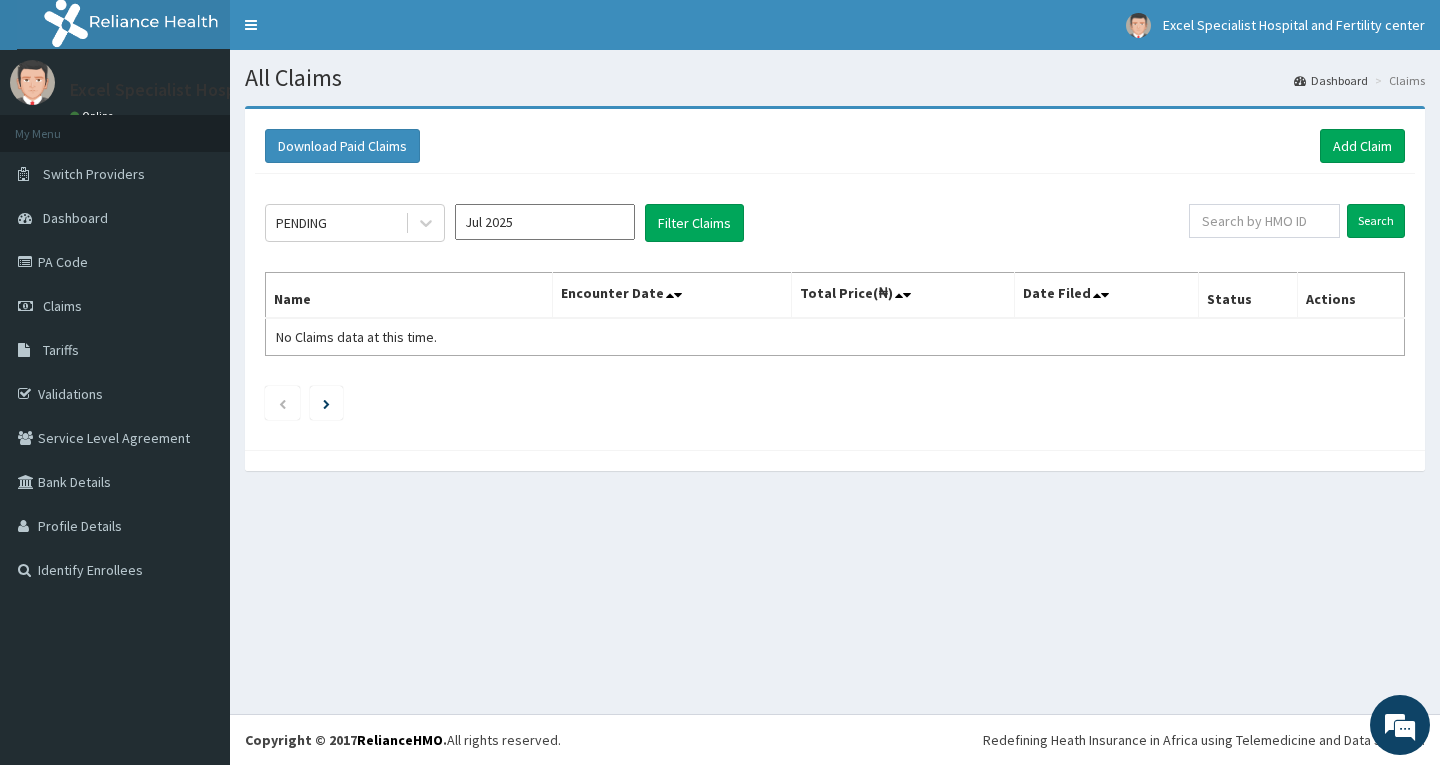 type on "Jul 2025" 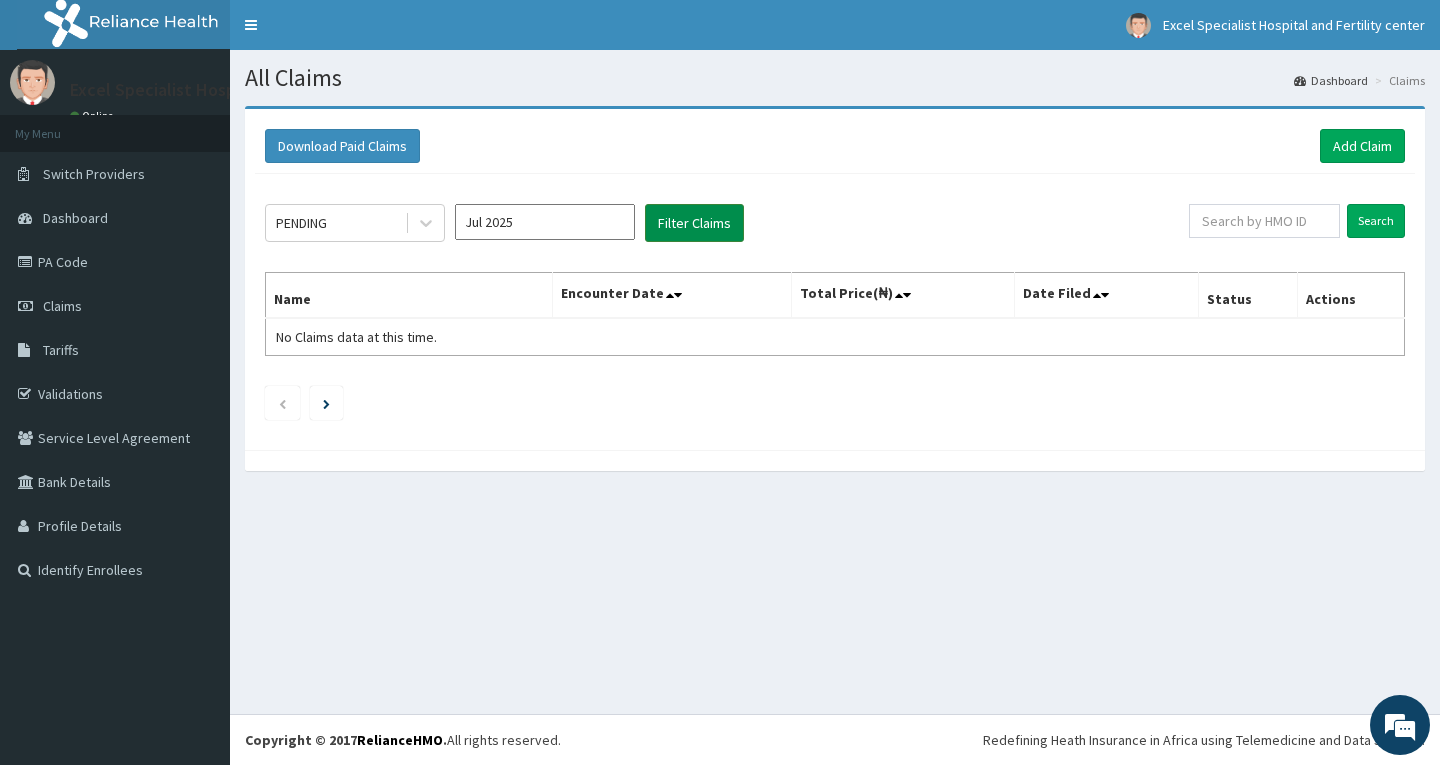 click on "Filter Claims" at bounding box center [694, 223] 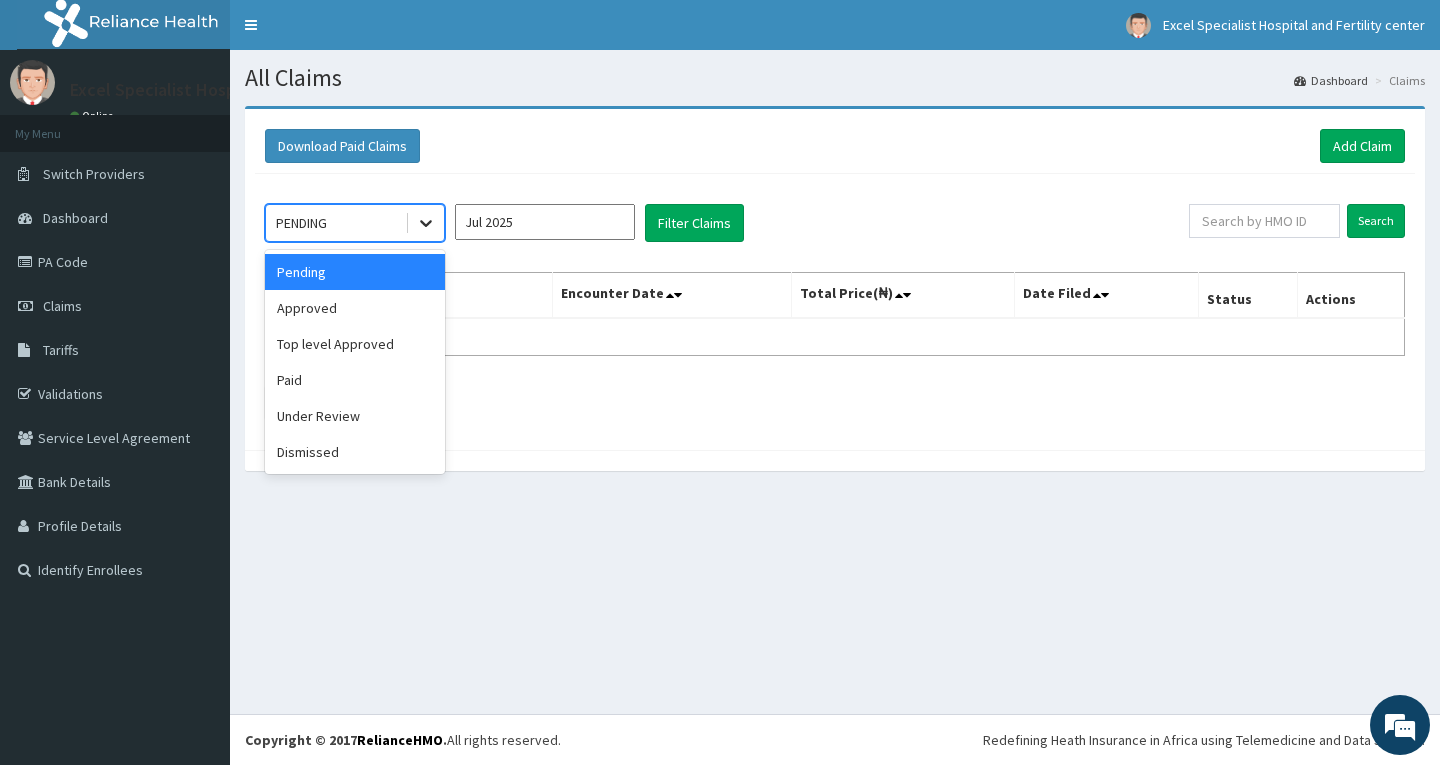 click 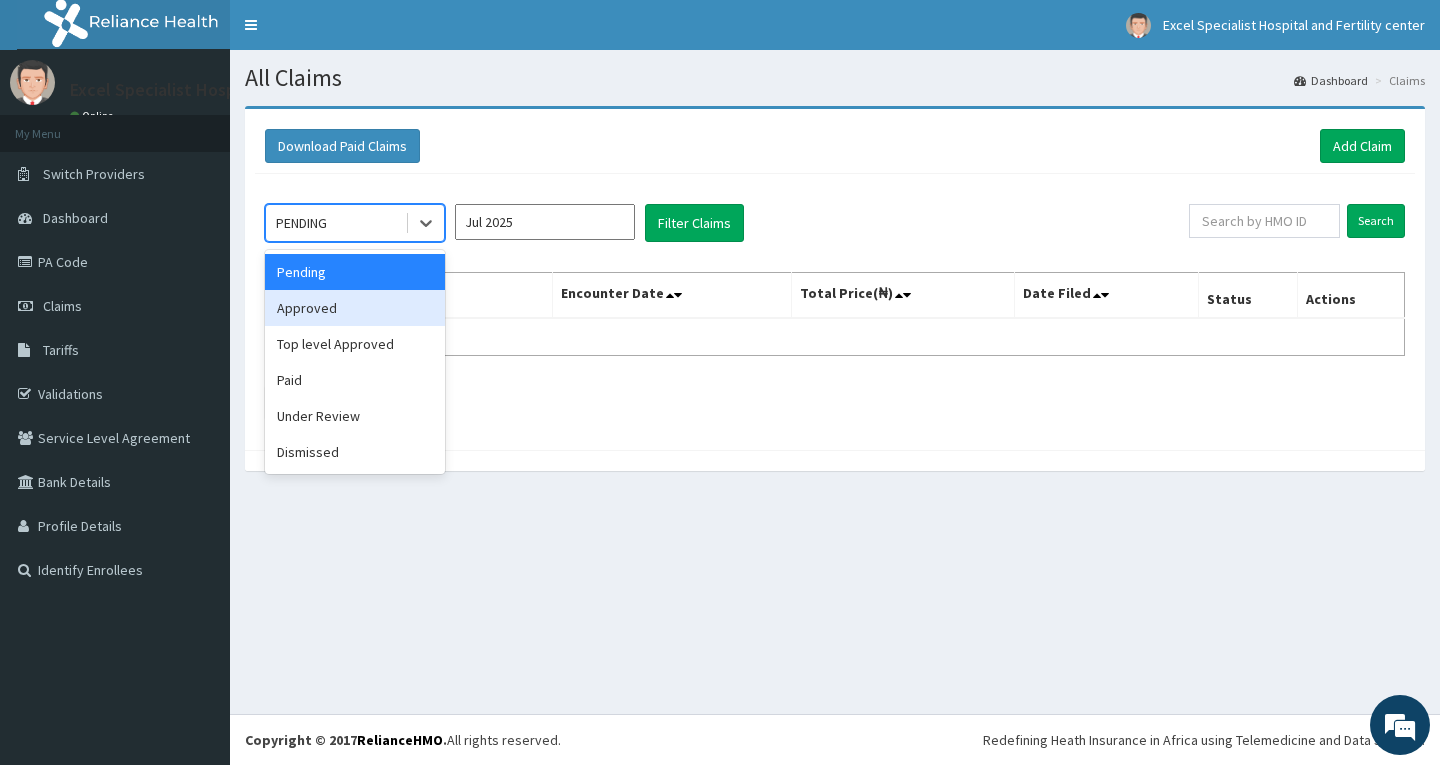 click on "Approved" at bounding box center [355, 308] 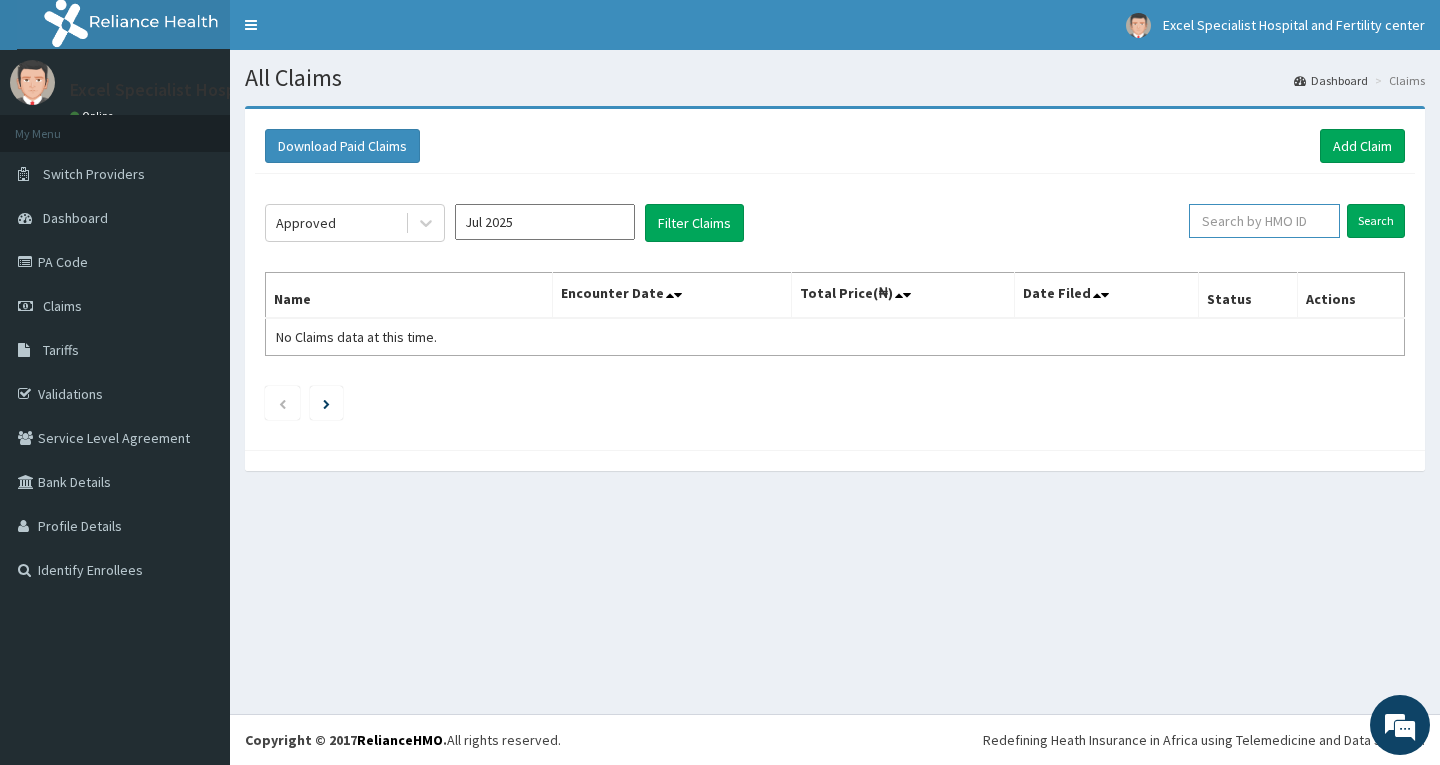 click at bounding box center [1264, 221] 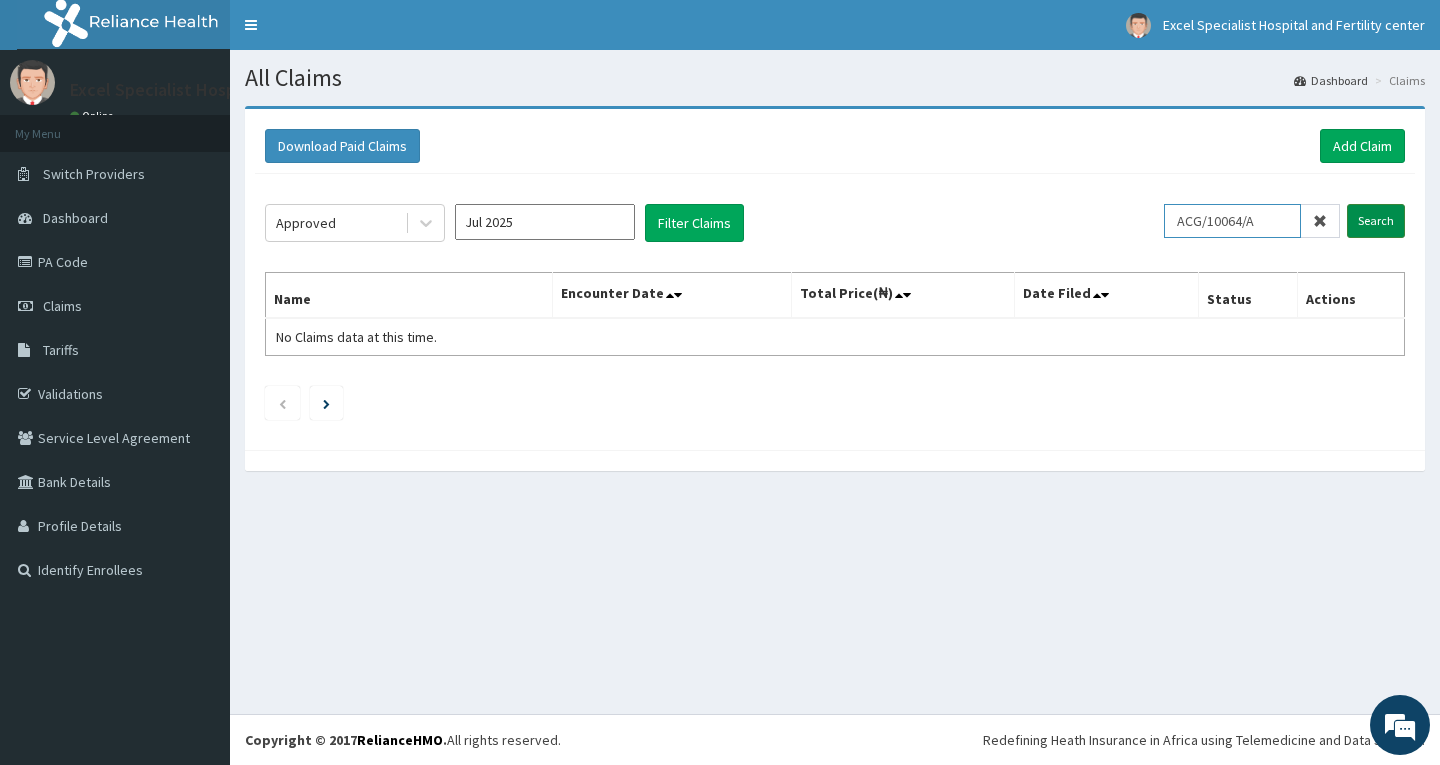 type on "ACG/10064/A" 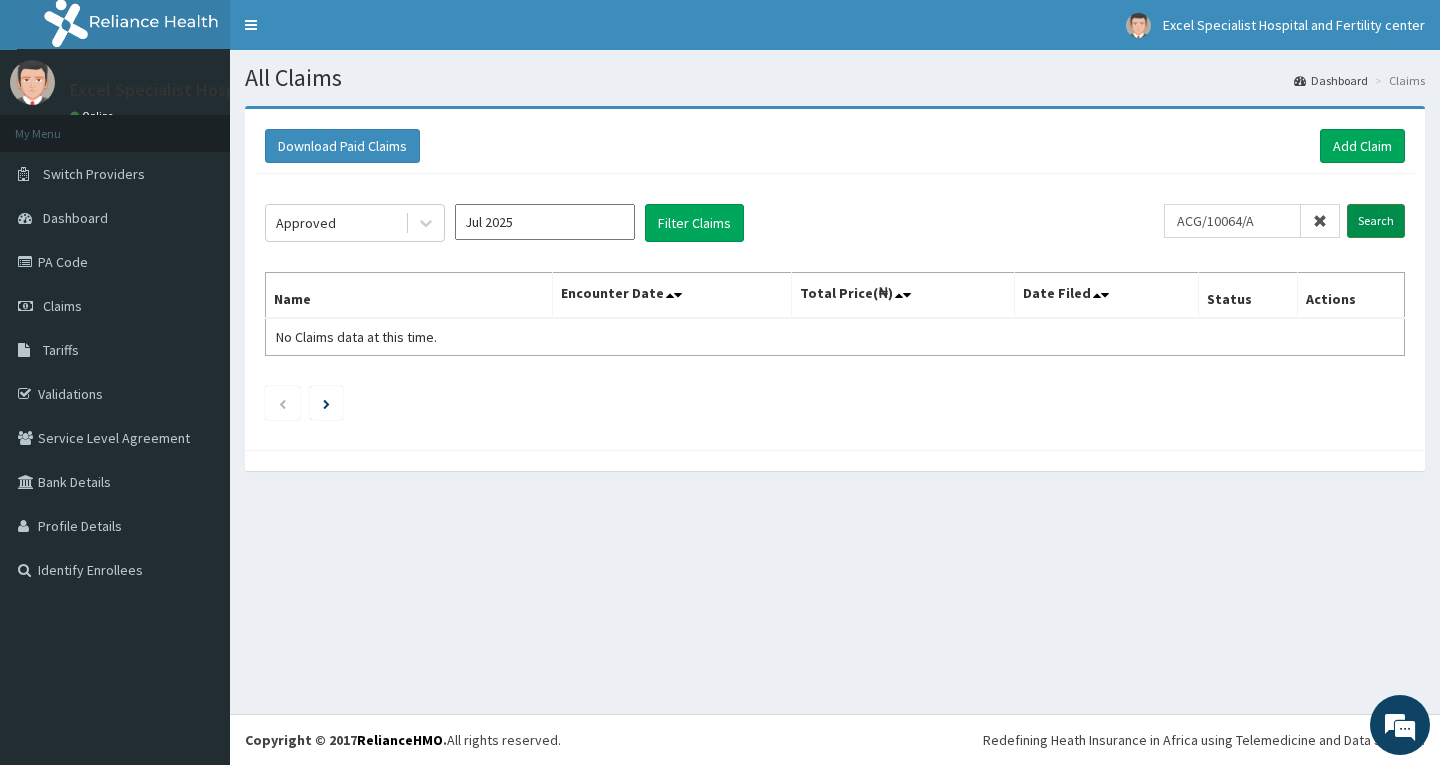 click on "Search" at bounding box center [1376, 221] 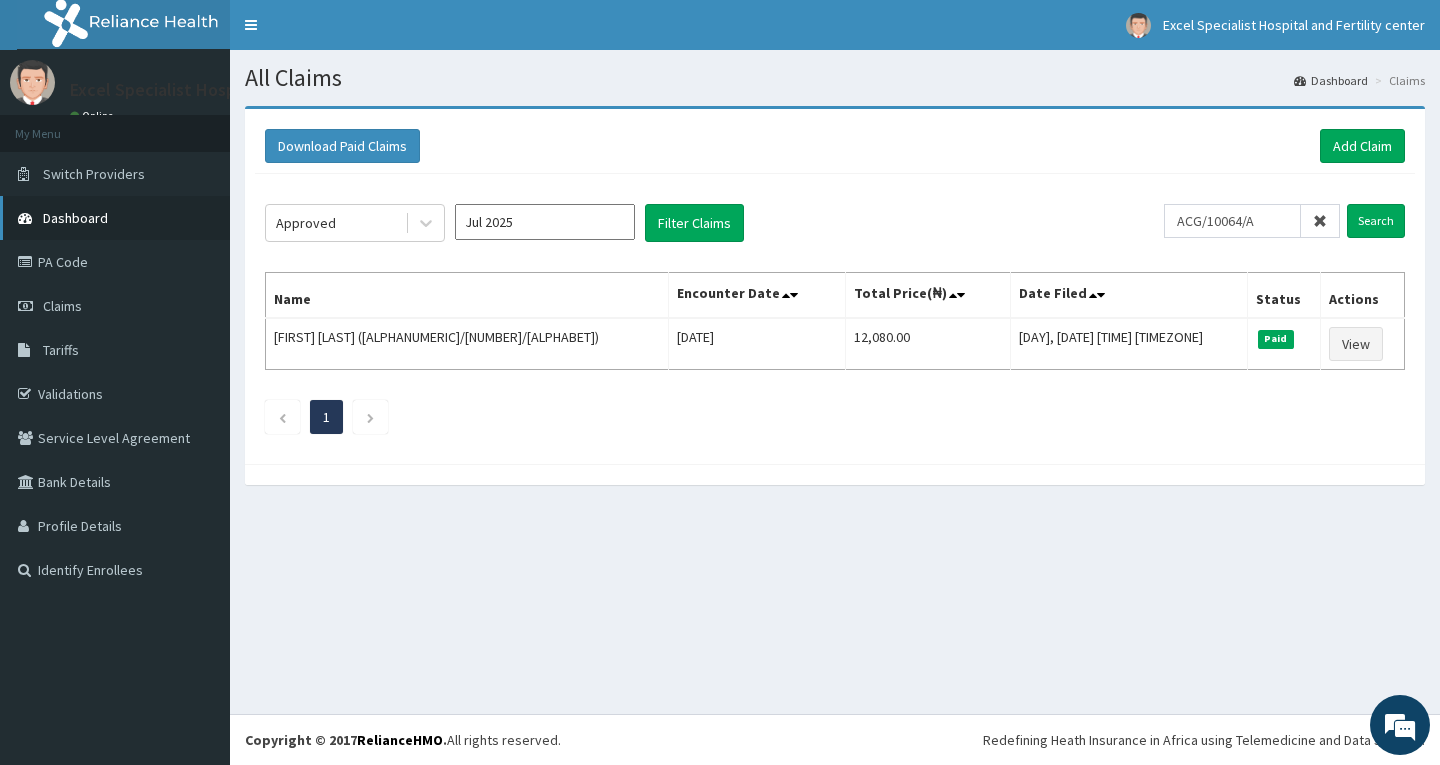 click on "Dashboard" at bounding box center [115, 218] 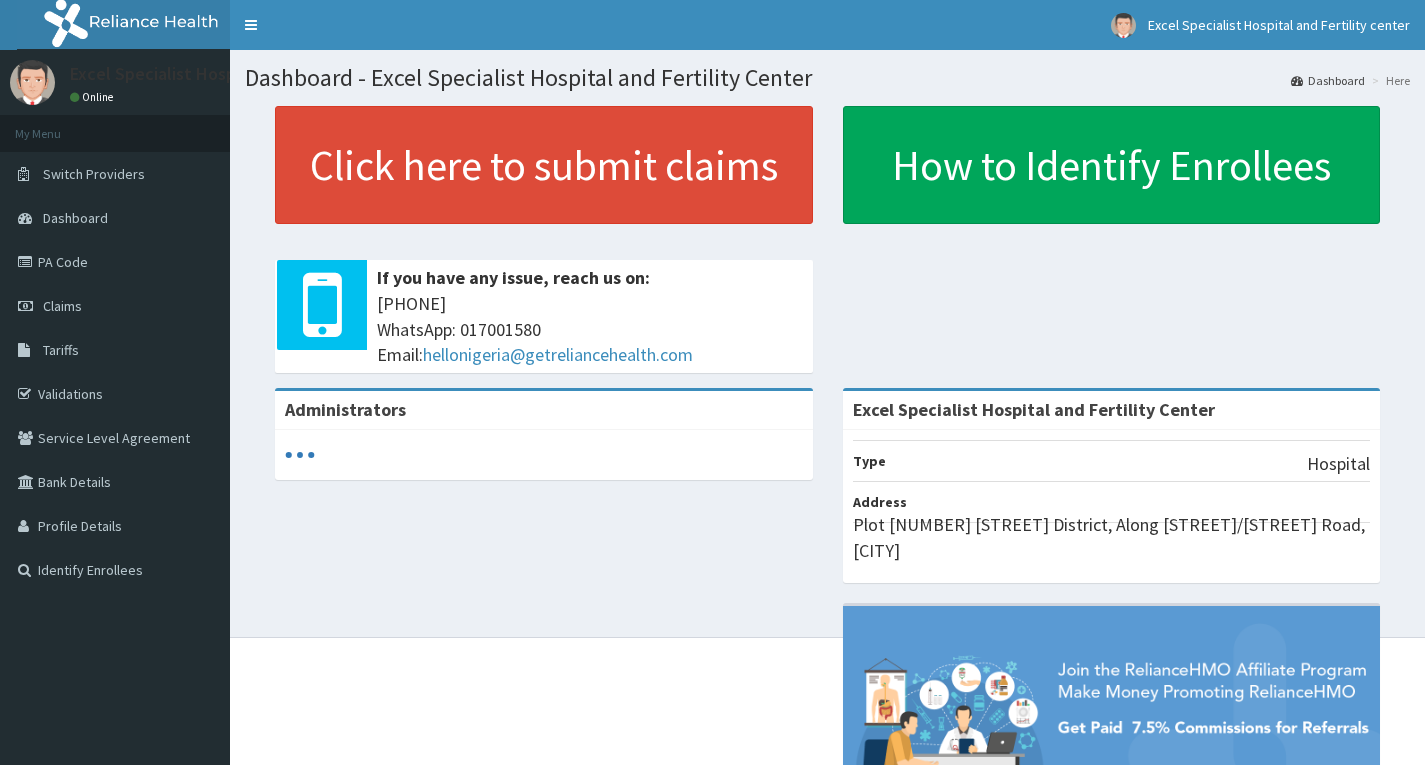 scroll, scrollTop: 0, scrollLeft: 0, axis: both 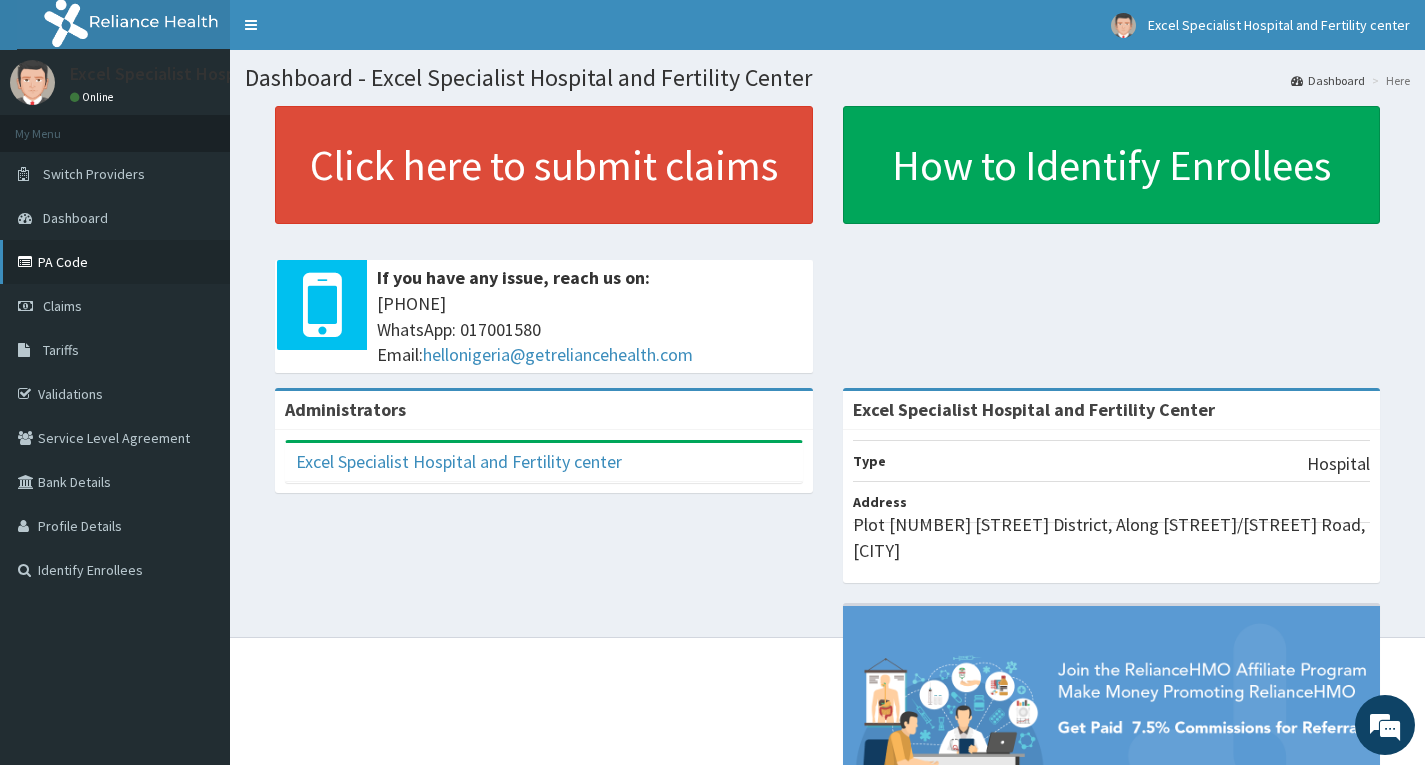 click on "PA Code" at bounding box center (115, 262) 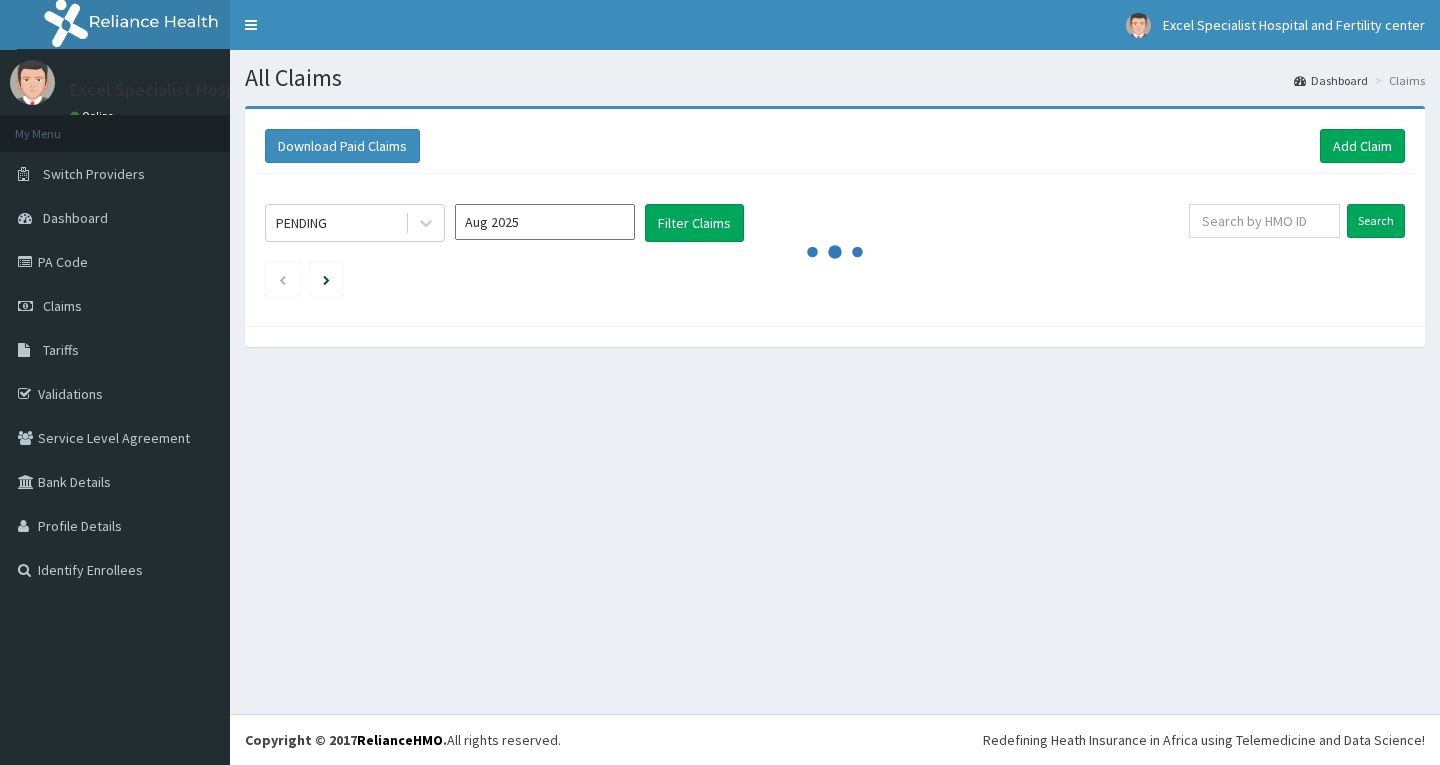 scroll, scrollTop: 0, scrollLeft: 0, axis: both 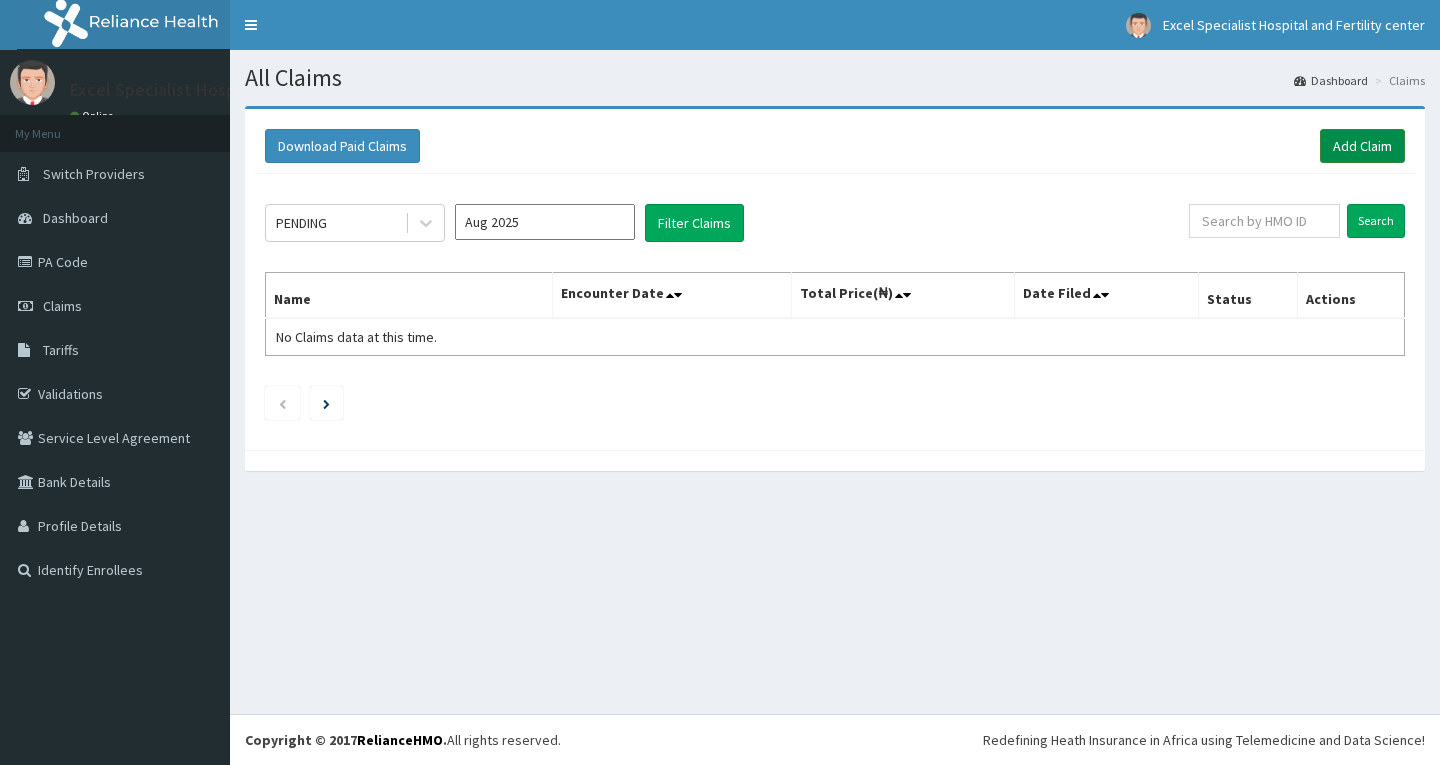 click on "Add Claim" at bounding box center [1362, 146] 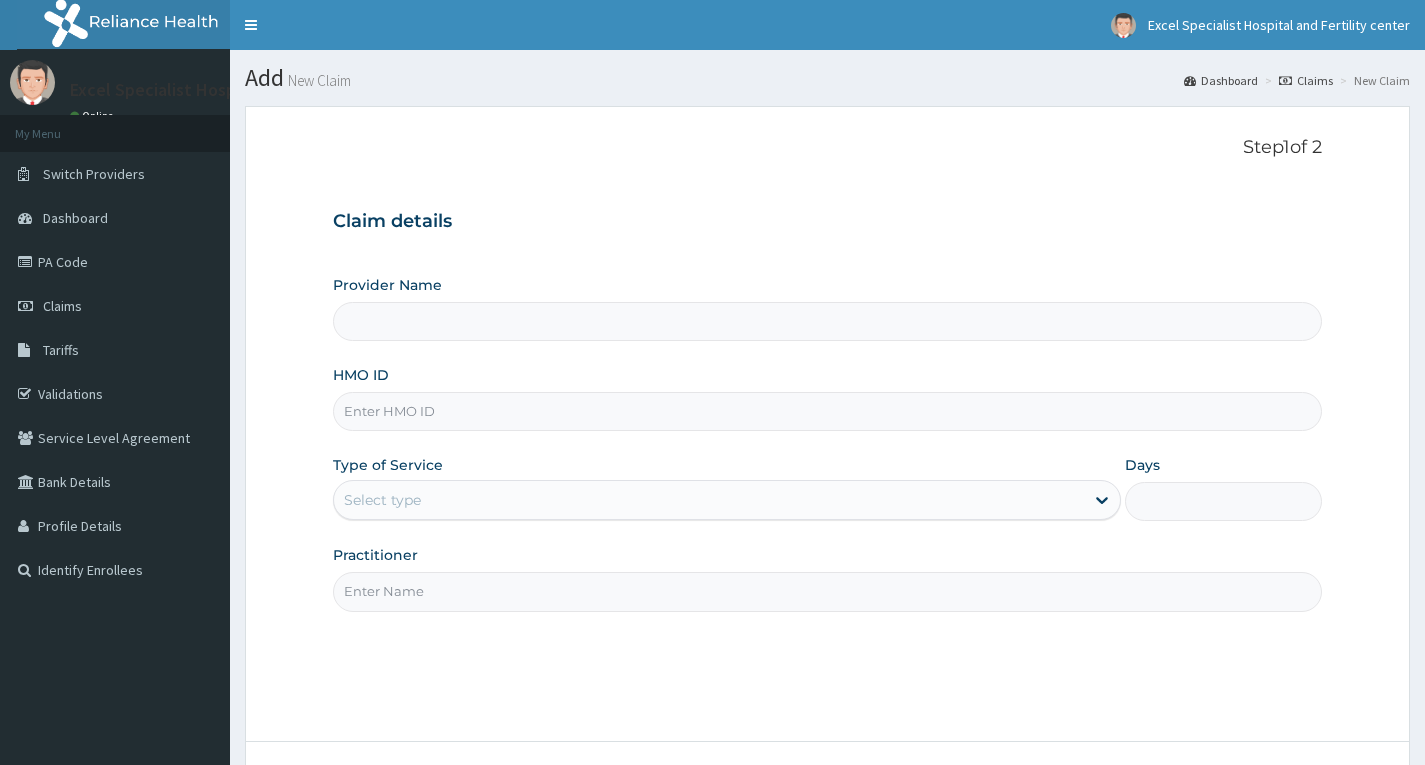 scroll, scrollTop: 0, scrollLeft: 0, axis: both 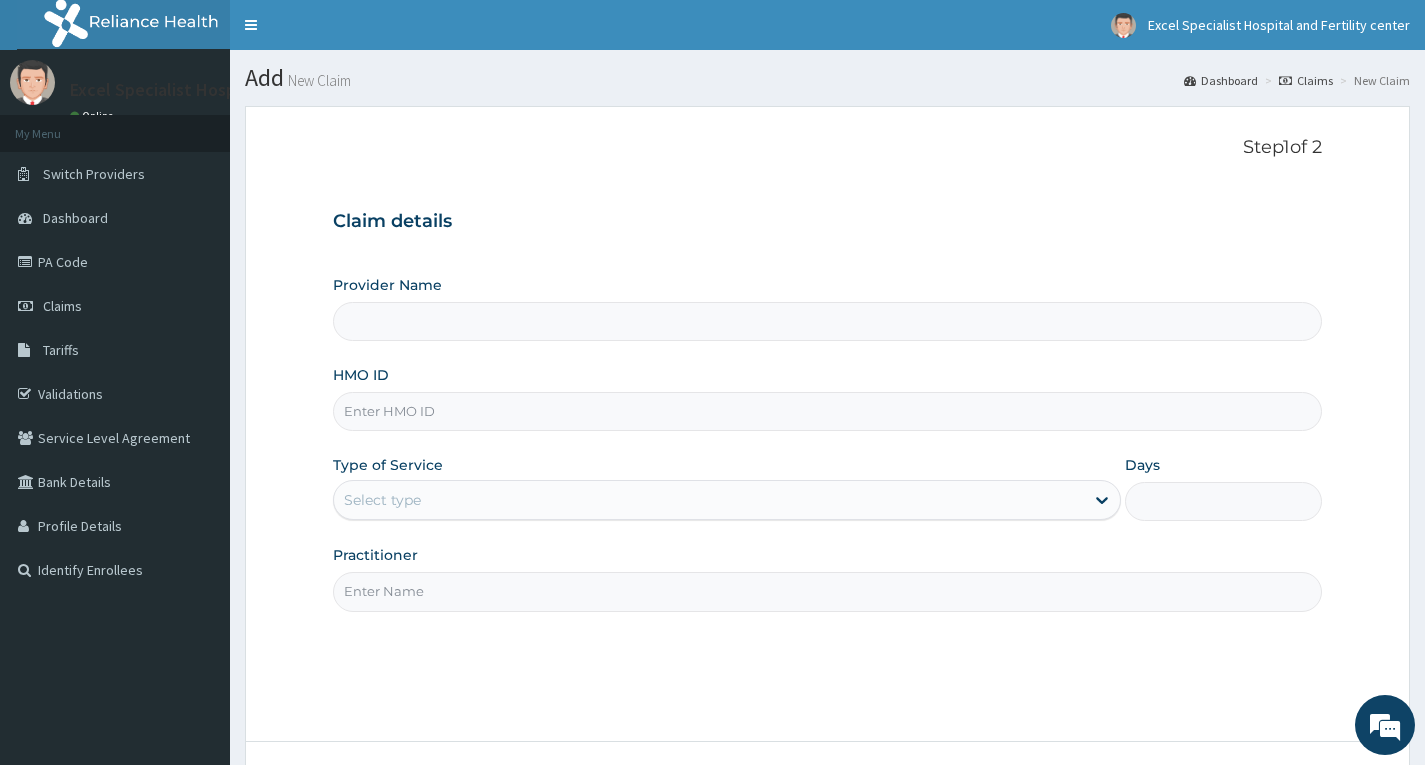 type on "Excel Specialist Hospital and Fertility Center" 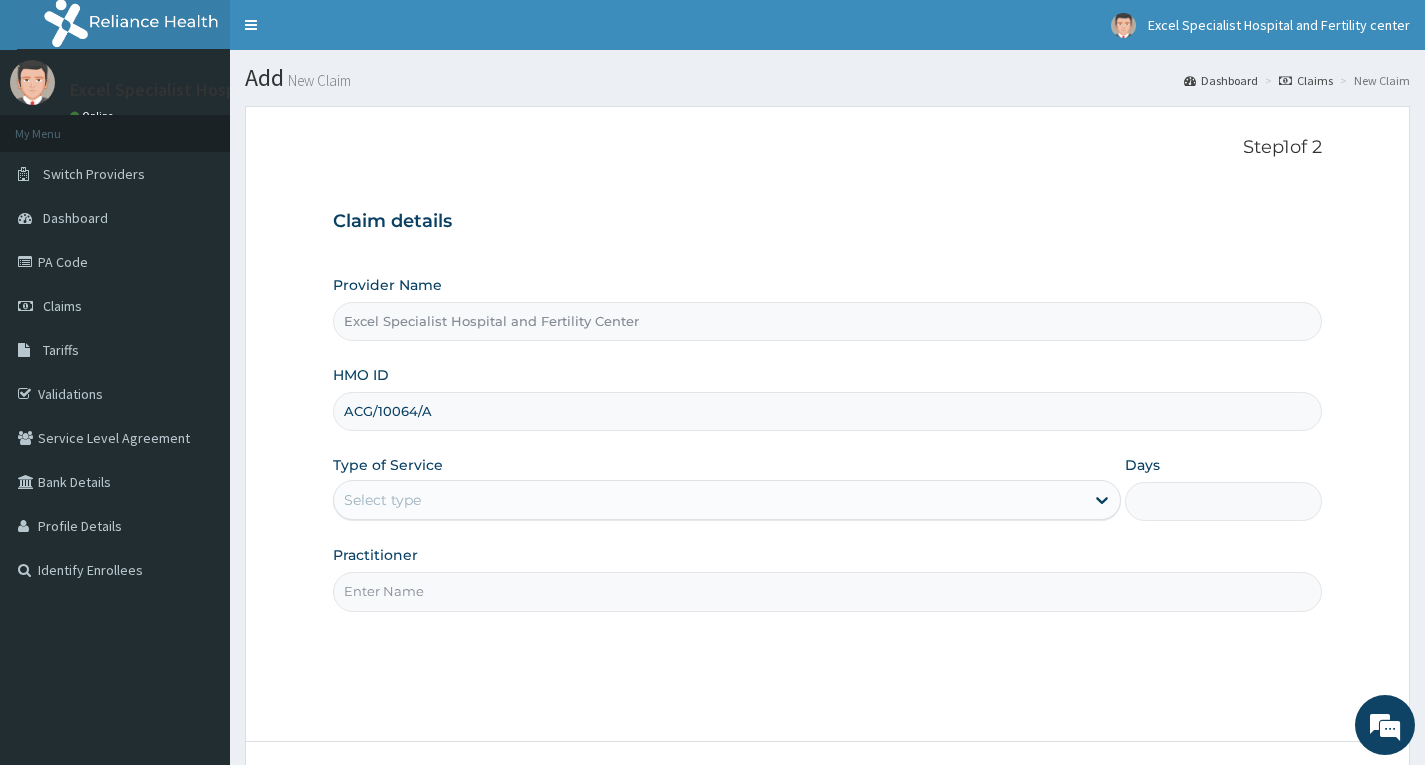 type on "ACG/10064/A" 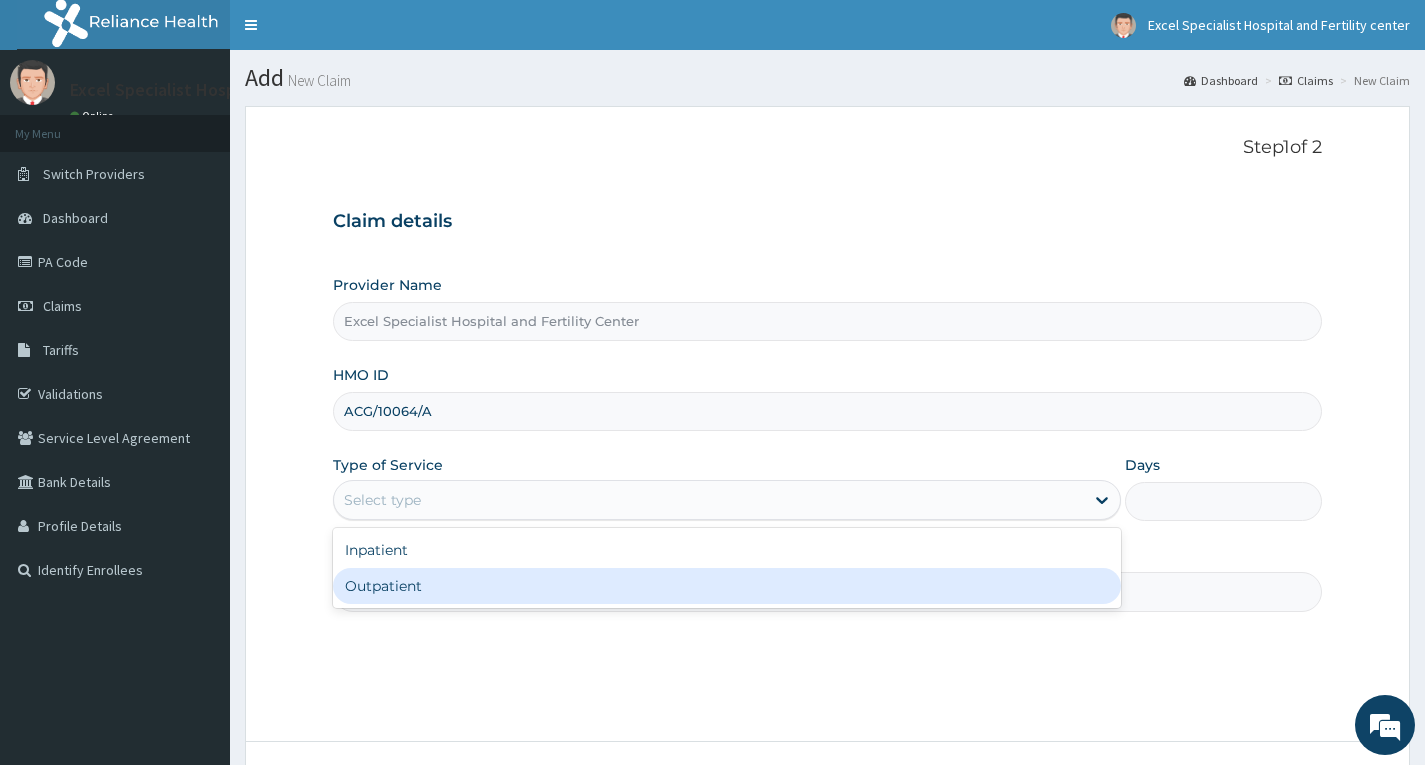 click on "Outpatient" at bounding box center [727, 586] 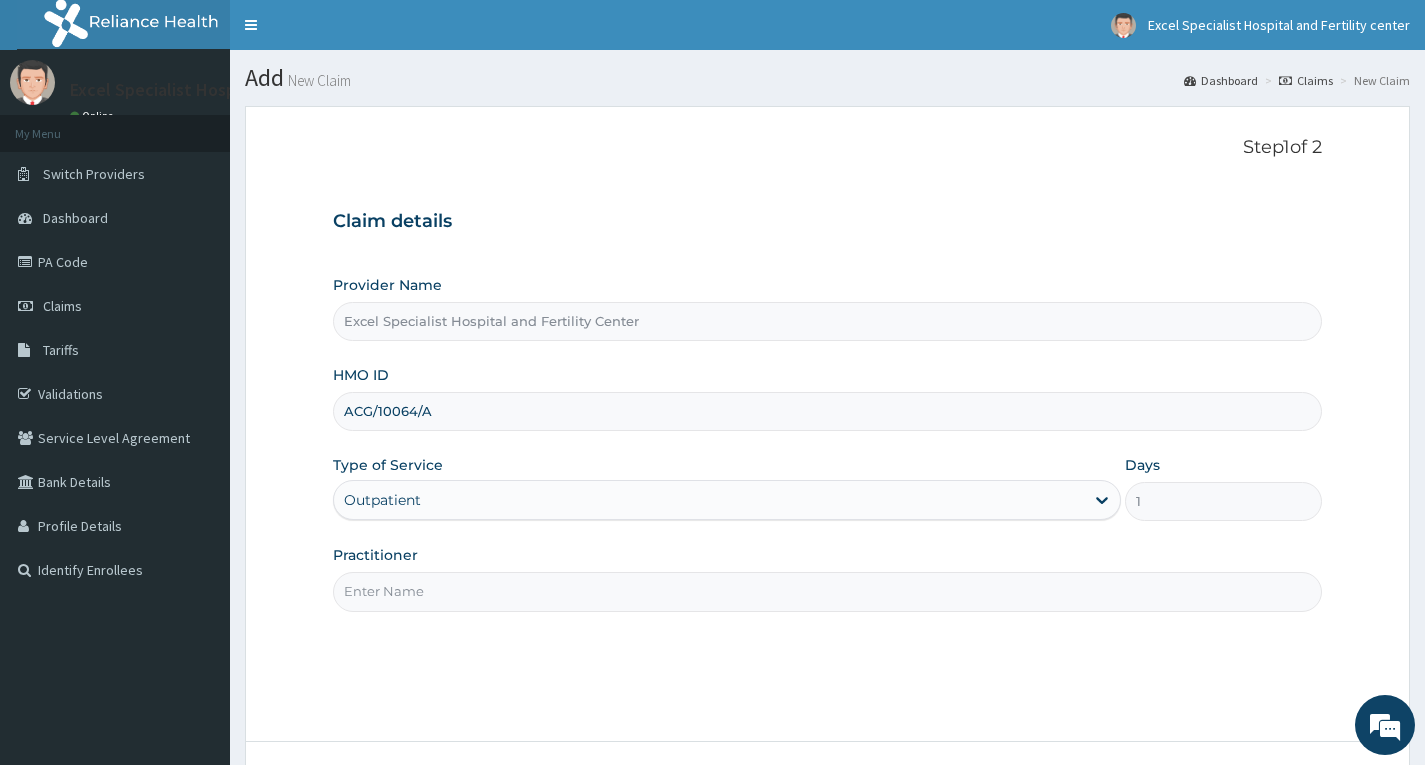 click on "Practitioner" at bounding box center (827, 591) 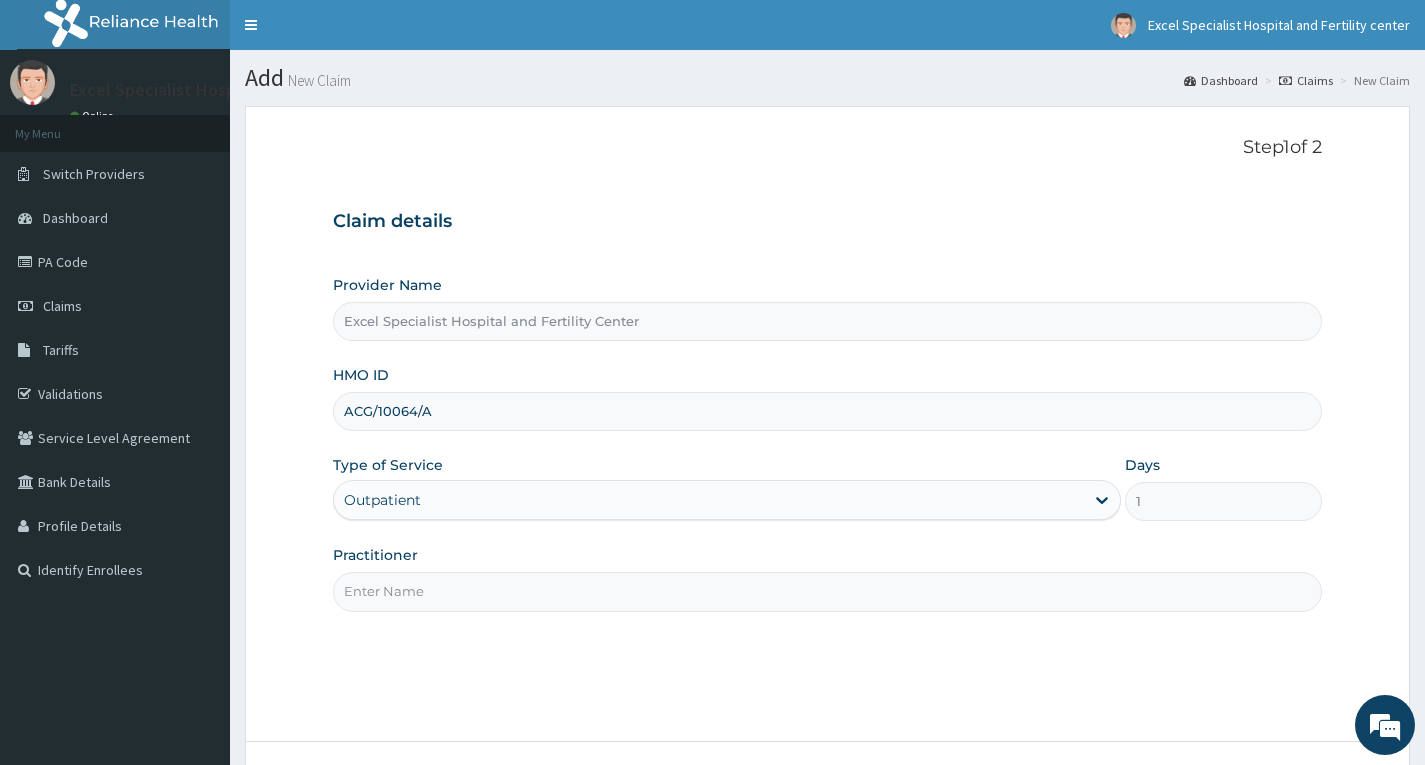 scroll, scrollTop: 0, scrollLeft: 0, axis: both 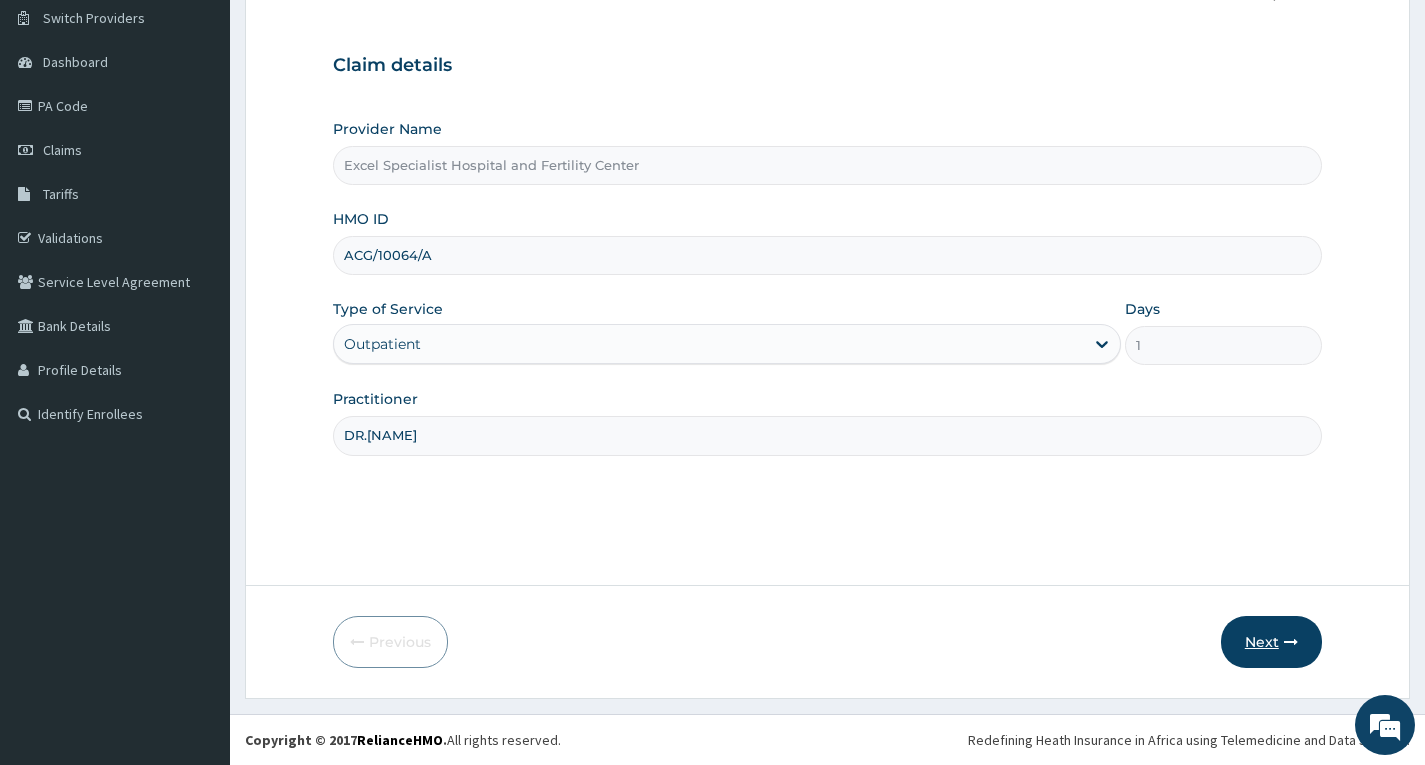 click on "Next" at bounding box center [1271, 642] 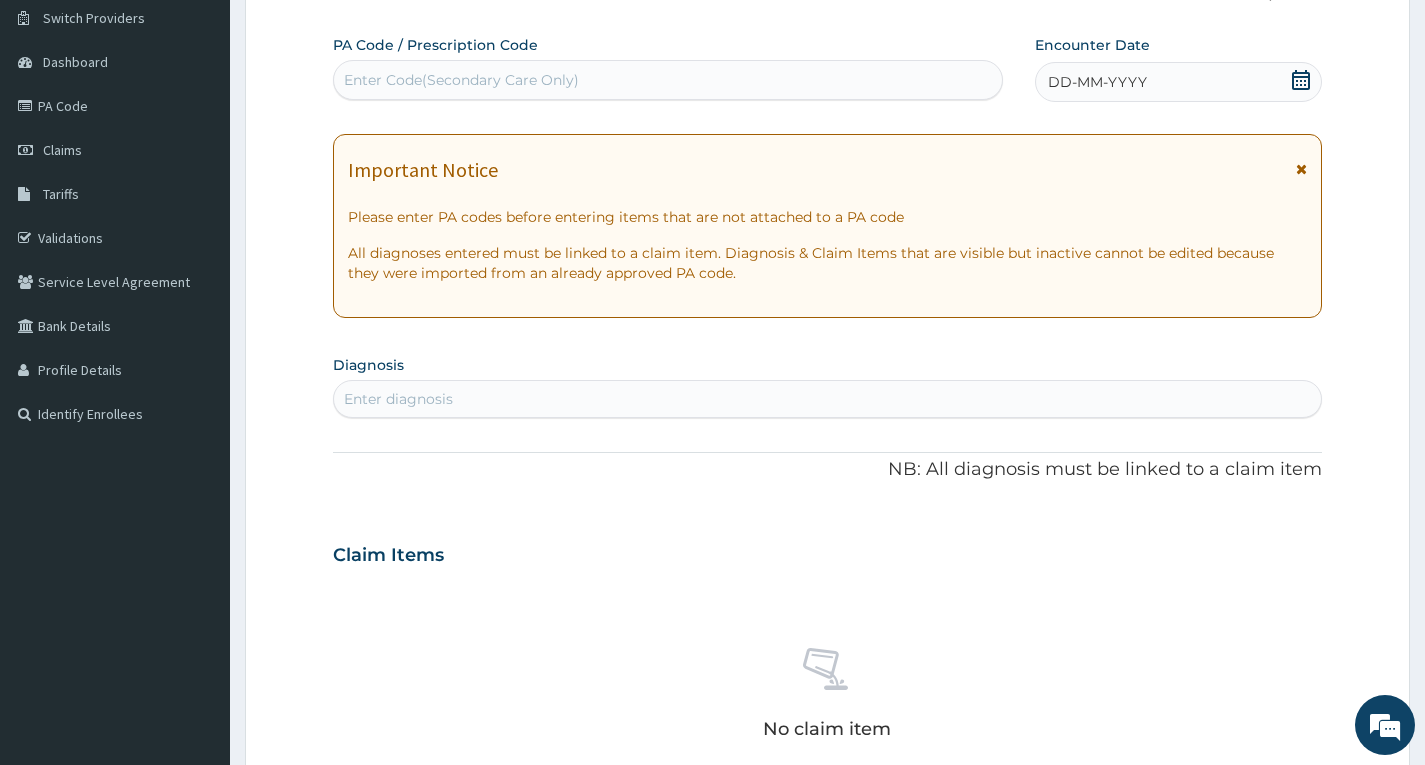 click on "Enter Code(Secondary Care Only)" at bounding box center (668, 80) 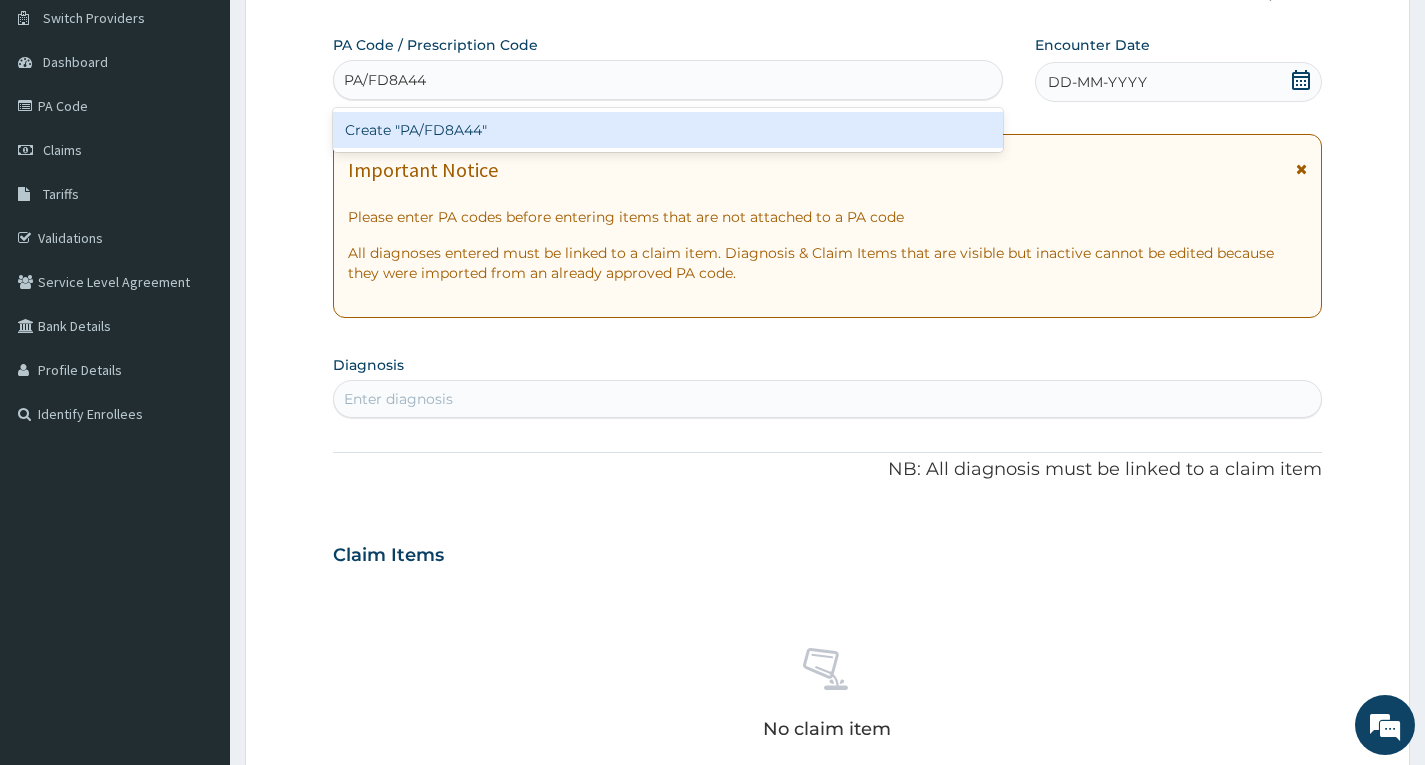 click on "Create "PA/FD8A44"" at bounding box center [668, 130] 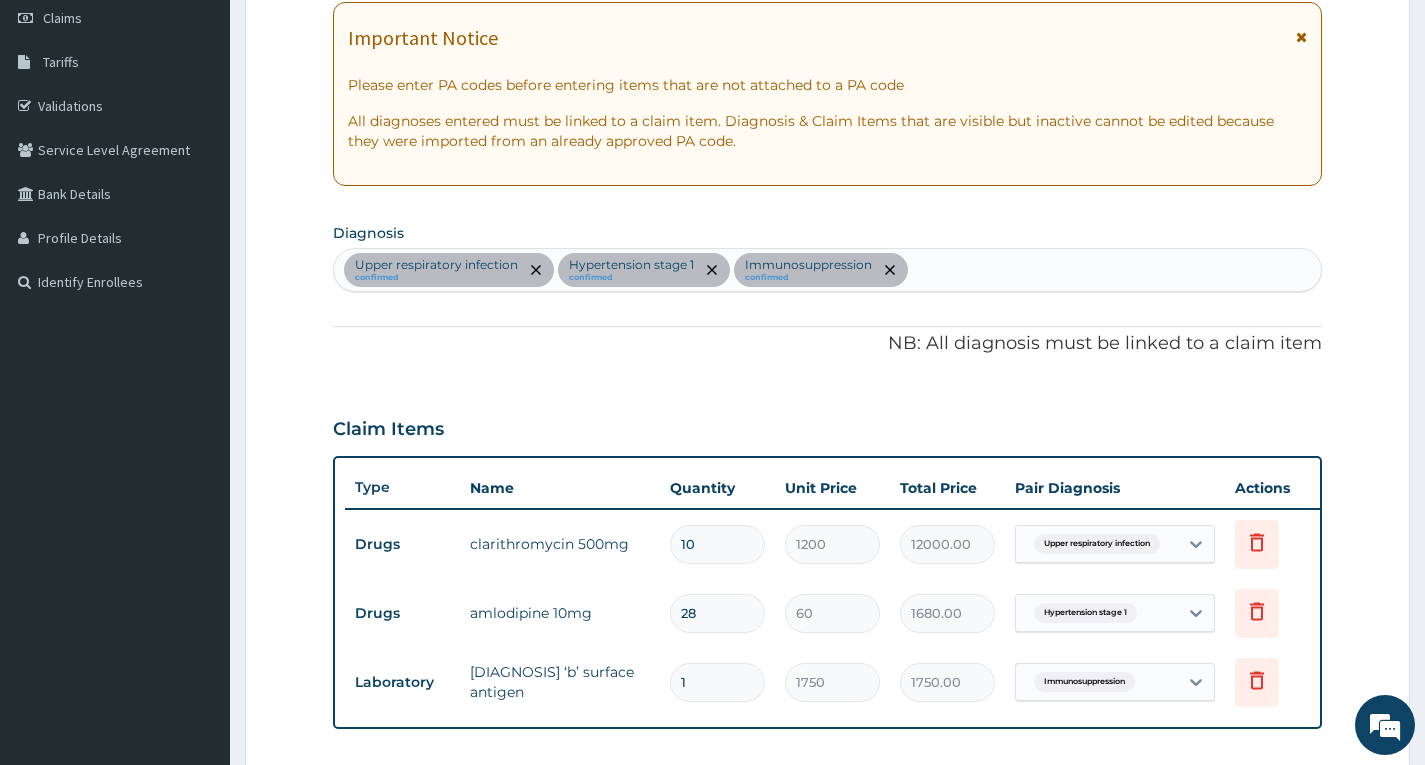 scroll, scrollTop: 88, scrollLeft: 0, axis: vertical 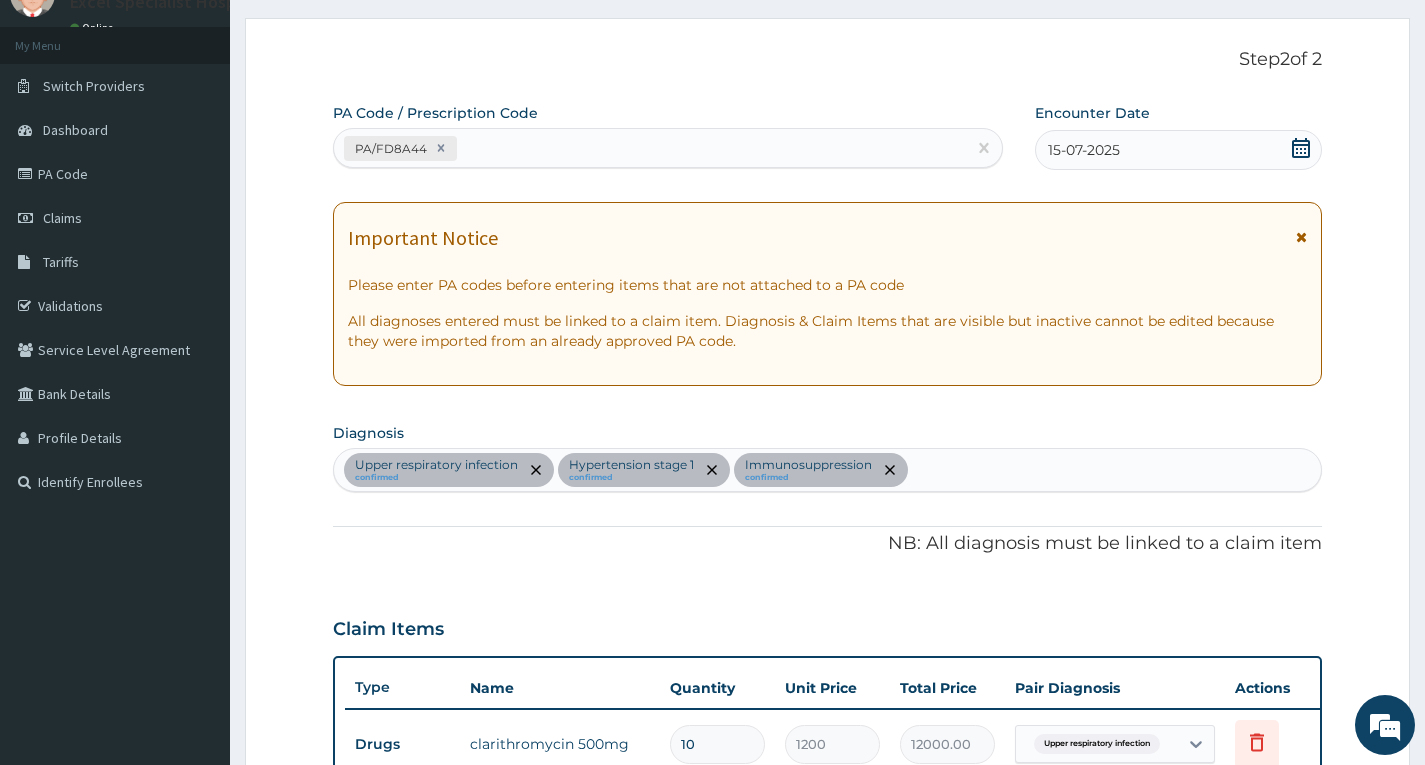 click on "Upper respiratory infection confirmed Hypertension stage 1 confirmed Immunosuppression confirmed" at bounding box center (827, 470) 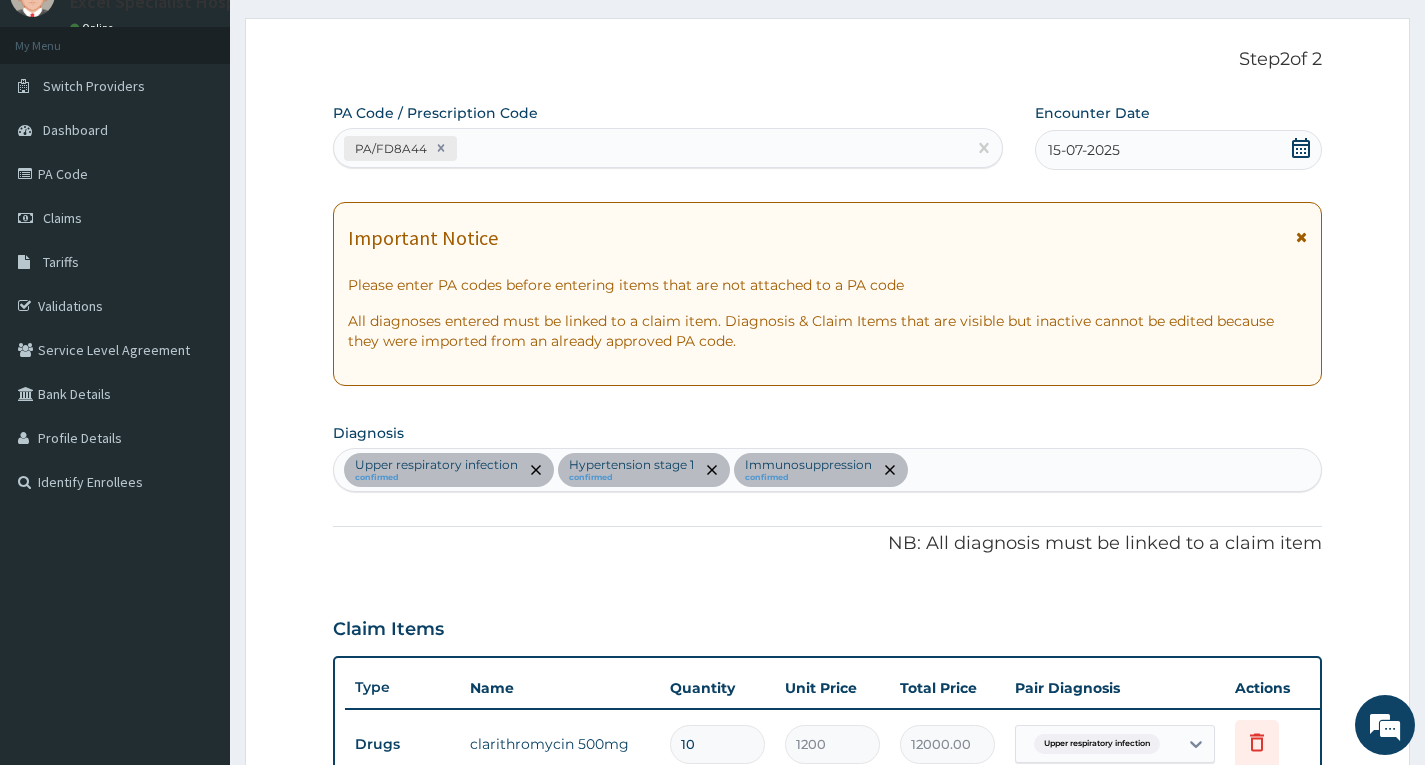 type on "e" 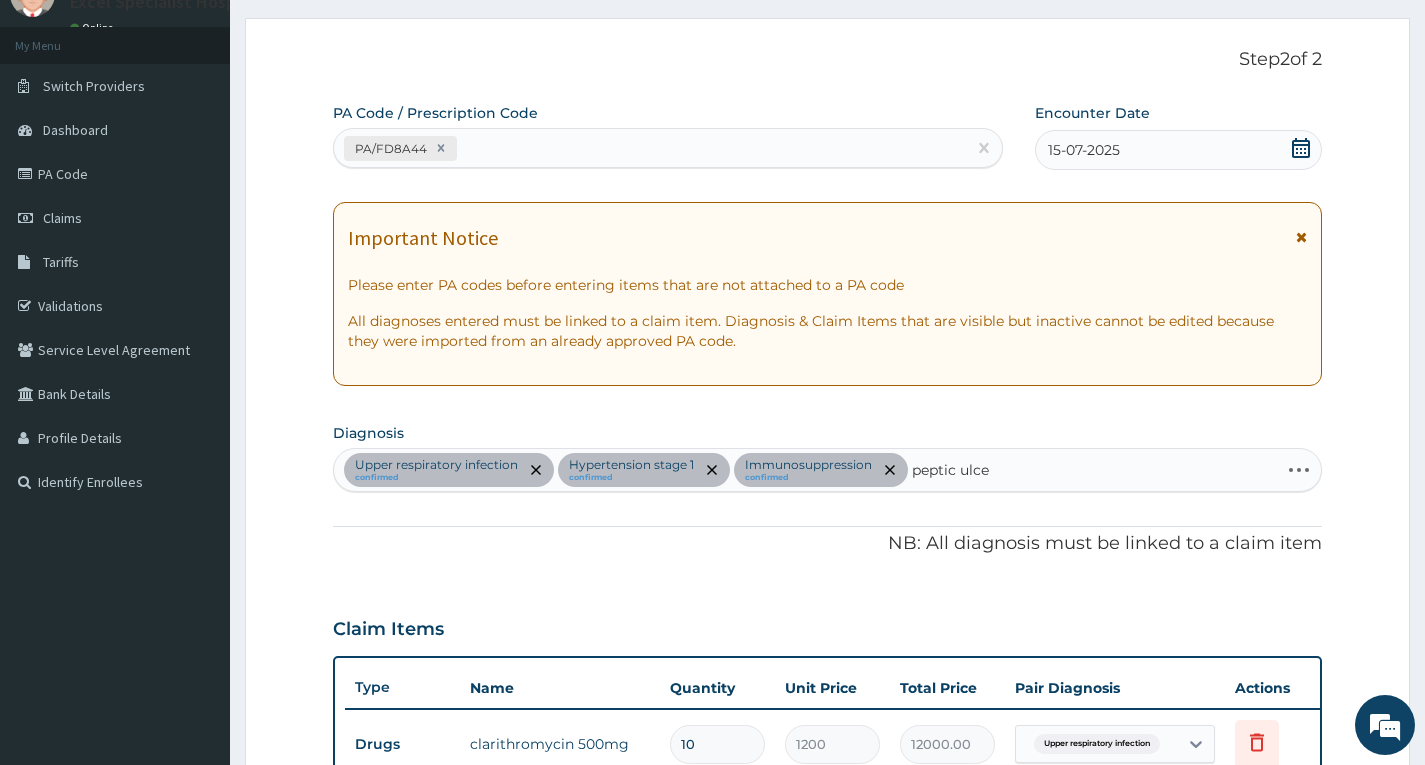 type on "peptic ulcer" 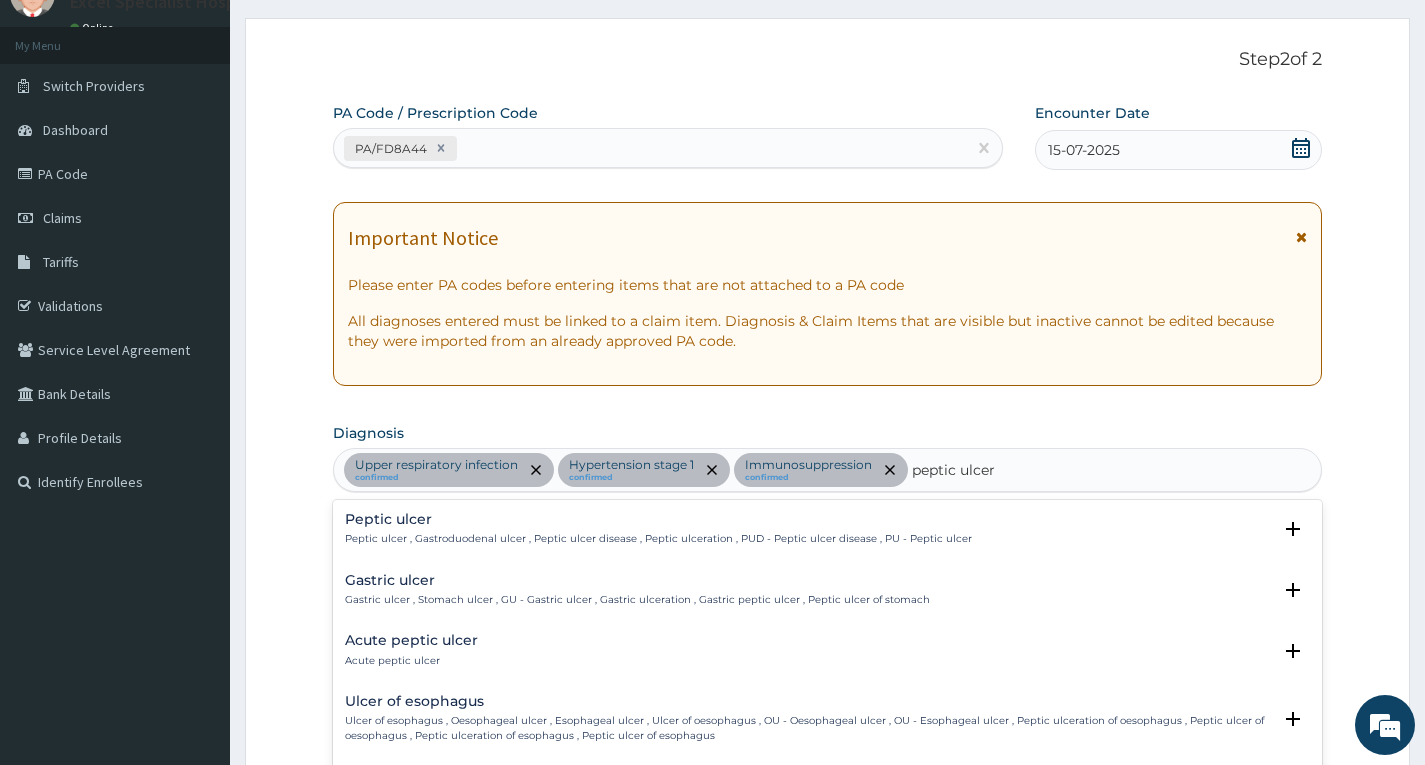 click on "Peptic ulcer , Gastroduodenal ulcer , Peptic ulcer disease , Peptic ulceration , PUD - Peptic ulcer disease , PU - Peptic ulcer" at bounding box center (658, 539) 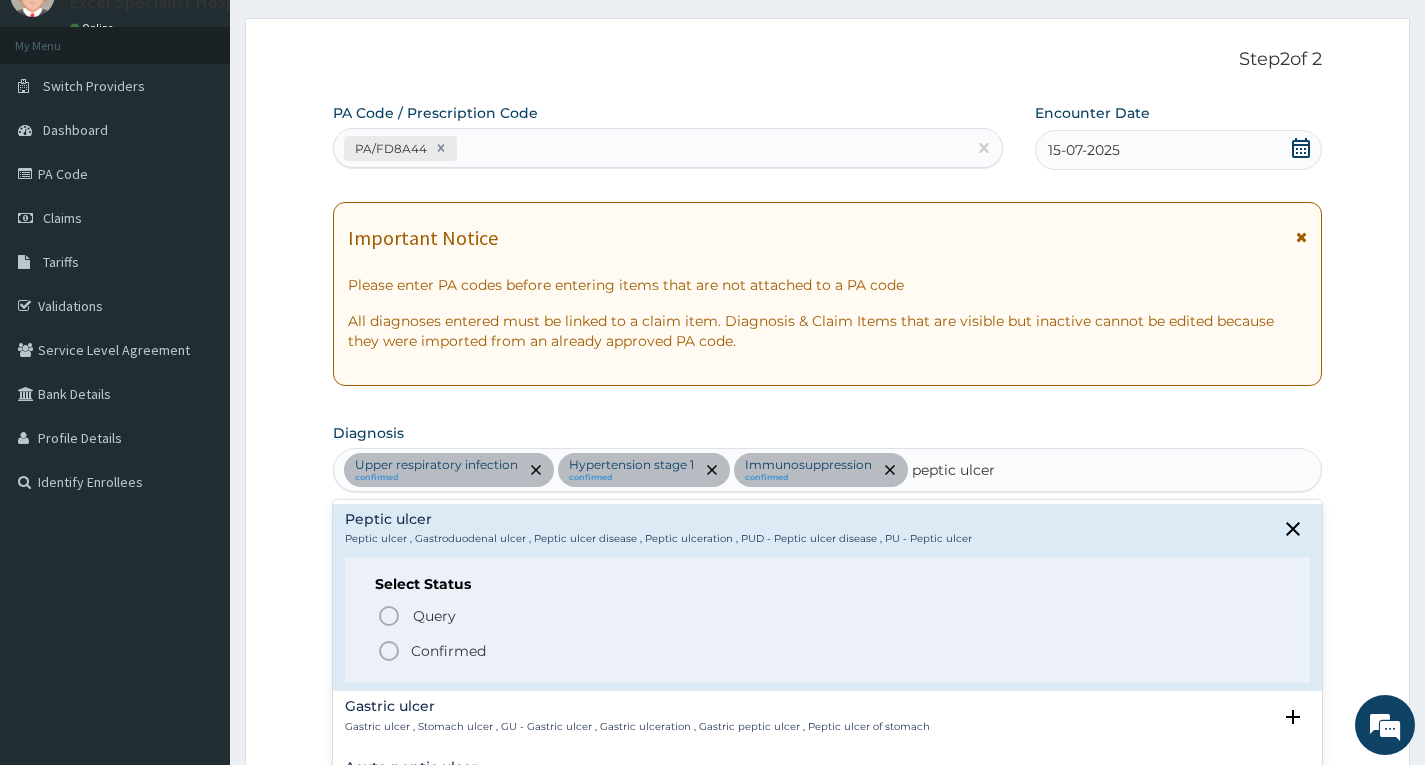 click on "Confirmed" at bounding box center [448, 651] 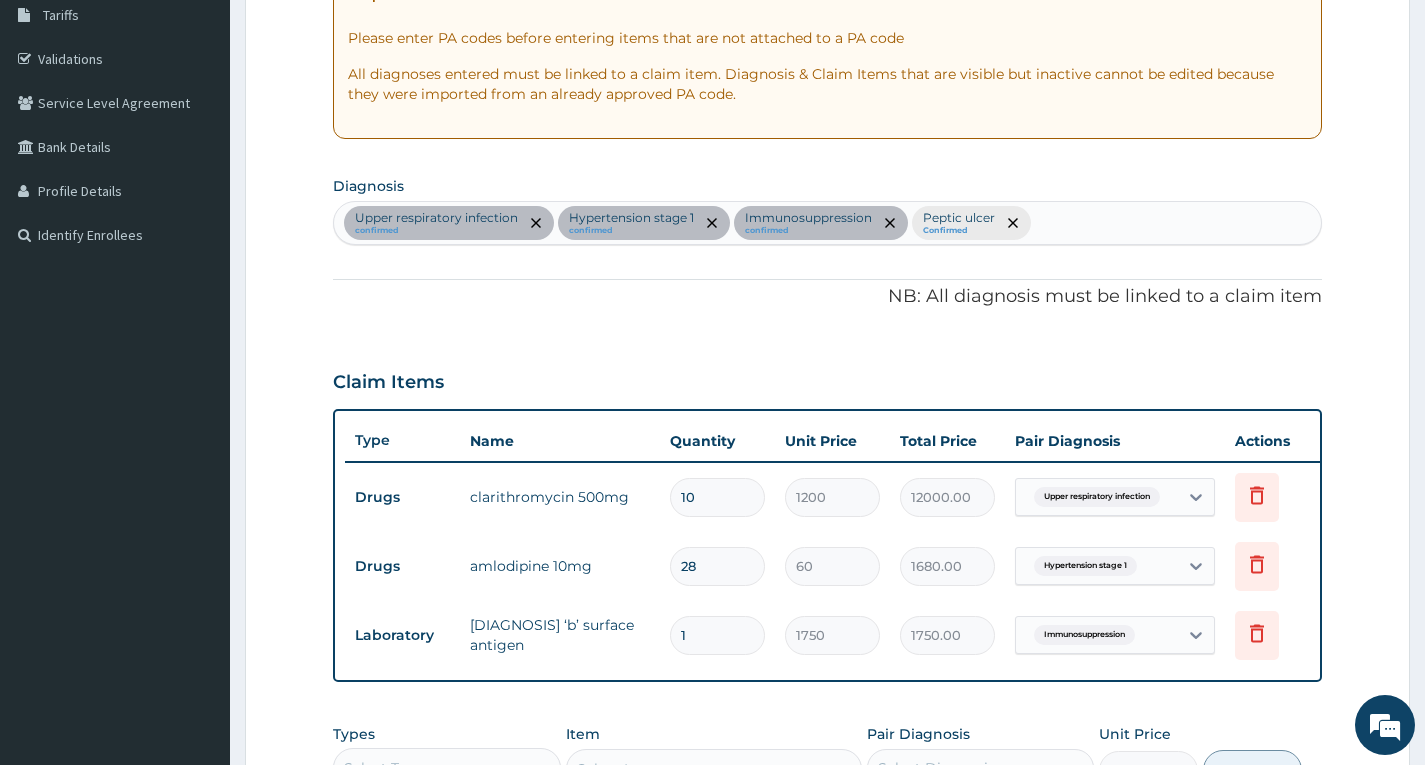 scroll, scrollTop: 635, scrollLeft: 0, axis: vertical 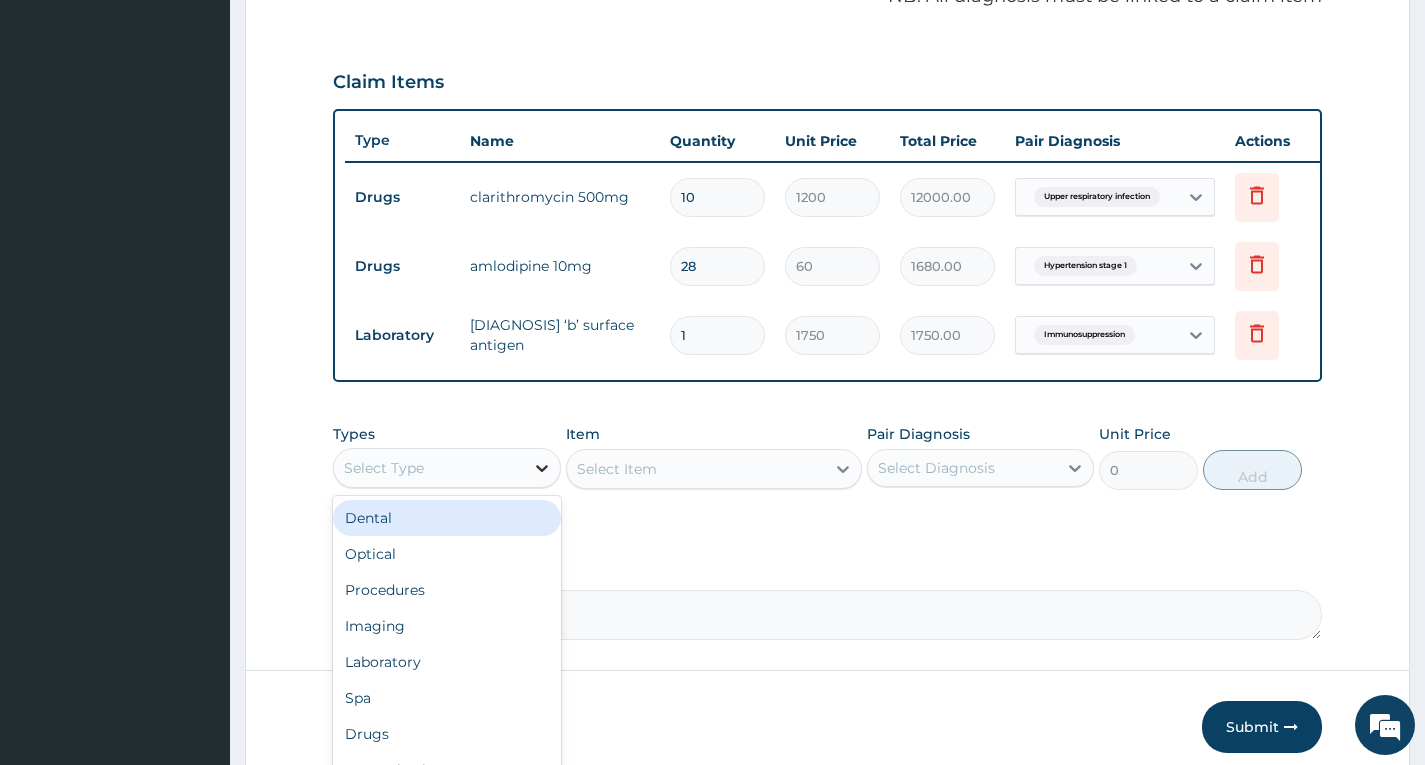 click 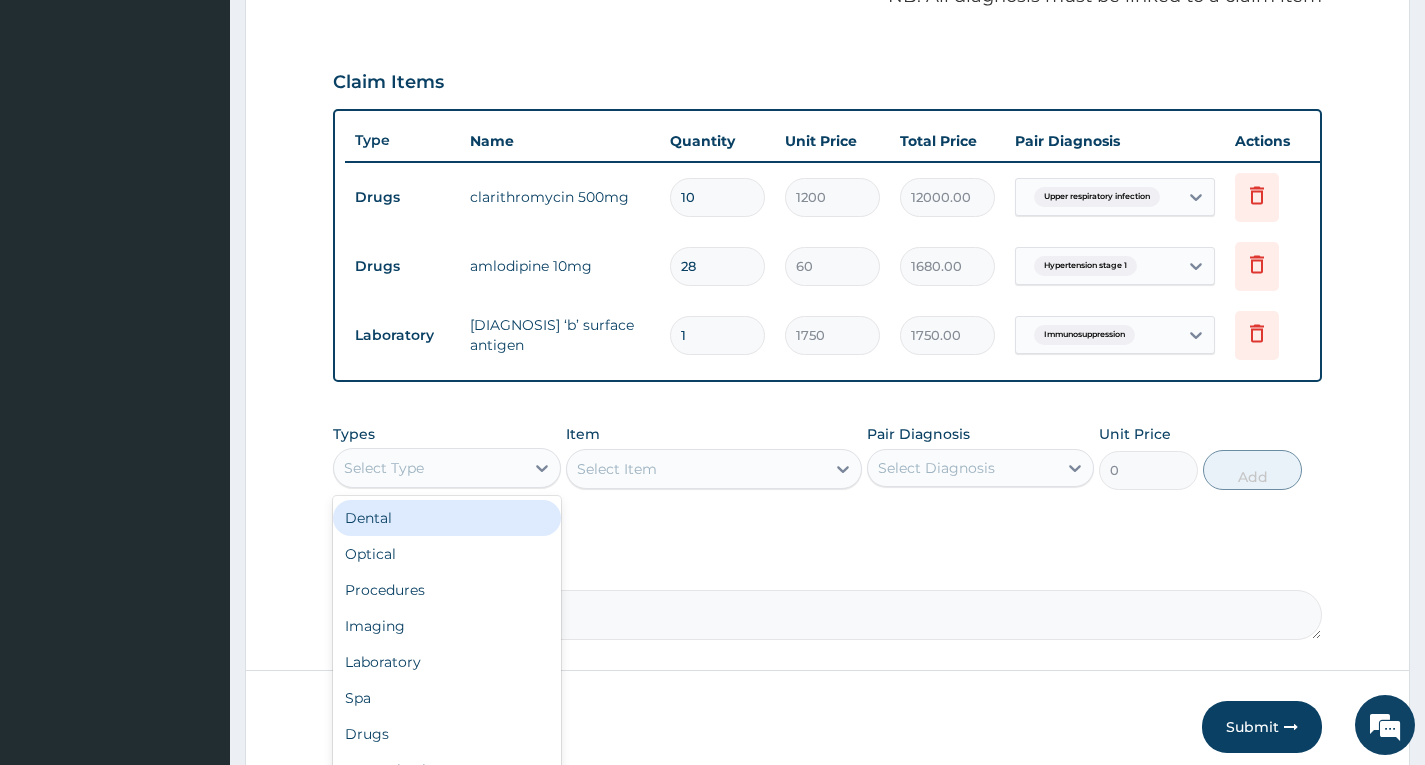 scroll, scrollTop: 735, scrollLeft: 0, axis: vertical 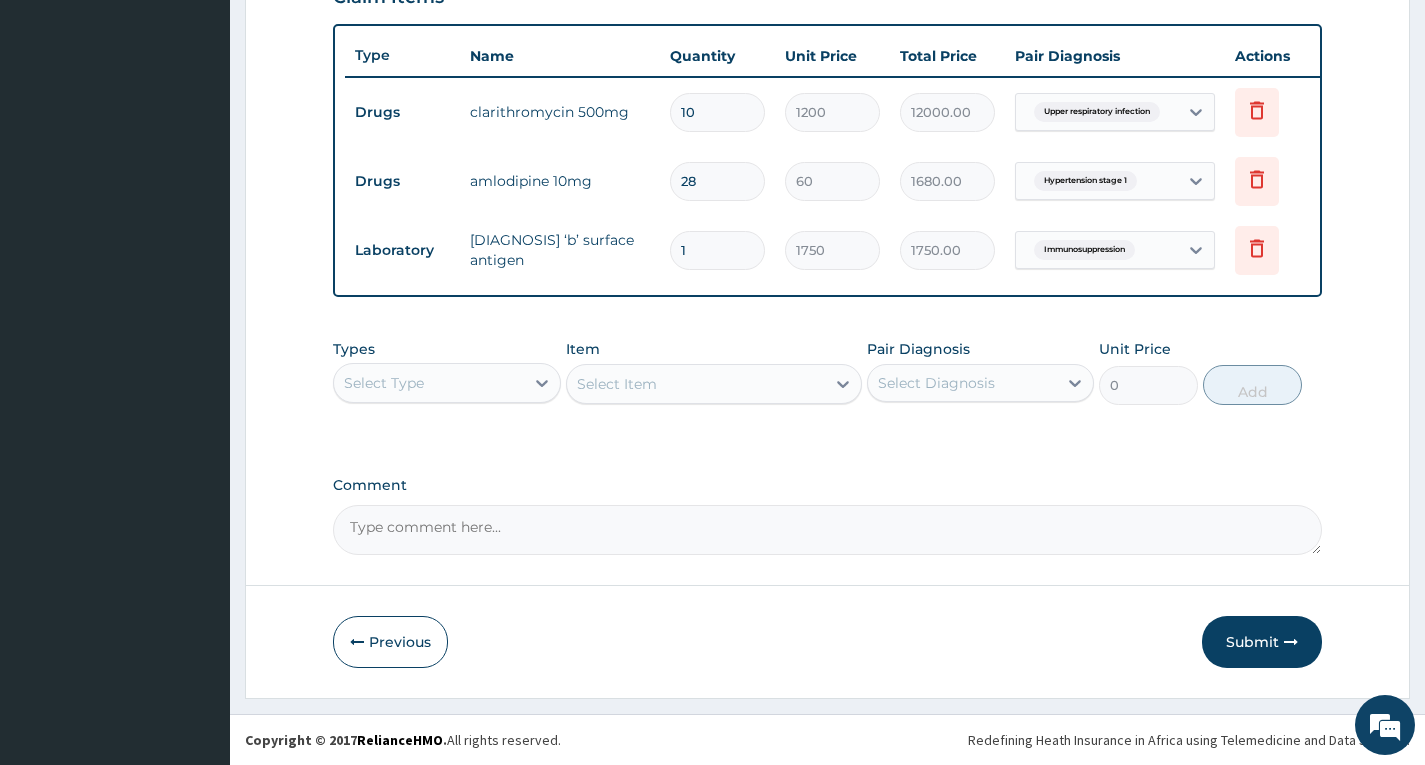 click on "Step  2  of 2 PA Code / Prescription Code PA/FD8A44 Encounter Date 15-07-2025 Important Notice Please enter PA codes before entering items that are not attached to a PA code   All diagnoses entered must be linked to a claim item. Diagnosis & Claim Items that are visible but inactive cannot be edited because they were imported from an already approved PA code. Diagnosis Upper respiratory infection confirmed Hypertension stage 1 confirmed Immunosuppression confirmed Peptic ulcer Confirmed NB: All diagnosis must be linked to a claim item Claim Items Type Name Quantity Unit Price Total Price Pair Diagnosis Actions Drugs clarithromycin 500mg 10 1200 12000.00 Upper respiratory infection Delete Drugs amlodipine 10mg 28 60 1680.00 Hypertension stage 1 Delete Laboratory hepatitis ‘b’ surface antigen  1 1750 1750.00 Immunosuppression Delete Types Select Type Item Select Item Pair Diagnosis Select Diagnosis Unit Price 0 Add Comment     Previous   Submit" at bounding box center [827, 42] 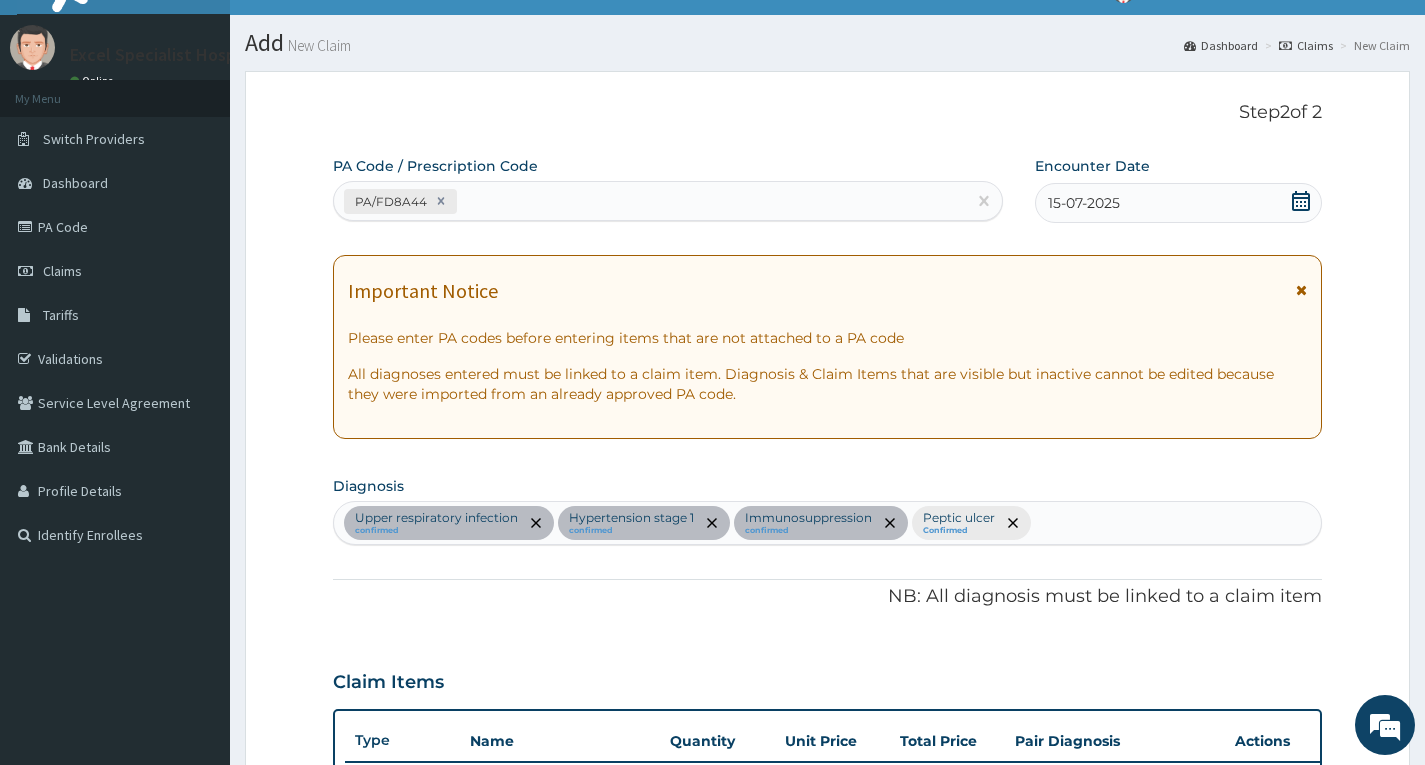 scroll, scrollTop: 0, scrollLeft: 0, axis: both 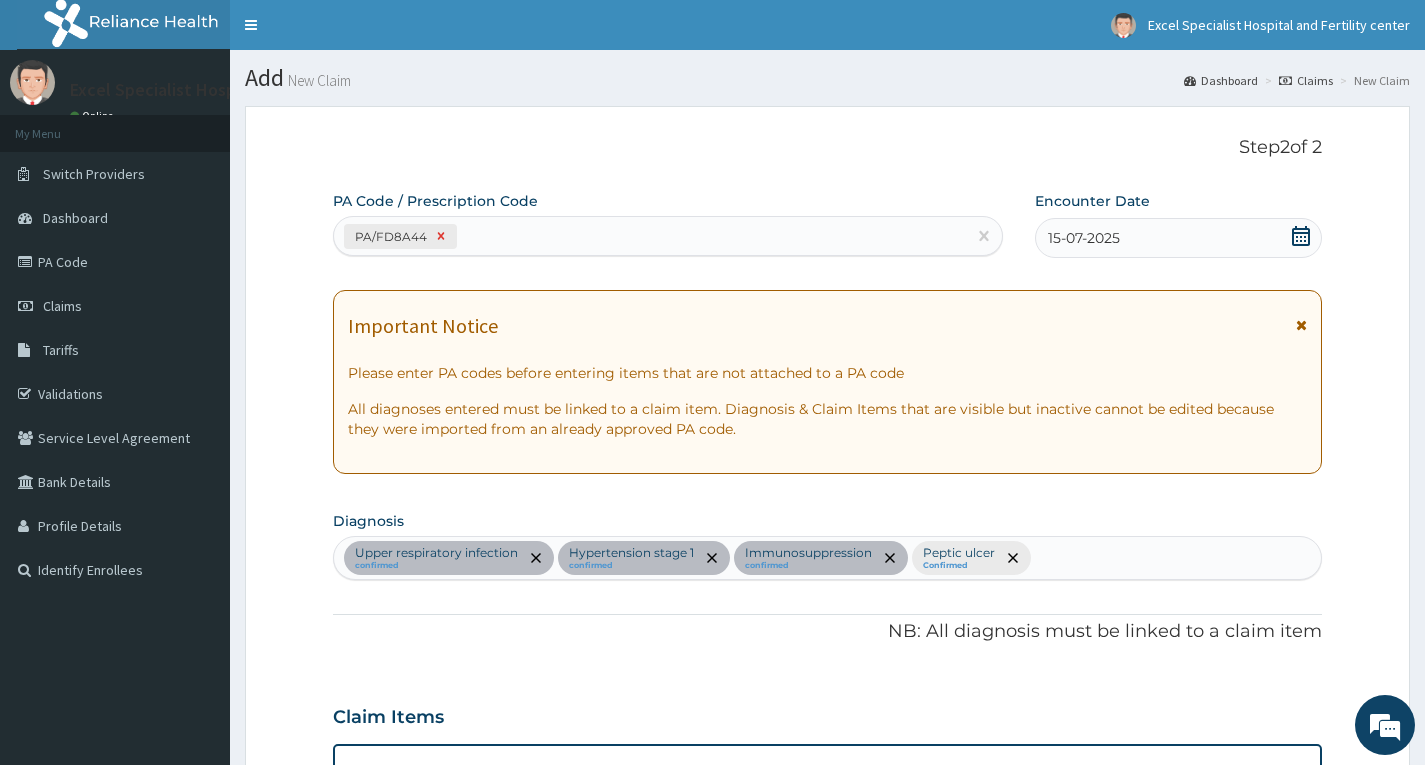 click 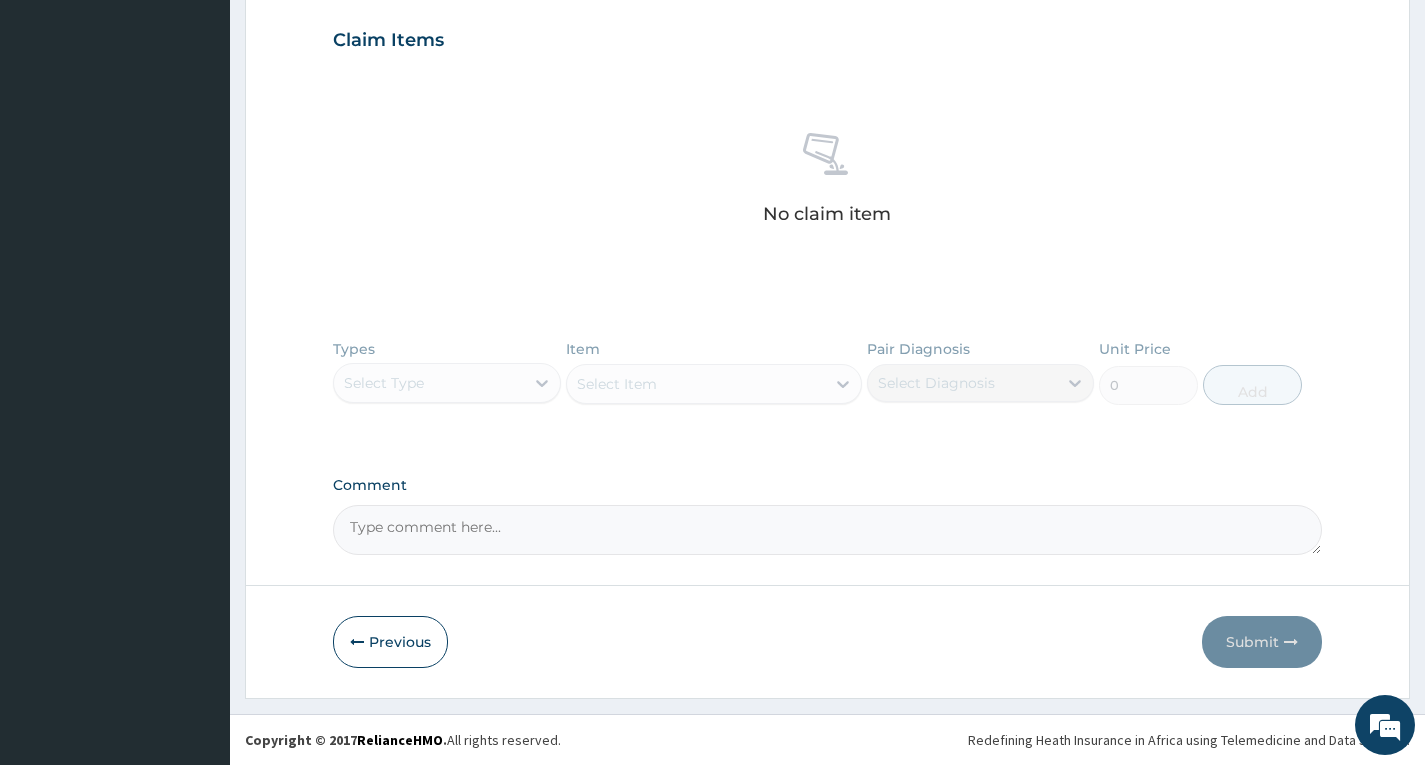 scroll, scrollTop: 271, scrollLeft: 0, axis: vertical 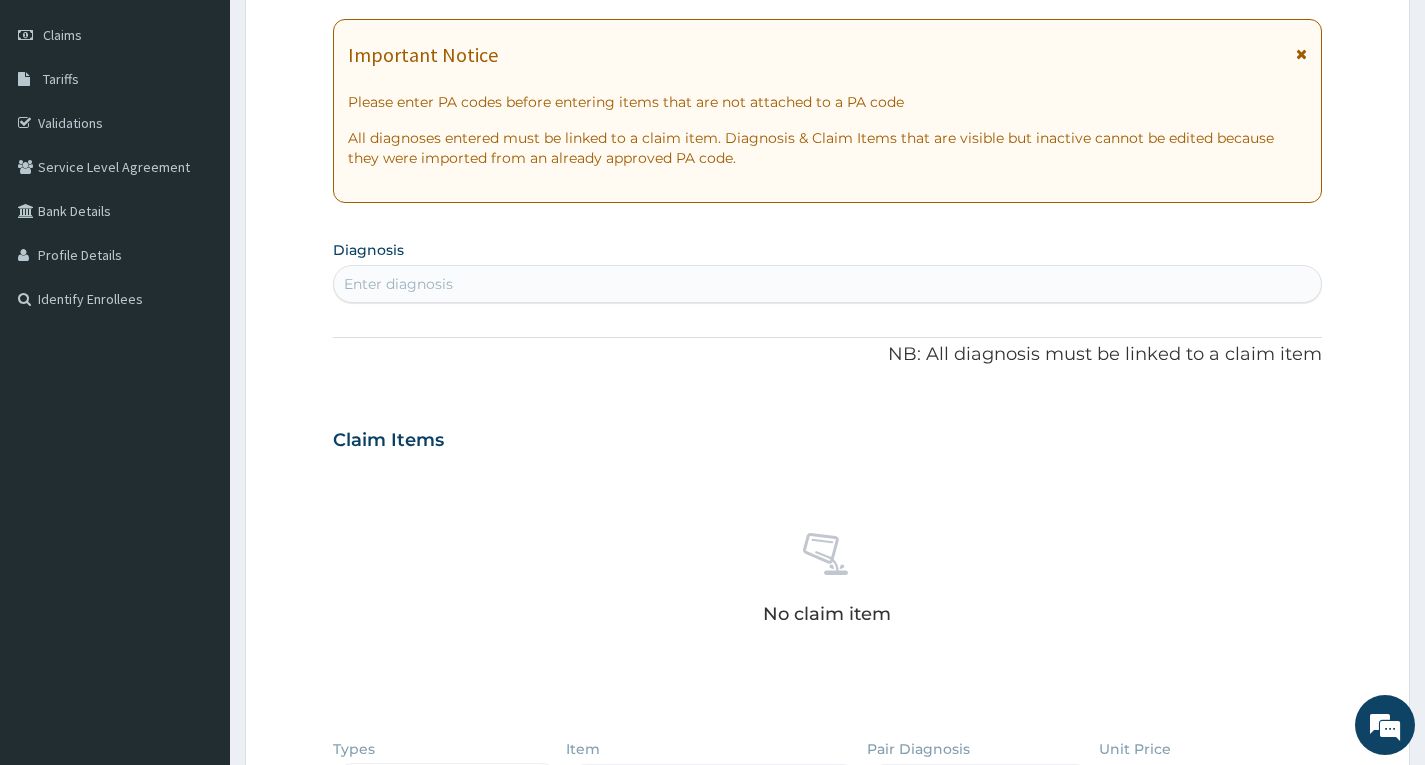 click at bounding box center [1301, 54] 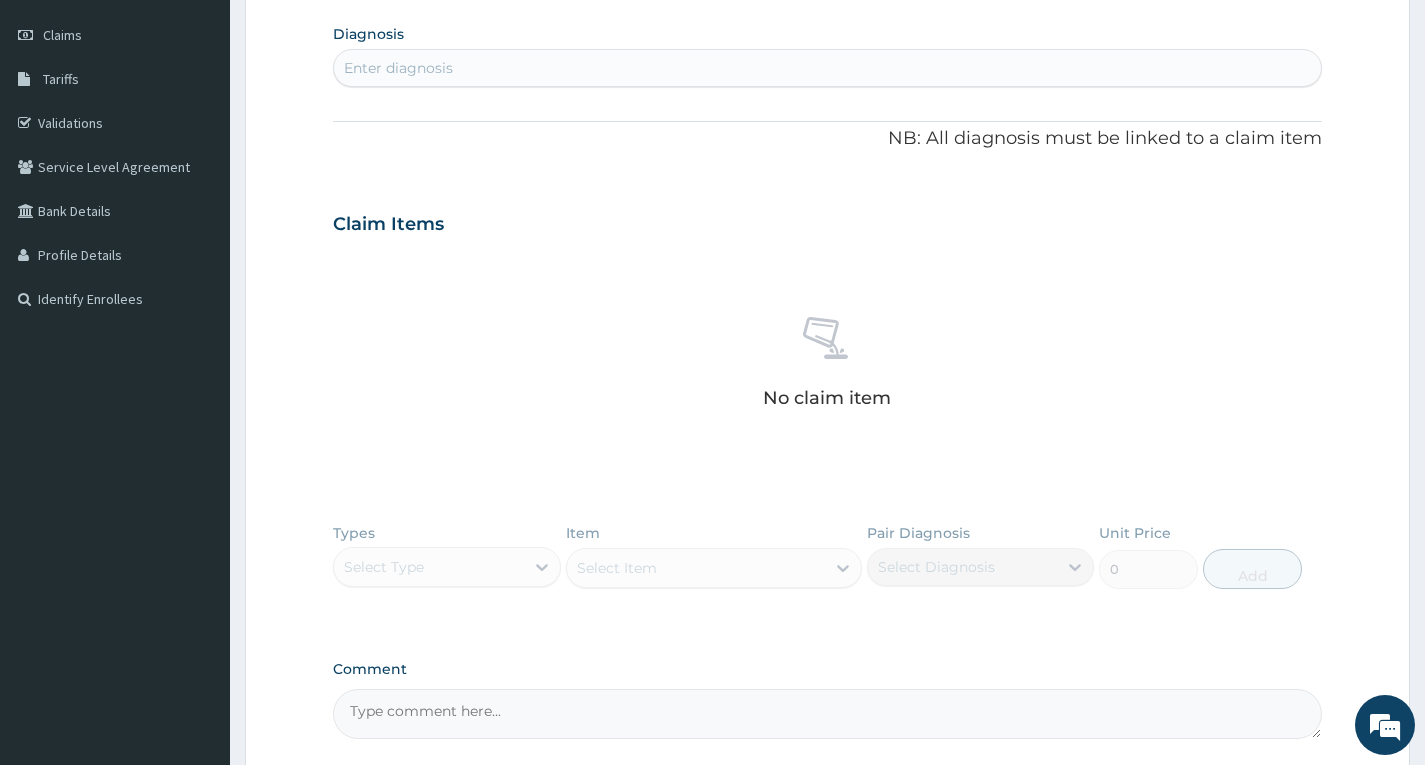scroll, scrollTop: 0, scrollLeft: 0, axis: both 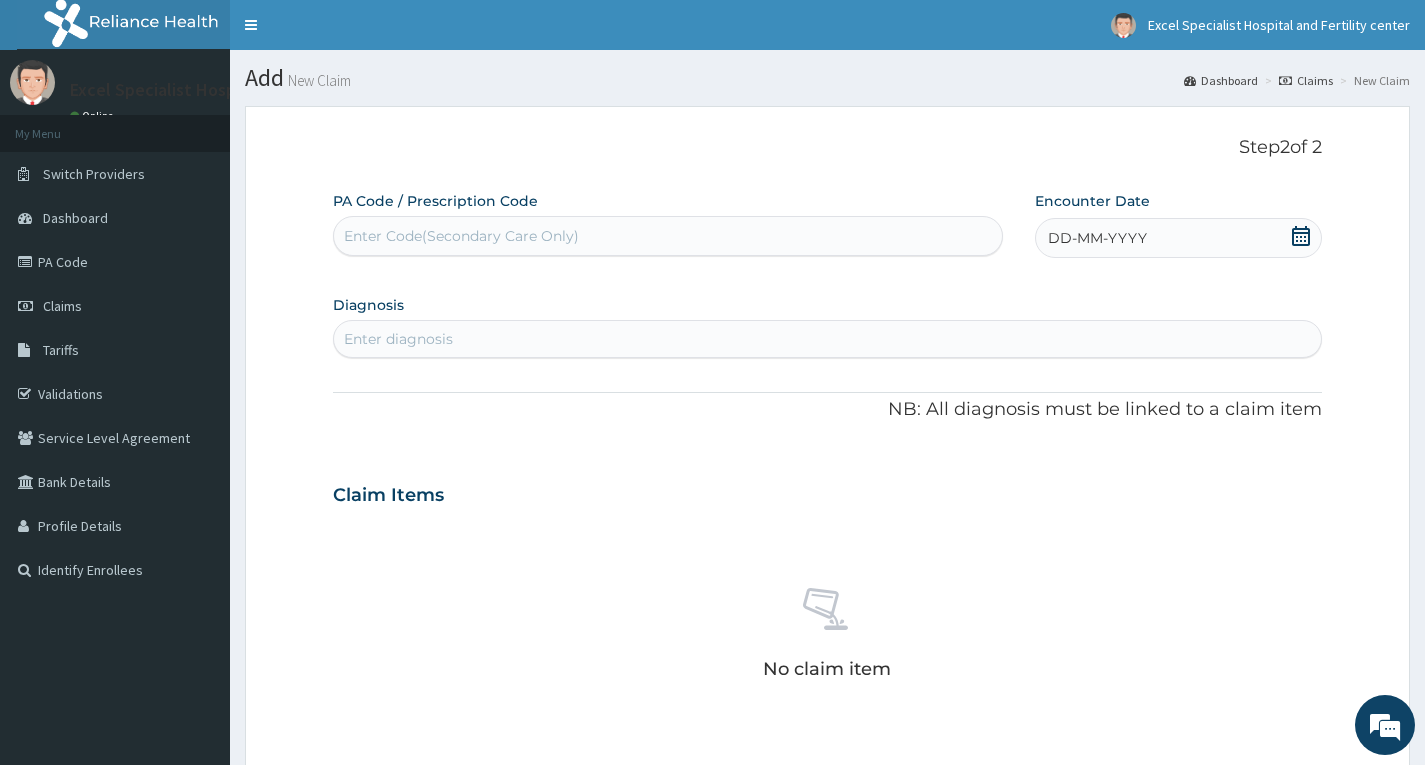 click on "DD-MM-YYYY" at bounding box center (1097, 238) 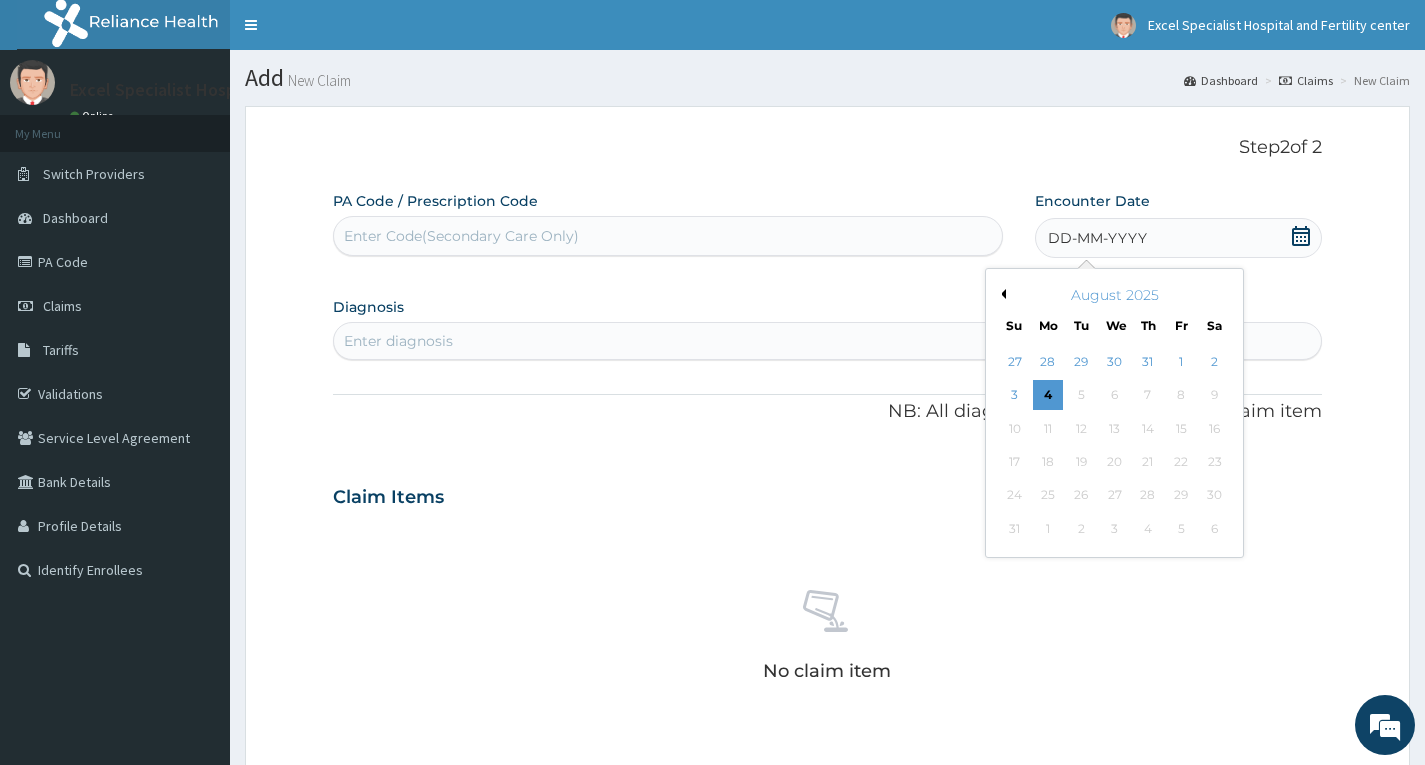 click on "Previous Month" at bounding box center (1001, 294) 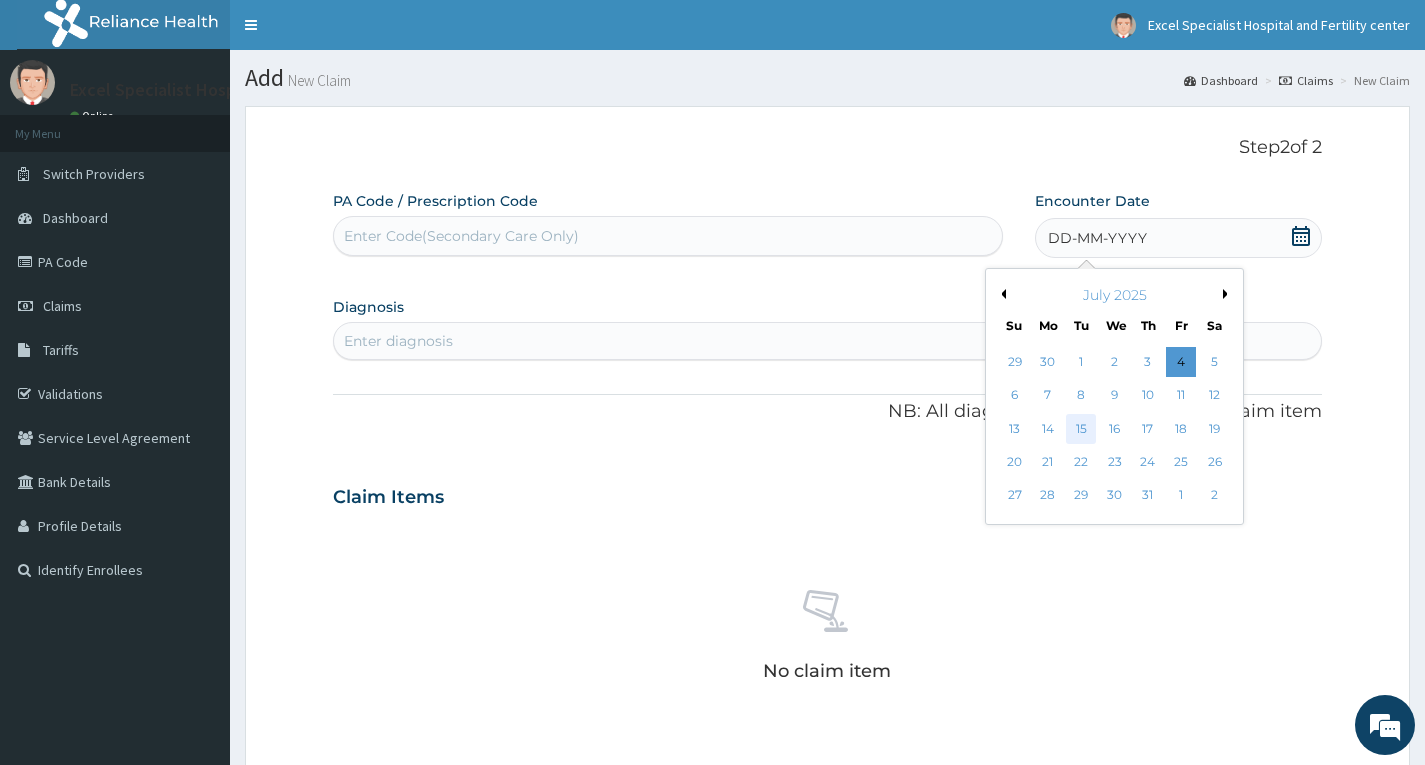 click on "15" at bounding box center [1081, 429] 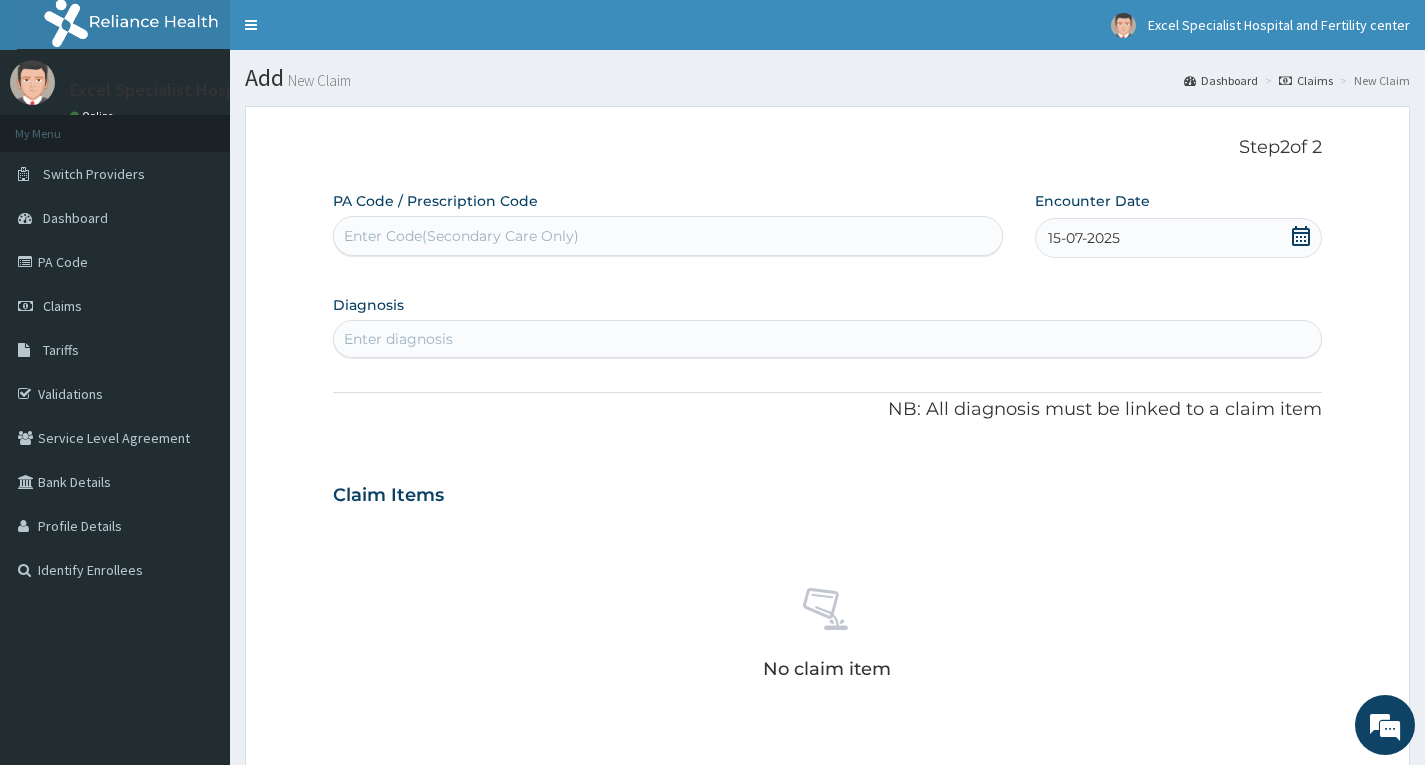 click on "Enter diagnosis" at bounding box center [827, 339] 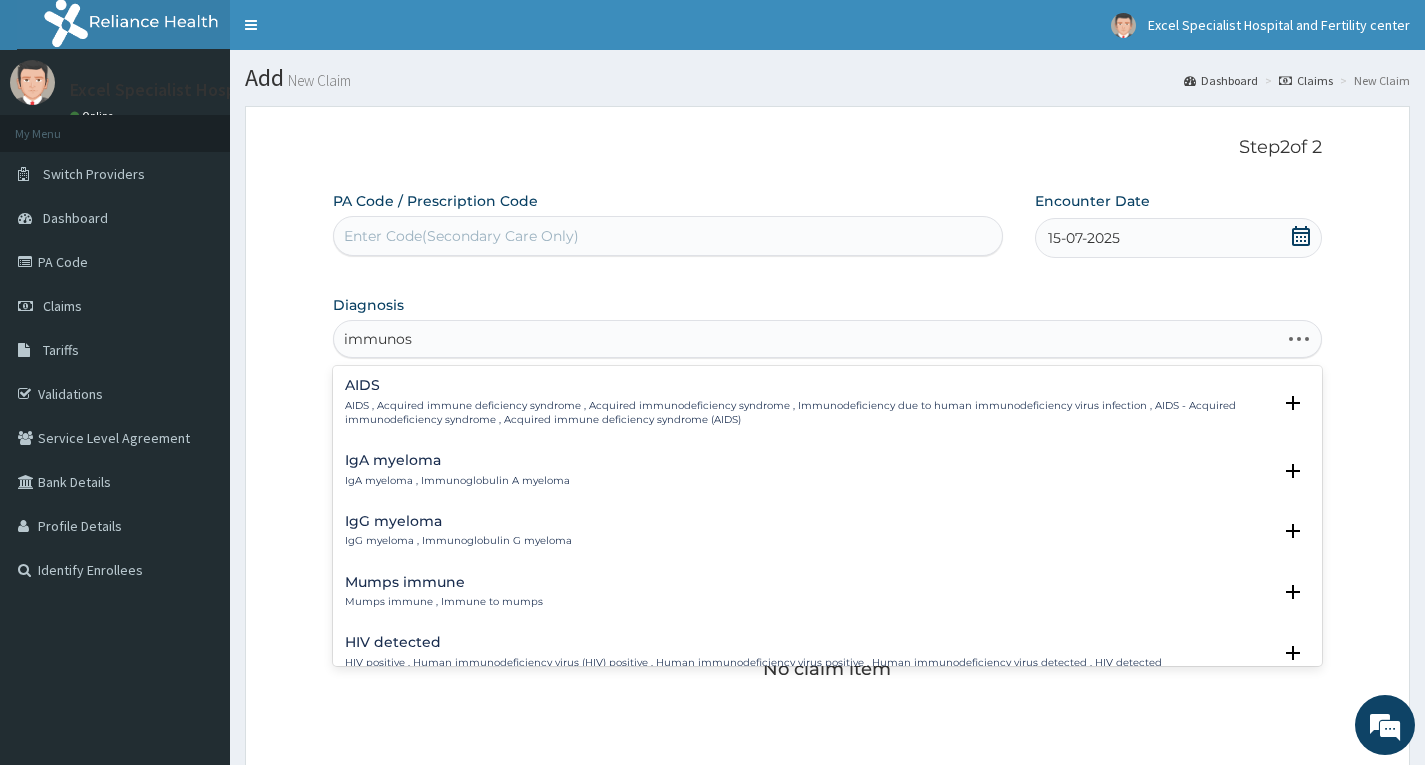 type on "immunosu" 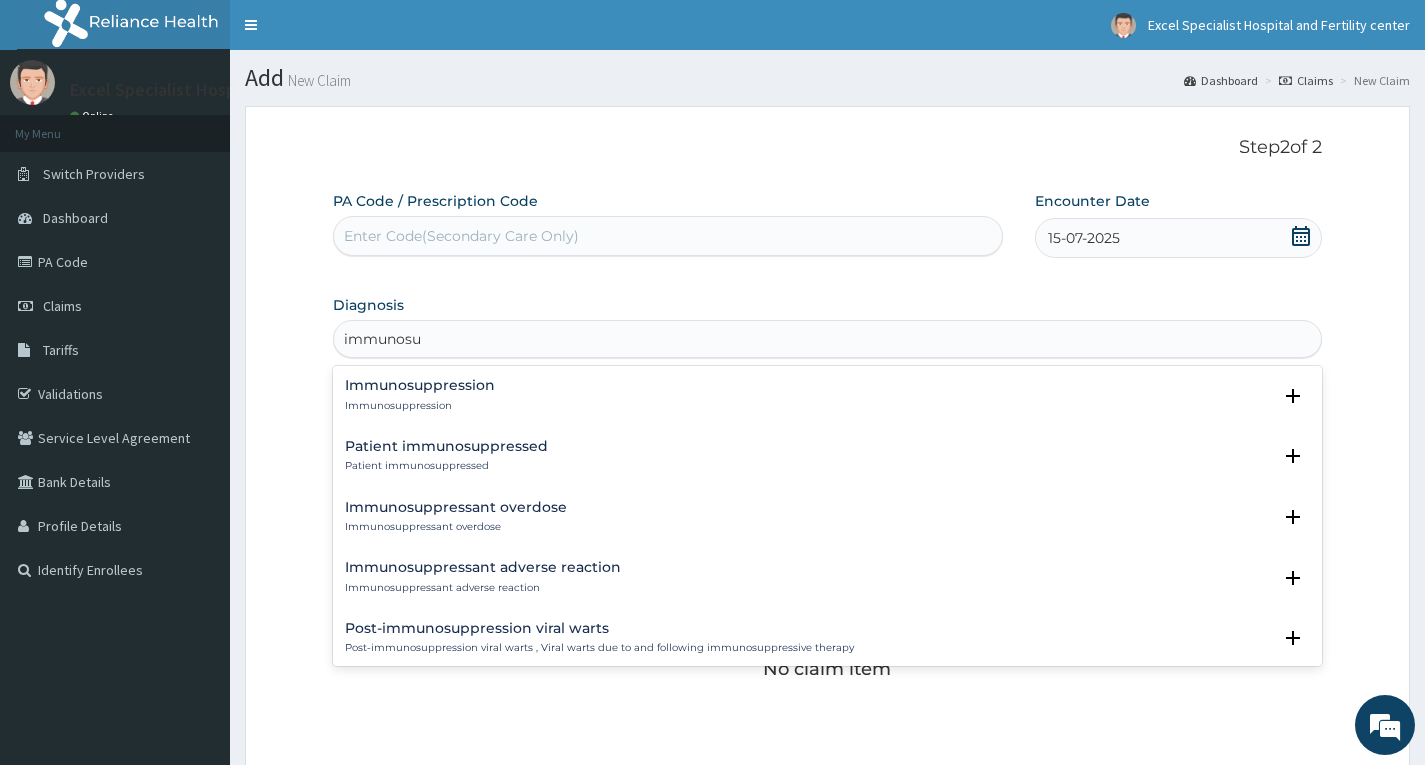 click on "Immunosuppression" at bounding box center (420, 385) 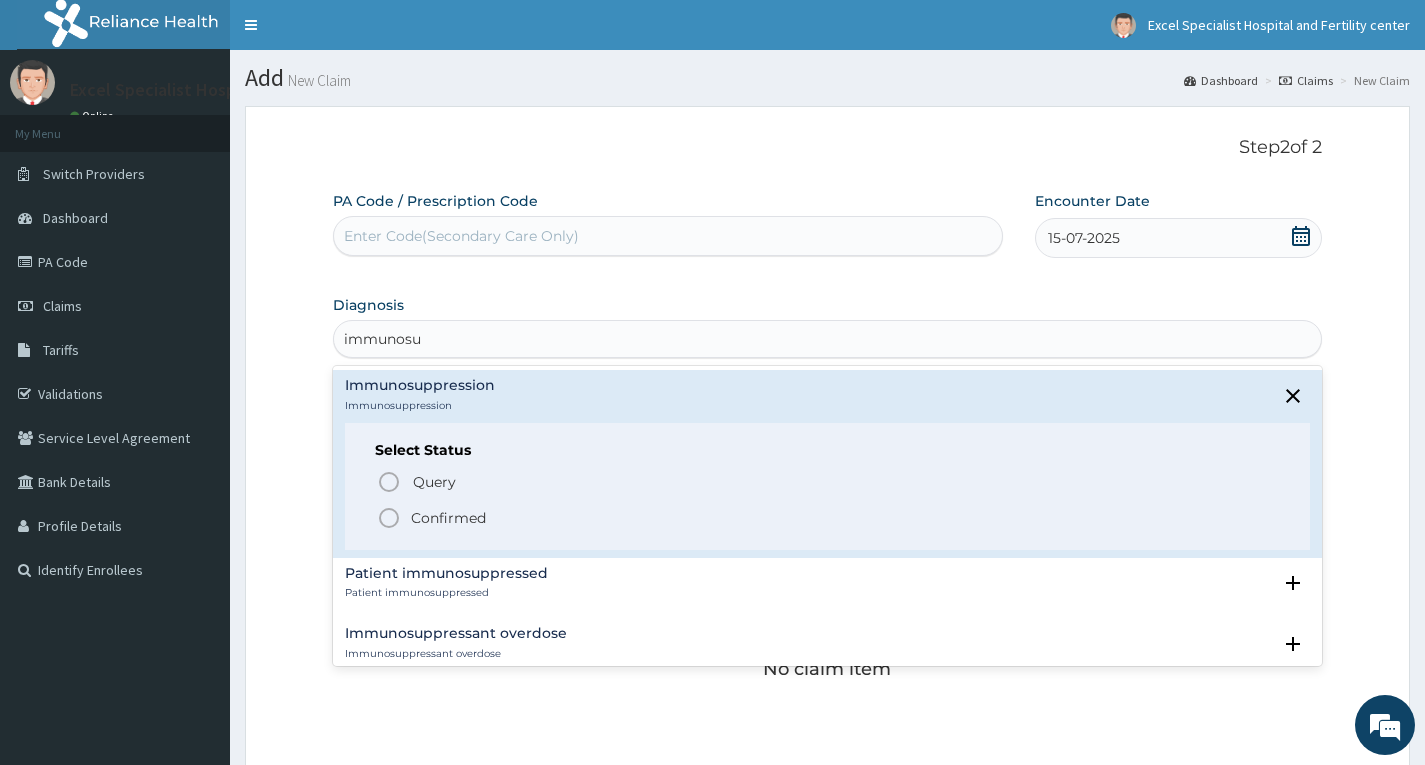 click on "Confirmed" at bounding box center [448, 518] 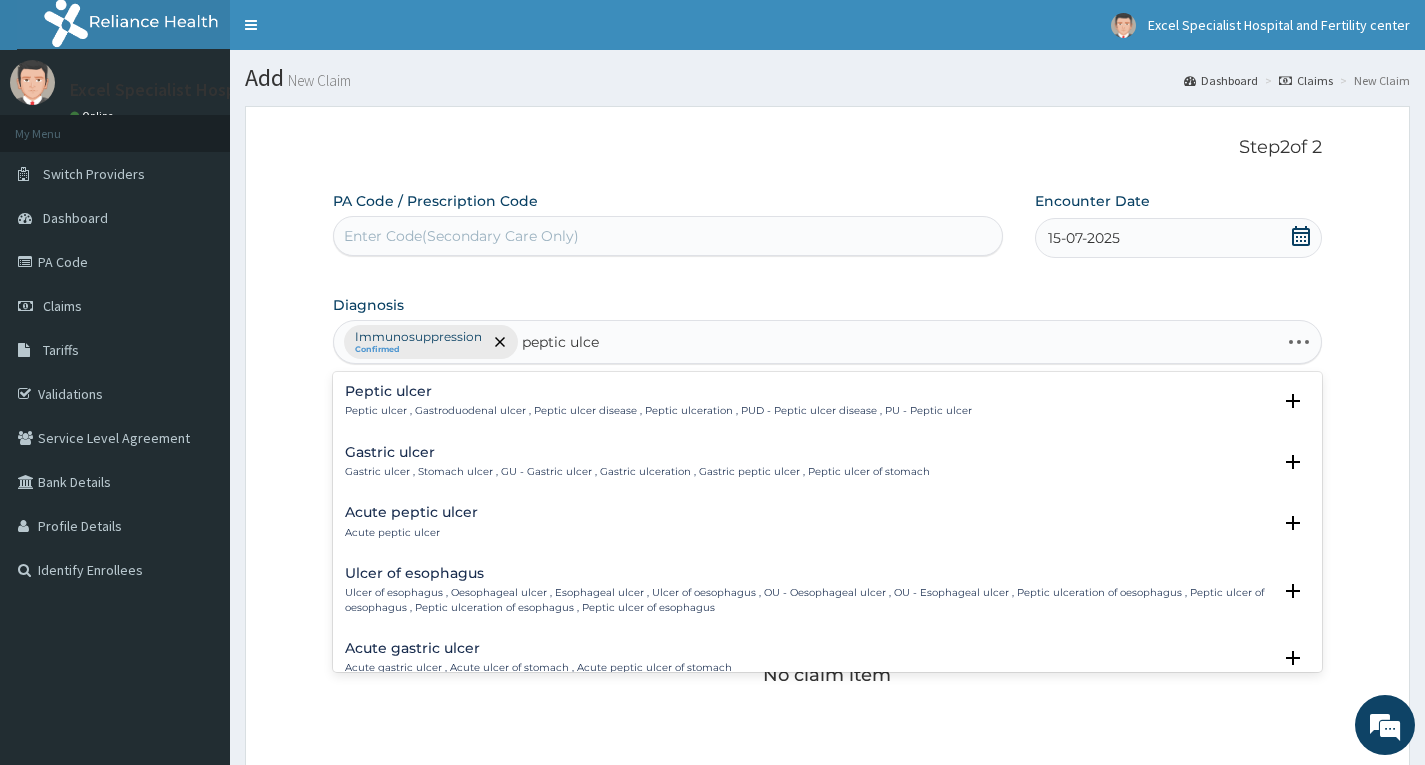 type on "peptic ulcer" 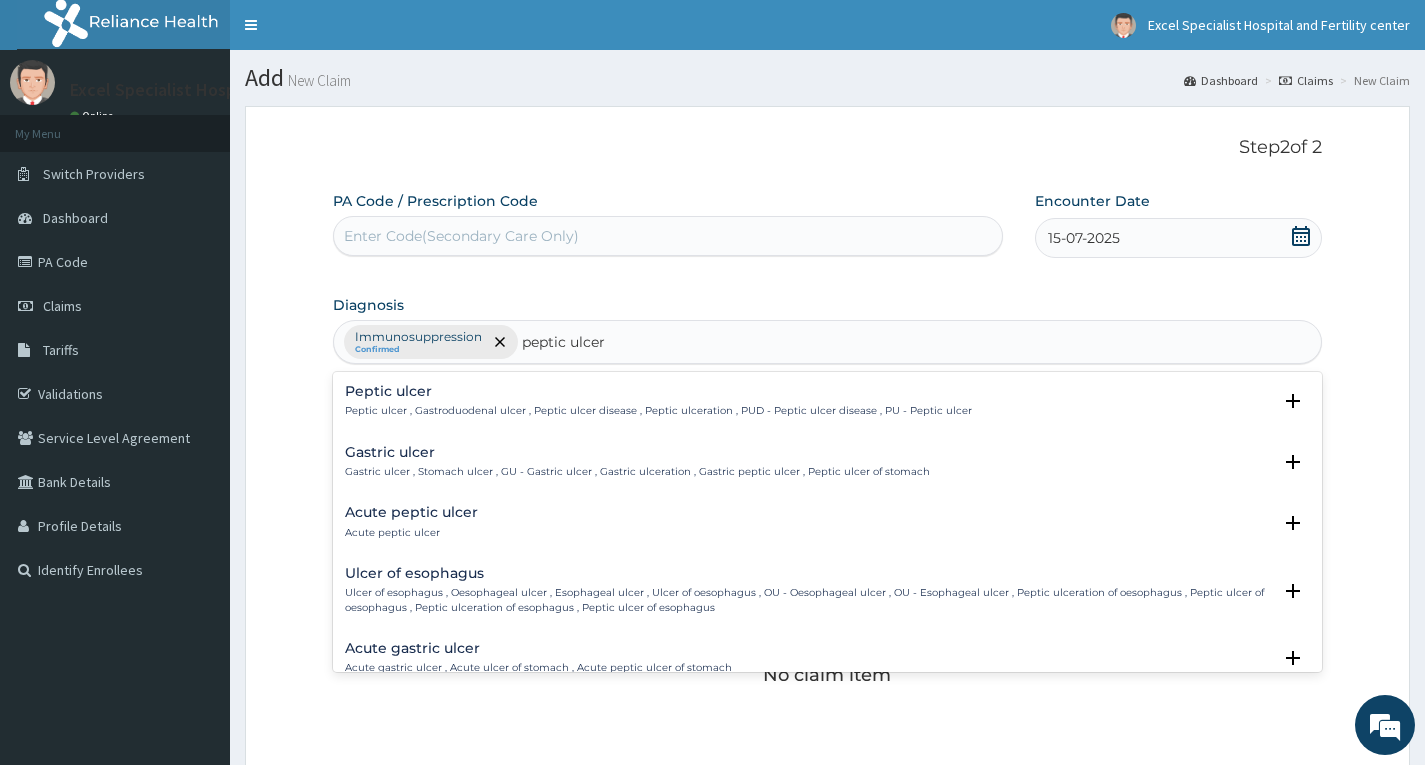 click on "Peptic ulcer" at bounding box center (658, 391) 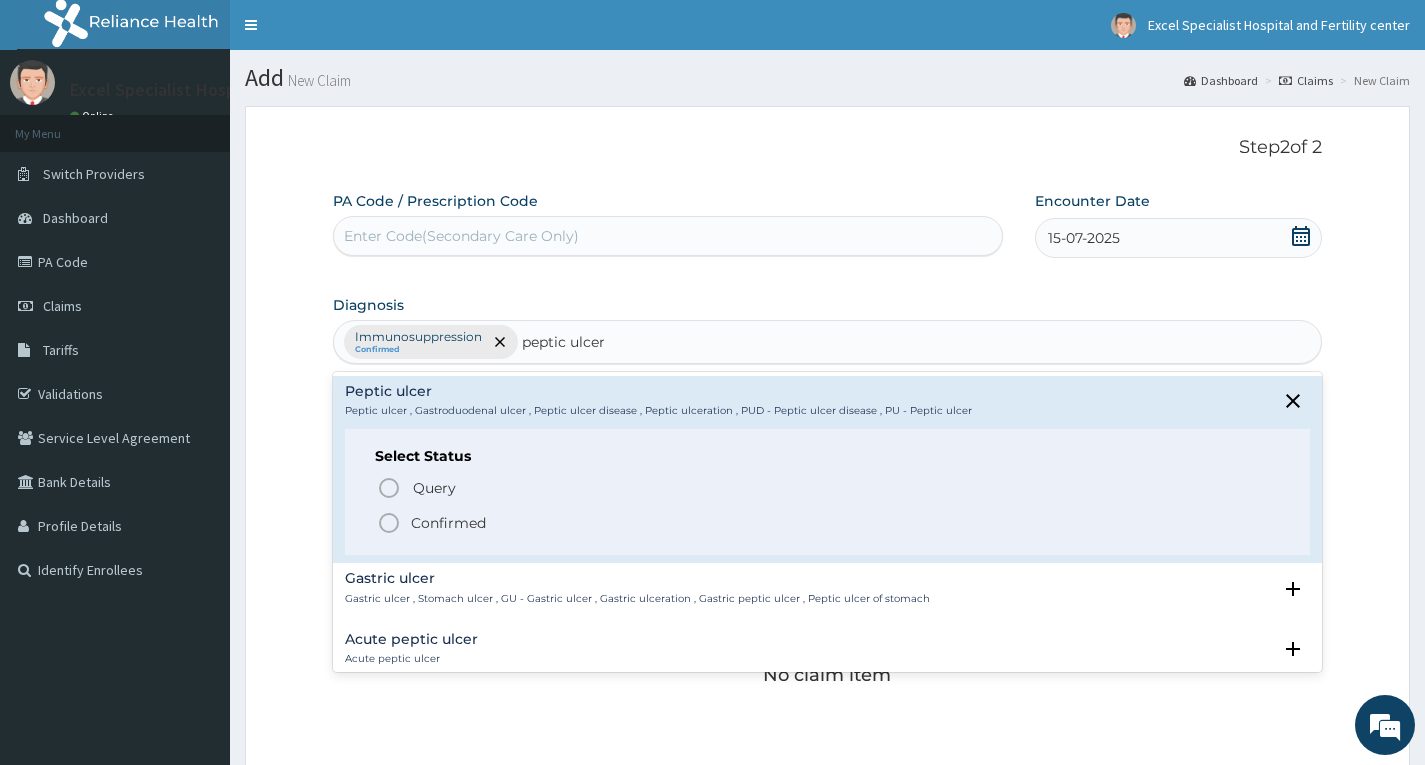 click on "Confirmed" at bounding box center [448, 523] 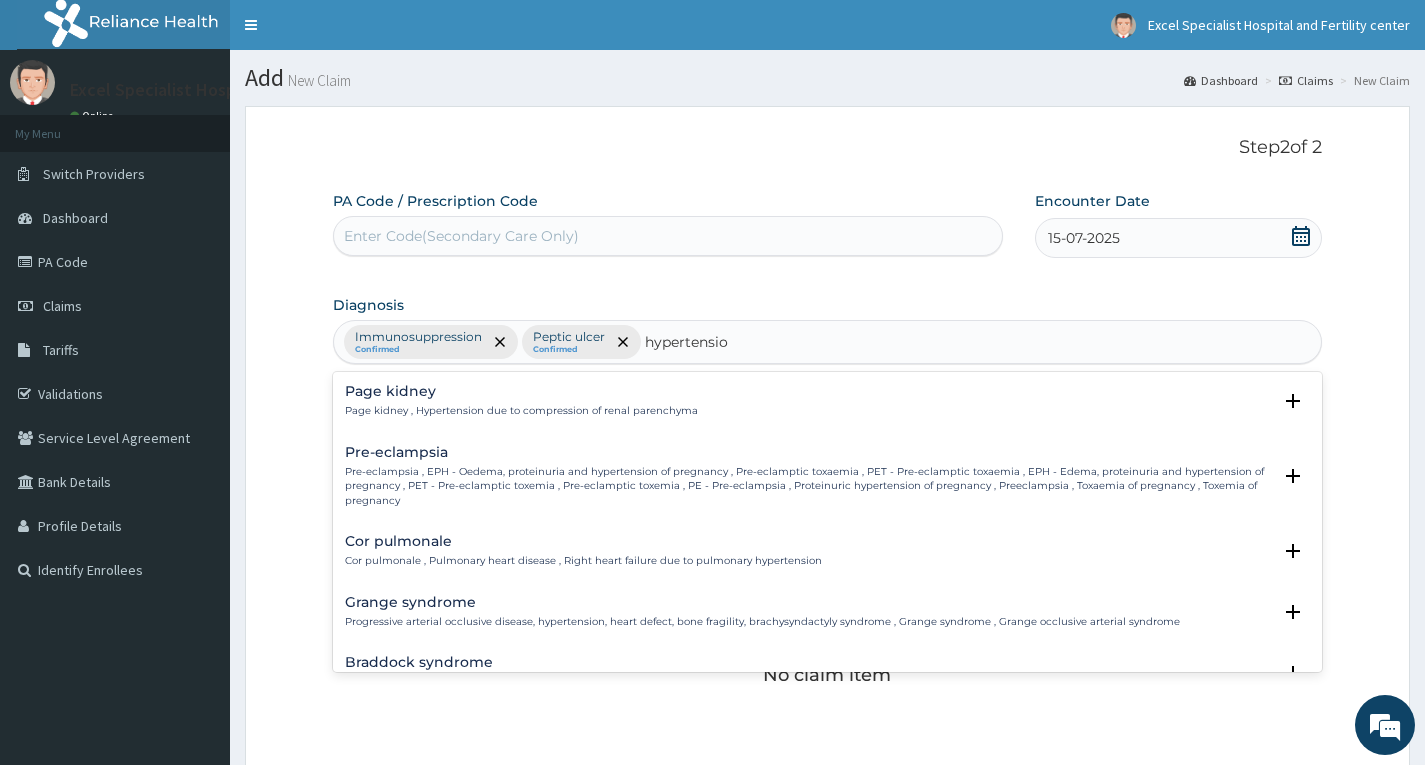 type on "hypertension" 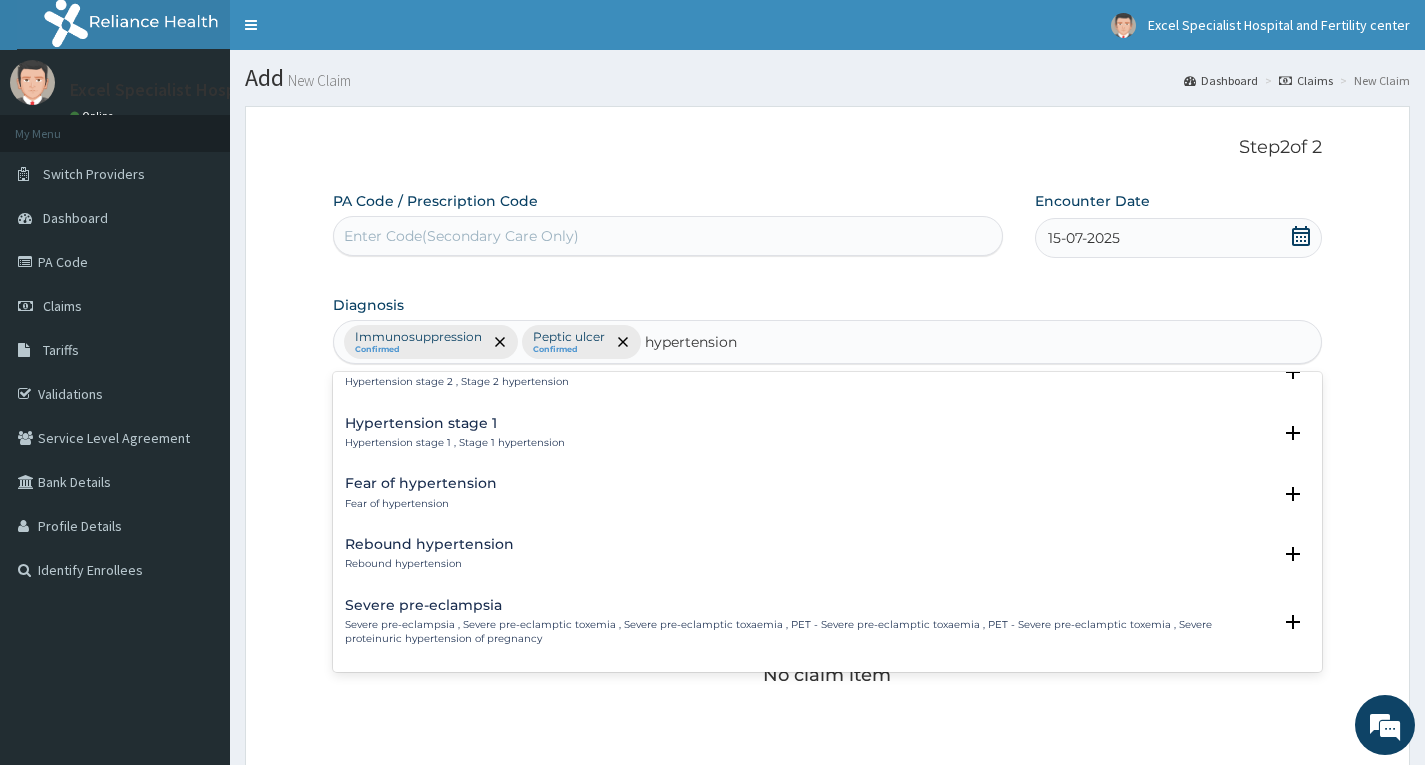 scroll, scrollTop: 700, scrollLeft: 0, axis: vertical 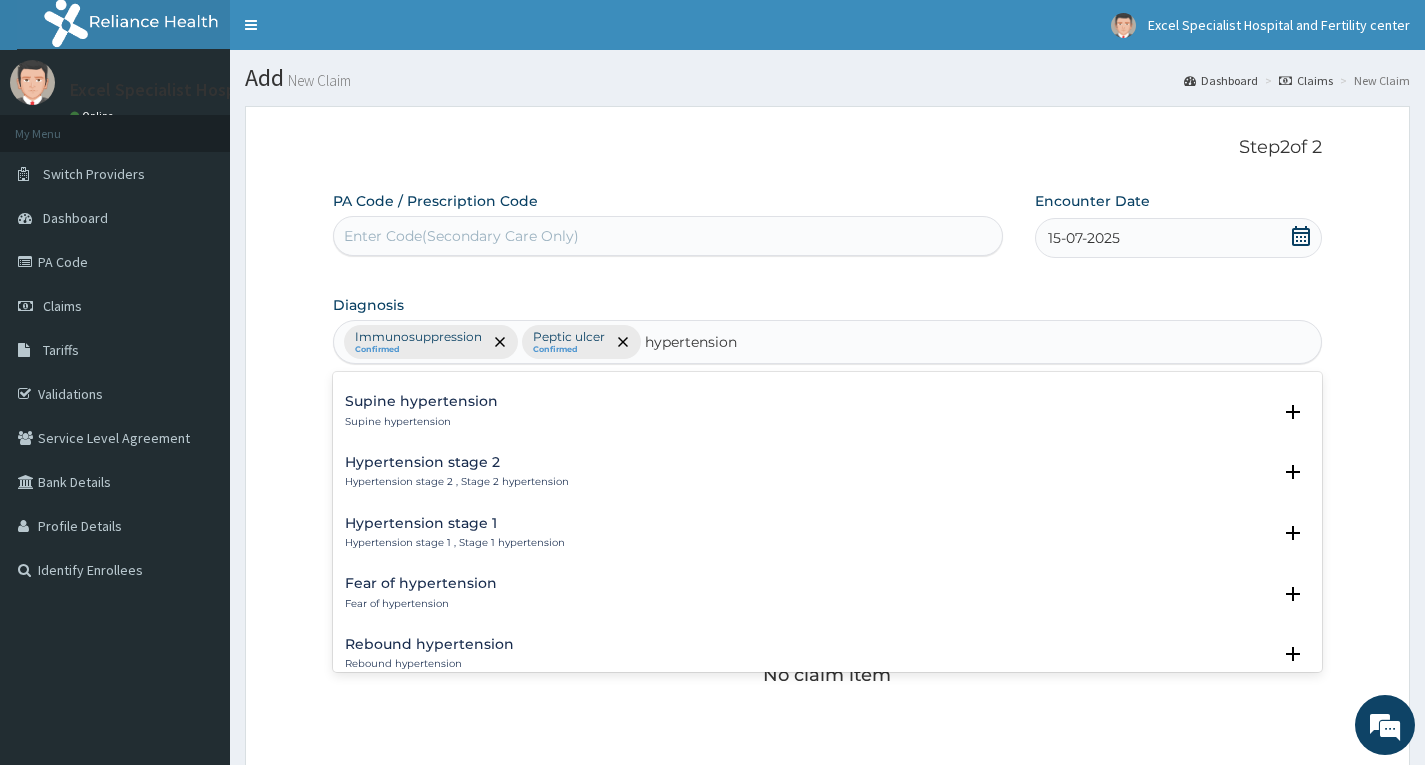 click on "Hypertension stage 1" at bounding box center (455, 523) 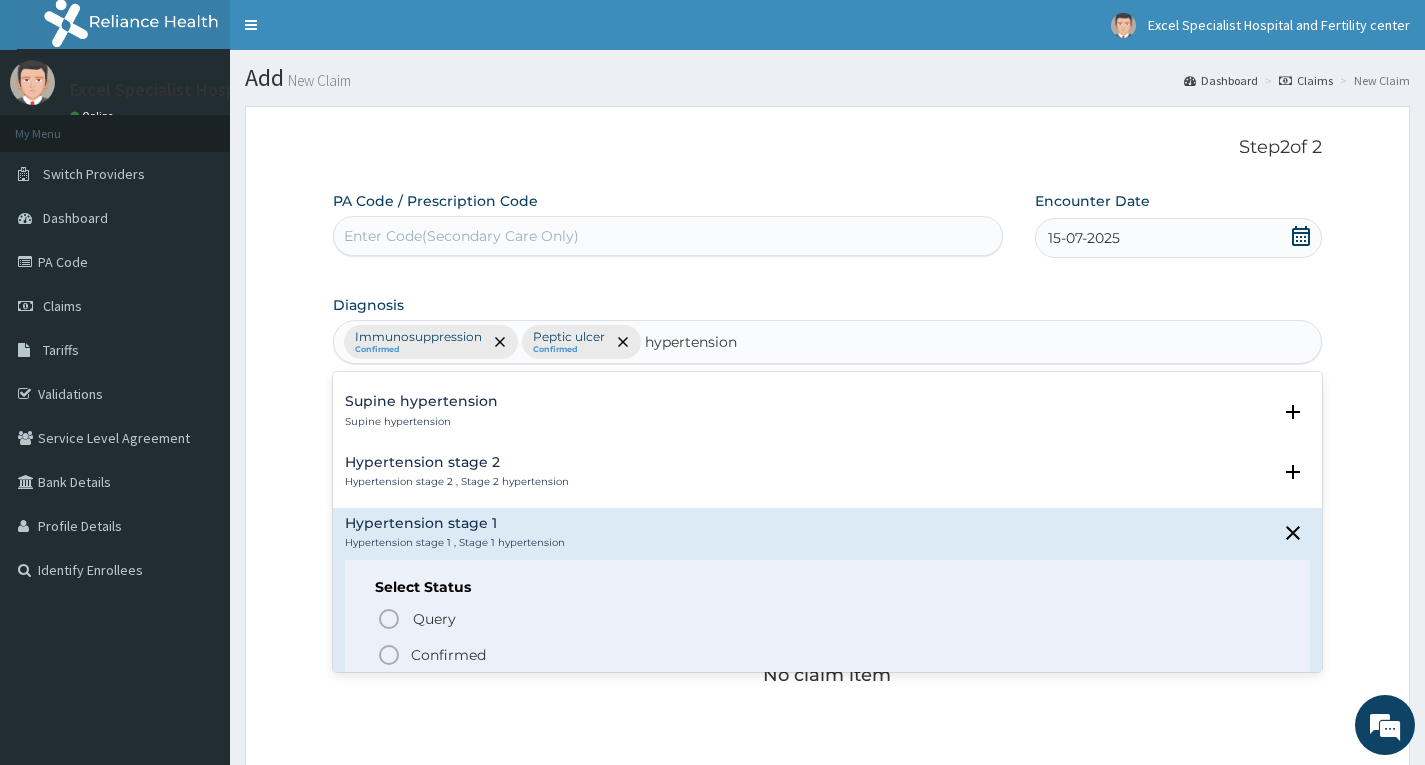 click on "Confirmed" at bounding box center [448, 655] 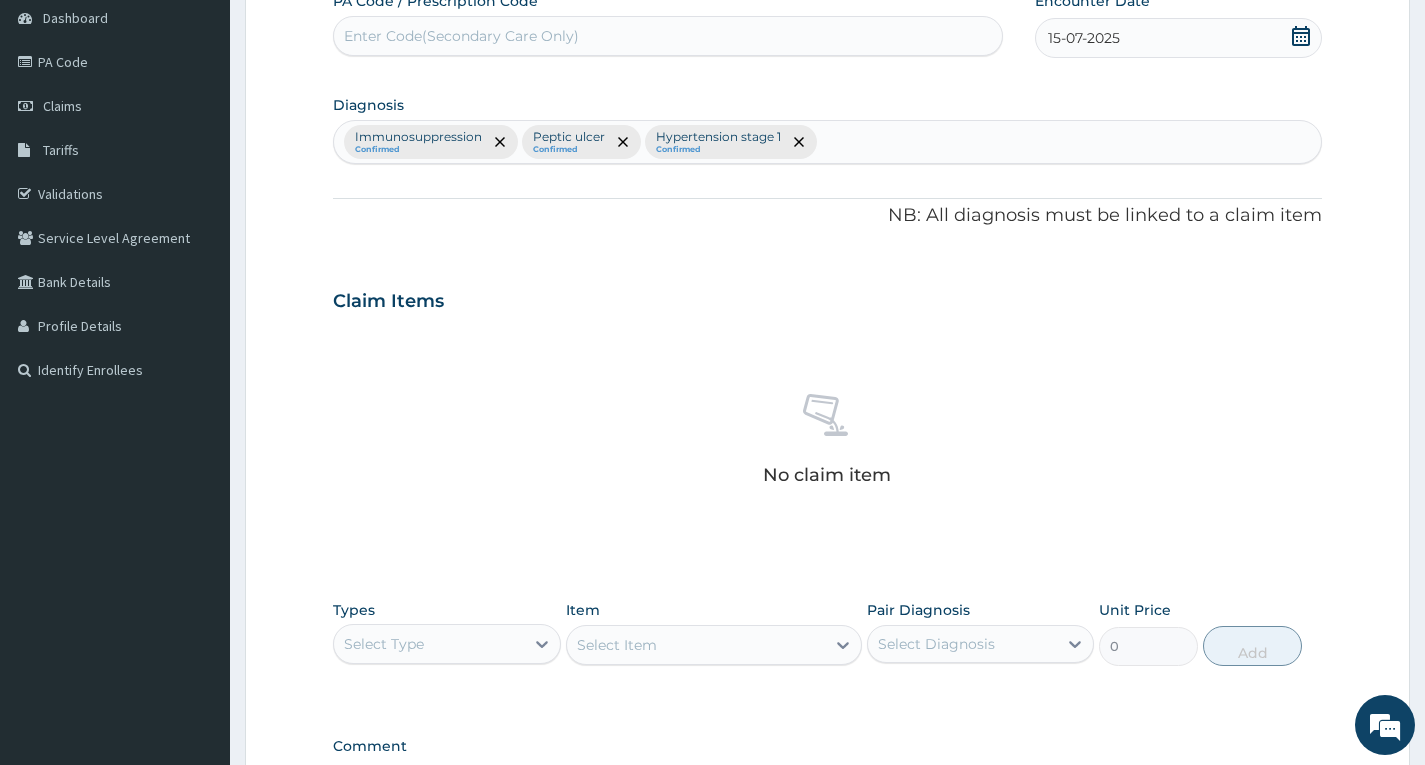 scroll, scrollTop: 400, scrollLeft: 0, axis: vertical 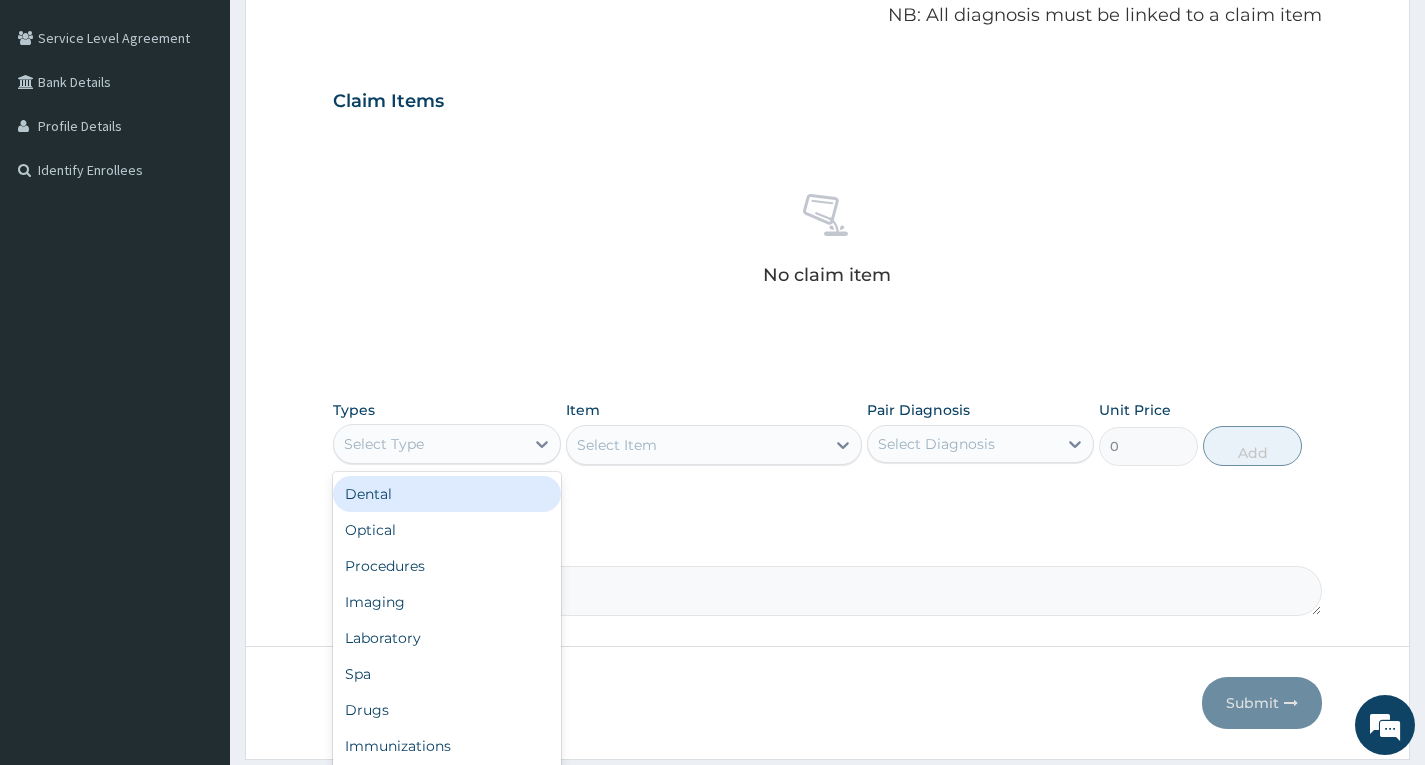 click on "Select Type" at bounding box center [428, 444] 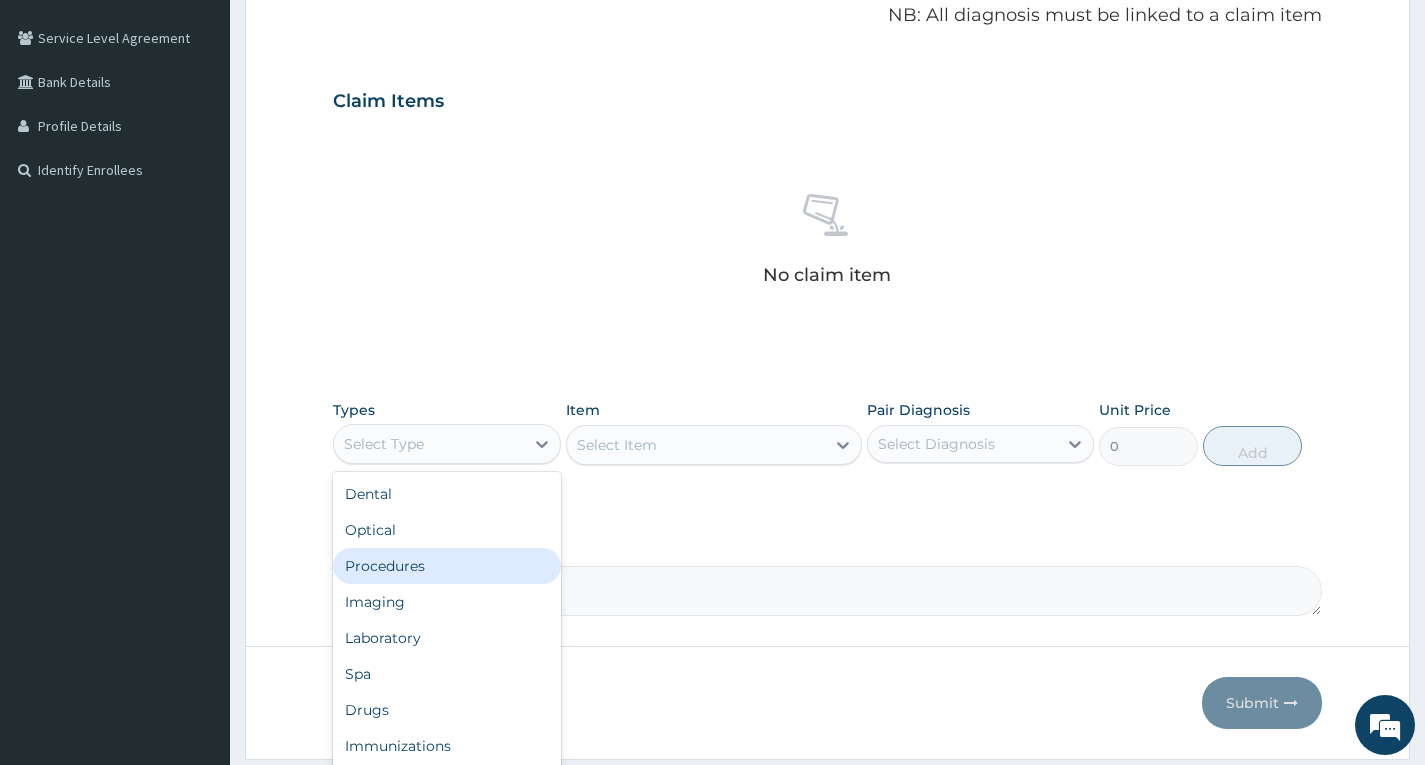 click on "Procedures" at bounding box center [446, 566] 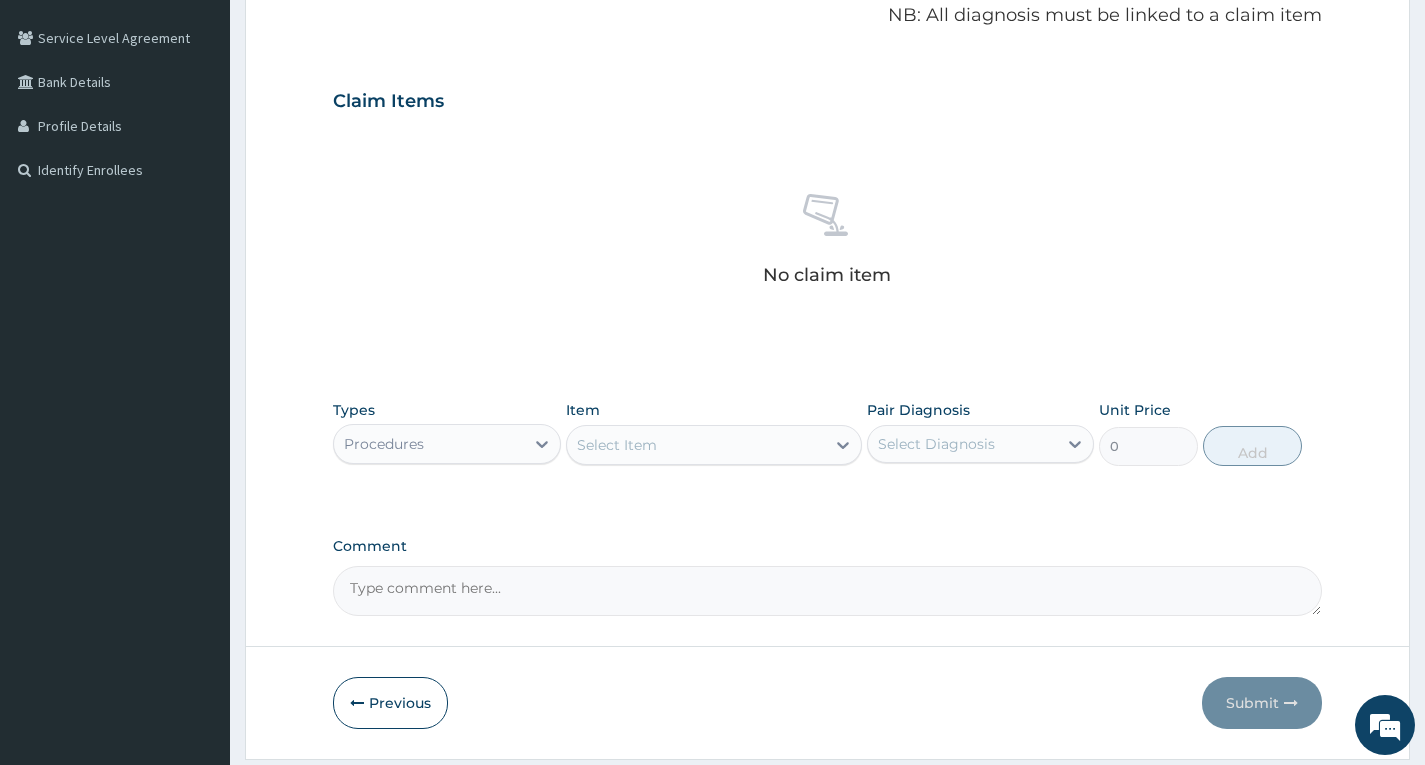 click on "Select Item" at bounding box center (696, 445) 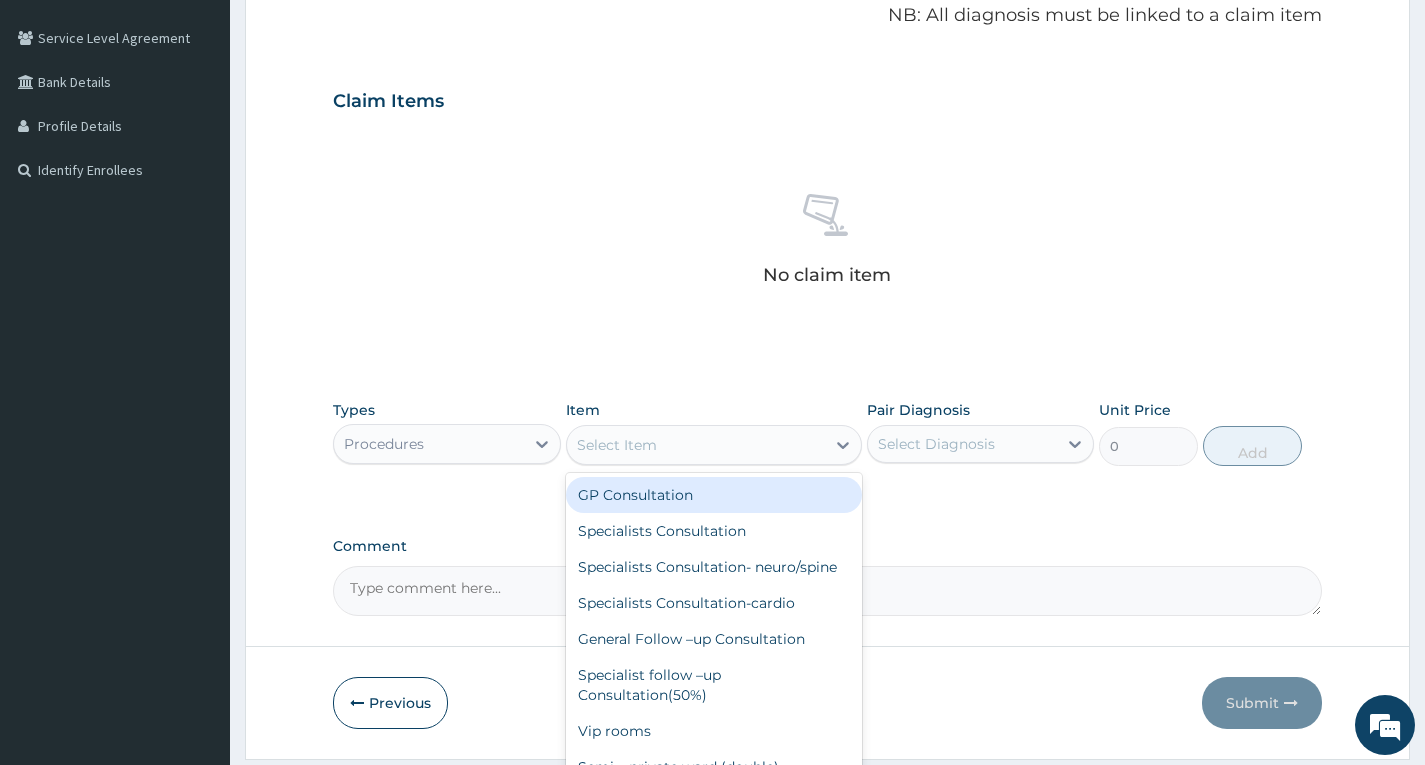 click on "GP Consultation" at bounding box center [714, 495] 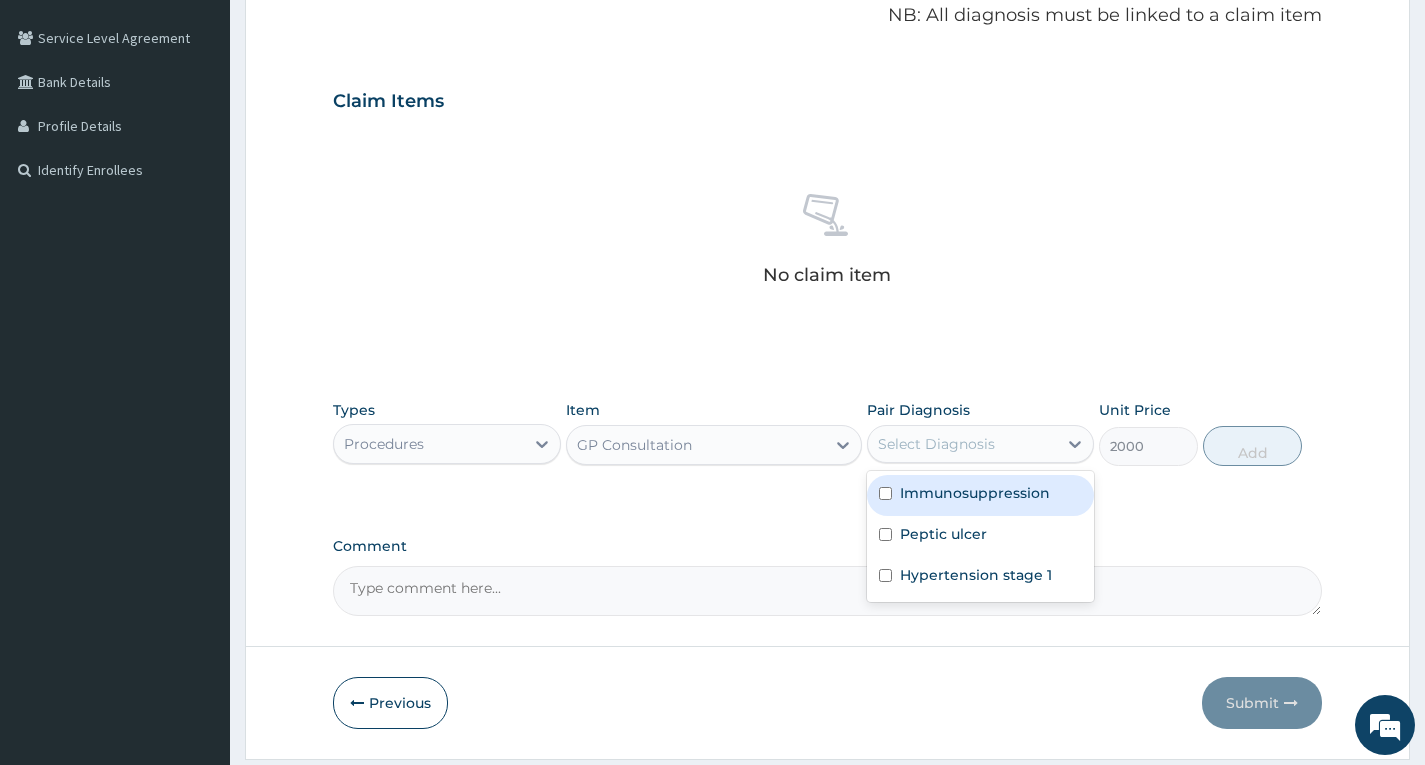 click on "Select Diagnosis" at bounding box center (936, 444) 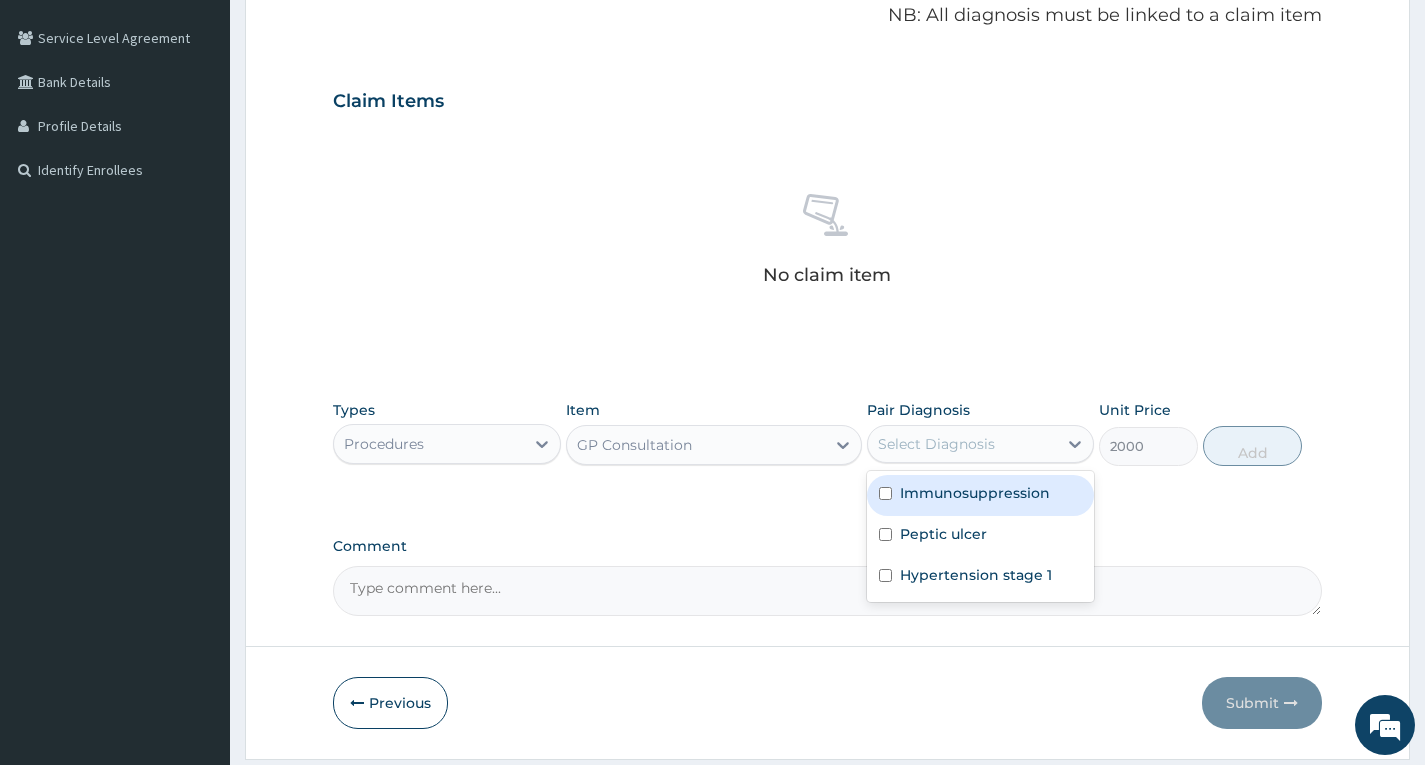 click on "Immunosuppression" at bounding box center (980, 495) 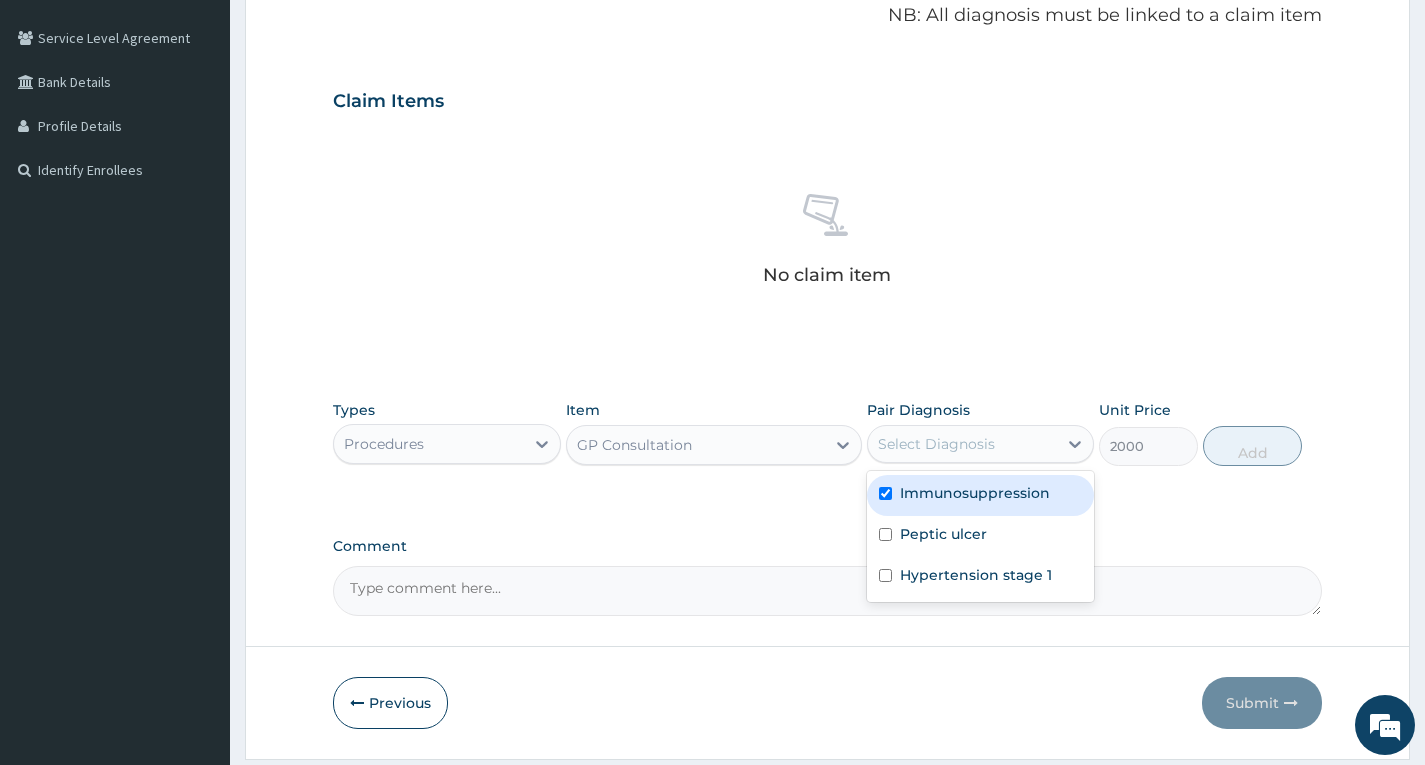 checkbox on "true" 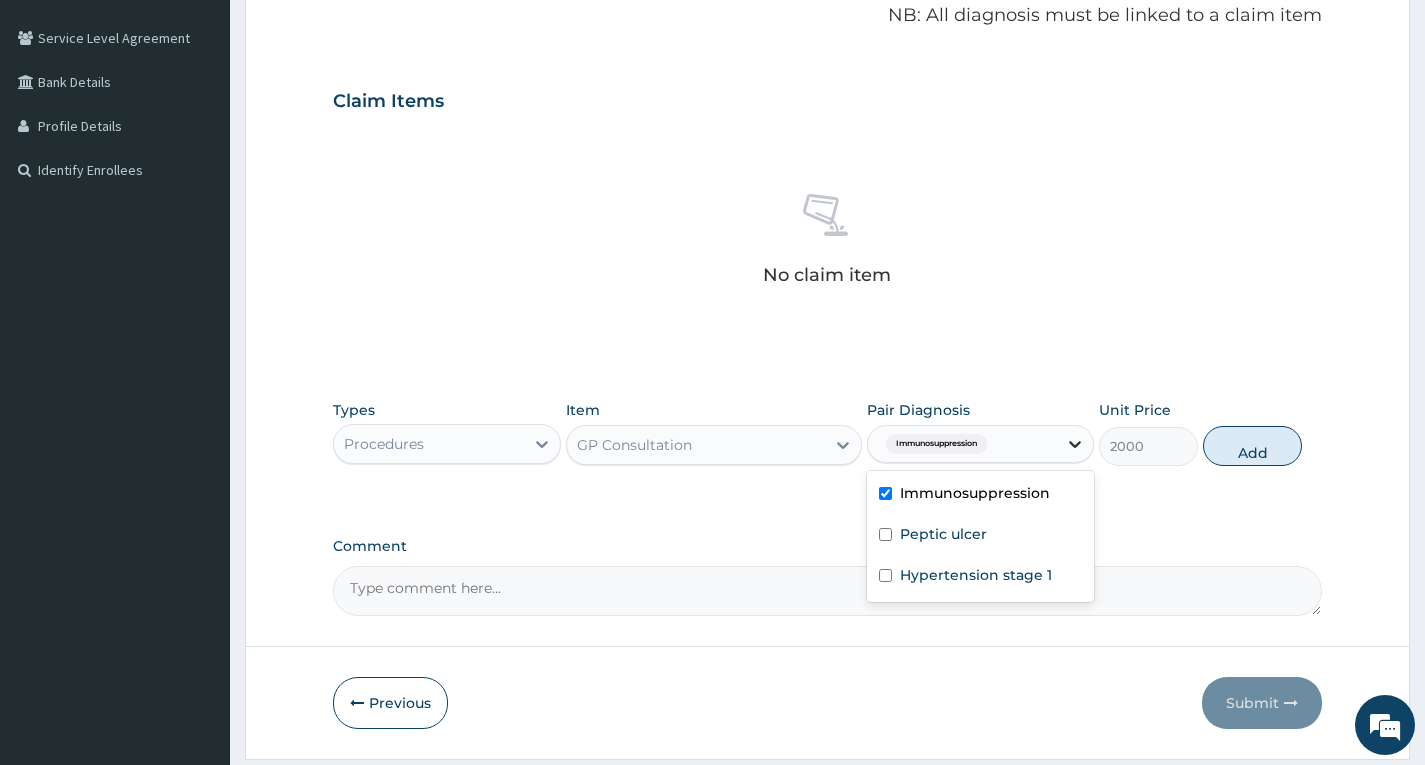 click 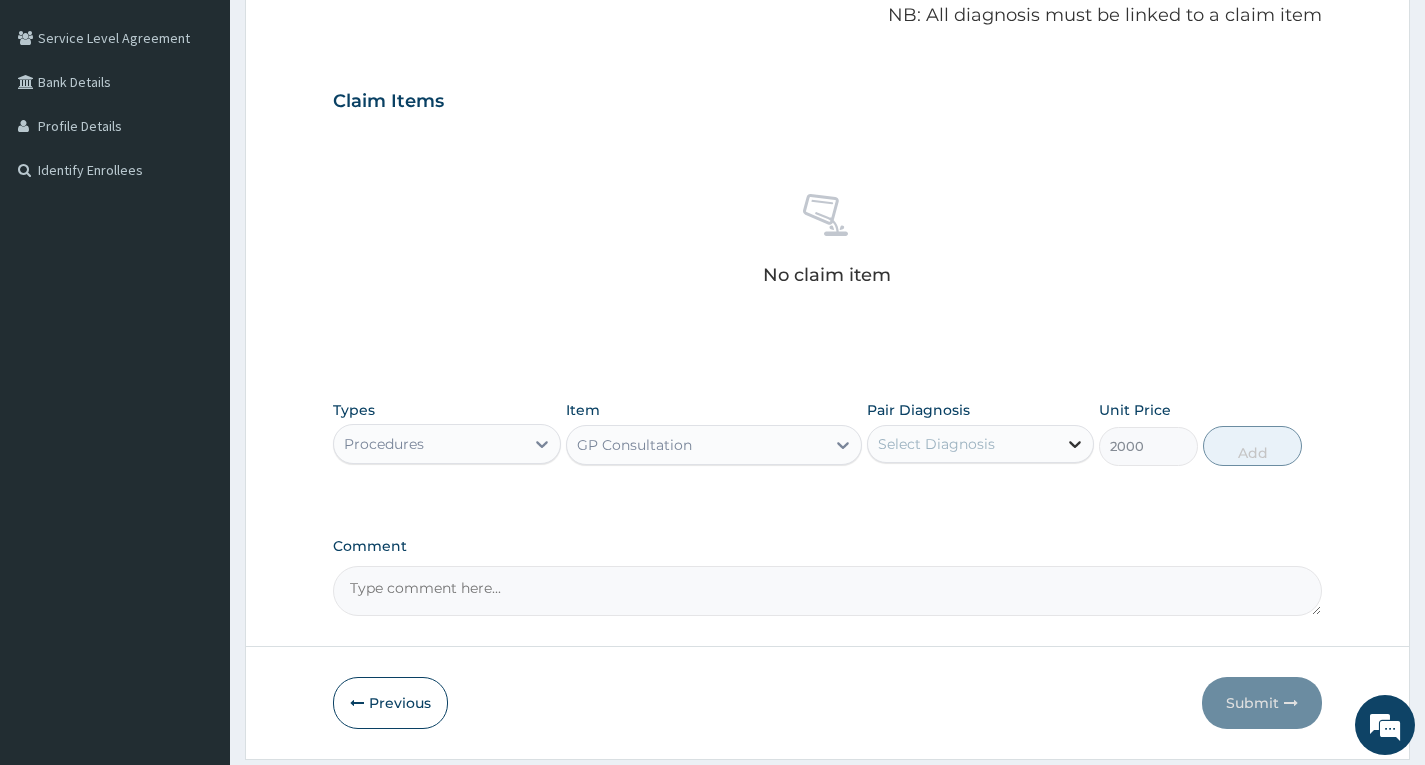 click 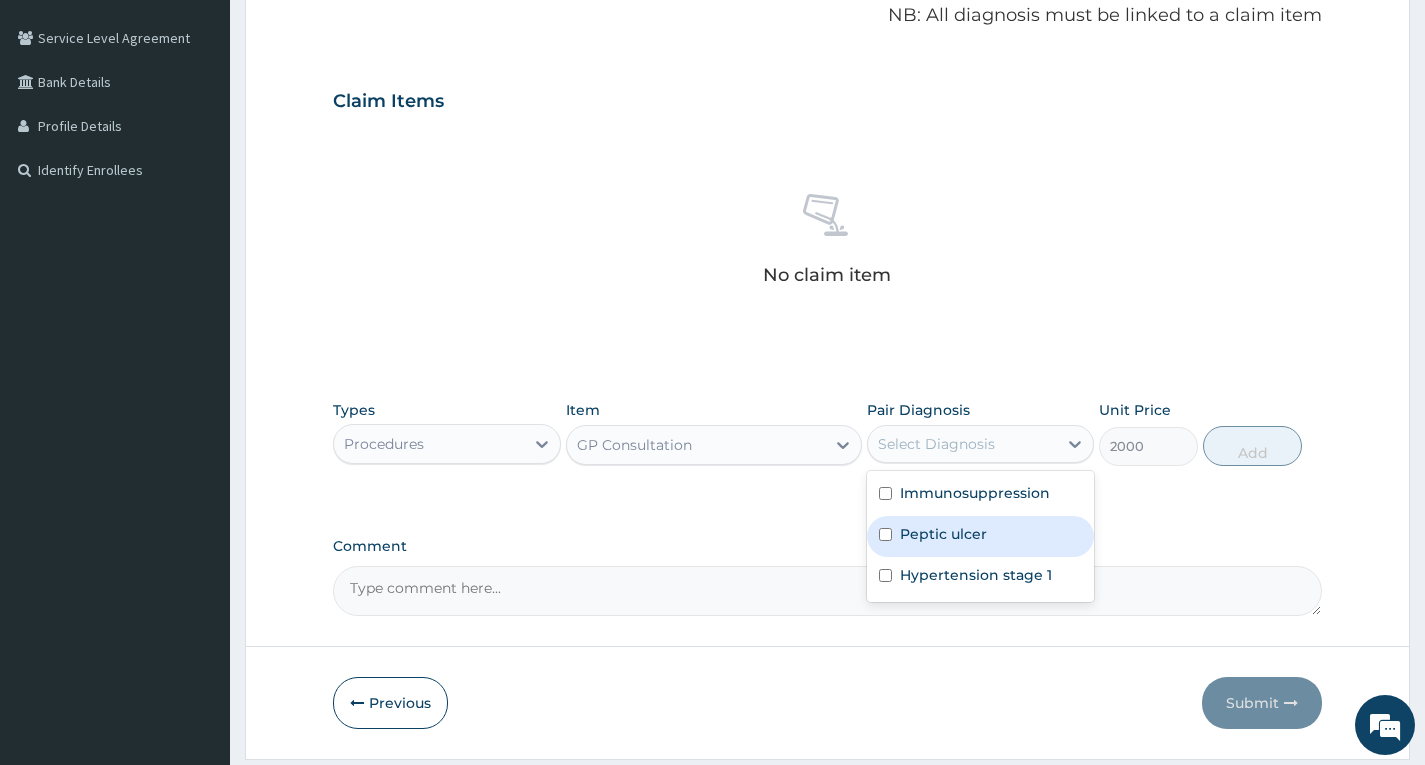 click on "Peptic ulcer" at bounding box center [943, 534] 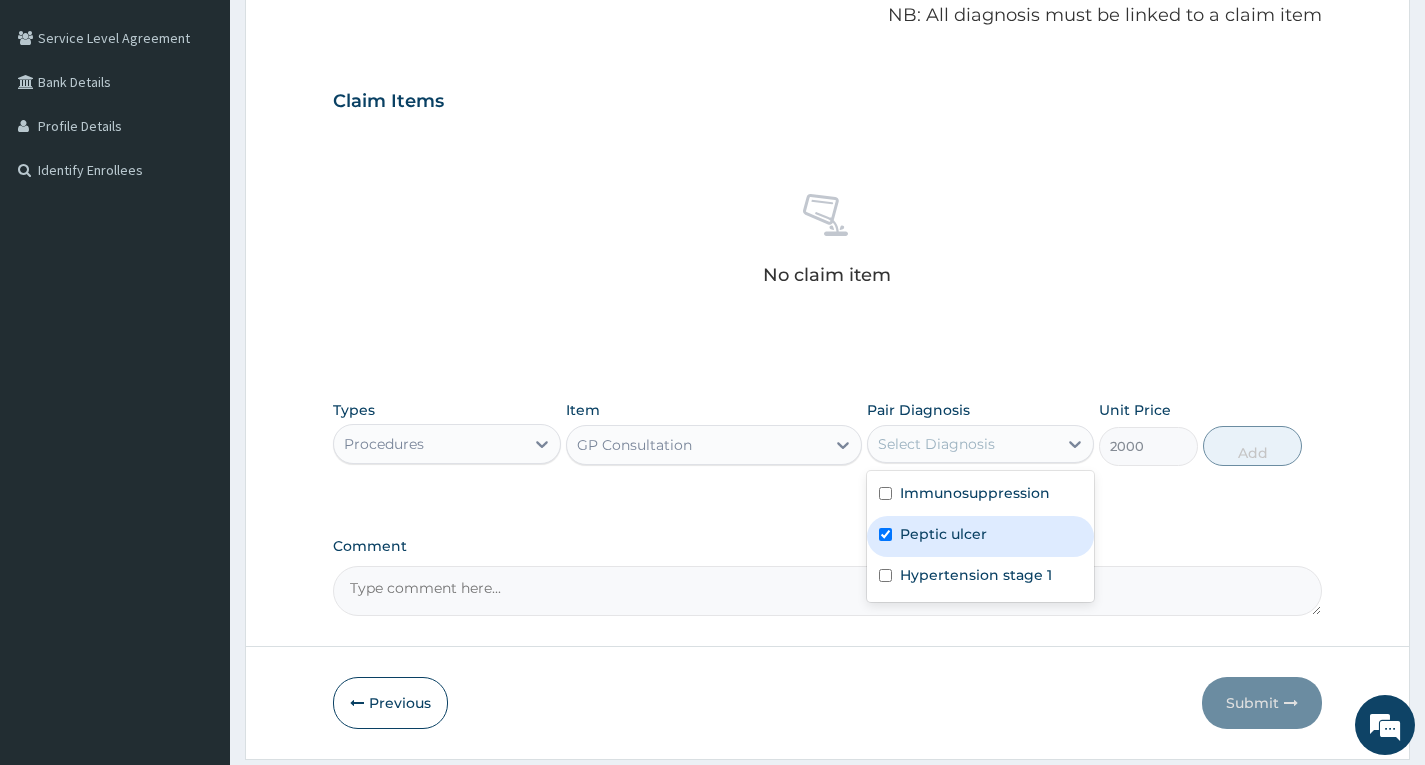 checkbox on "true" 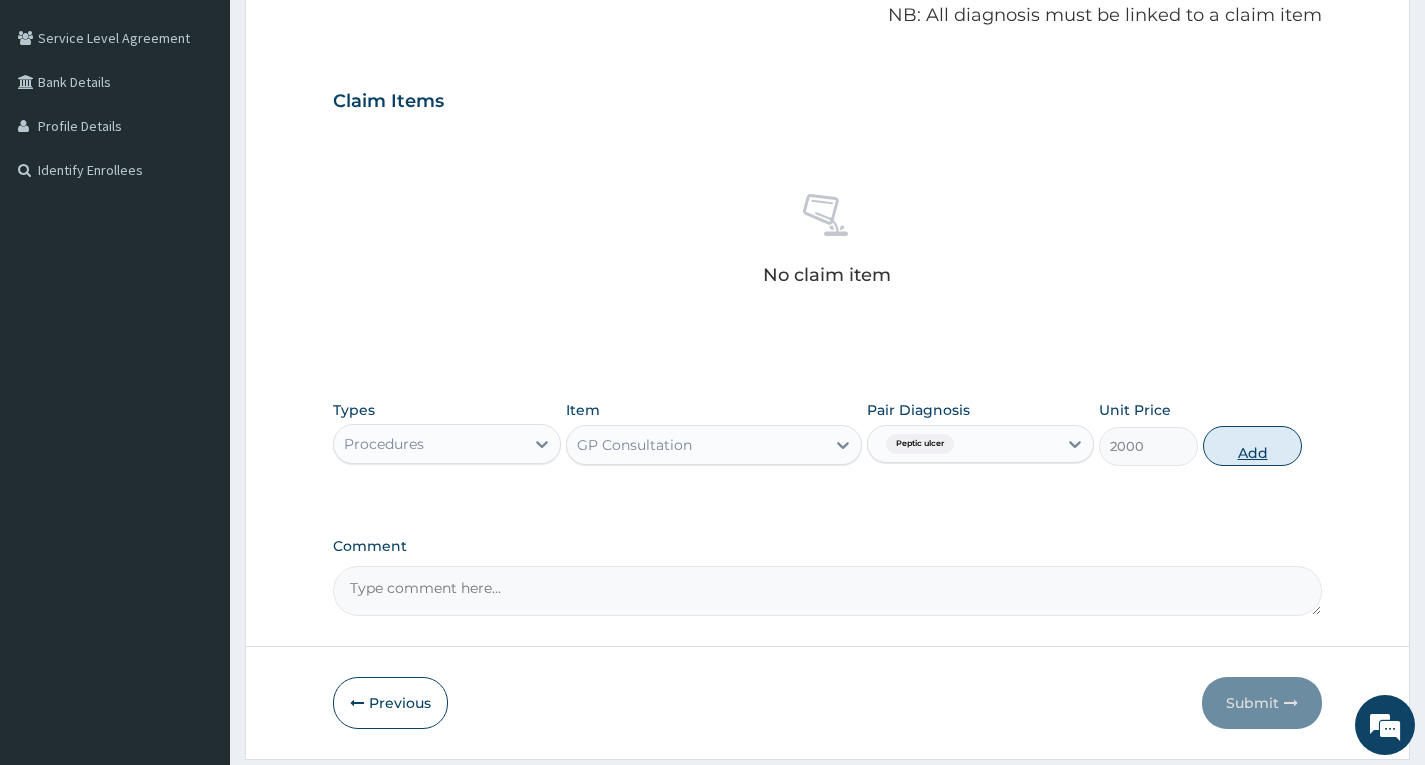 click on "Add" at bounding box center [1252, 446] 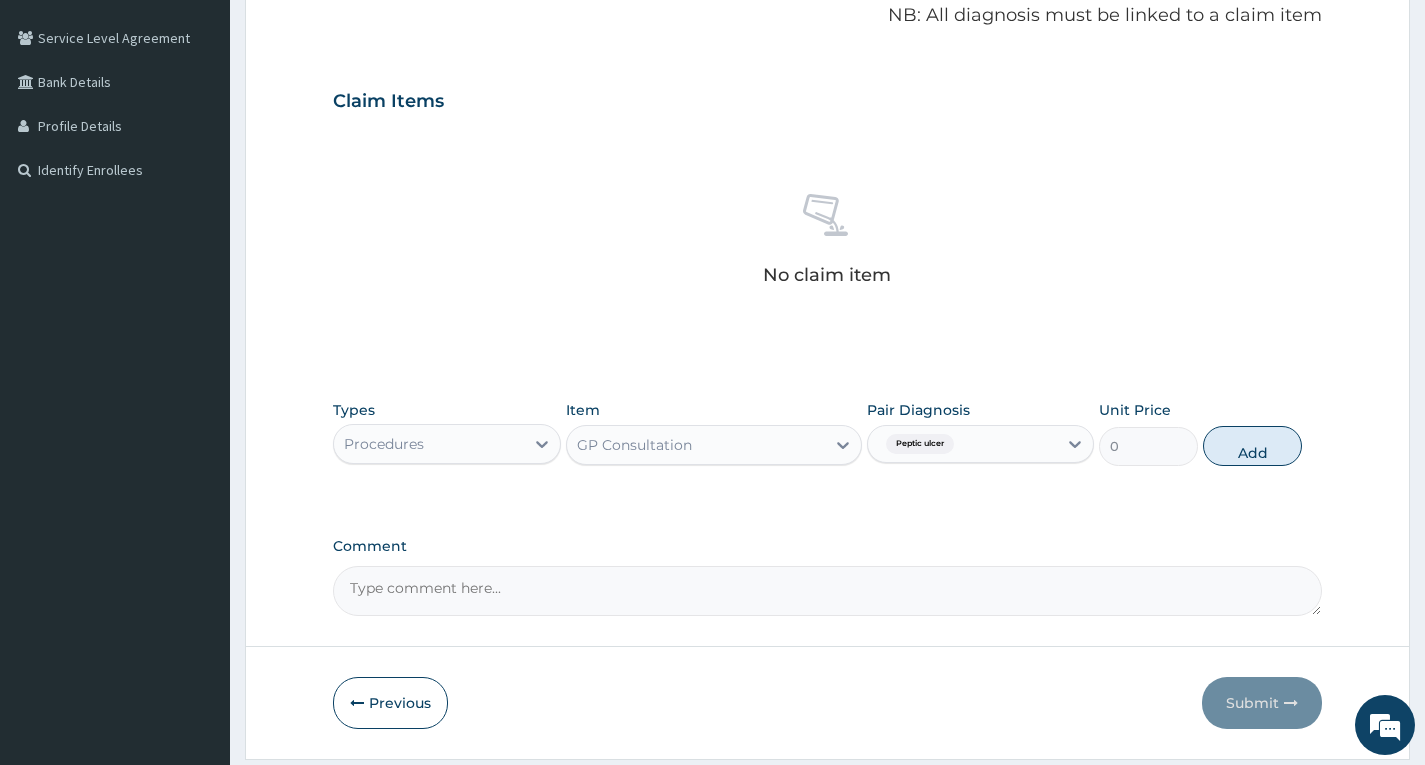 scroll, scrollTop: 381, scrollLeft: 0, axis: vertical 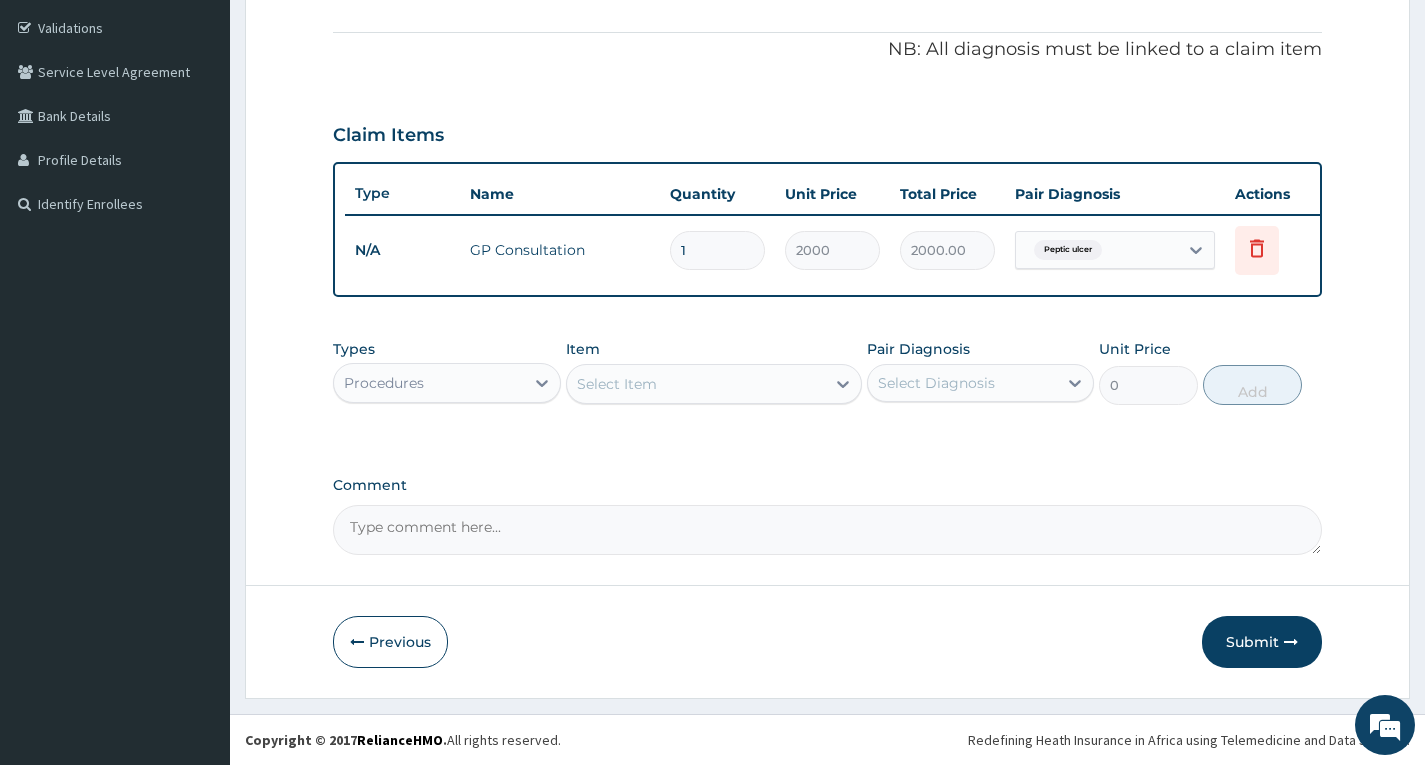 click on "Select Item" at bounding box center [696, 384] 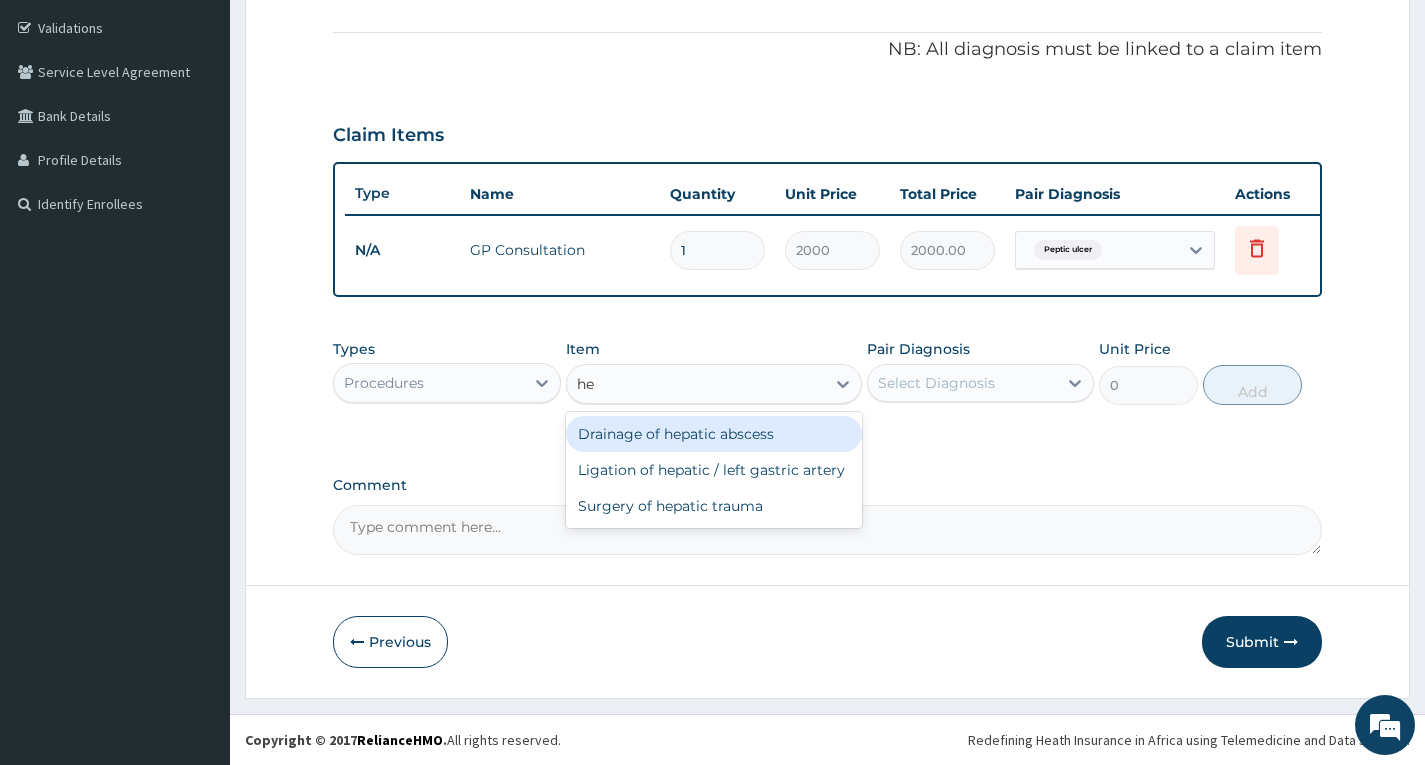 type on "h" 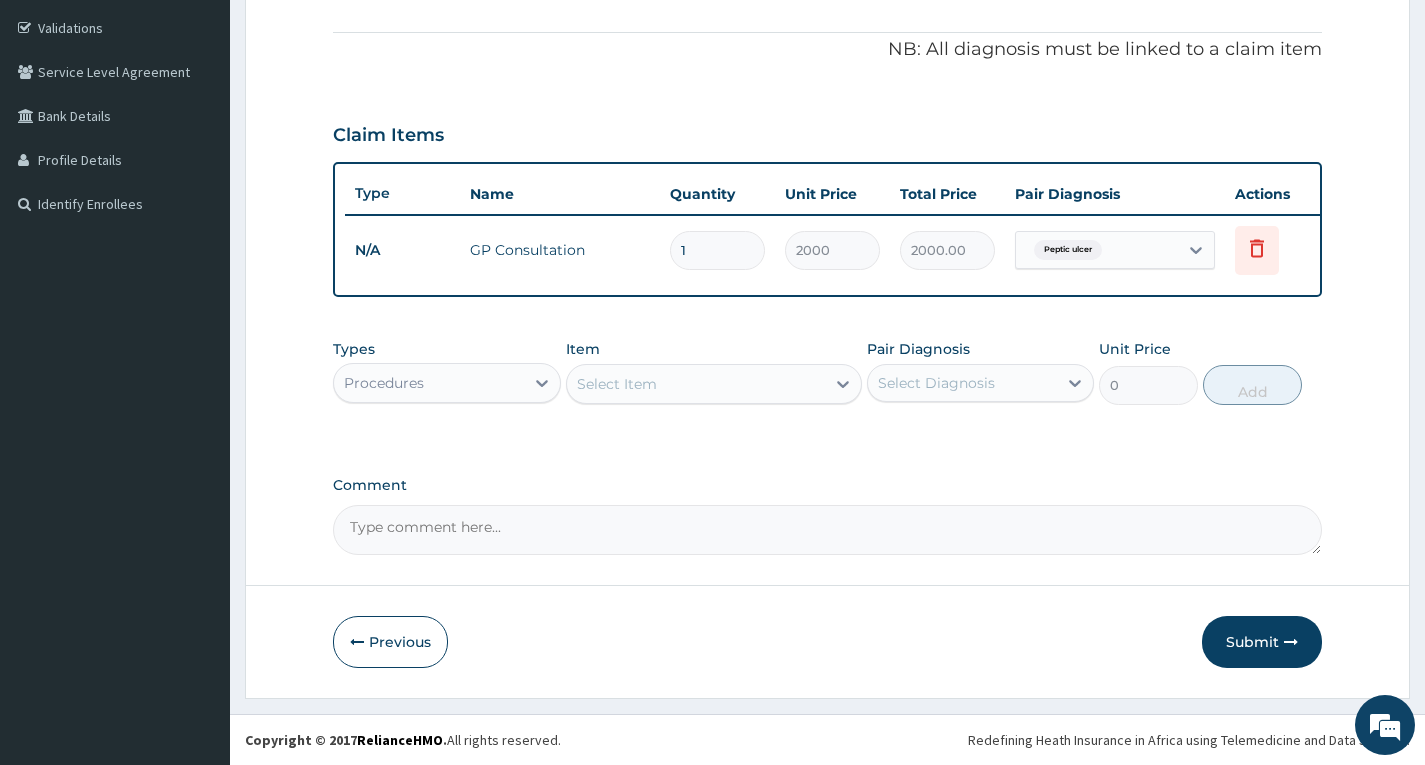 click on "PA Code / Prescription Code Enter Code(Secondary Care Only) Encounter Date 15-07-2025 Diagnosis Immunosuppression Confirmed Peptic ulcer Confirmed Hypertension stage 1 Confirmed NB: All diagnosis must be linked to a claim item Claim Items Type Name Quantity Unit Price Total Price Pair Diagnosis Actions N/A GP Consultation 1 2000 2000.00 Peptic ulcer Delete Types Procedures Item Select Item Pair Diagnosis Select Diagnosis Unit Price 0 Add Comment" at bounding box center (827, 190) 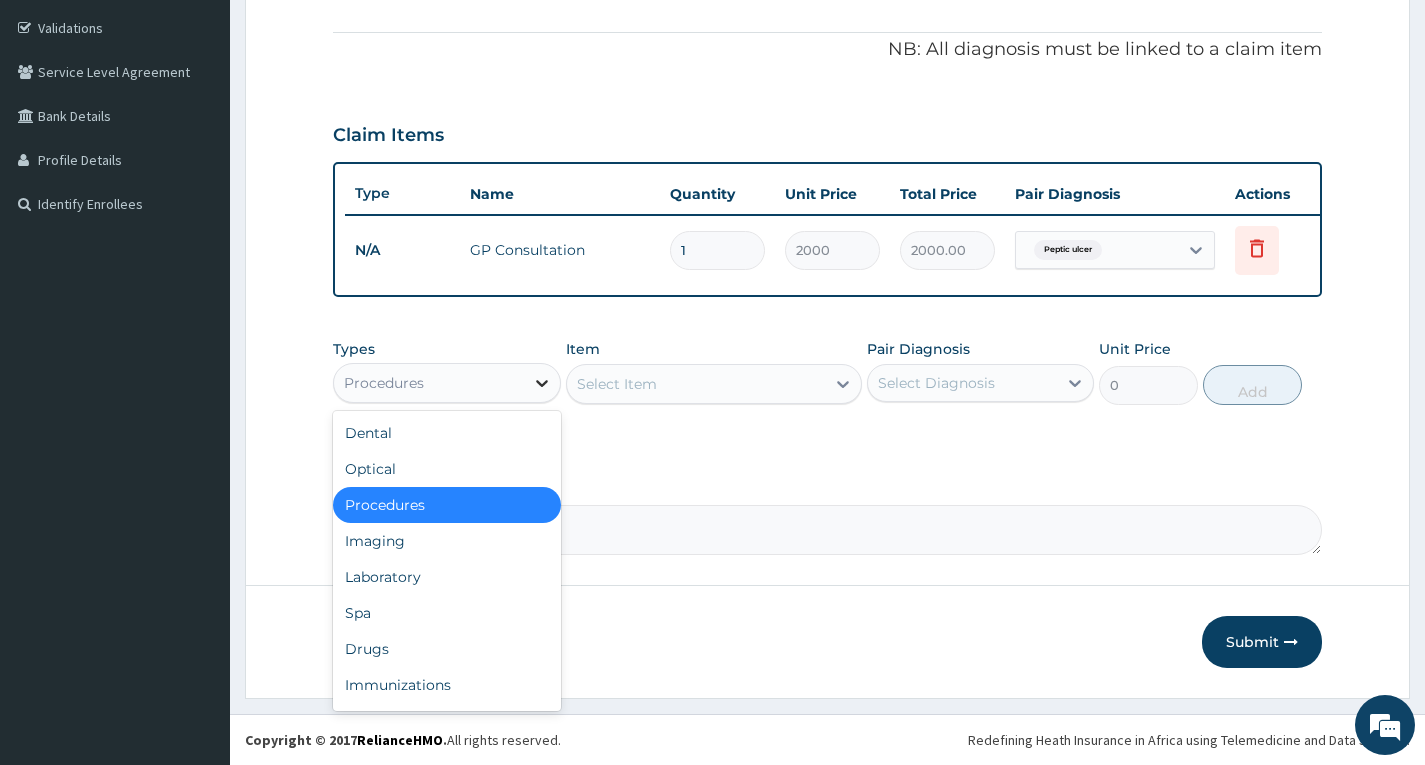 click at bounding box center [542, 383] 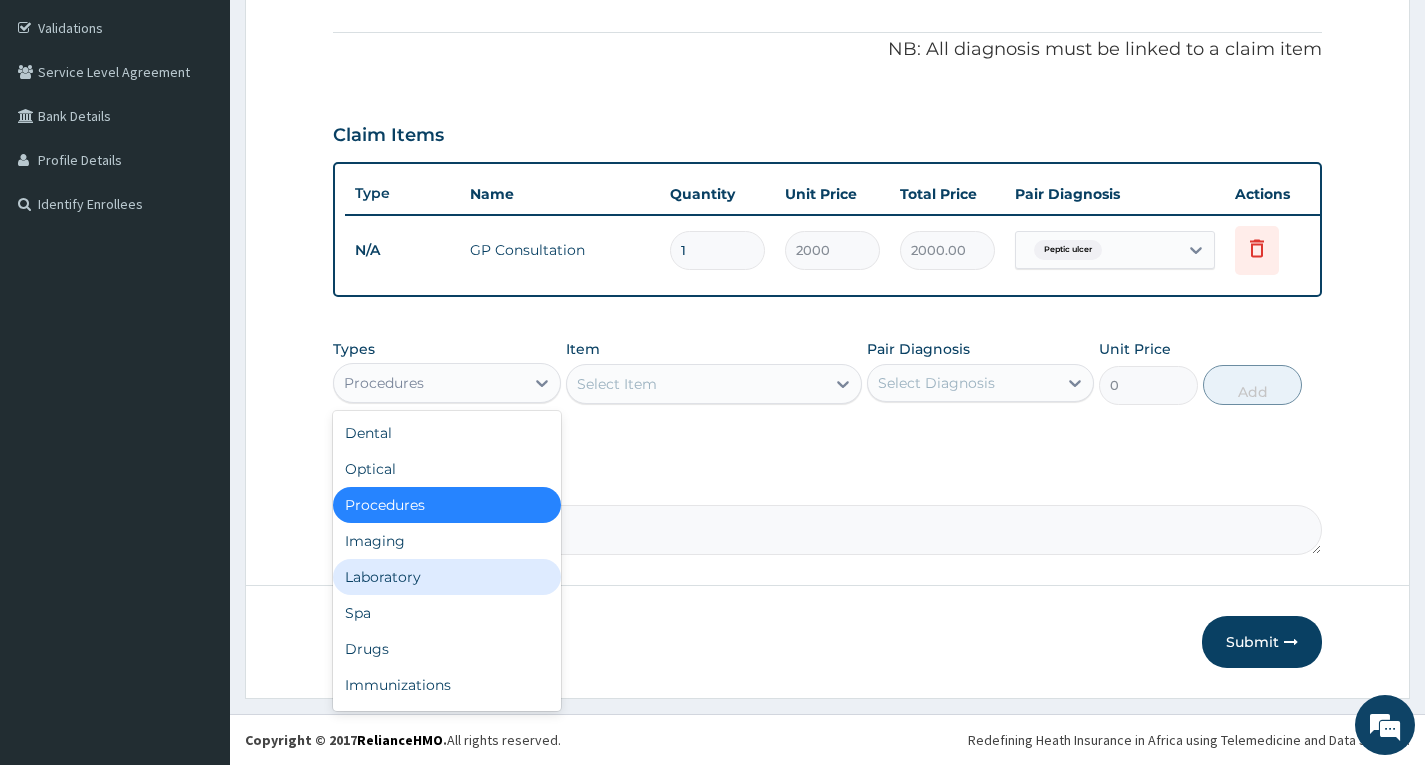 click on "Laboratory" at bounding box center [446, 577] 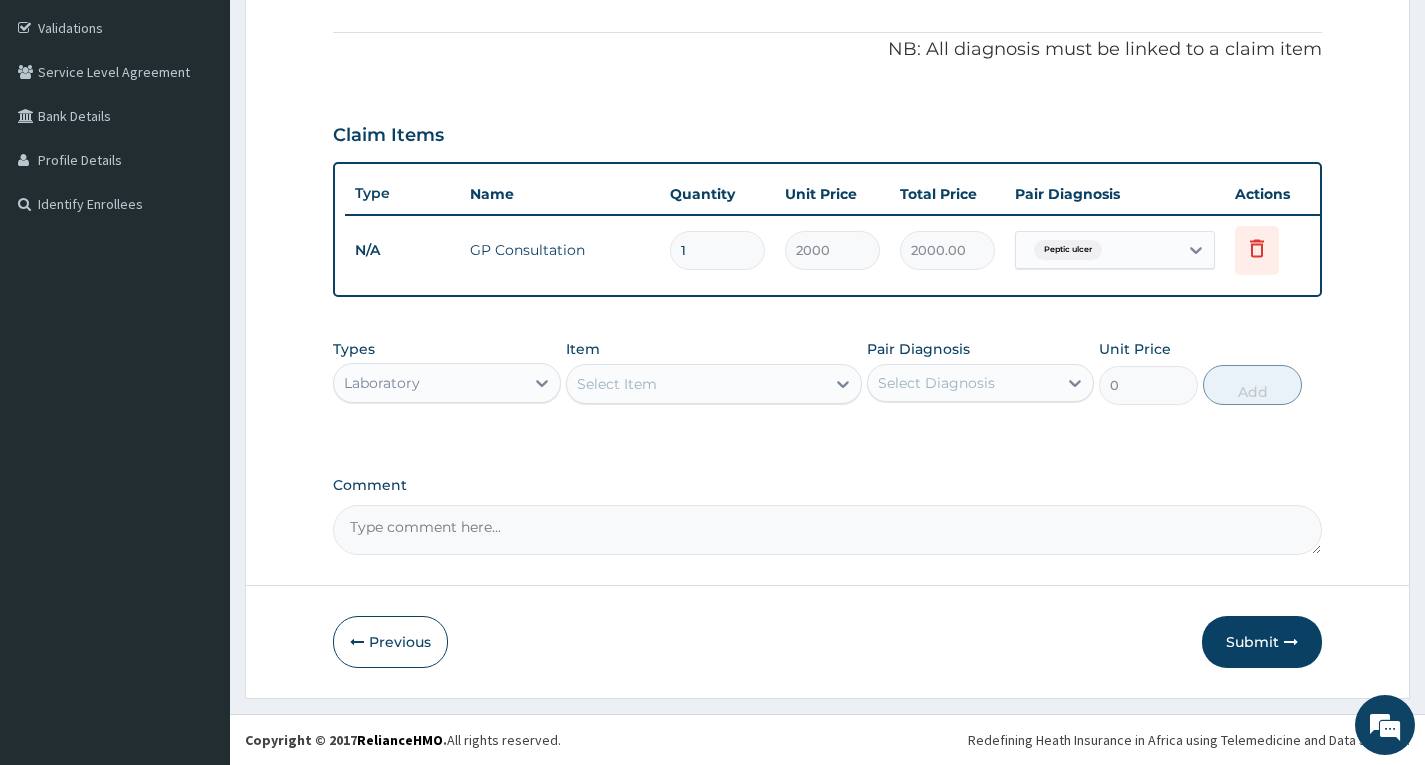 click on "PA Code / Prescription Code Enter Code(Secondary Care Only) Encounter Date 15-07-2025 Diagnosis Immunosuppression Confirmed Peptic ulcer Confirmed Hypertension stage 1 Confirmed NB: All diagnosis must be linked to a claim item Claim Items Type Name Quantity Unit Price Total Price Pair Diagnosis Actions N/A GP Consultation 1 2000 2000.00 Peptic ulcer Delete Types option Laboratory, selected.   Select is focused ,type to refine list, press Down to open the menu,  Laboratory Item Select Item Pair Diagnosis Select Diagnosis Unit Price 0 Add Comment" at bounding box center [827, 190] 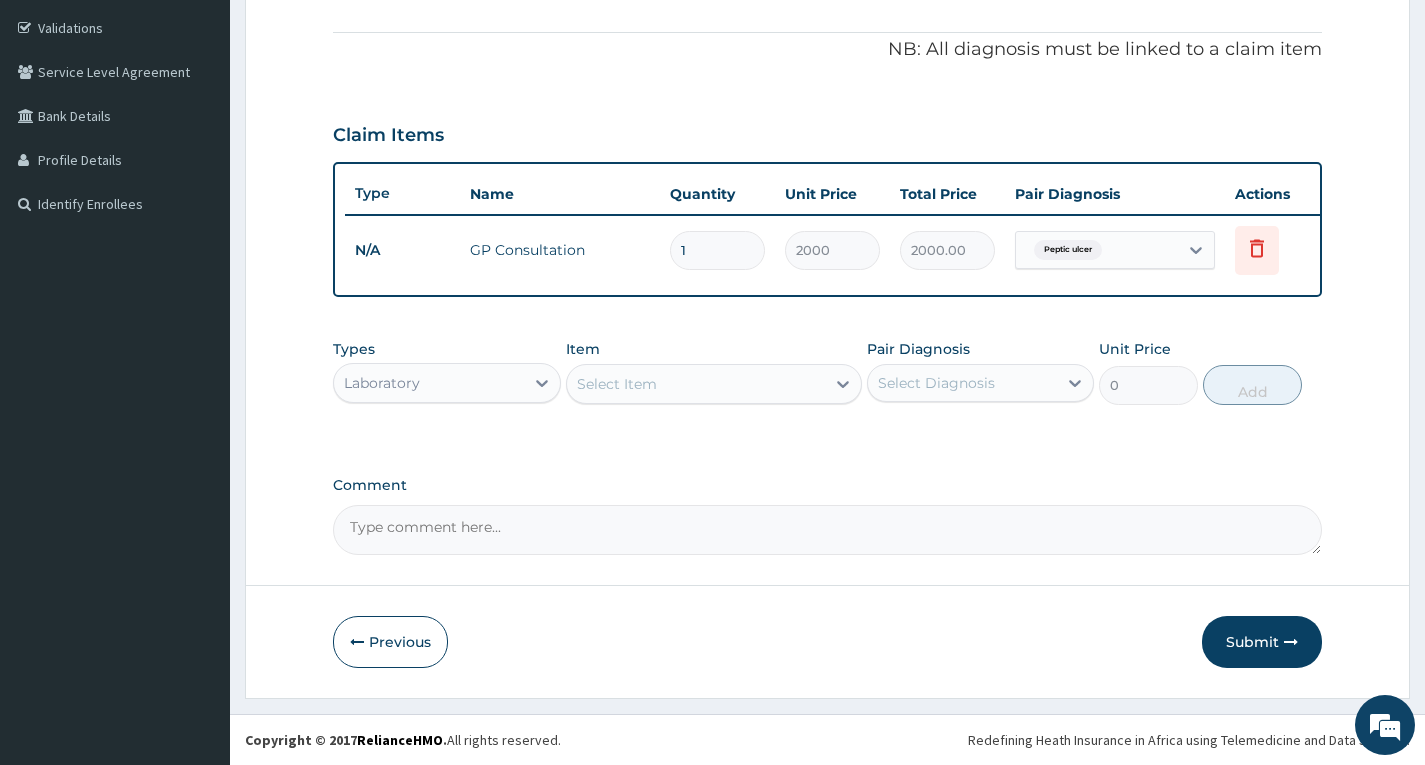 click on "Select Item" at bounding box center (696, 384) 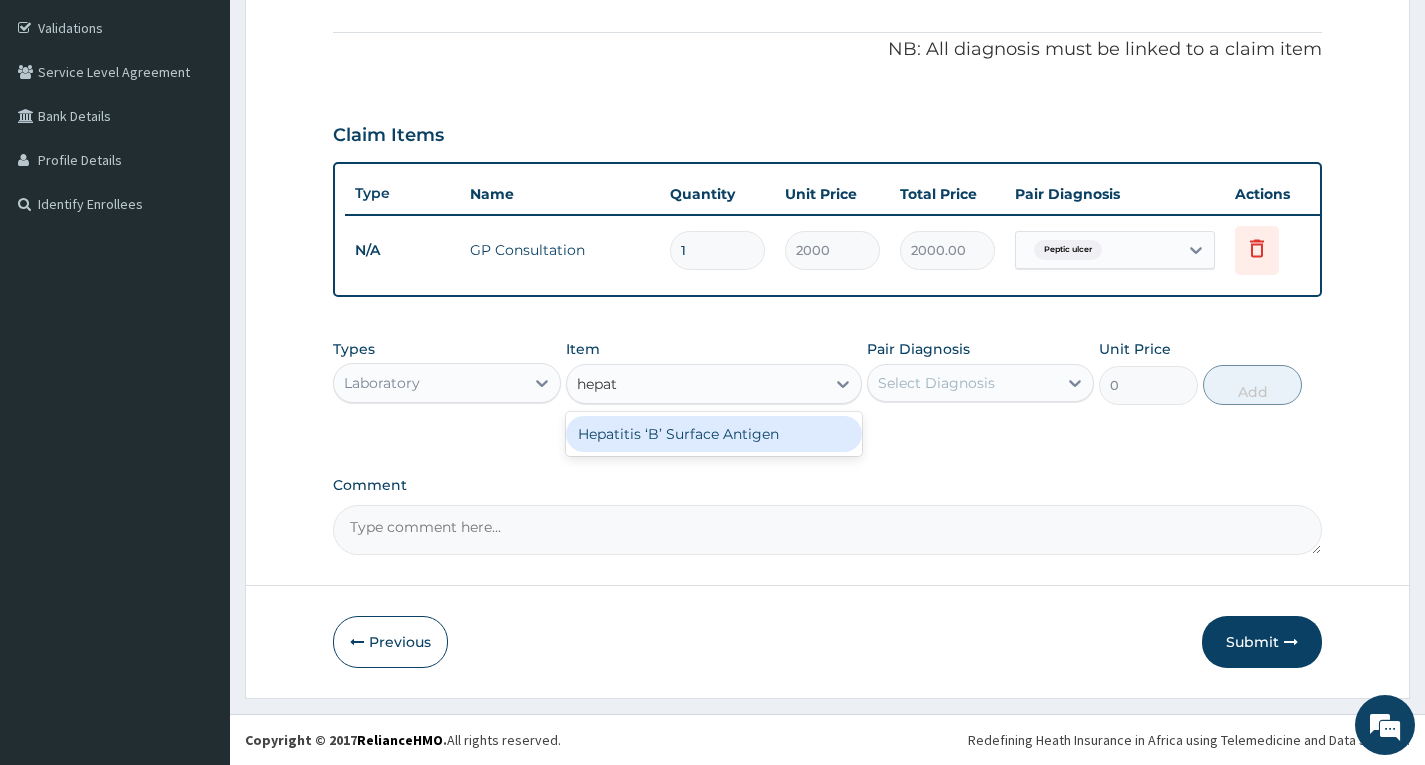 type on "hepati" 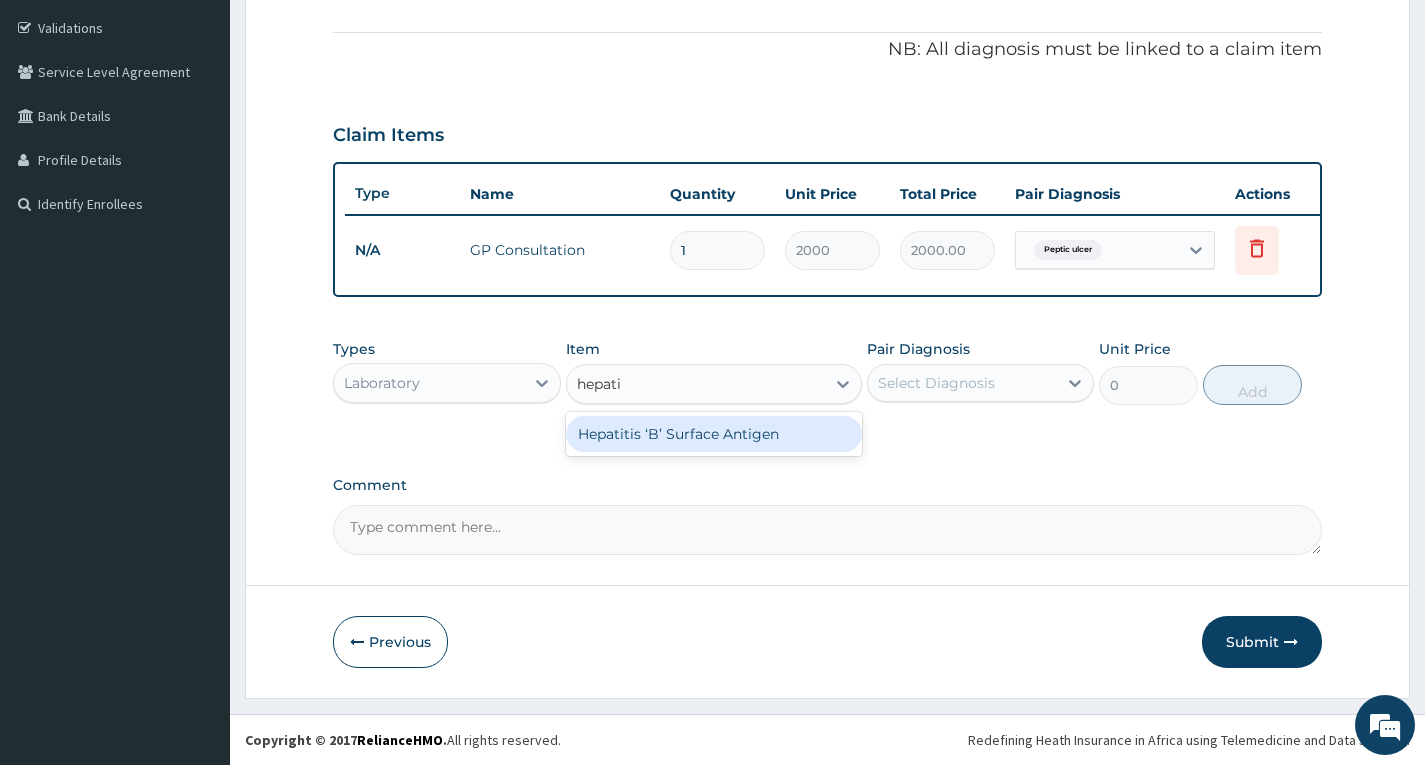 click on "Hepatitis ‘B’ Surface Antigen" at bounding box center (714, 434) 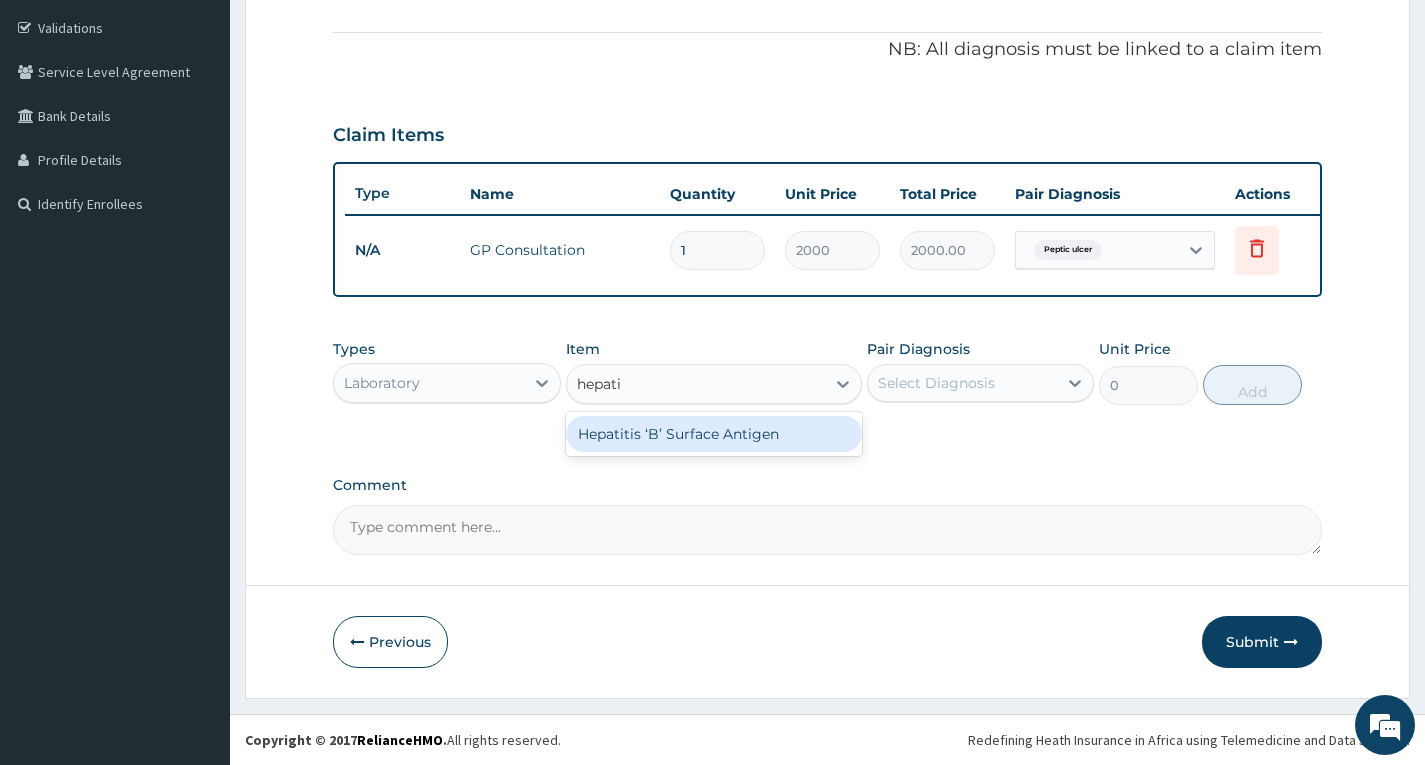 type 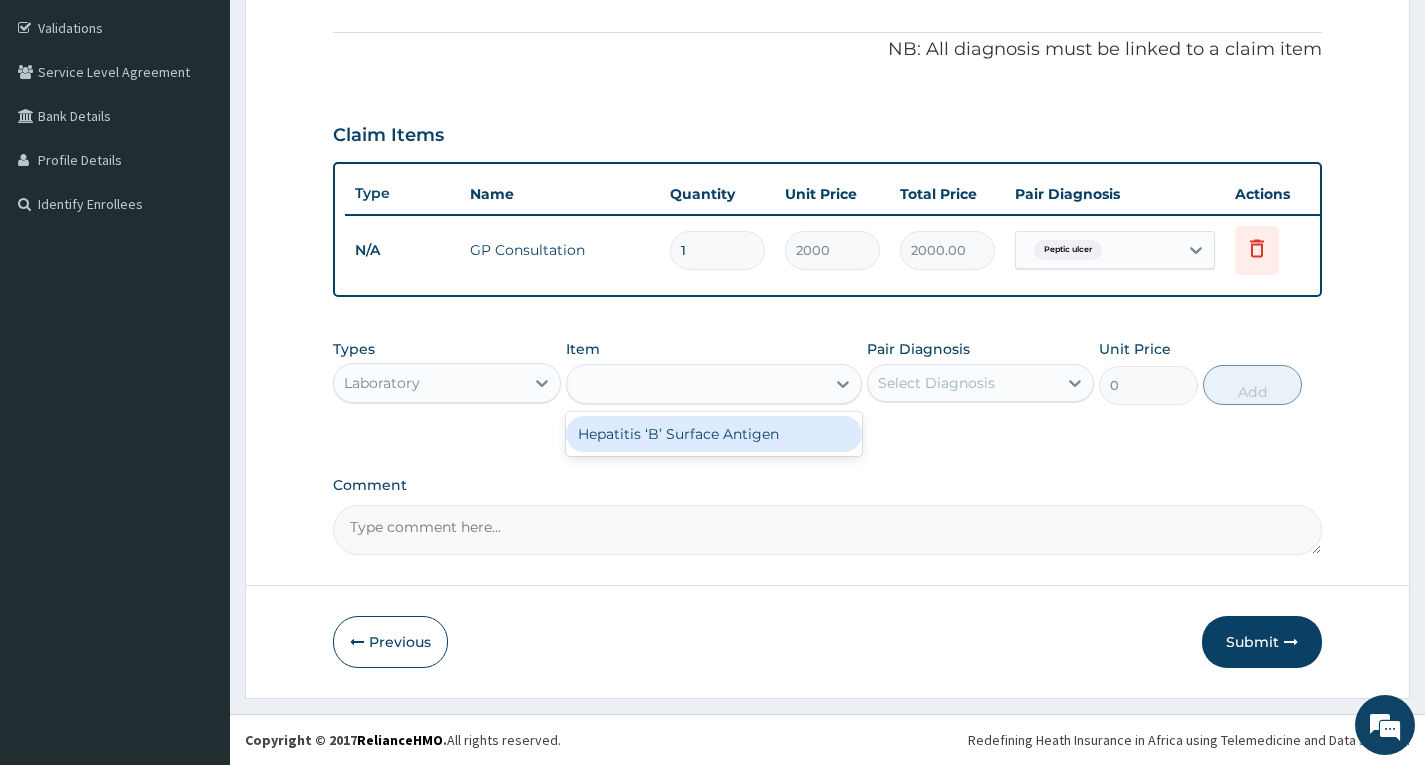 type on "1750" 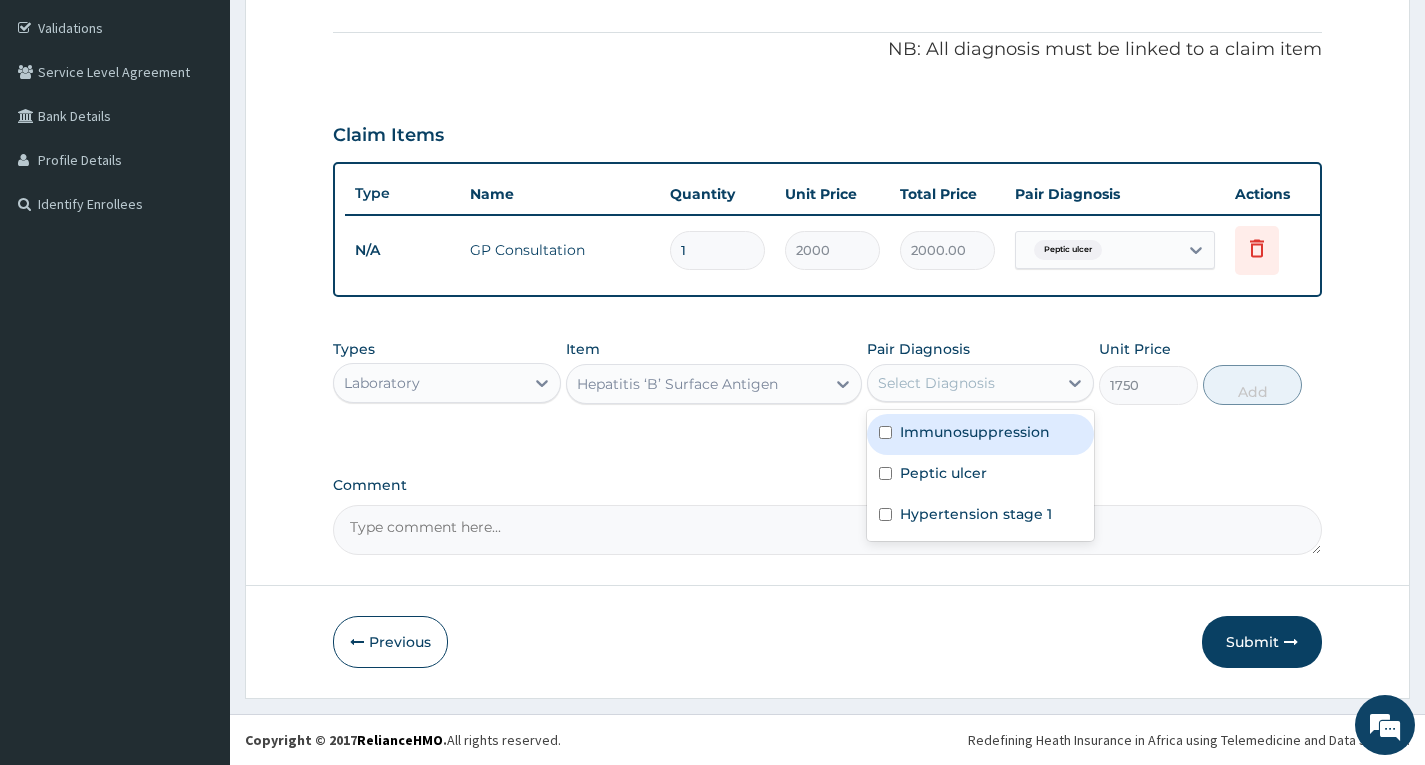 click on "Select Diagnosis" at bounding box center (936, 383) 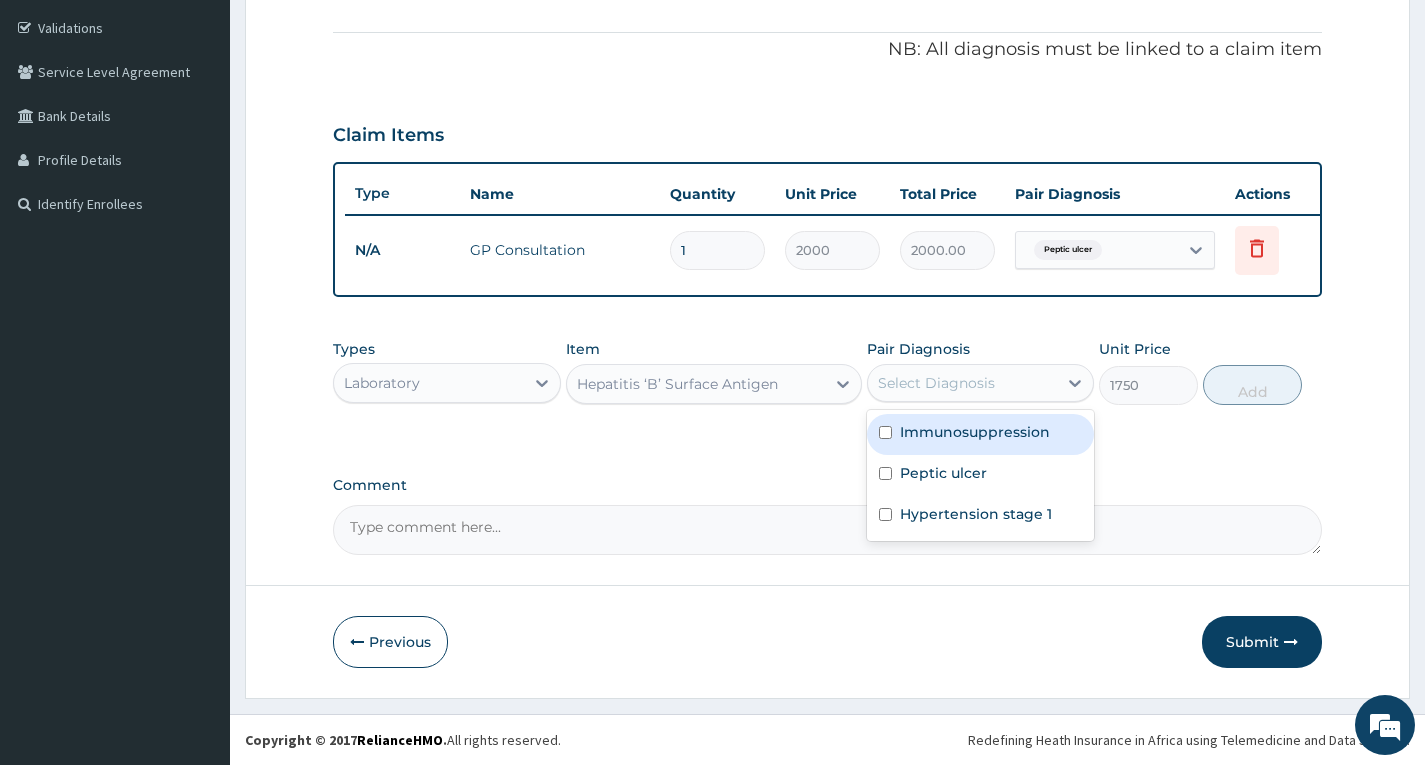 click on "Immunosuppression" at bounding box center [975, 432] 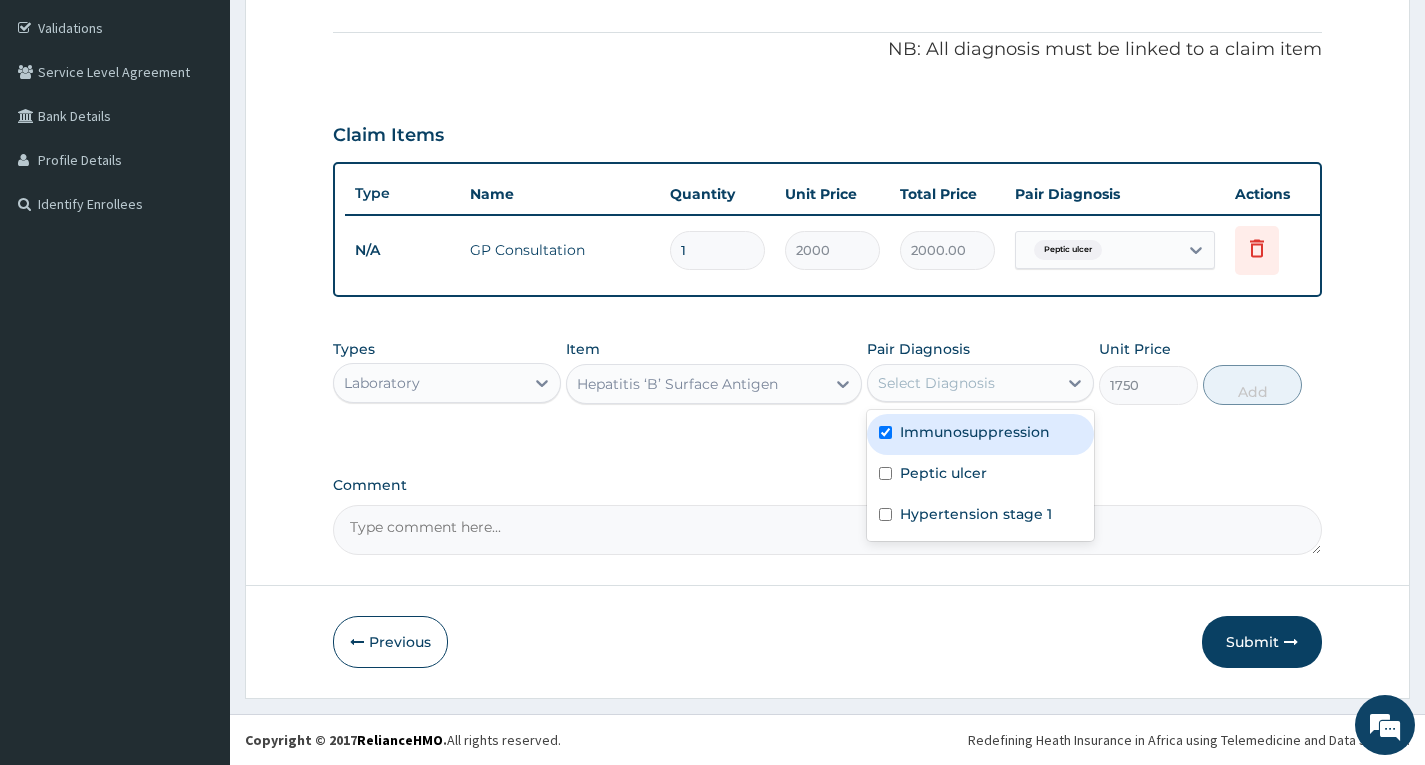 checkbox on "true" 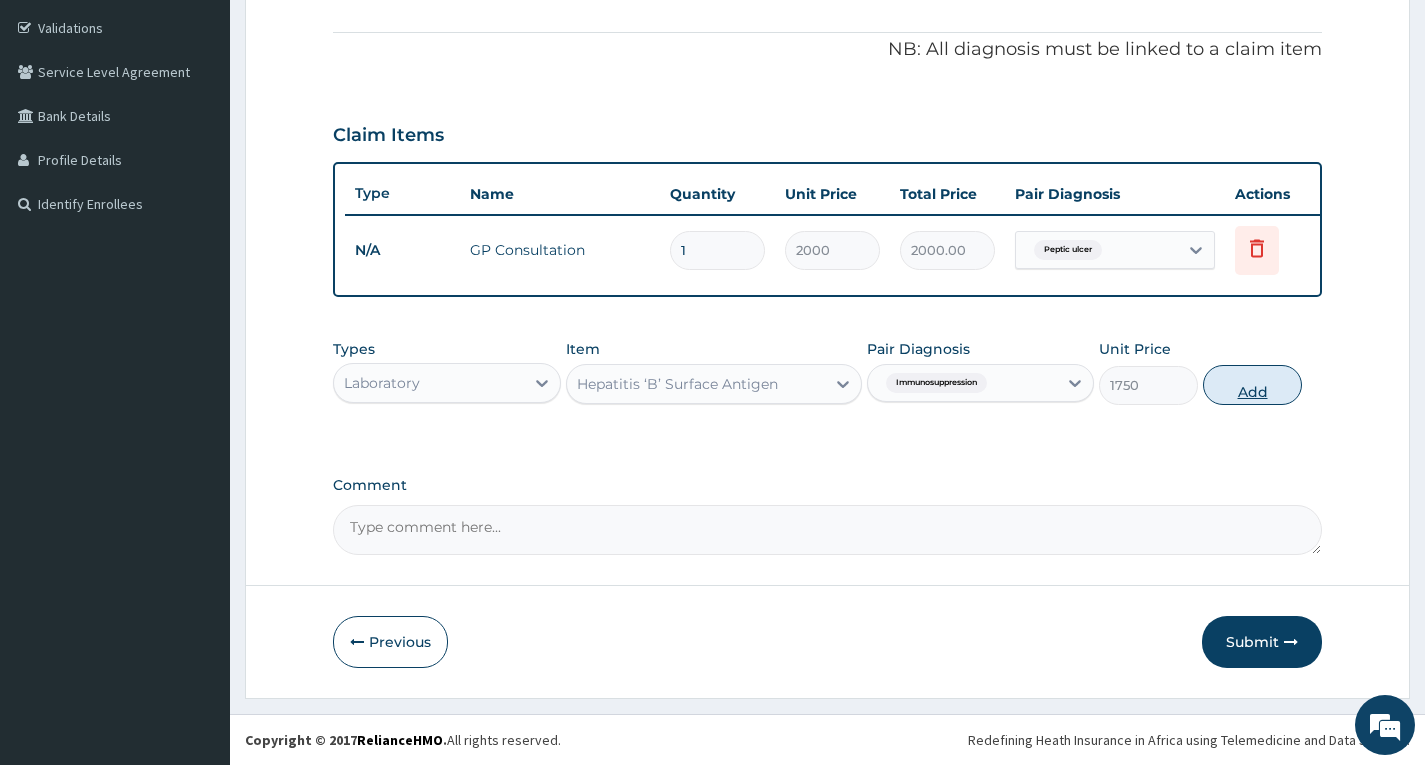 click on "Add" at bounding box center [1252, 385] 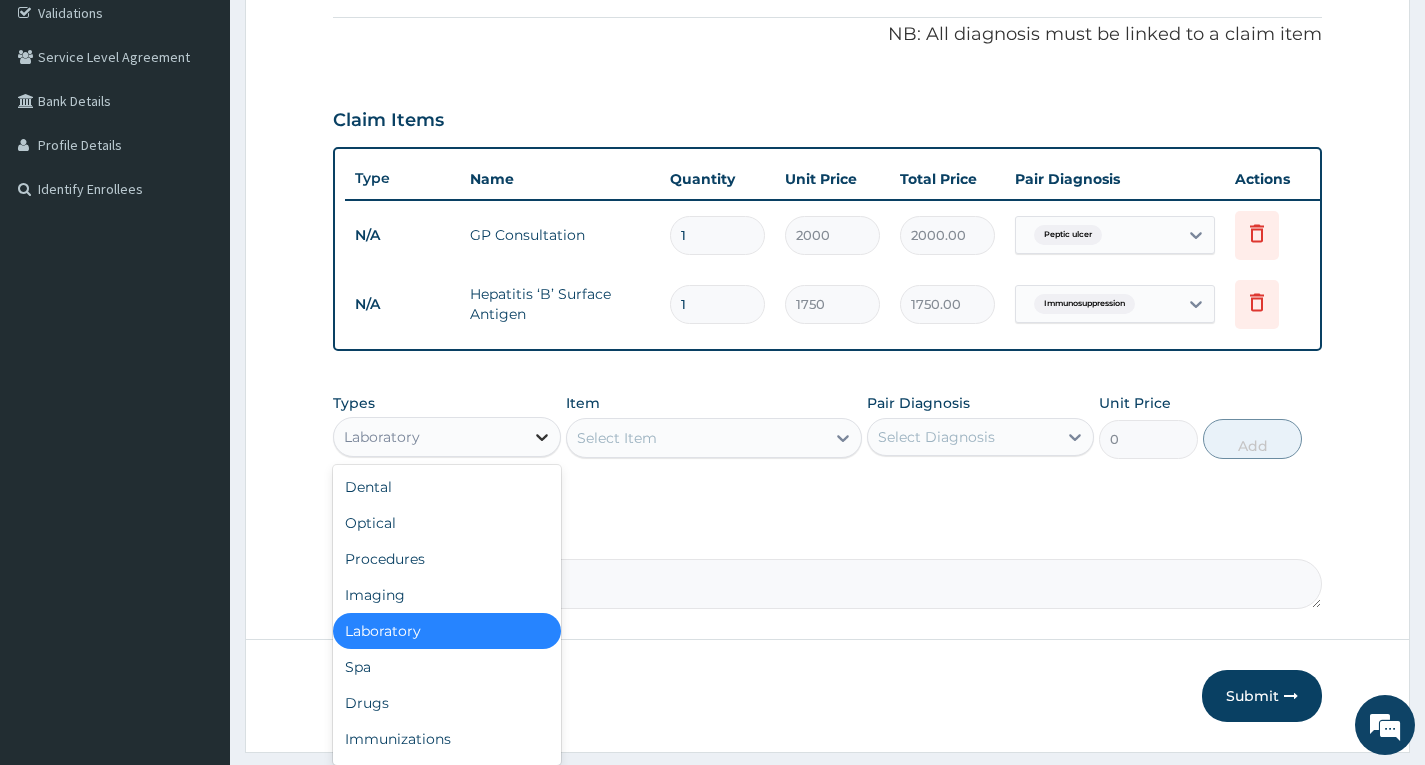 click at bounding box center [542, 437] 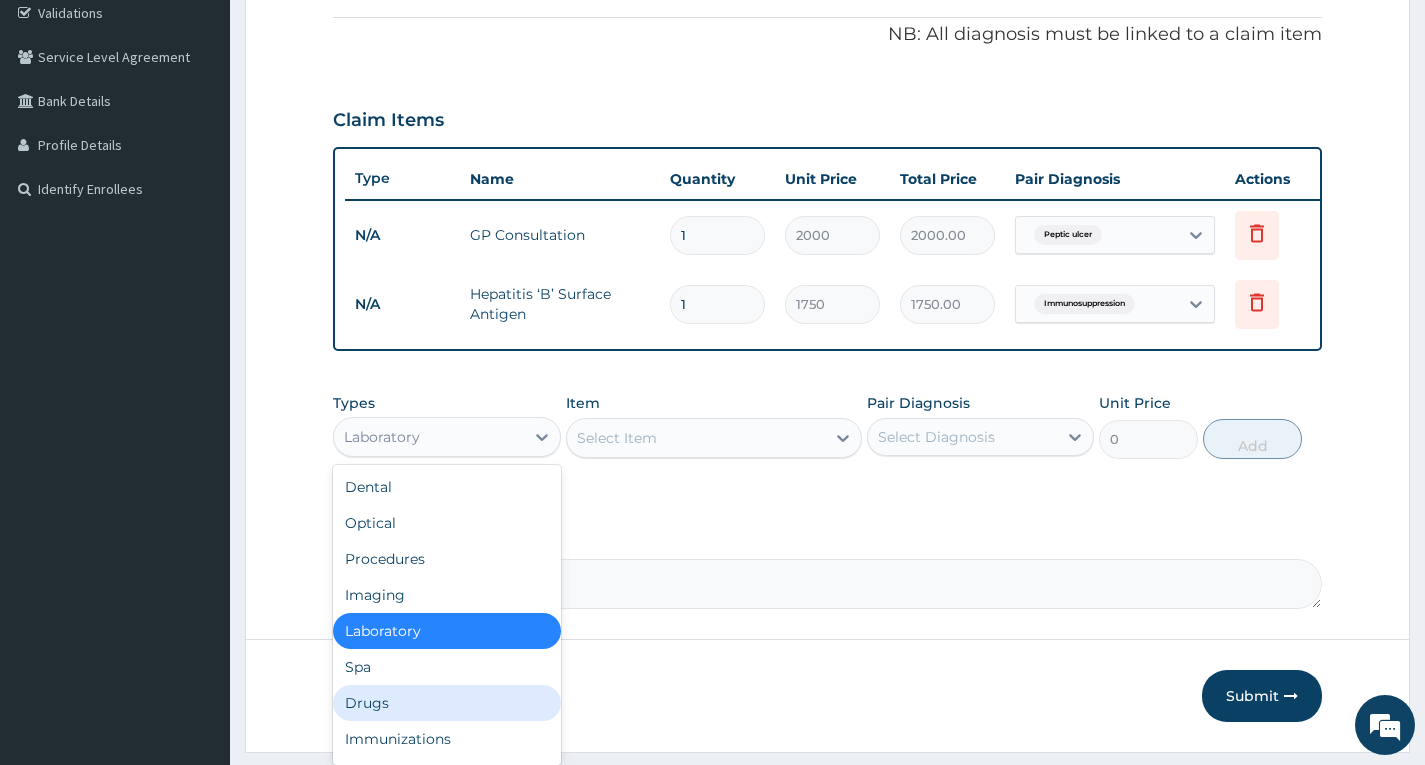 click on "Drugs" at bounding box center (446, 703) 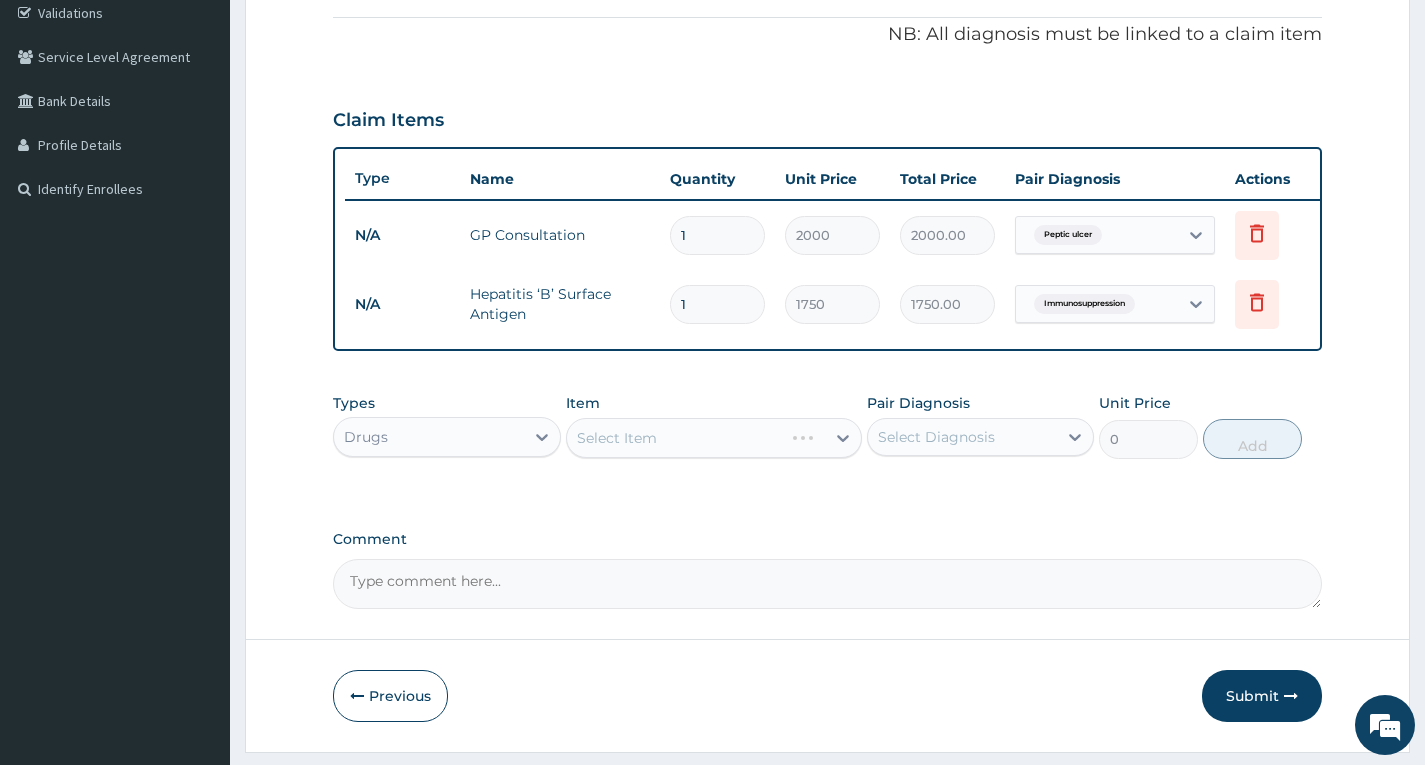 click on "Select Item" at bounding box center [714, 438] 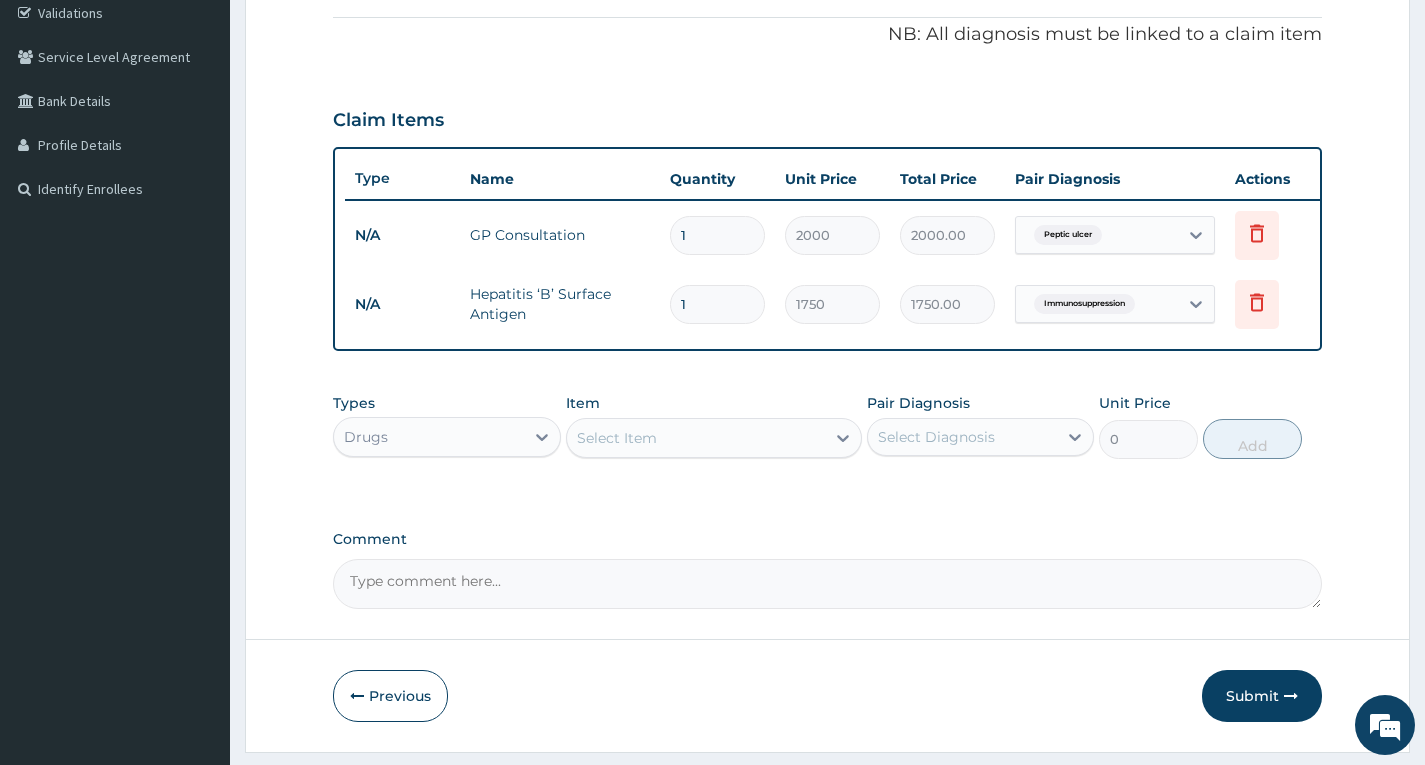 click on "Select Item" at bounding box center [696, 438] 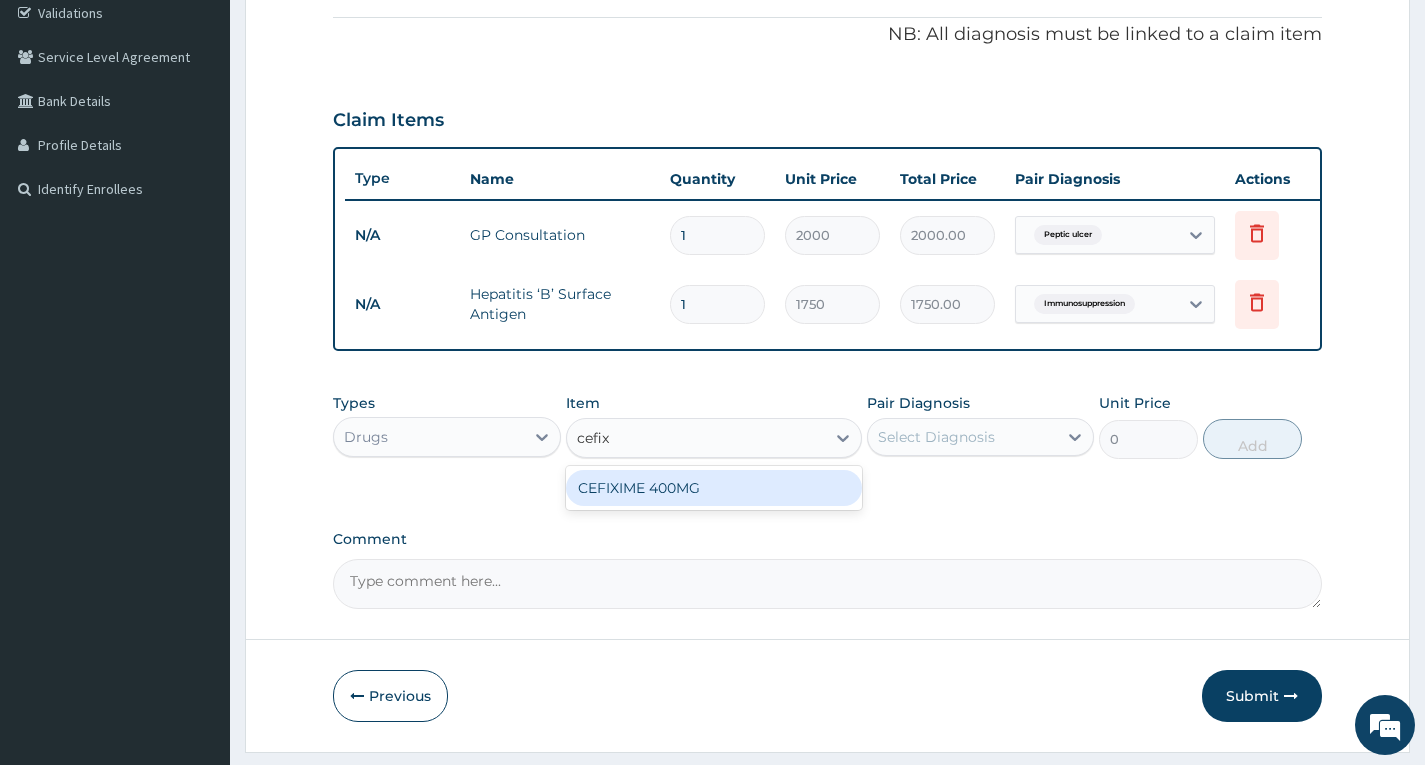 type on "cefixi" 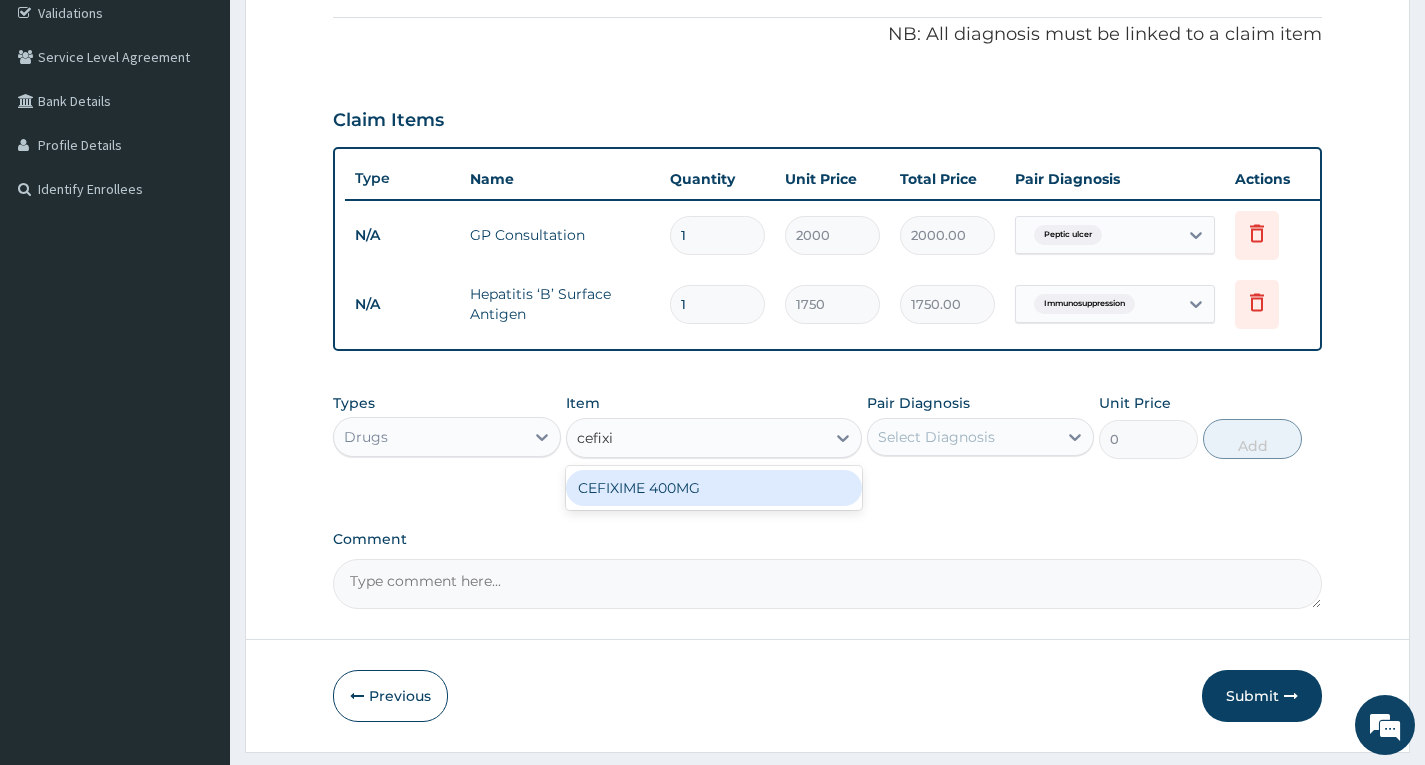 click on "CEFIXIME 400MG" at bounding box center (714, 488) 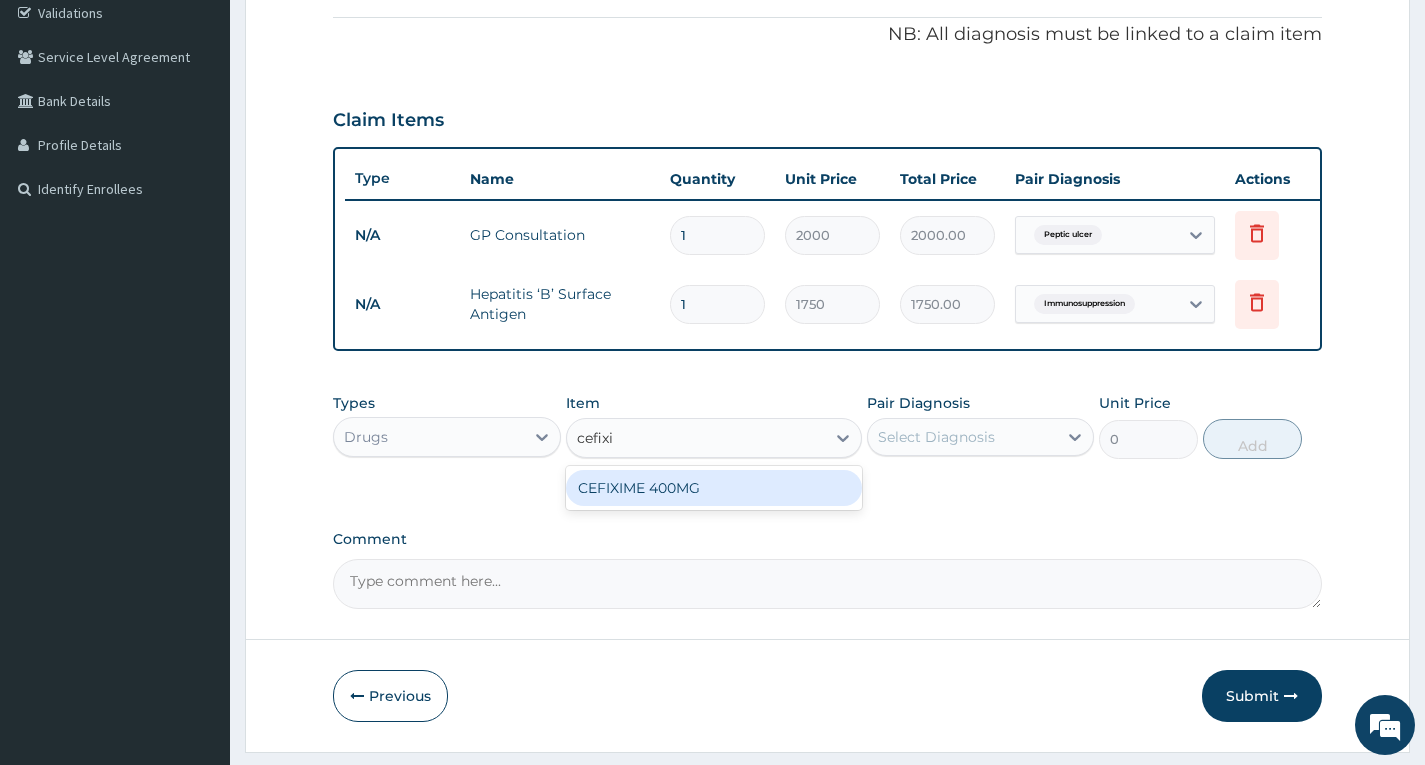 type 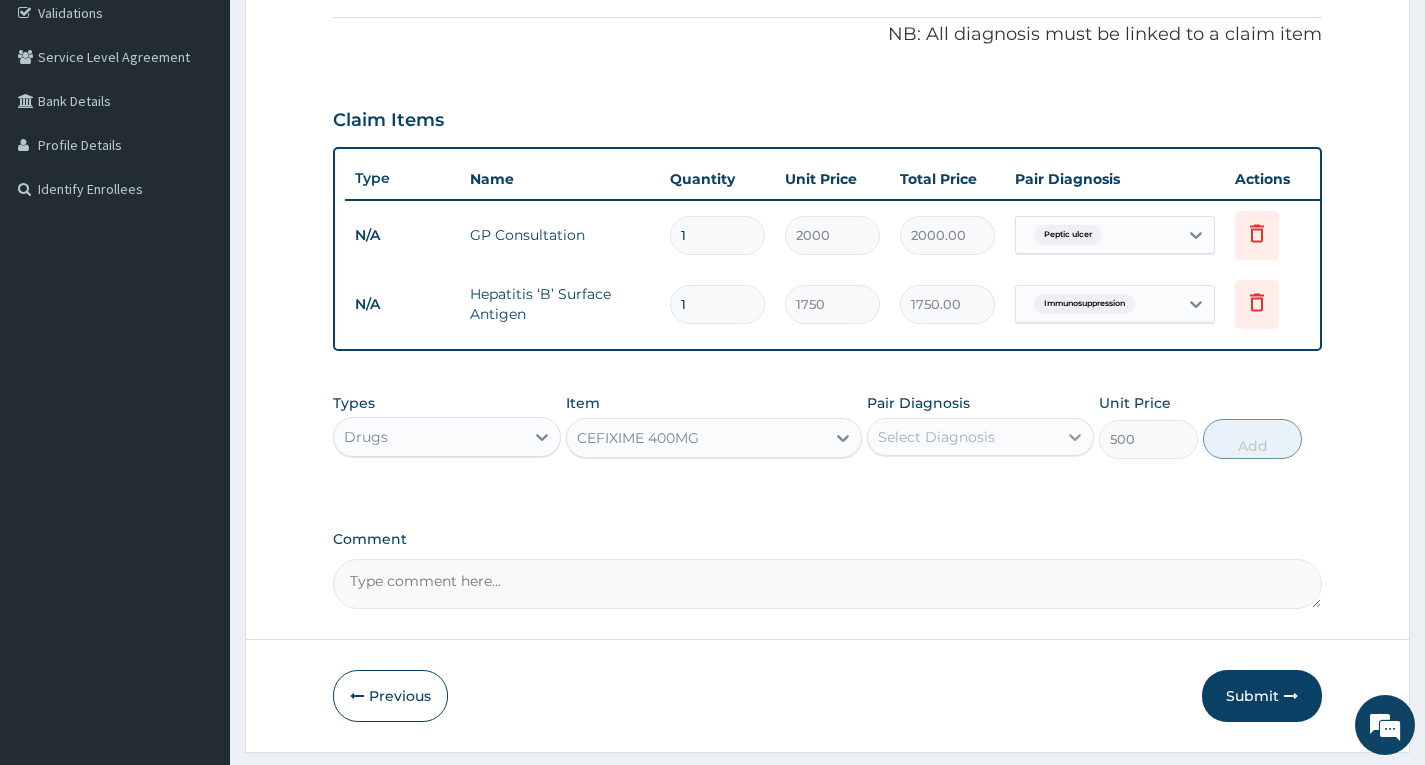 click 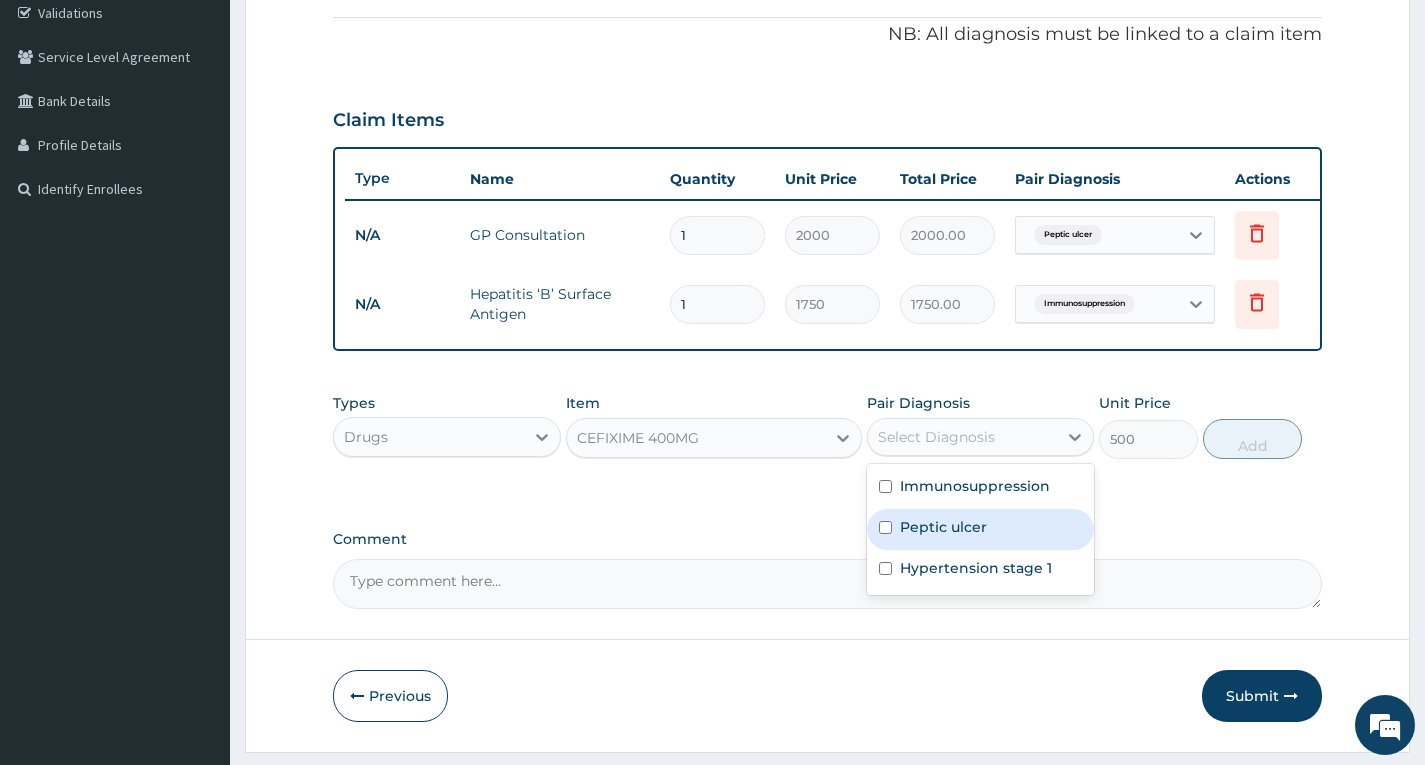 click on "Peptic ulcer" at bounding box center (943, 527) 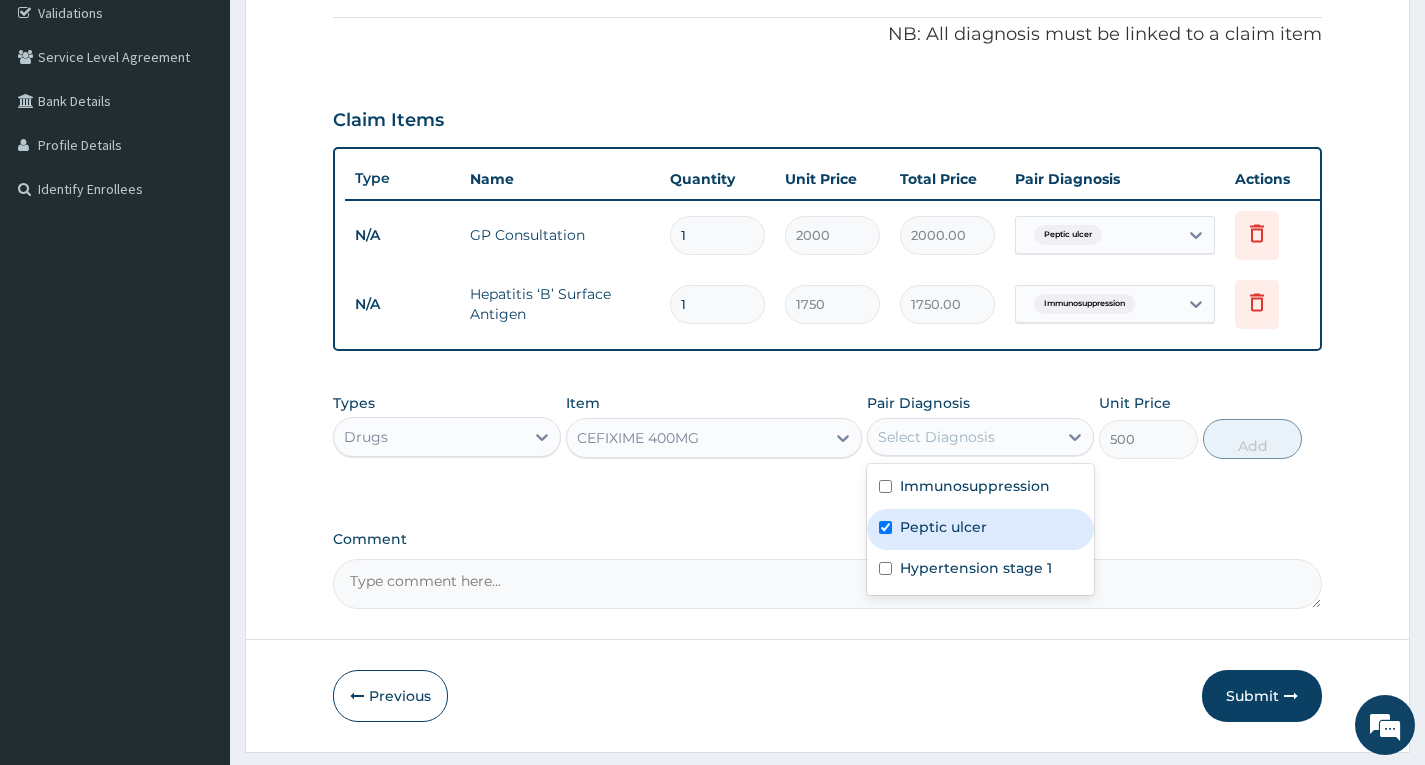 checkbox on "true" 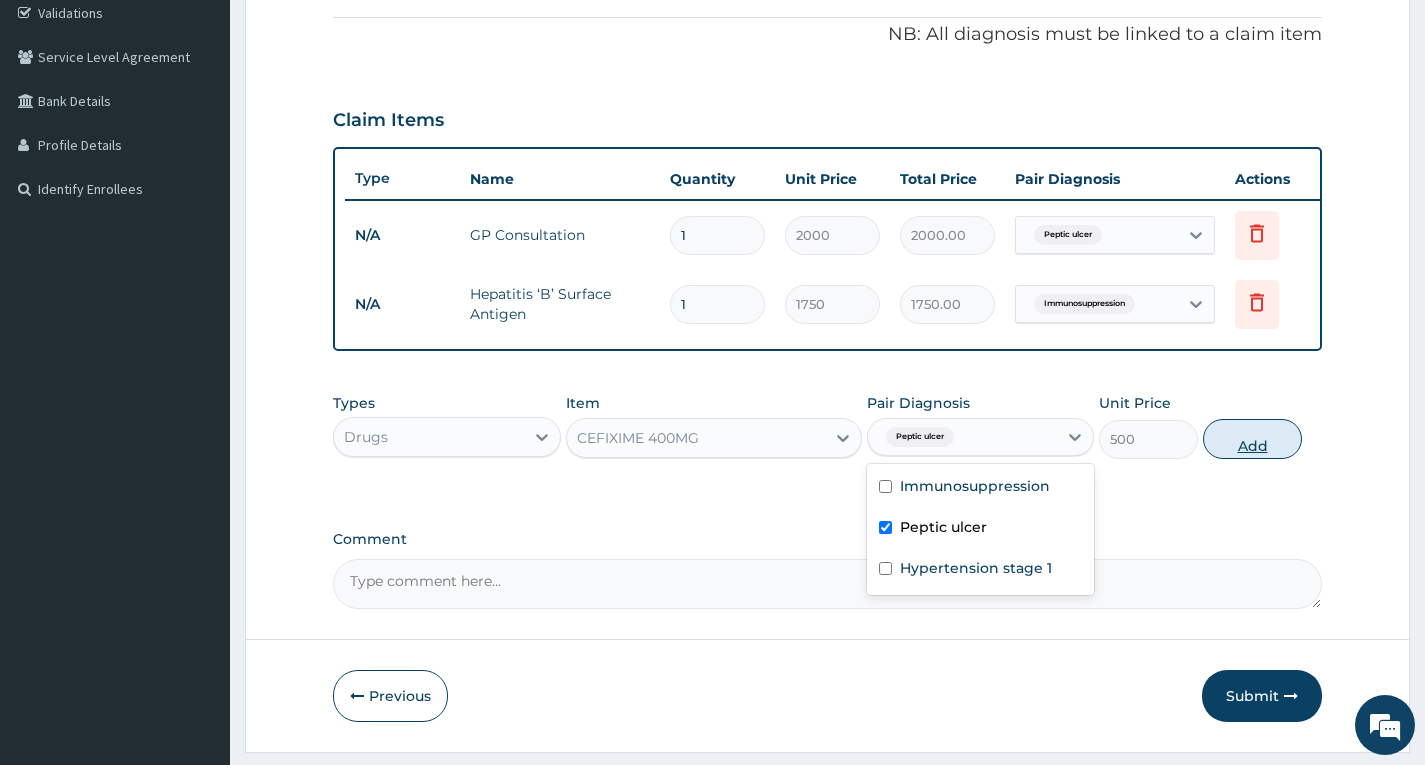 click on "Add" at bounding box center [1252, 439] 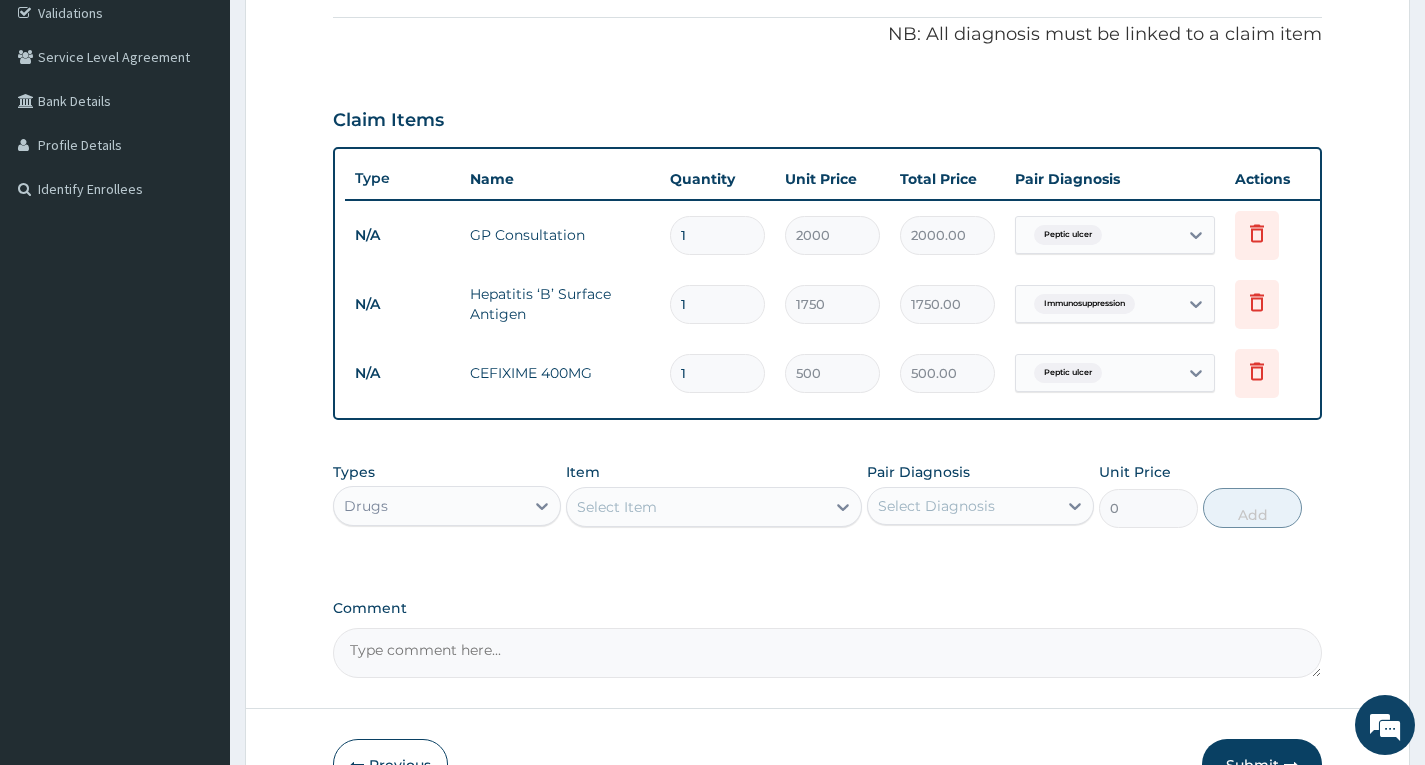 type on "10" 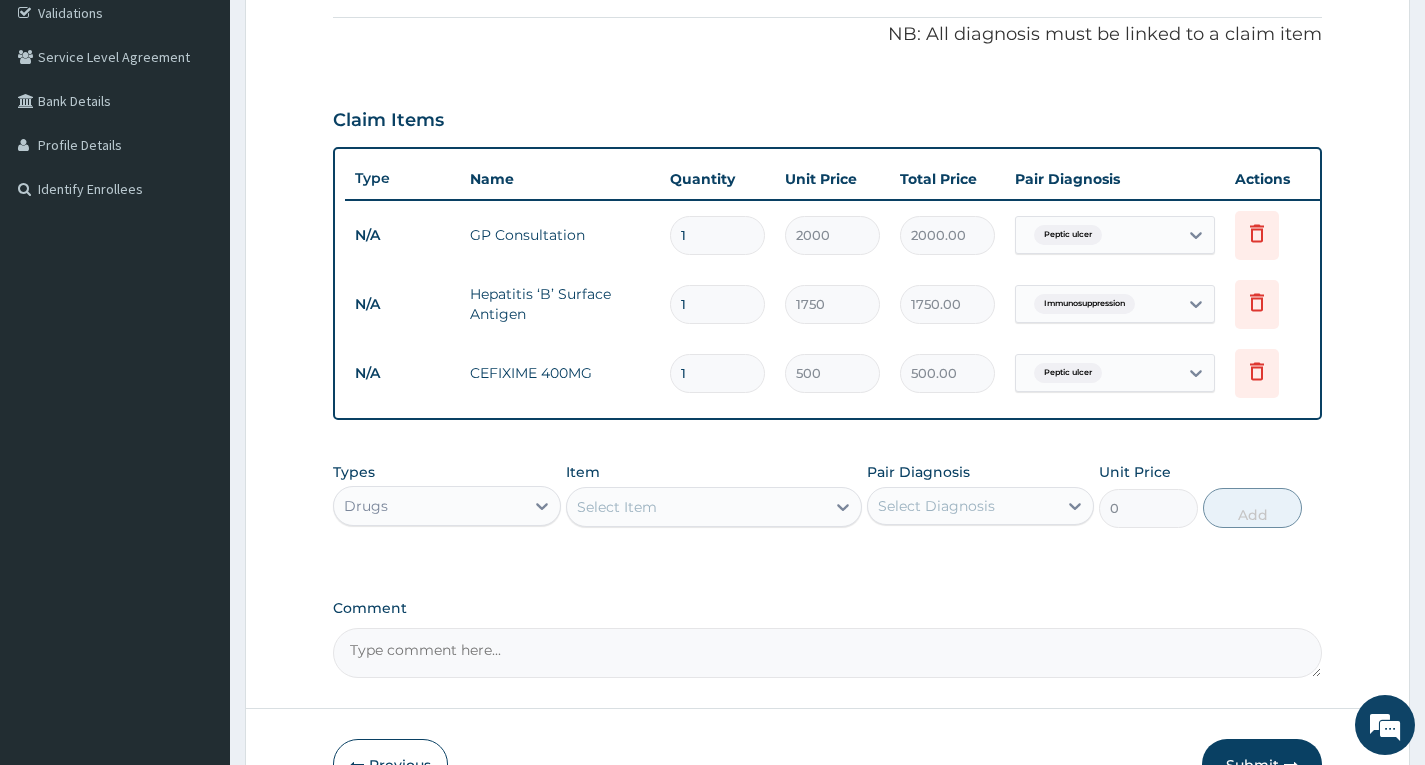 type on "5000.00" 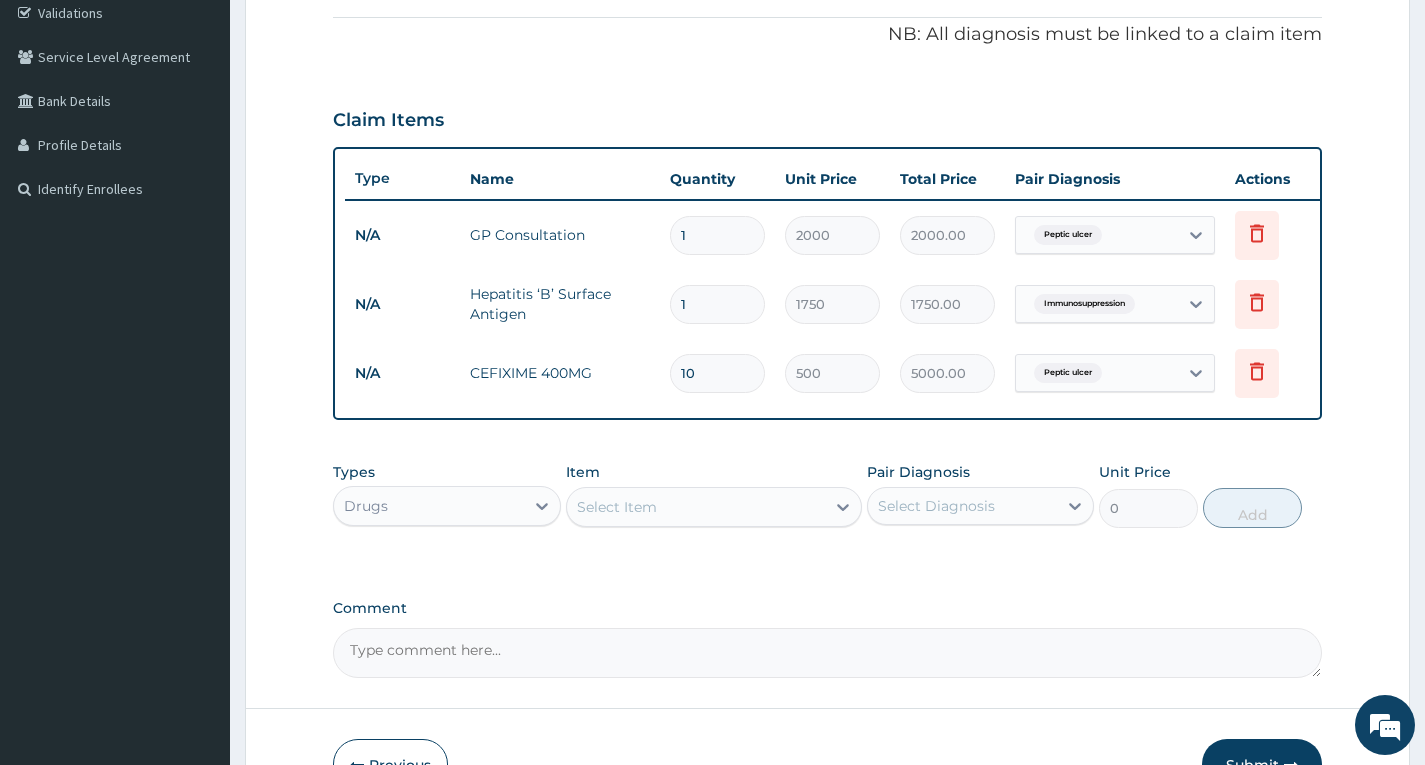 type on "10" 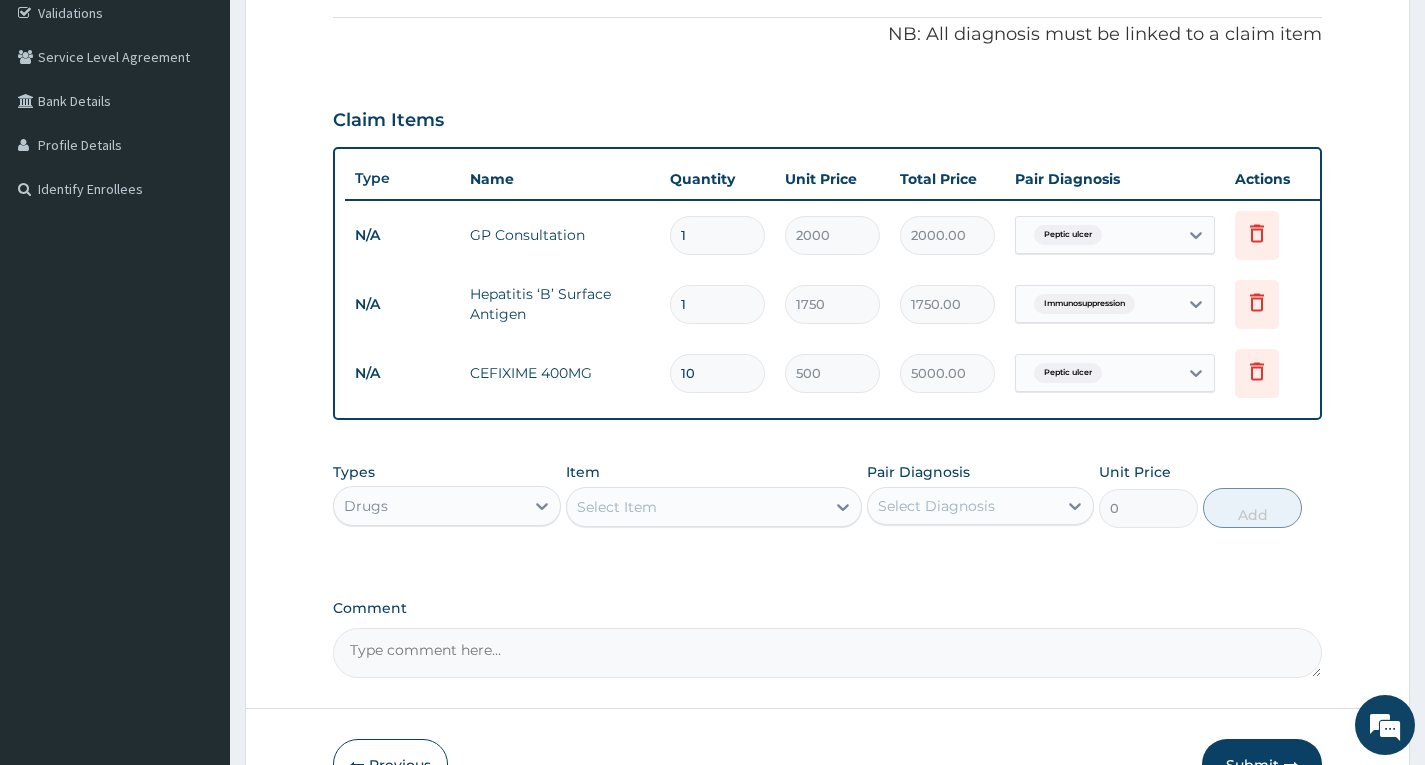 click on "Types Drugs Item Select Item Pair Diagnosis Select Diagnosis Unit Price 0 Add" at bounding box center (827, 495) 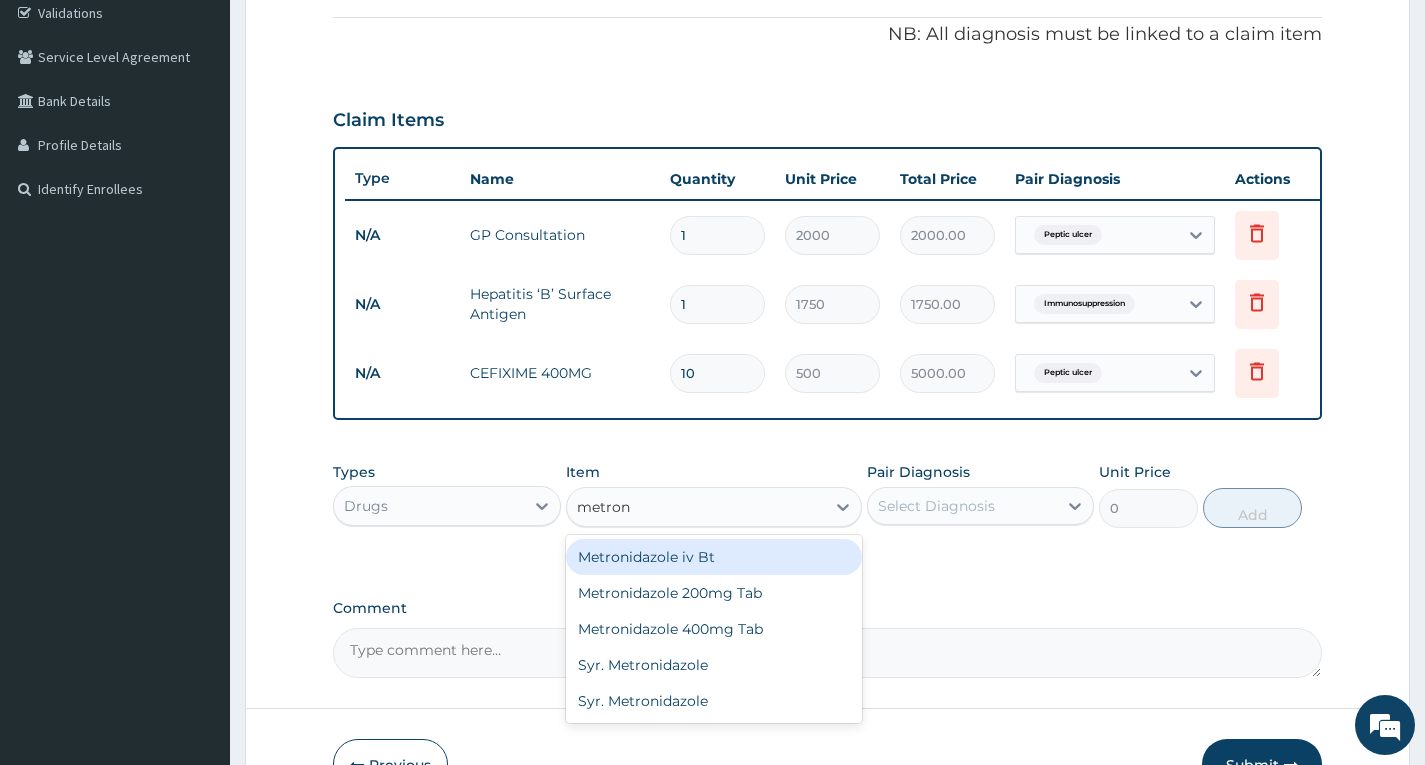 type on "metroni" 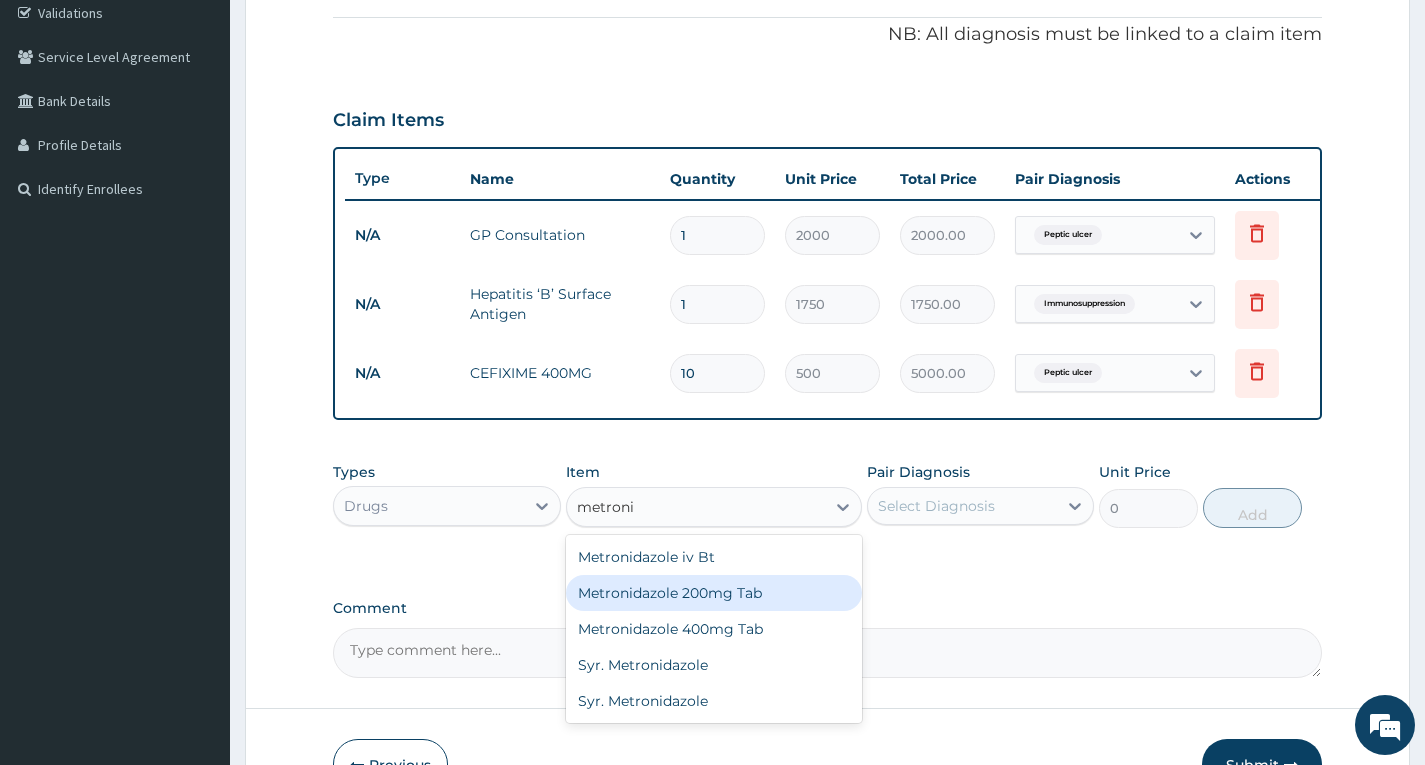 click on "Metronidazole 200mg Tab" at bounding box center [714, 593] 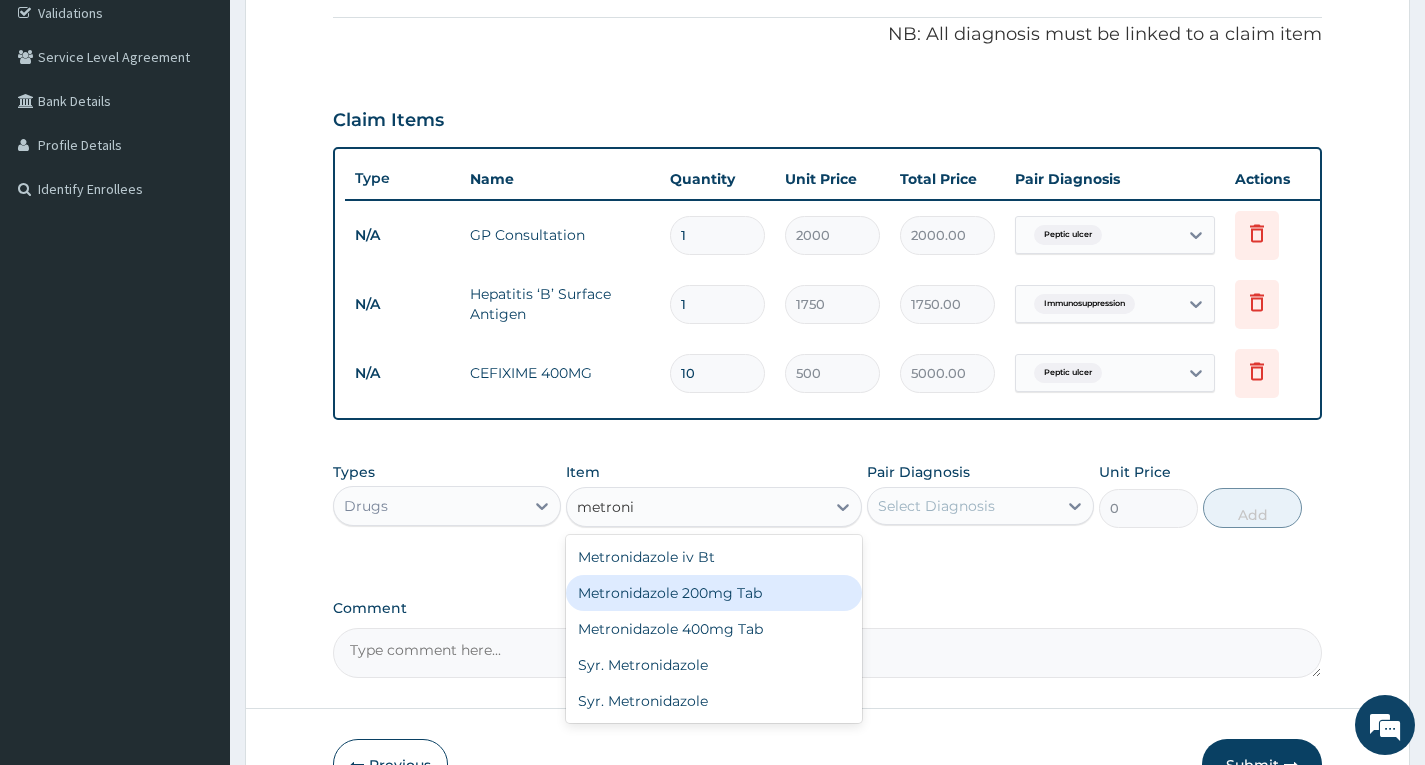 type 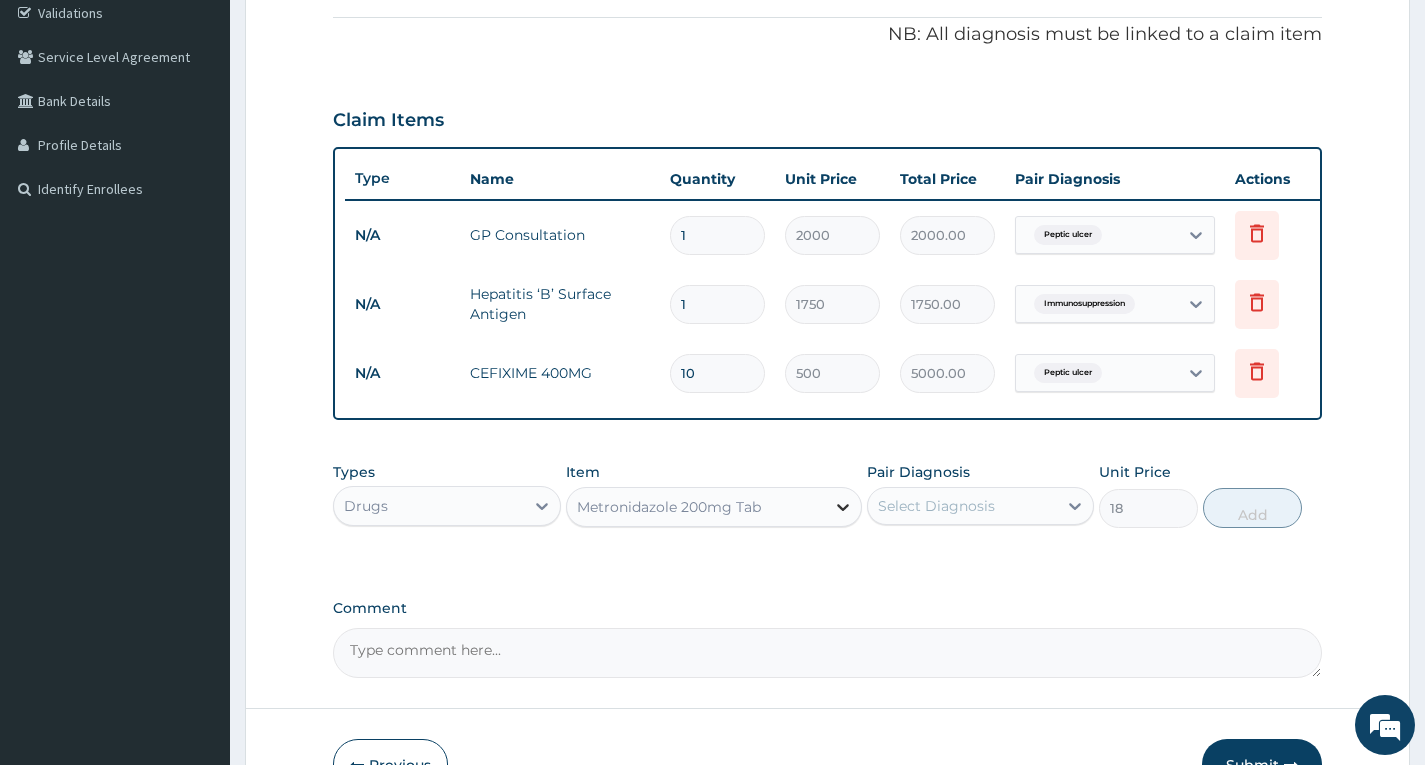 click at bounding box center [843, 507] 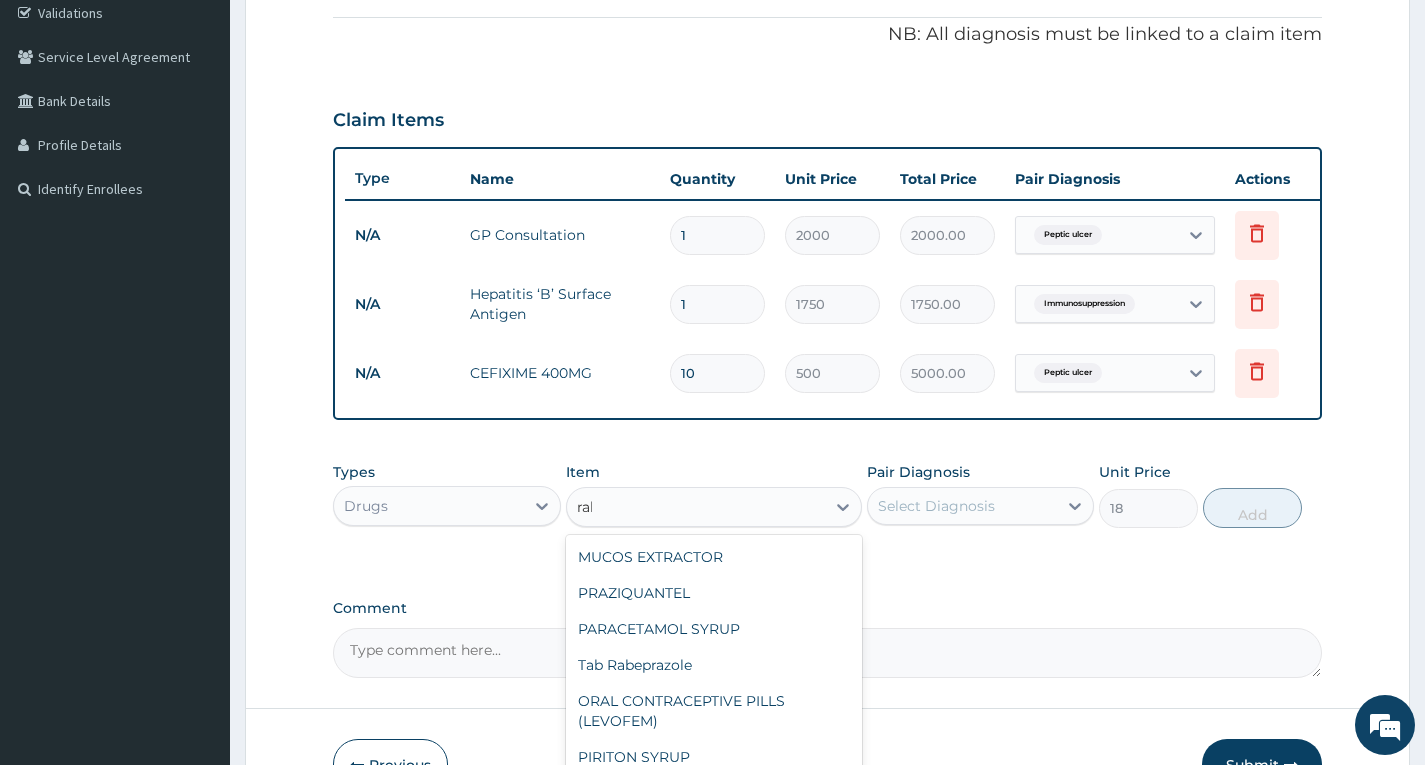 scroll, scrollTop: 0, scrollLeft: 0, axis: both 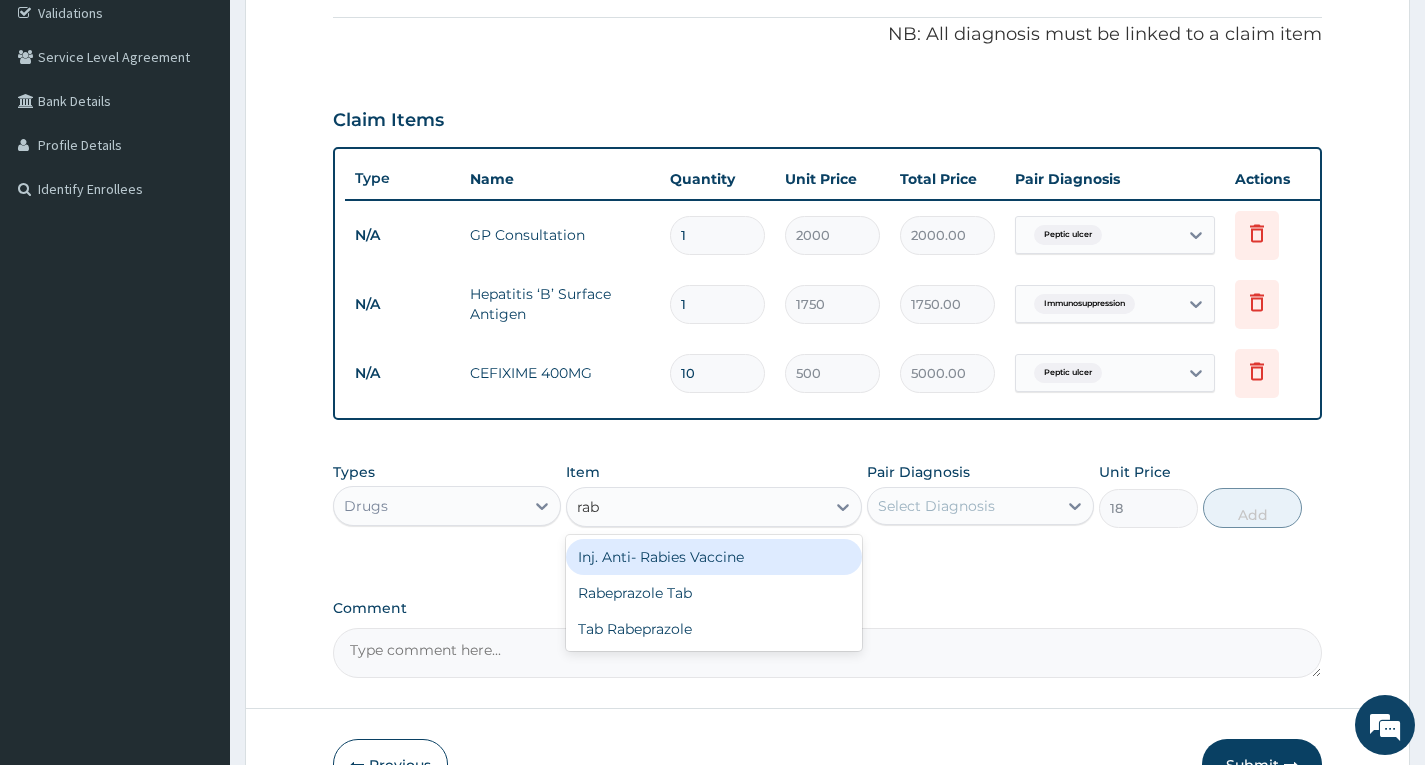 type on "rabe" 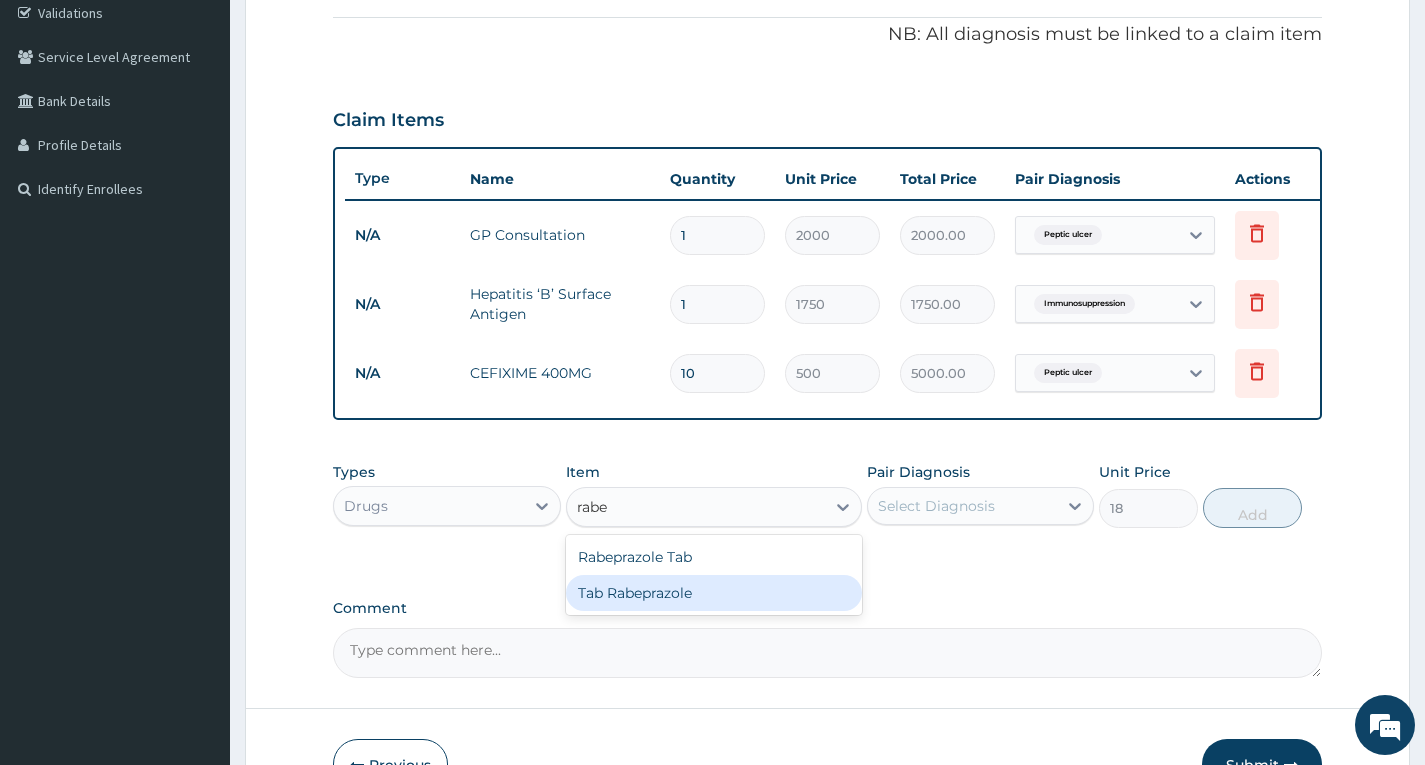 click on "Tab Rabeprazole" at bounding box center (714, 593) 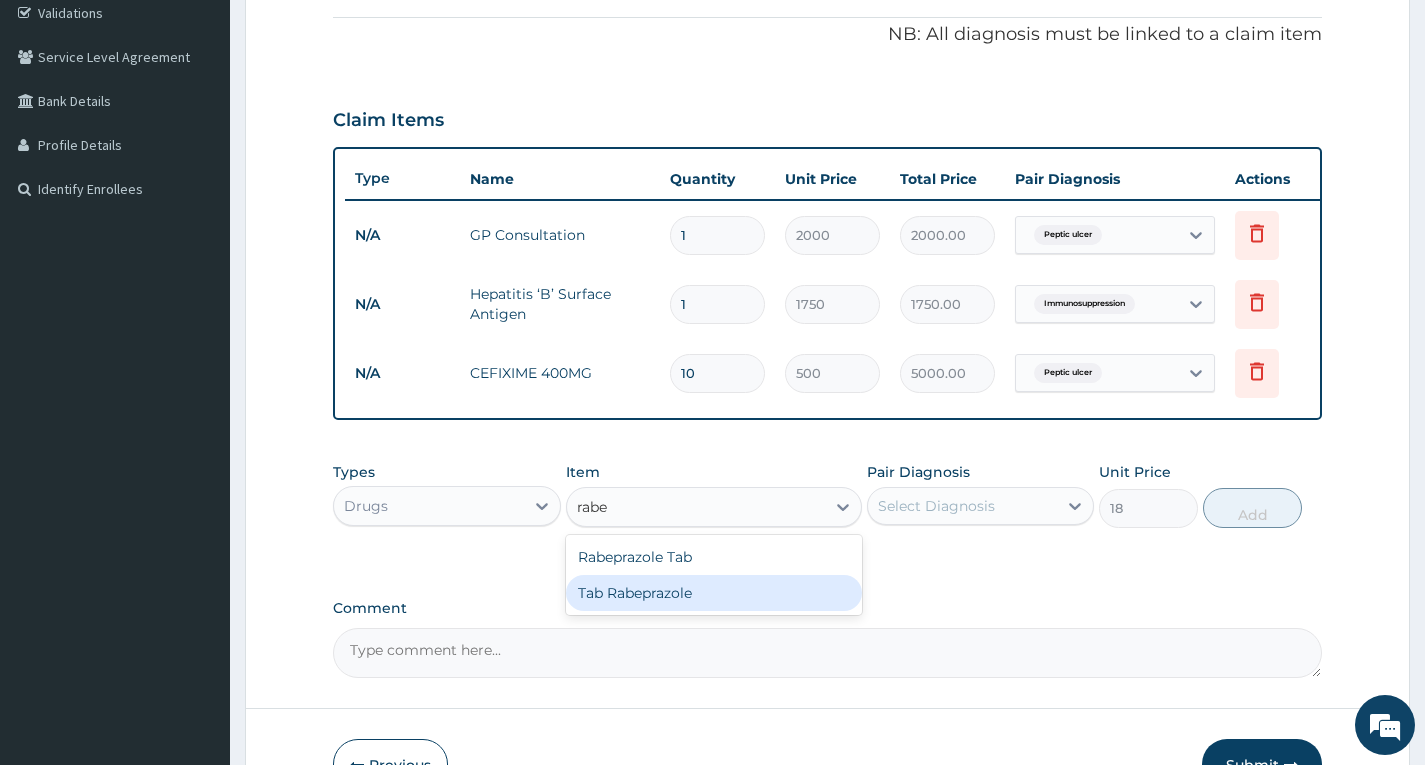type 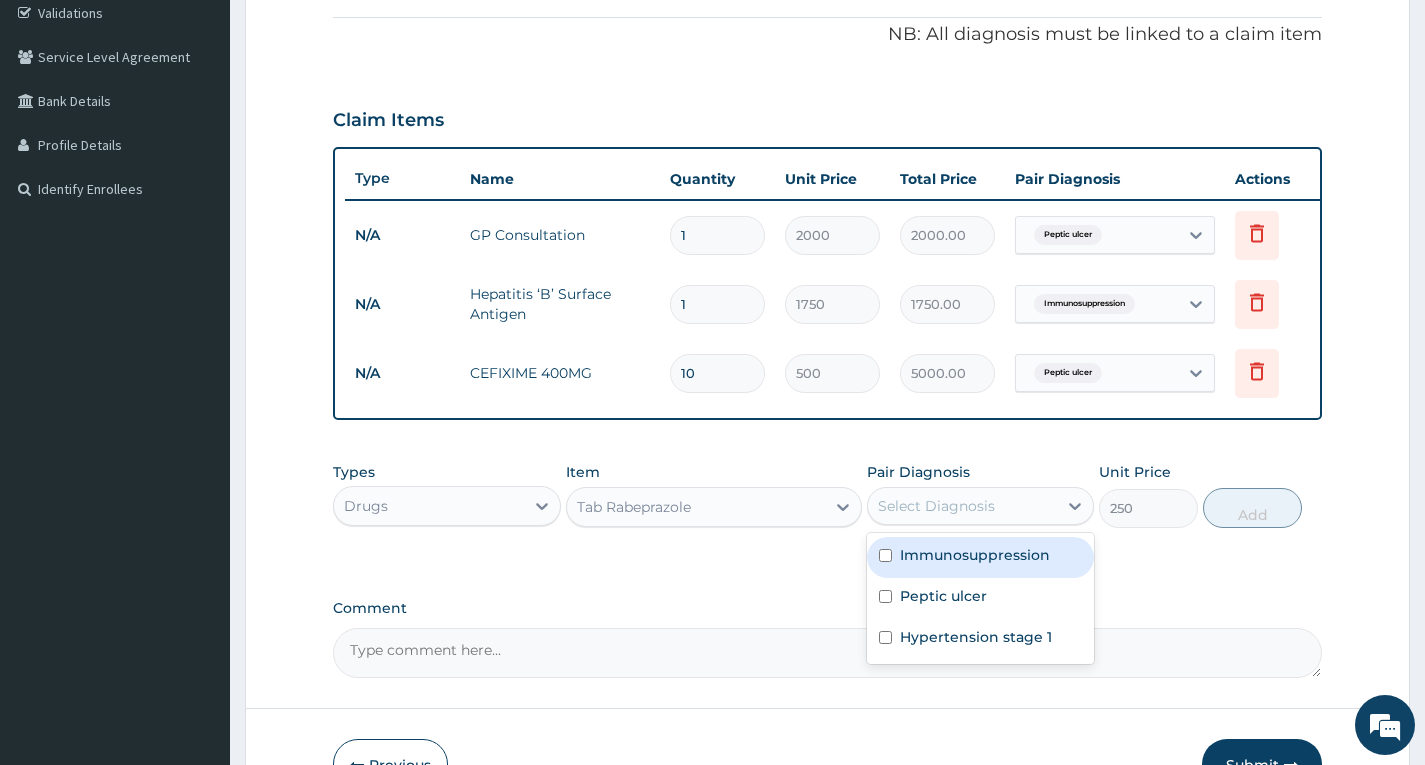 click on "Select Diagnosis" at bounding box center [936, 506] 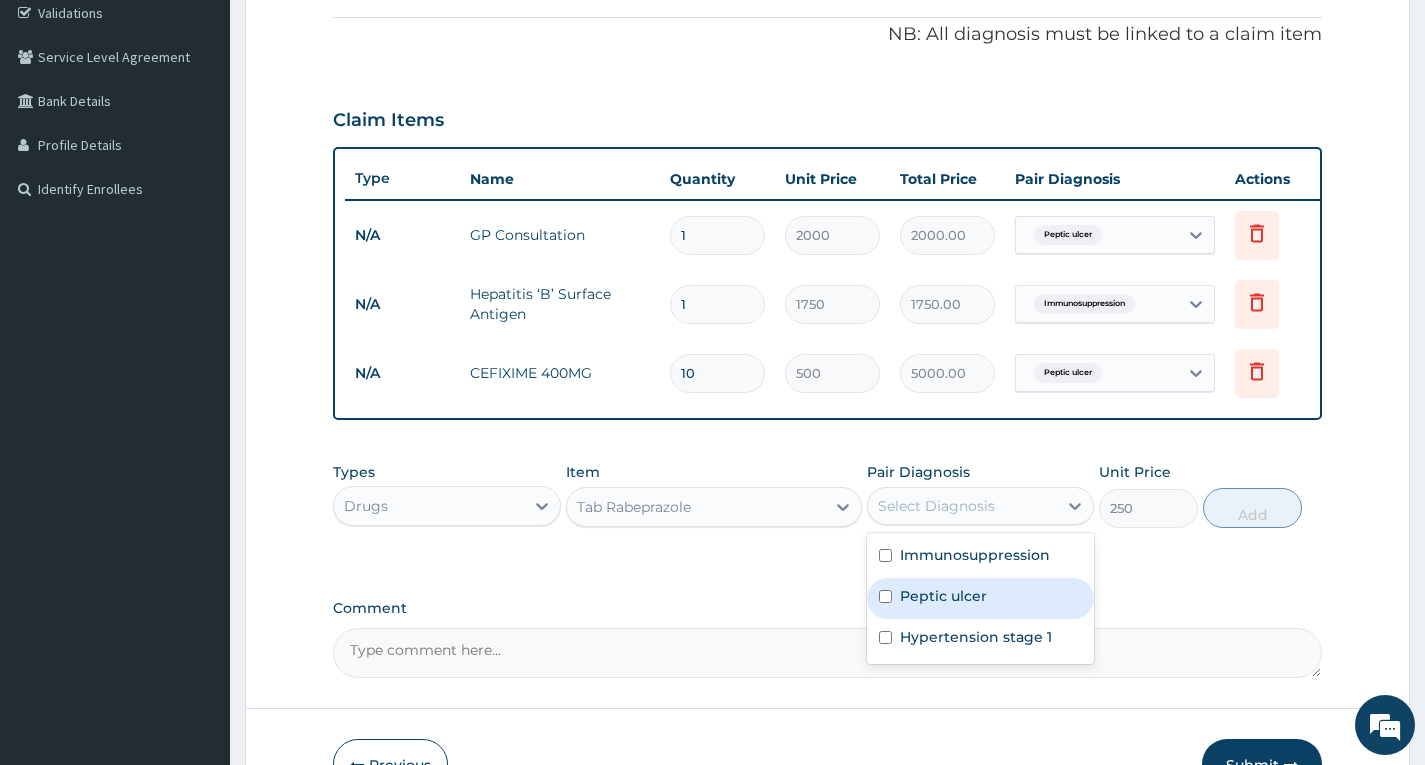 click on "Peptic ulcer" at bounding box center [943, 596] 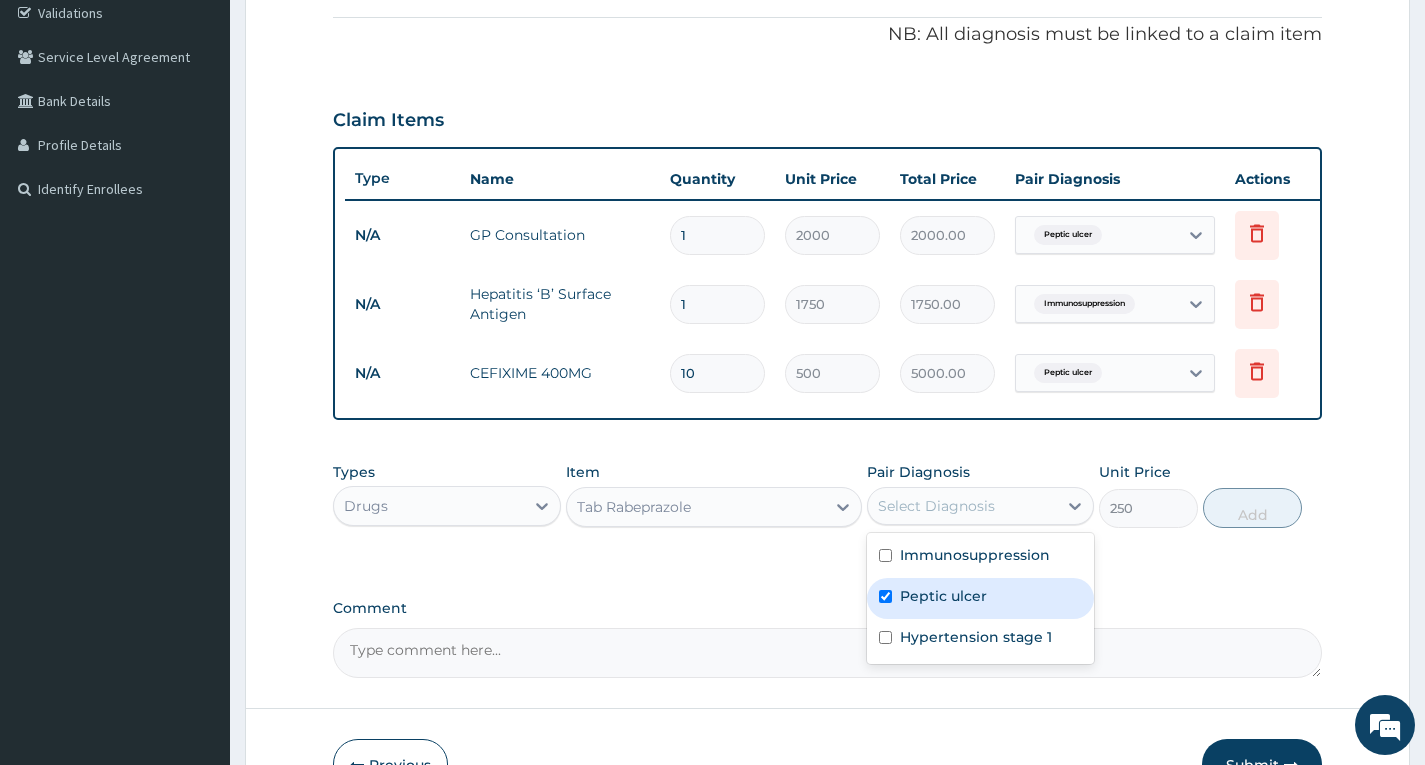 checkbox on "true" 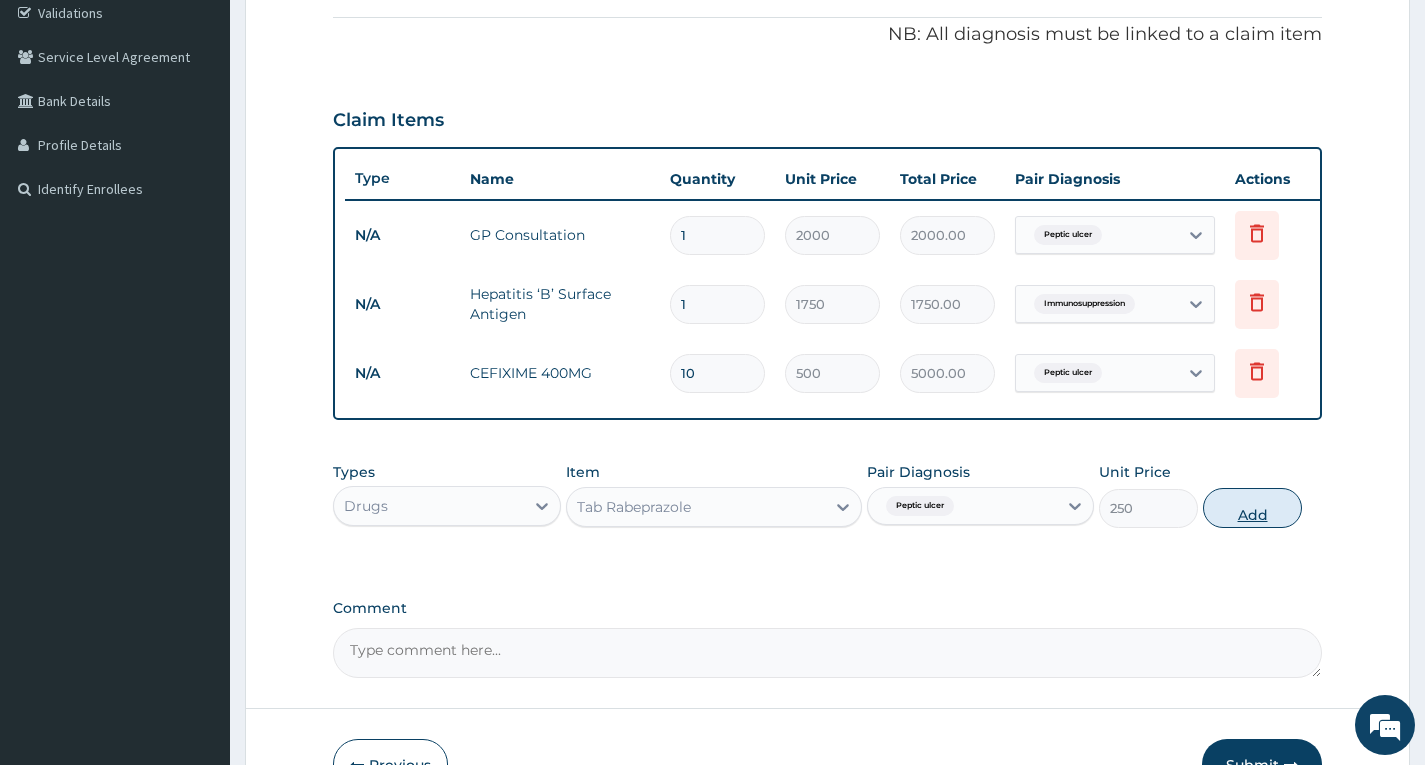 click on "Add" at bounding box center [1252, 508] 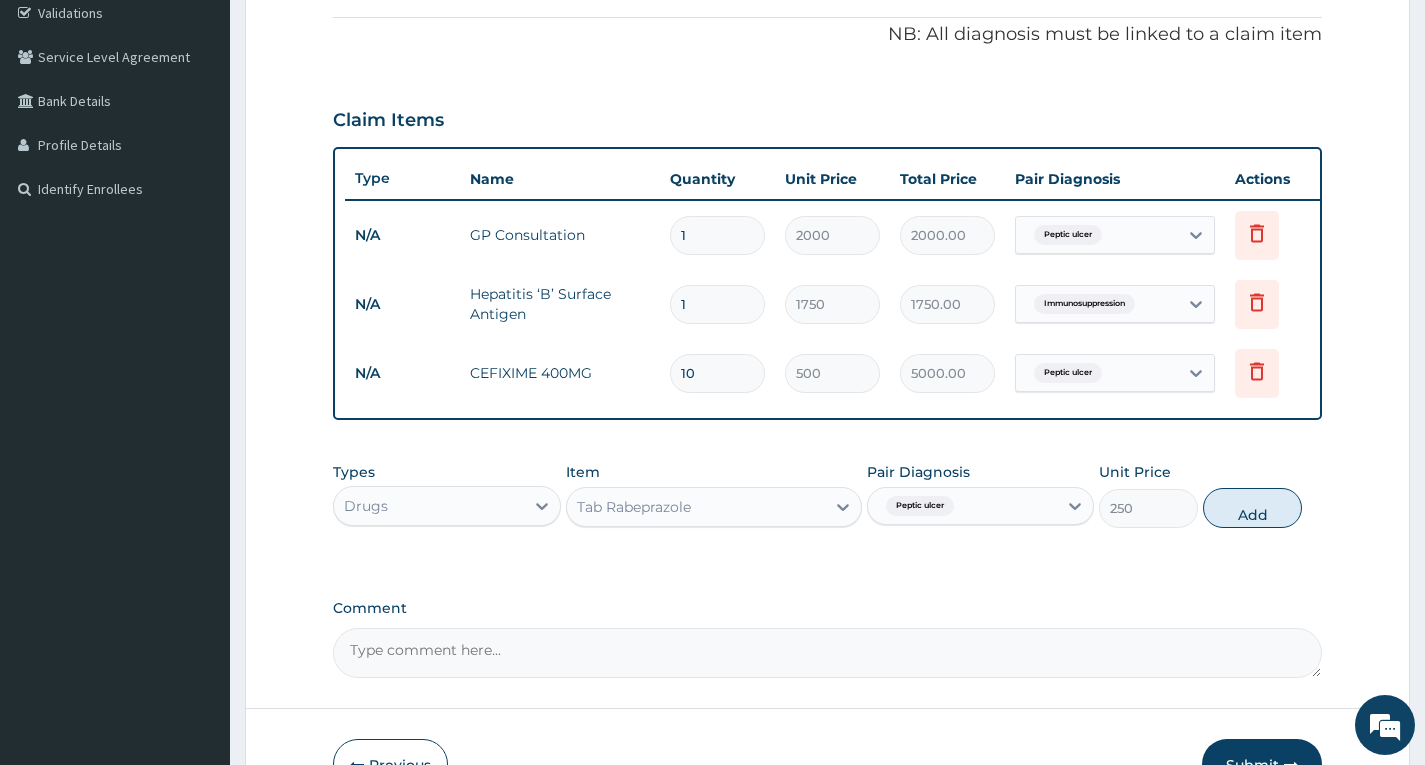type on "0" 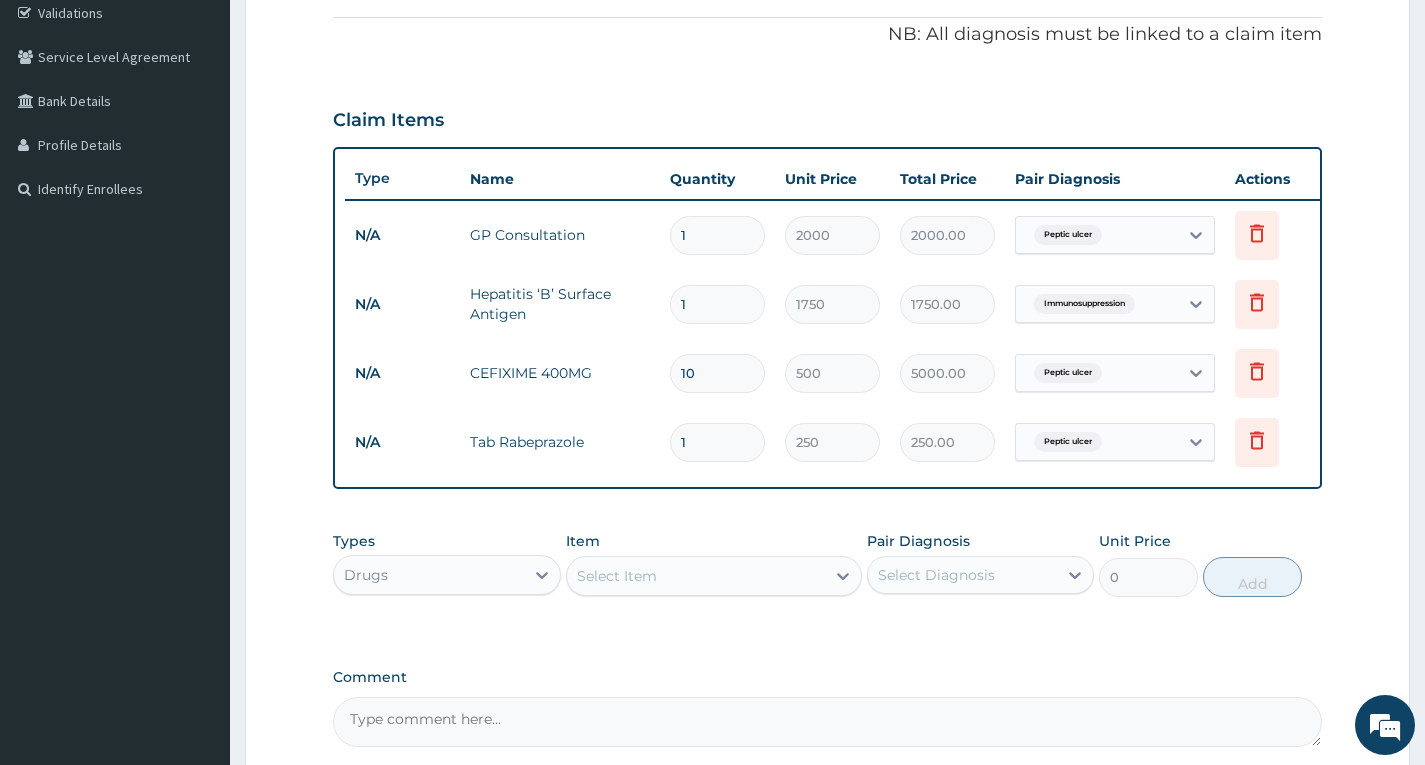 type 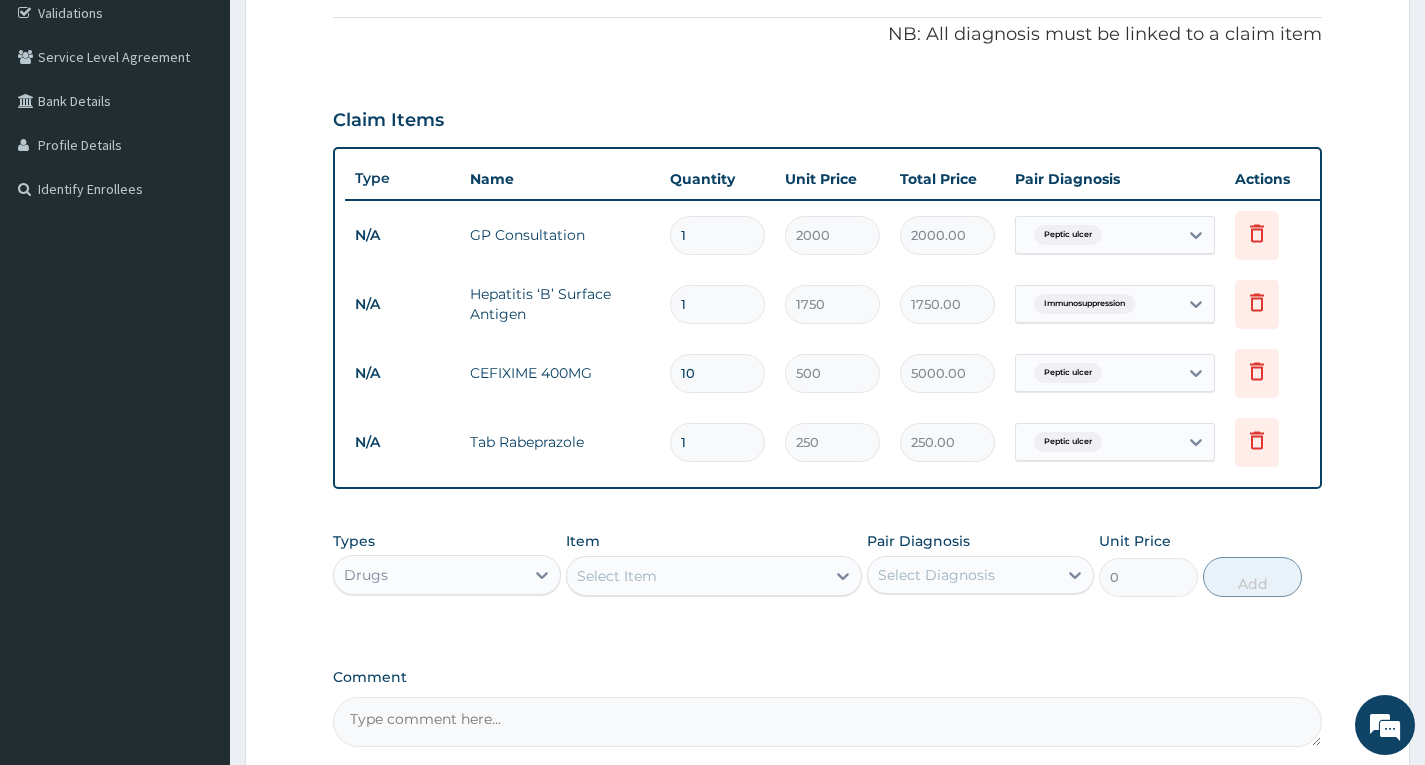 type on "0.00" 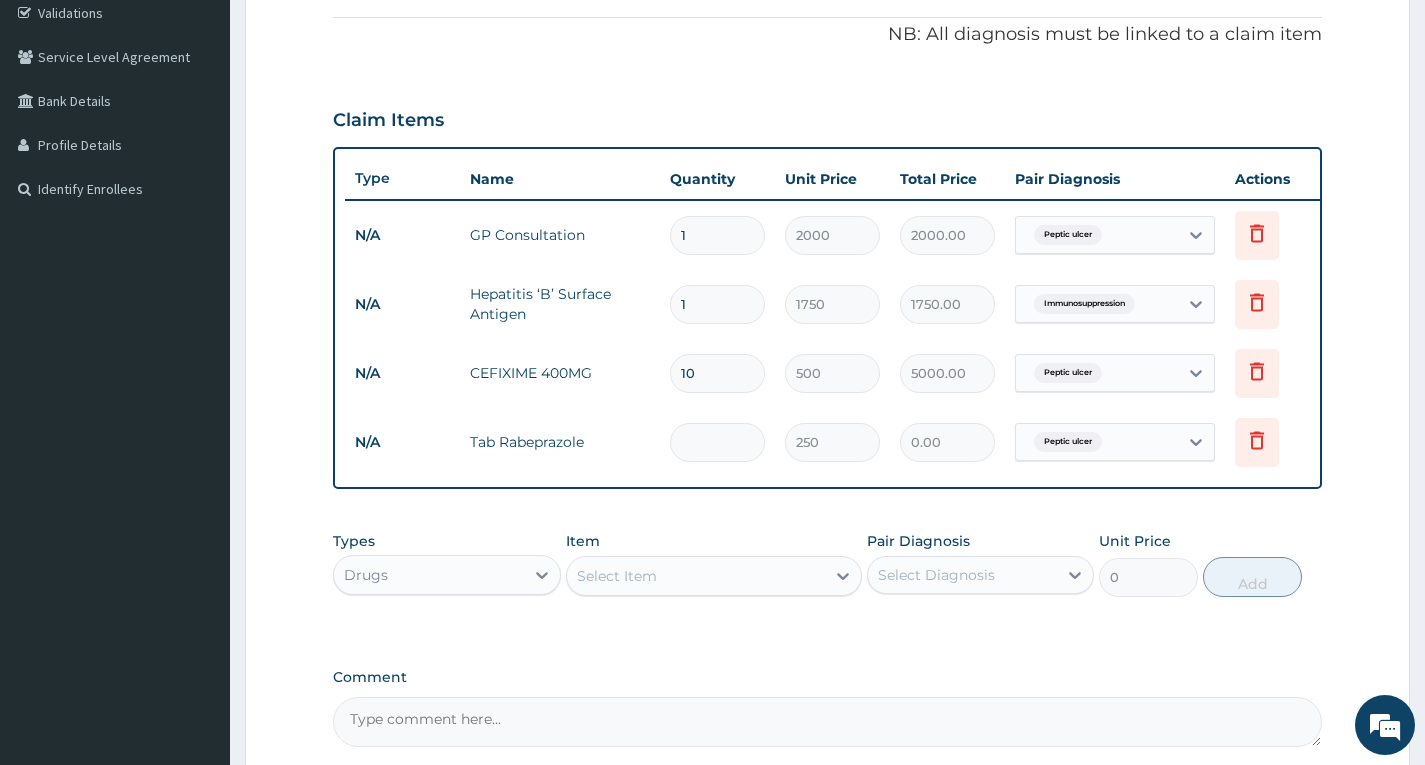 type on "3" 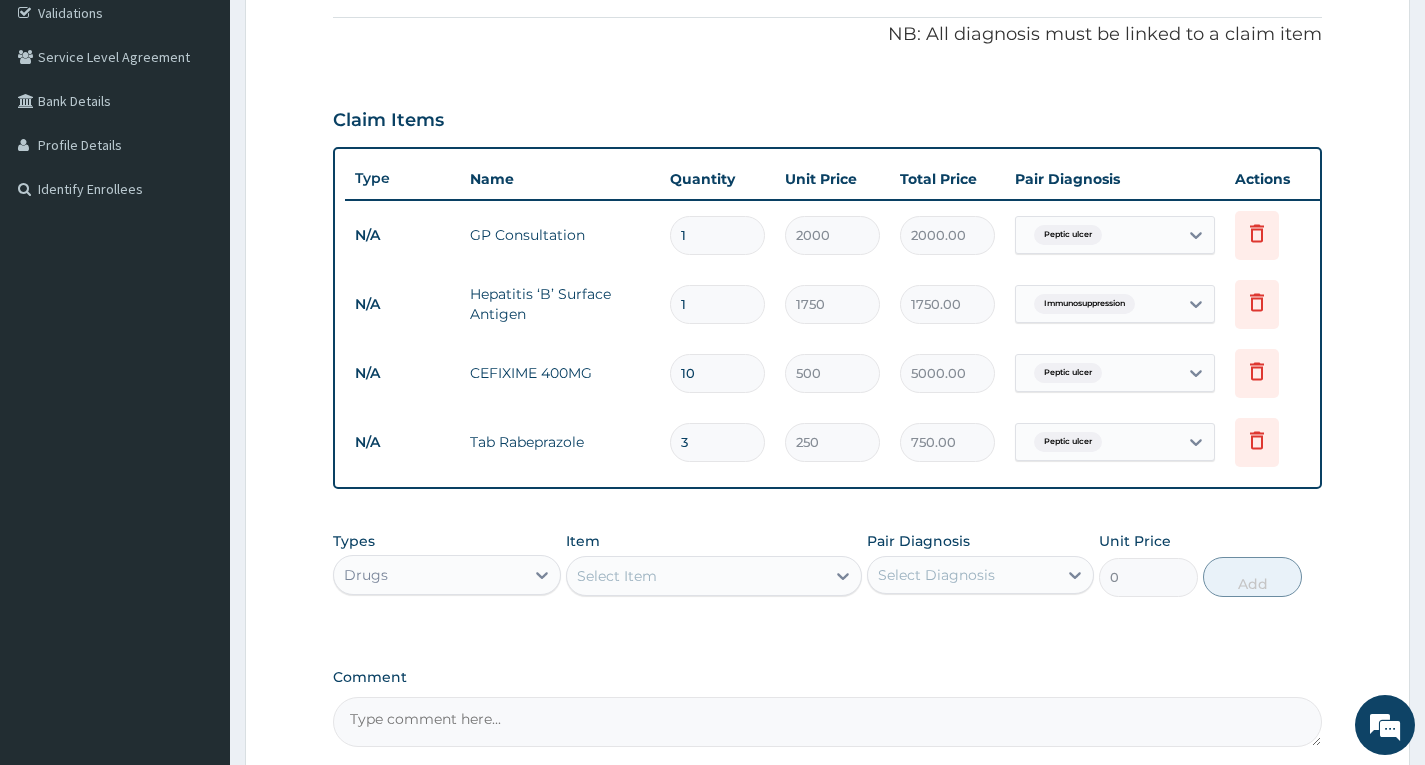 type on "30" 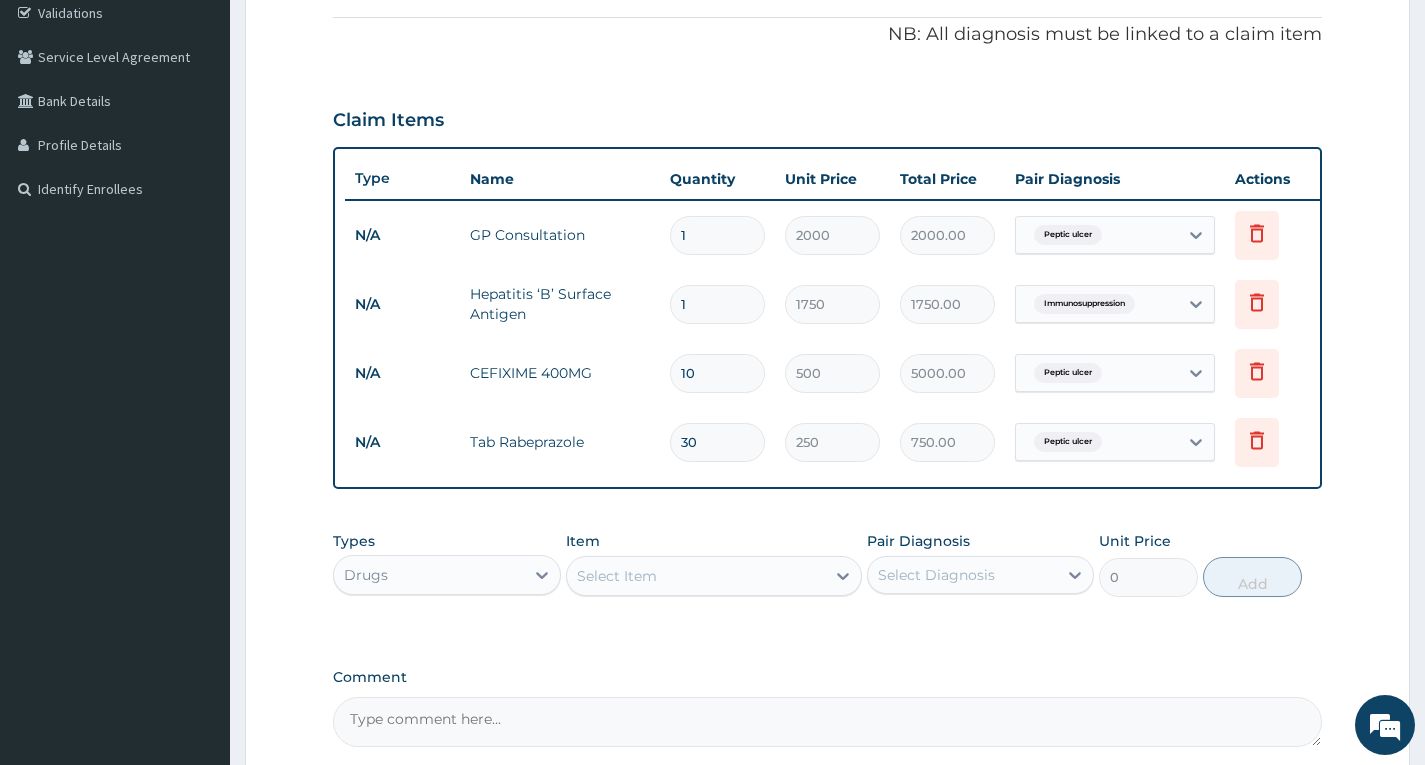 type on "7500.00" 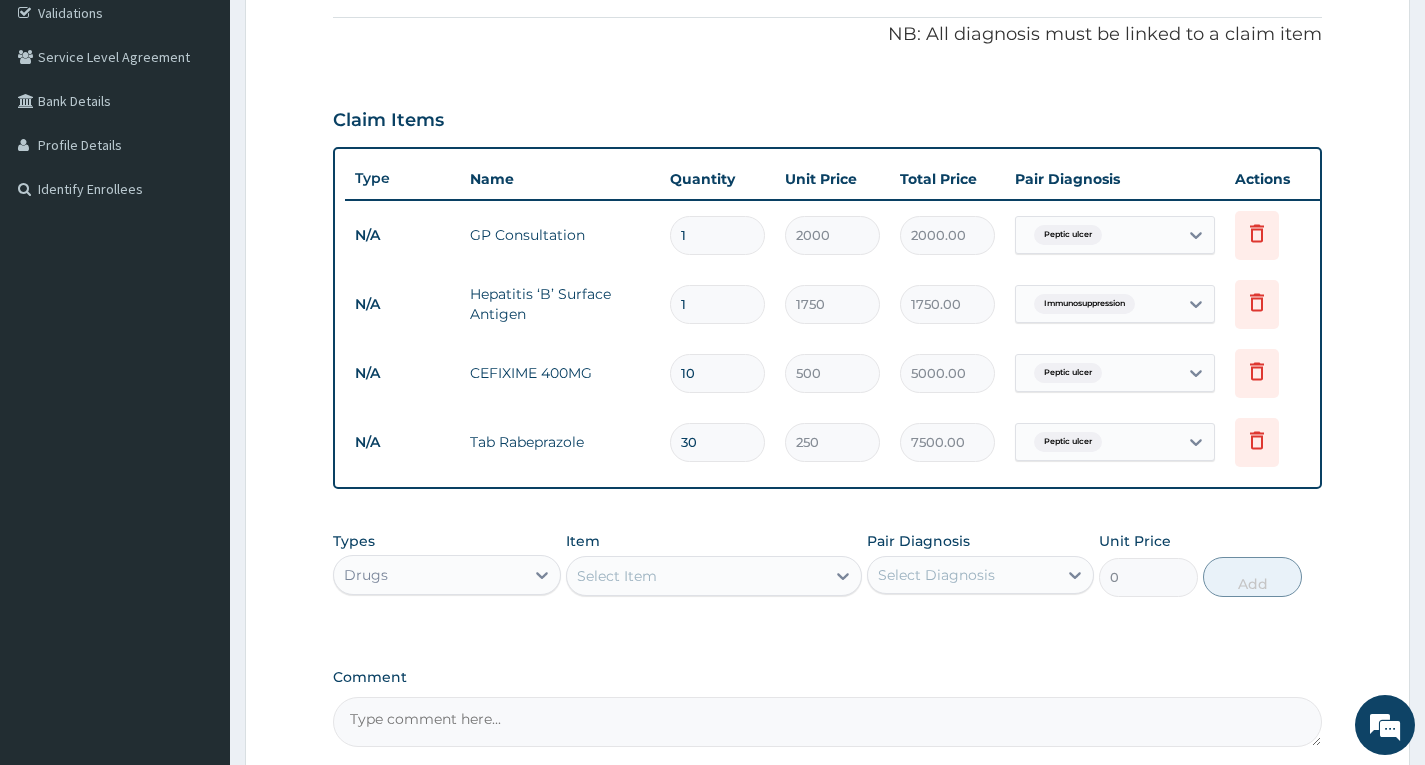 type on "30" 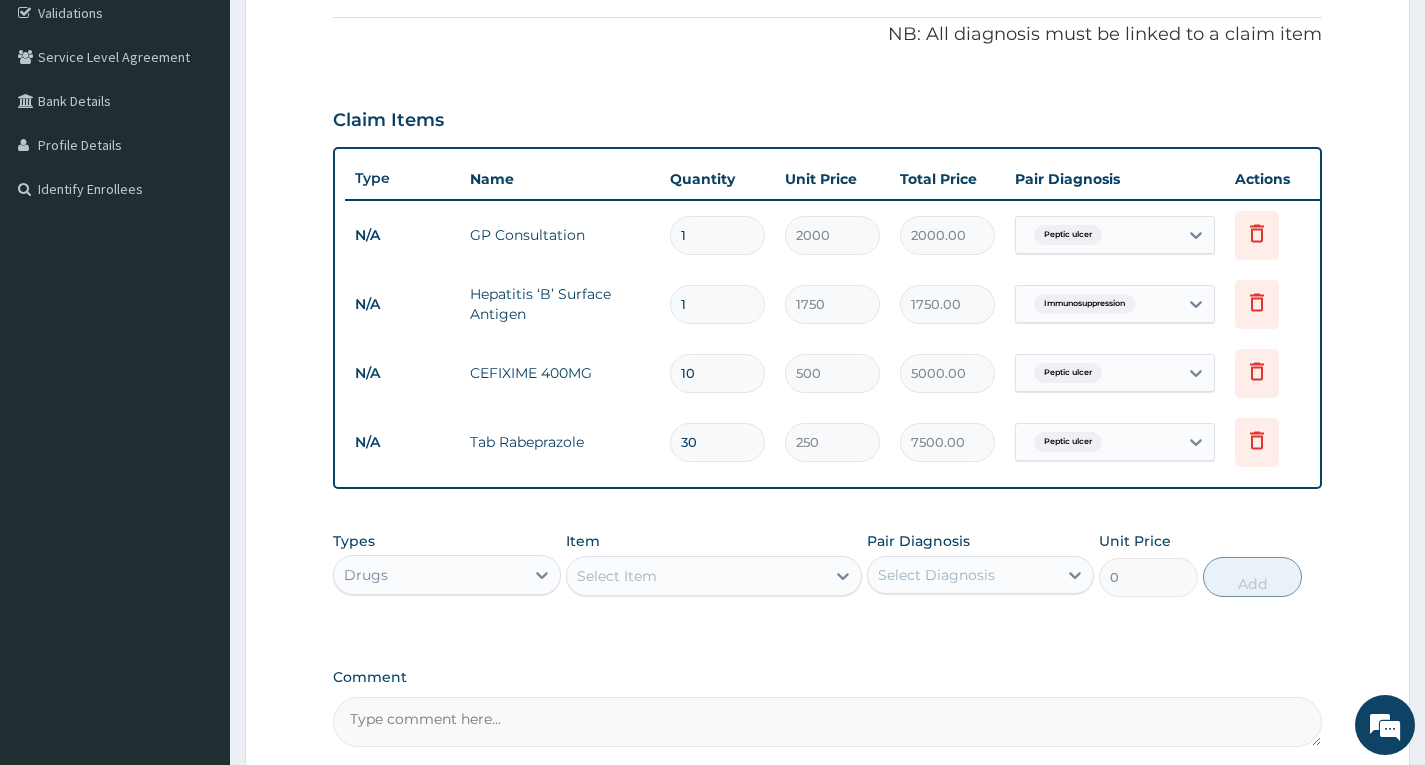 click on "Types Drugs Item Select Item Pair Diagnosis Select Diagnosis Unit Price 0 Add" at bounding box center [827, 564] 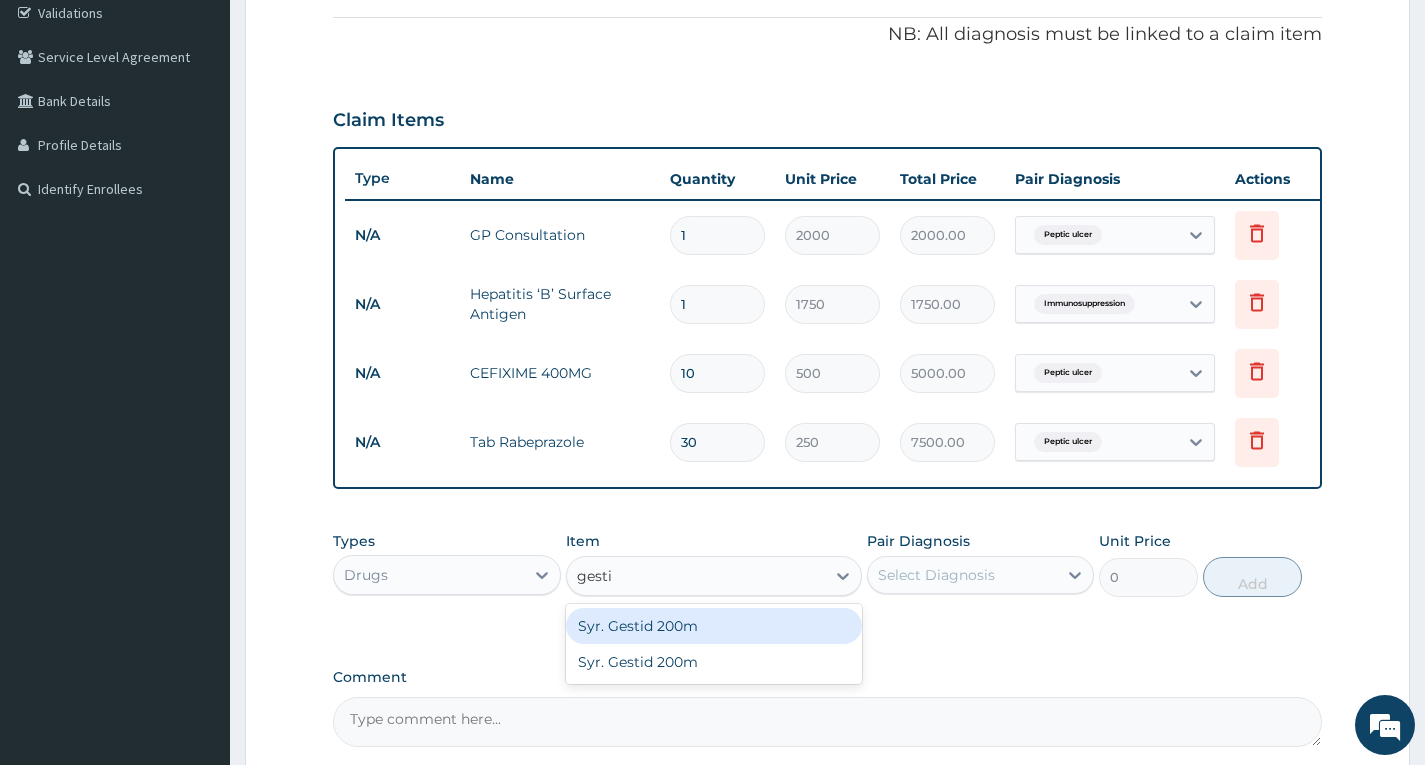 type on "gestid" 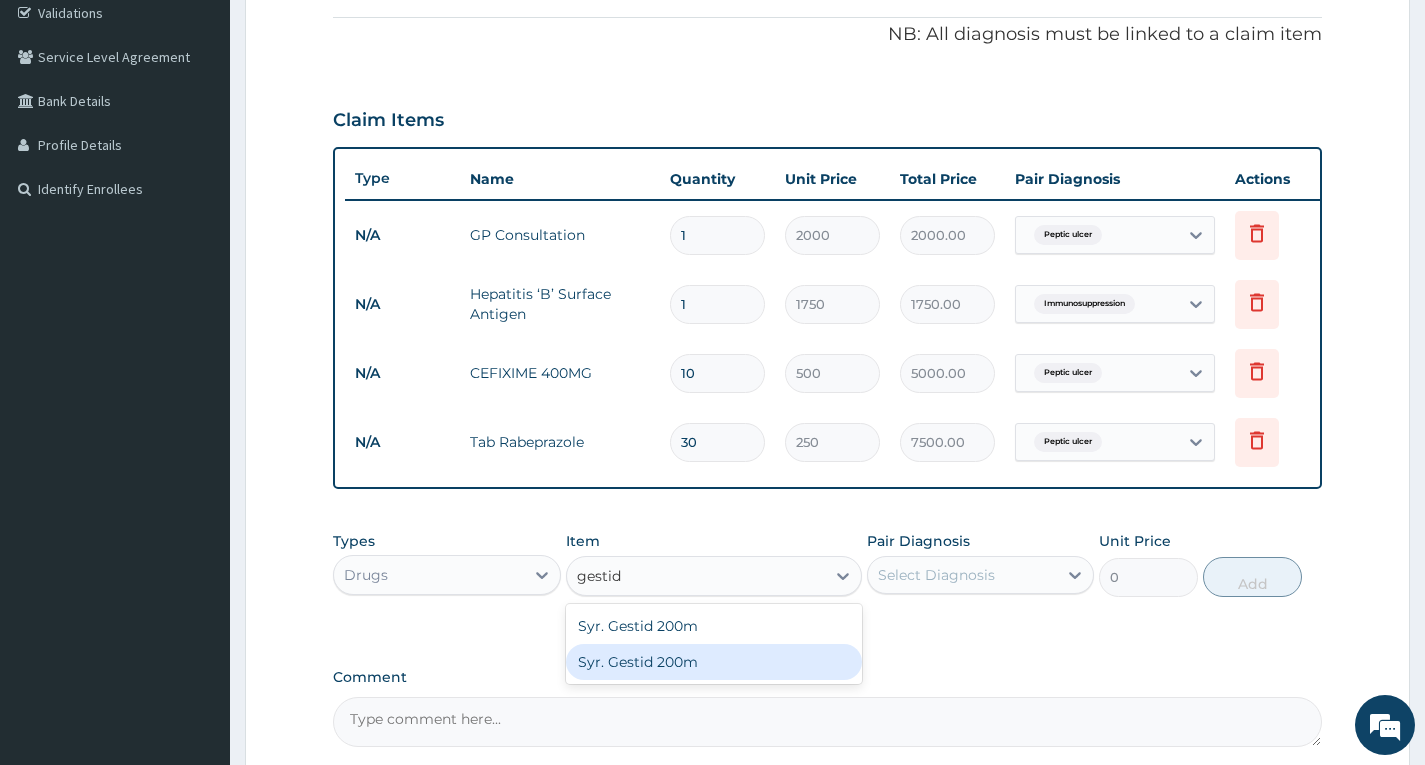 click on "Syr. Gestid 200m" at bounding box center [714, 662] 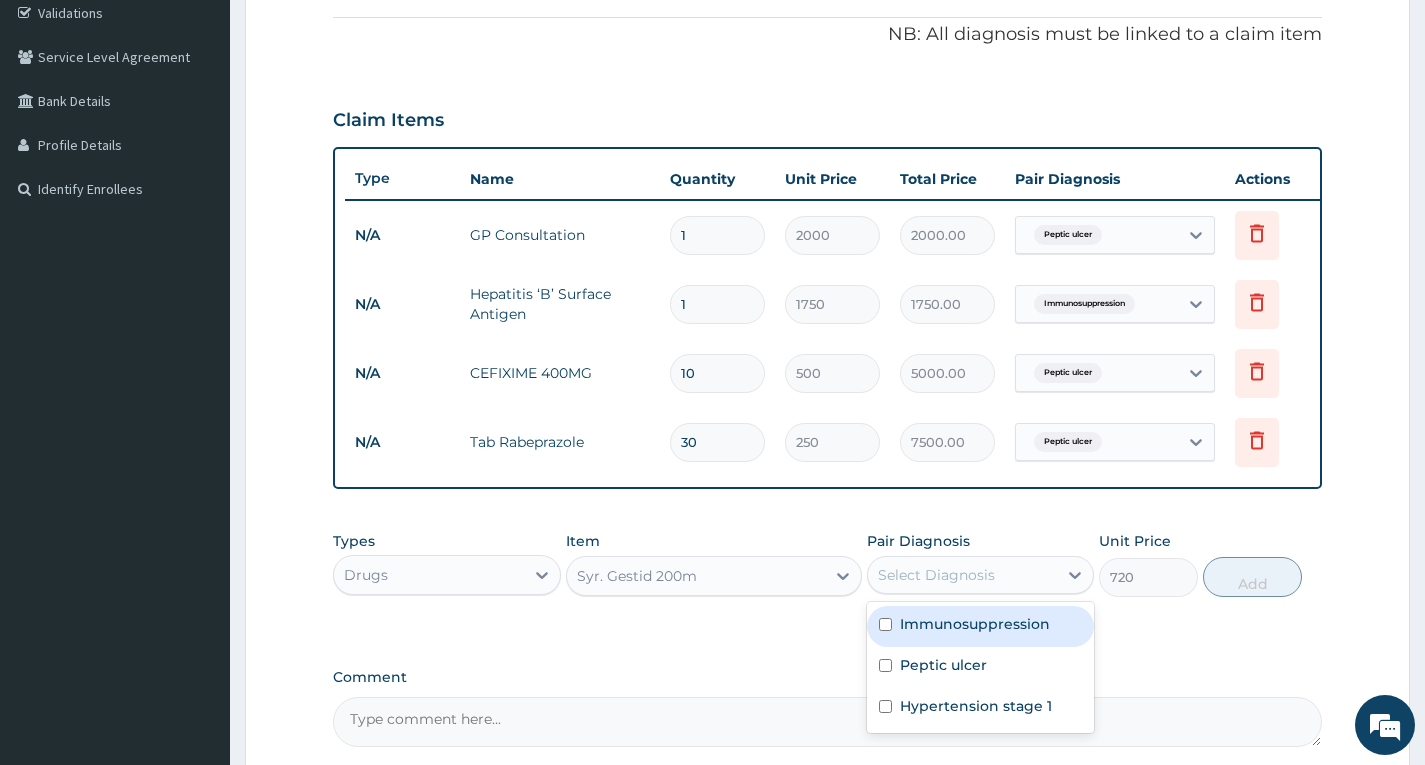 click on "Select Diagnosis" at bounding box center (980, 575) 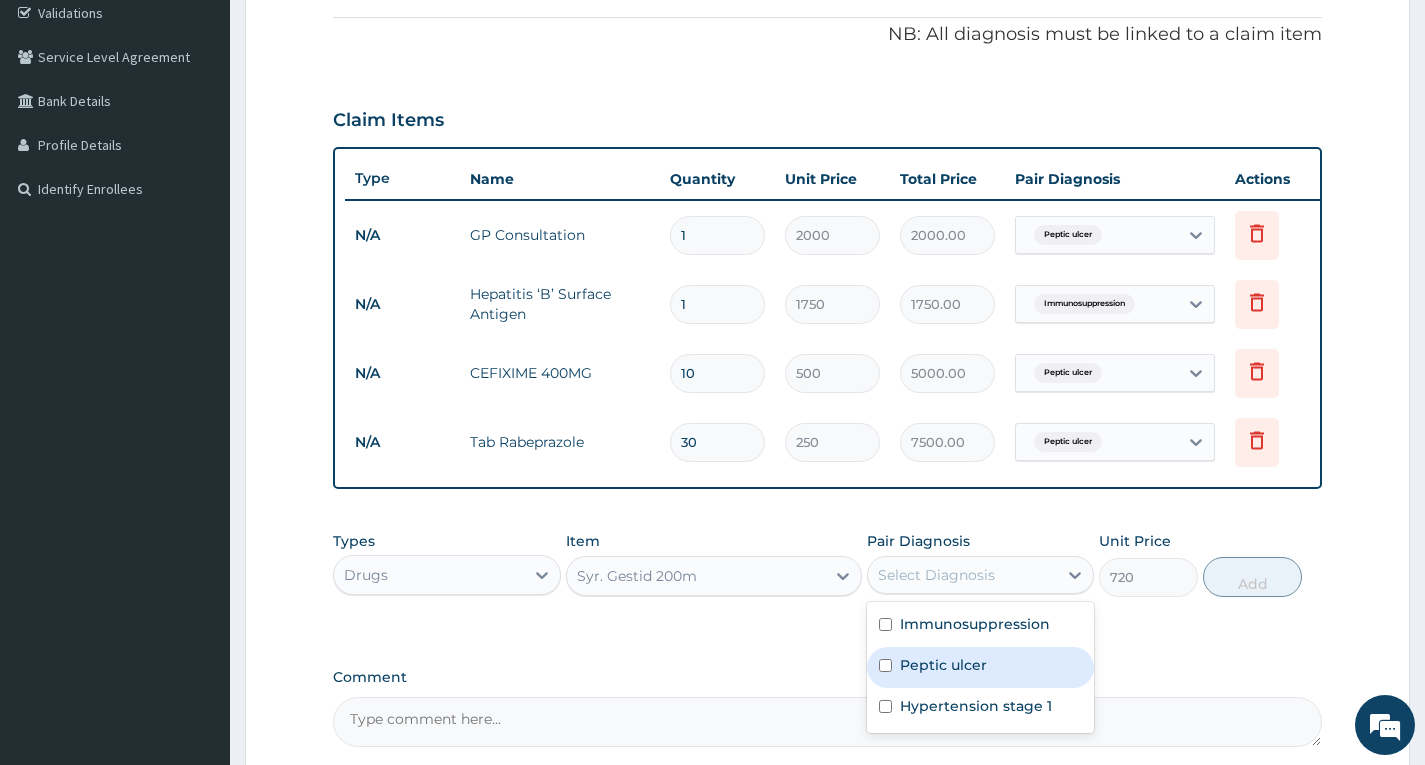 click on "Peptic ulcer" at bounding box center (943, 665) 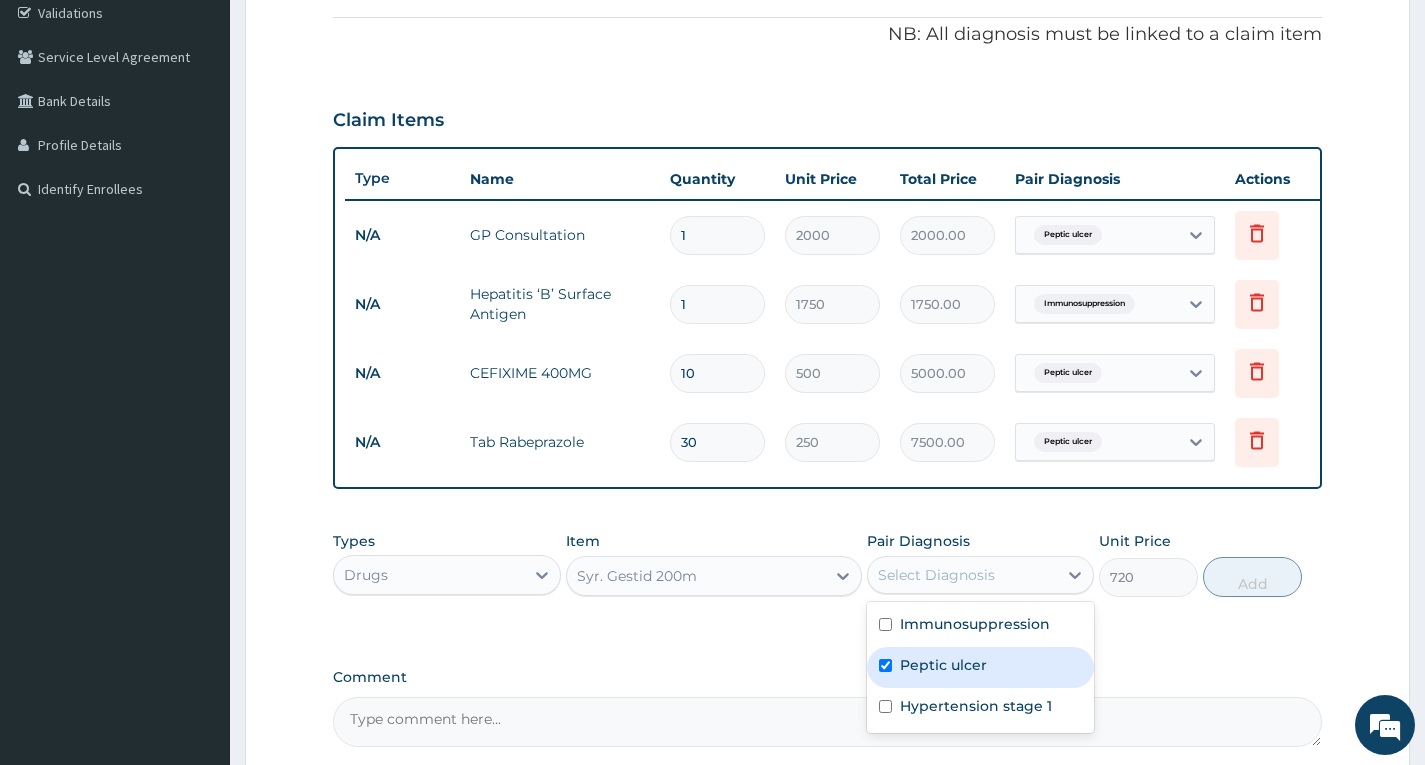 checkbox on "true" 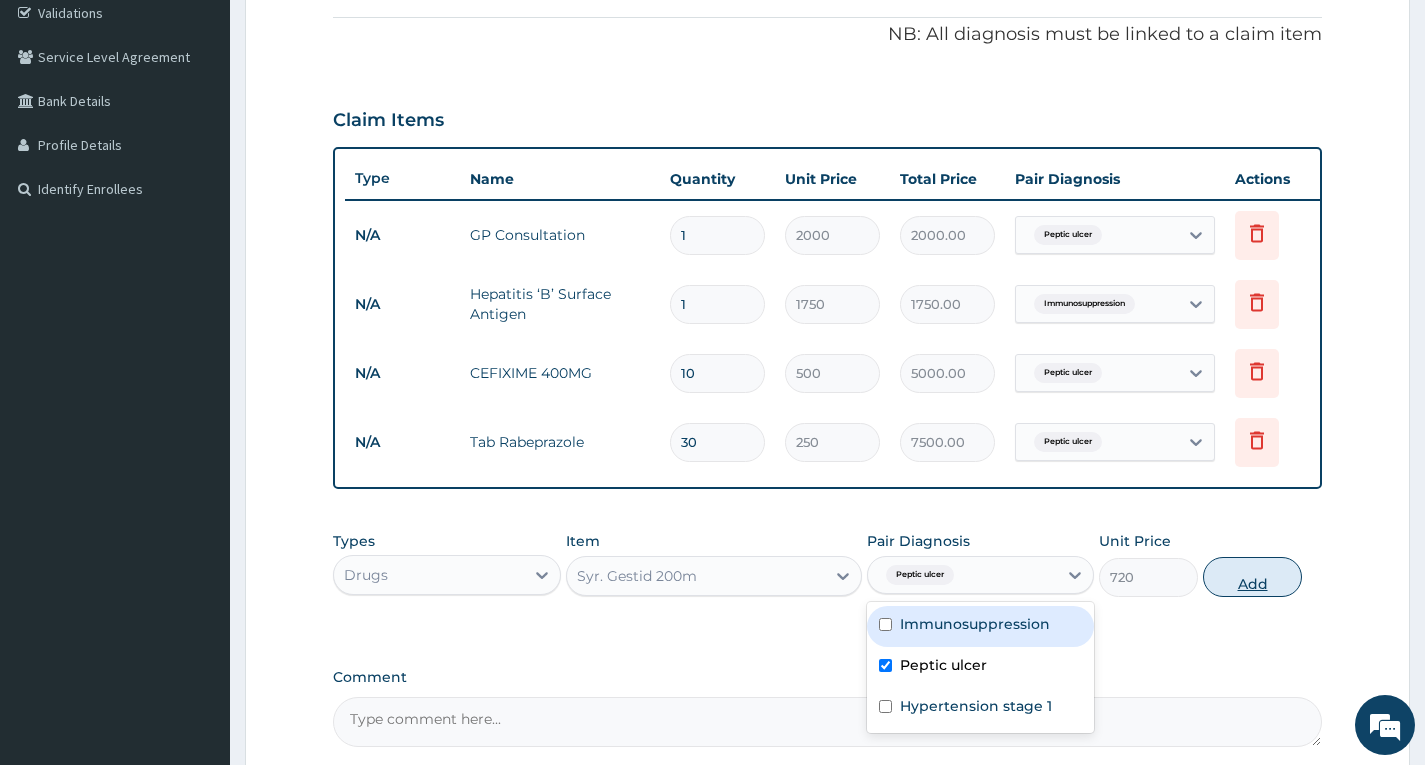 click on "Add" at bounding box center (1252, 577) 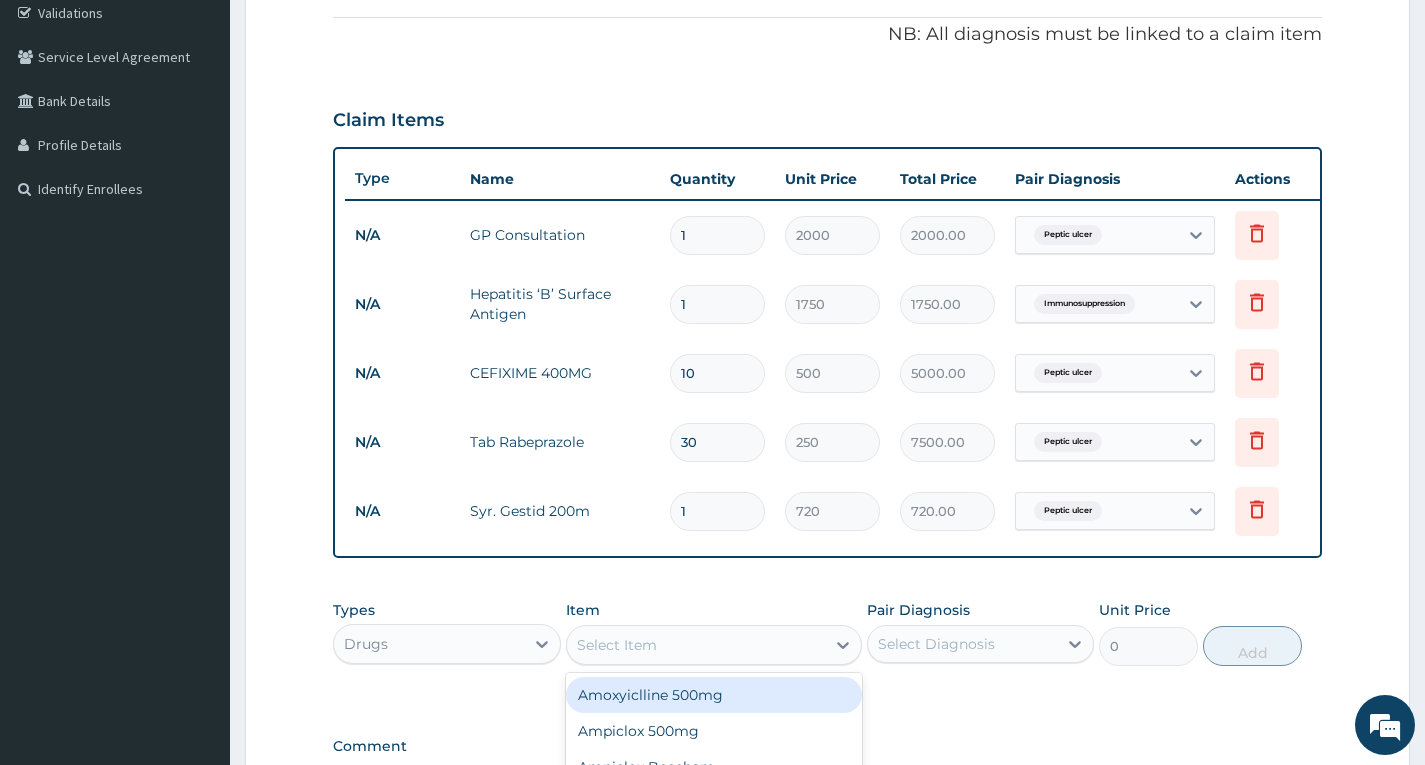 click on "Select Item" at bounding box center [696, 645] 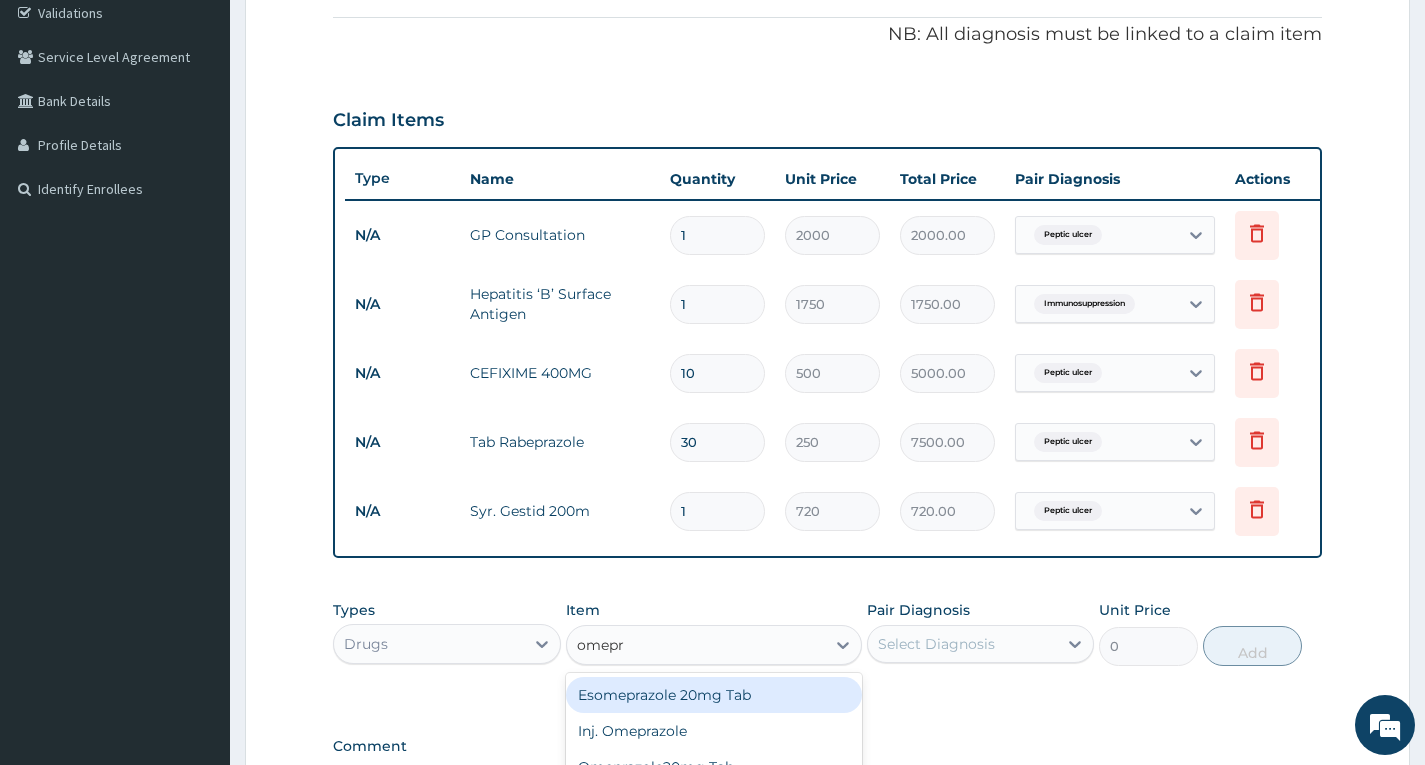 type on "omepra" 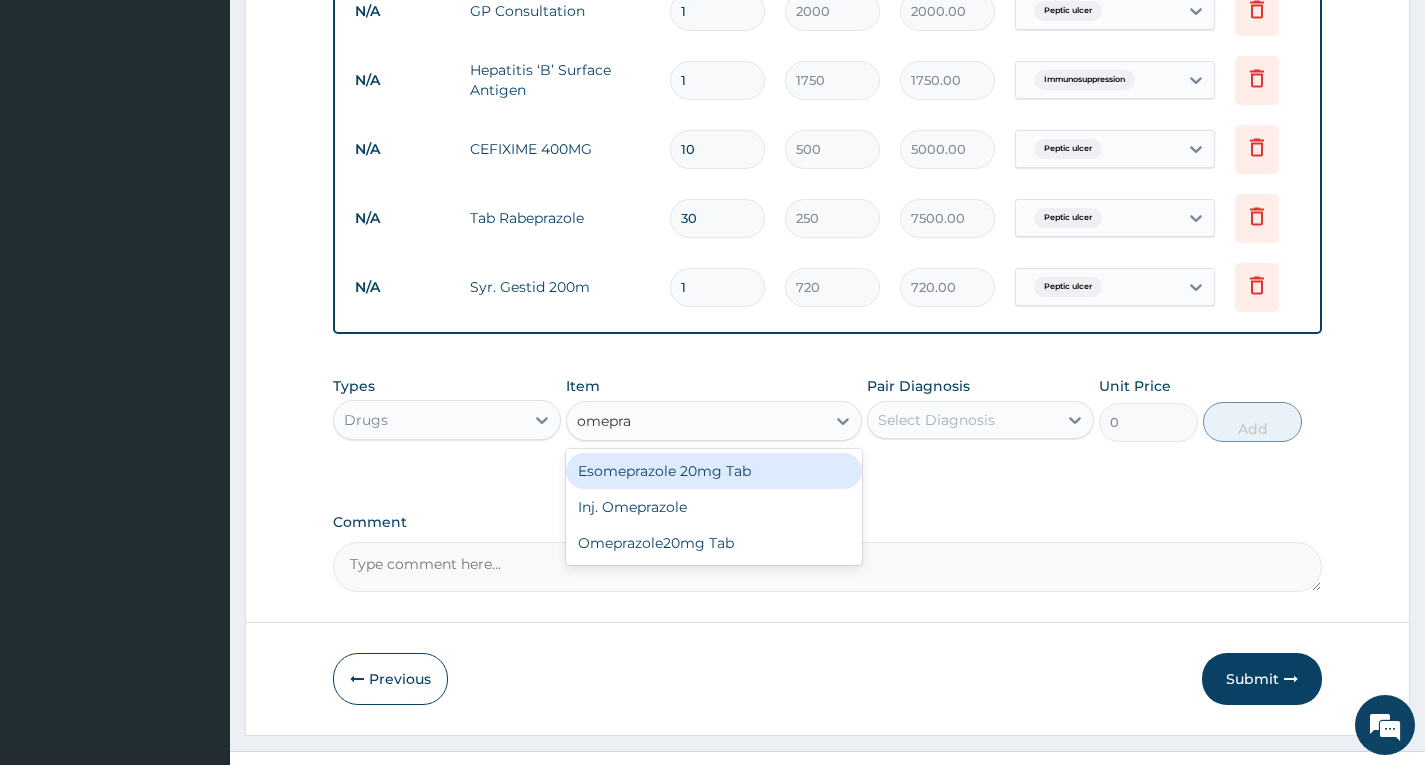 scroll, scrollTop: 611, scrollLeft: 0, axis: vertical 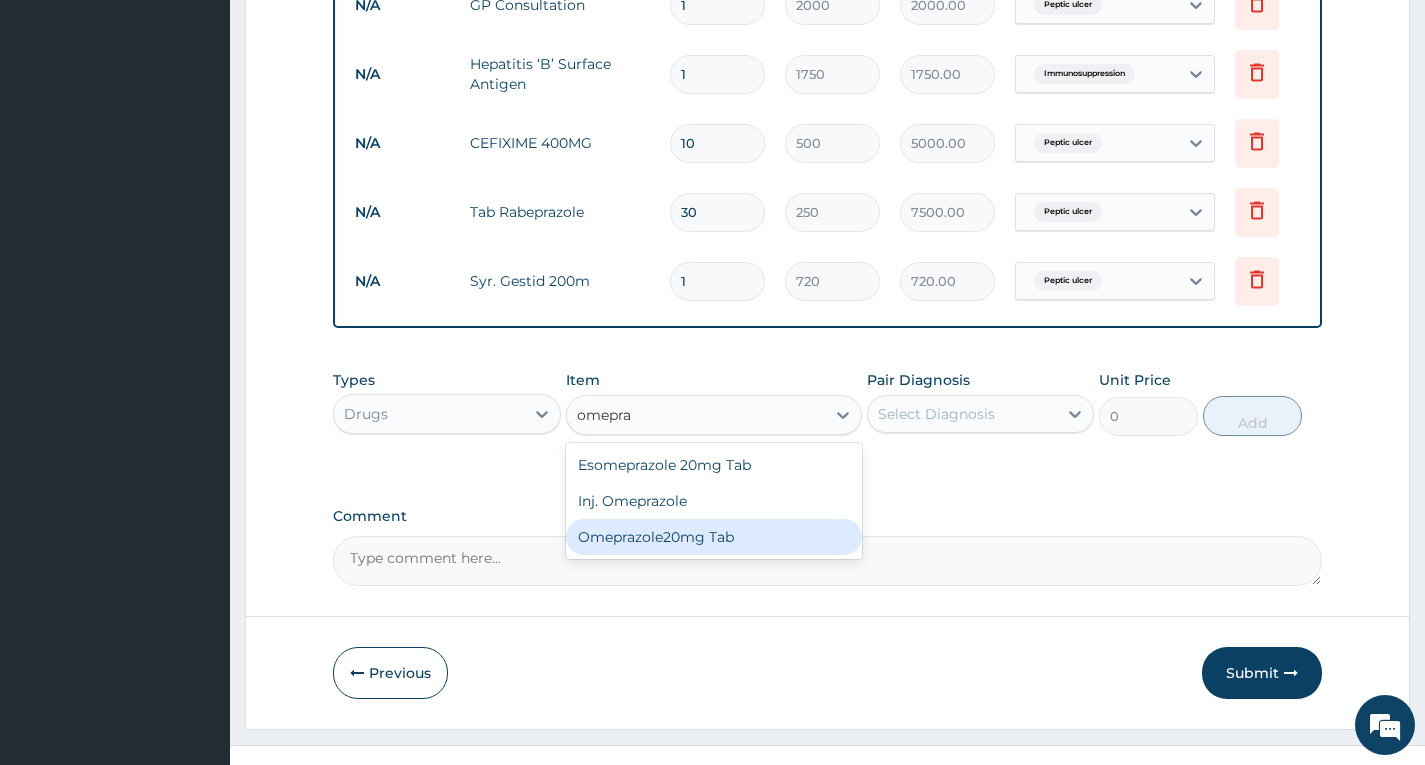 click on "Omeprazole20mg Tab" at bounding box center (714, 537) 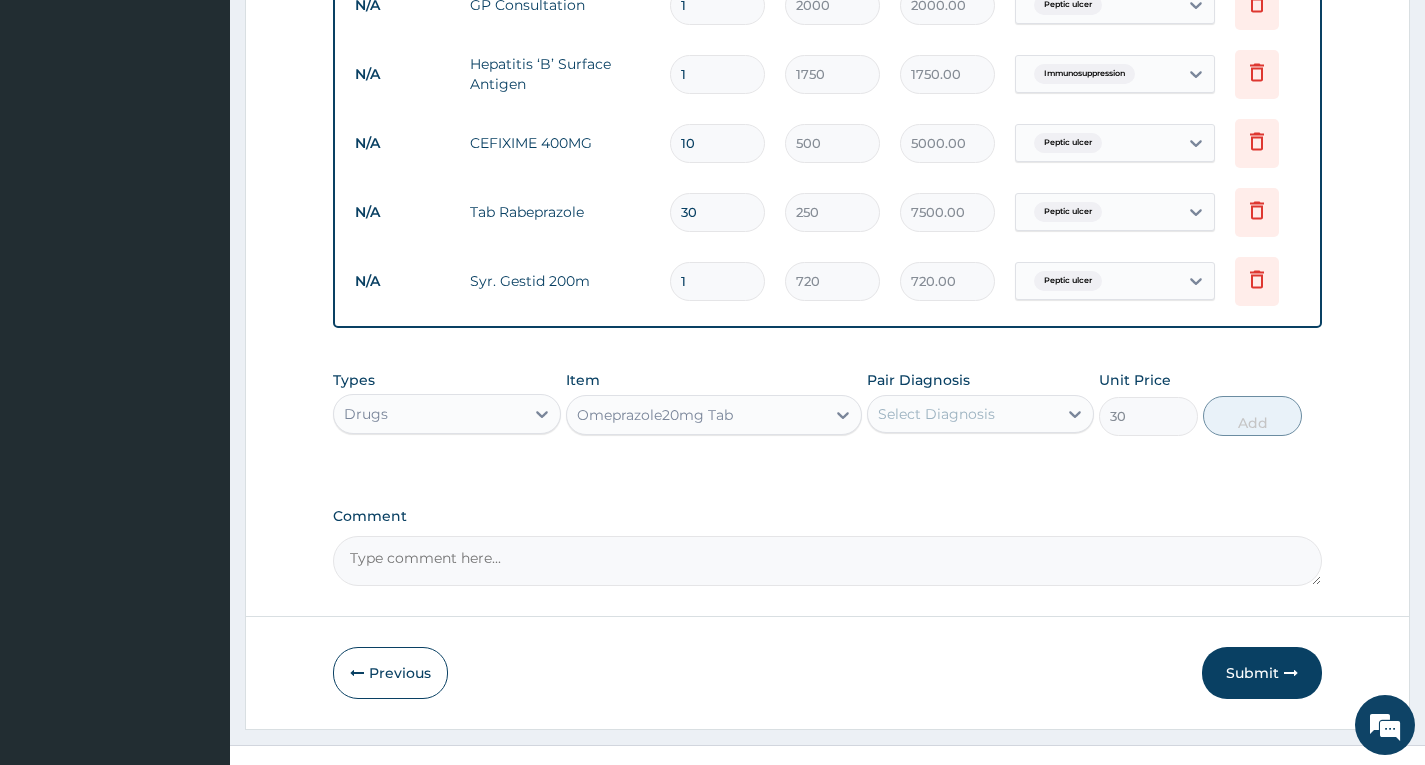 scroll, scrollTop: 411, scrollLeft: 0, axis: vertical 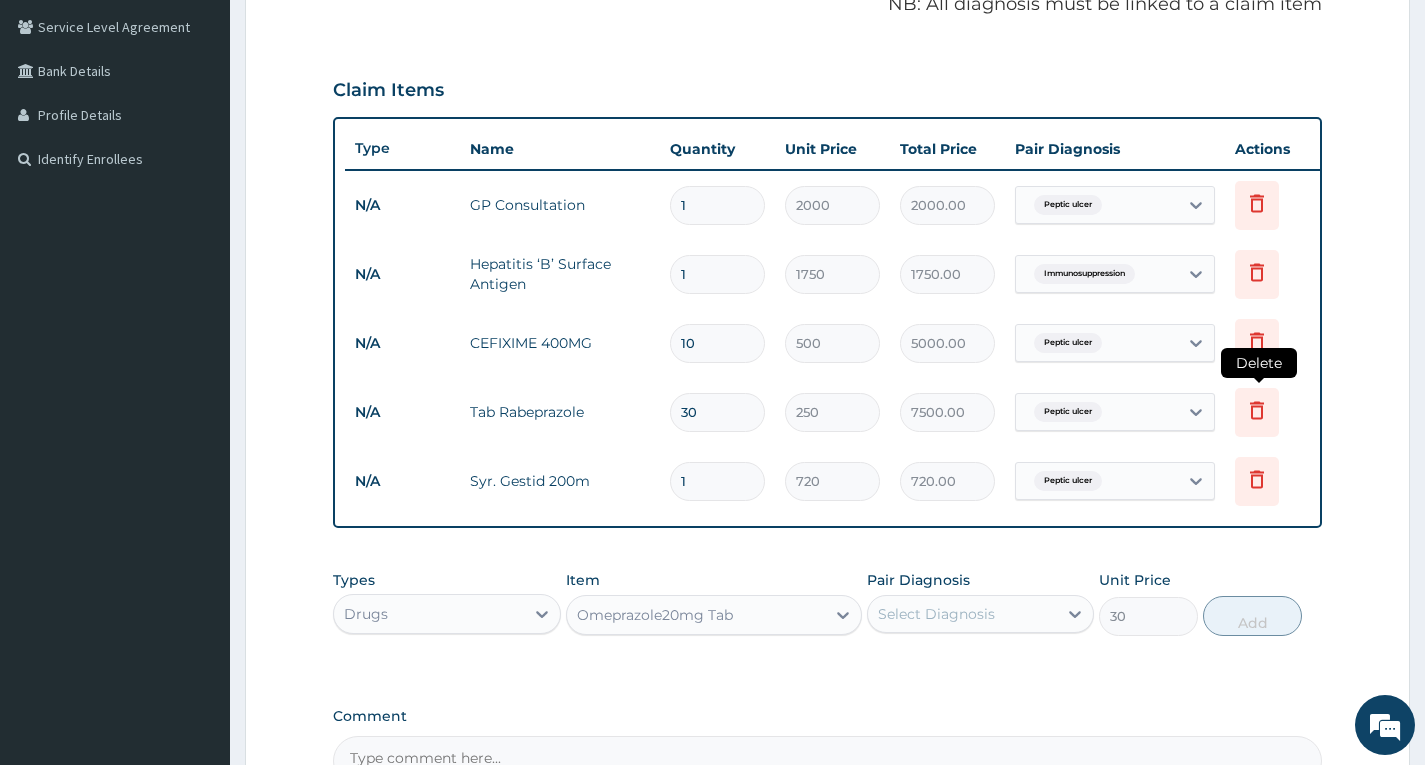 click 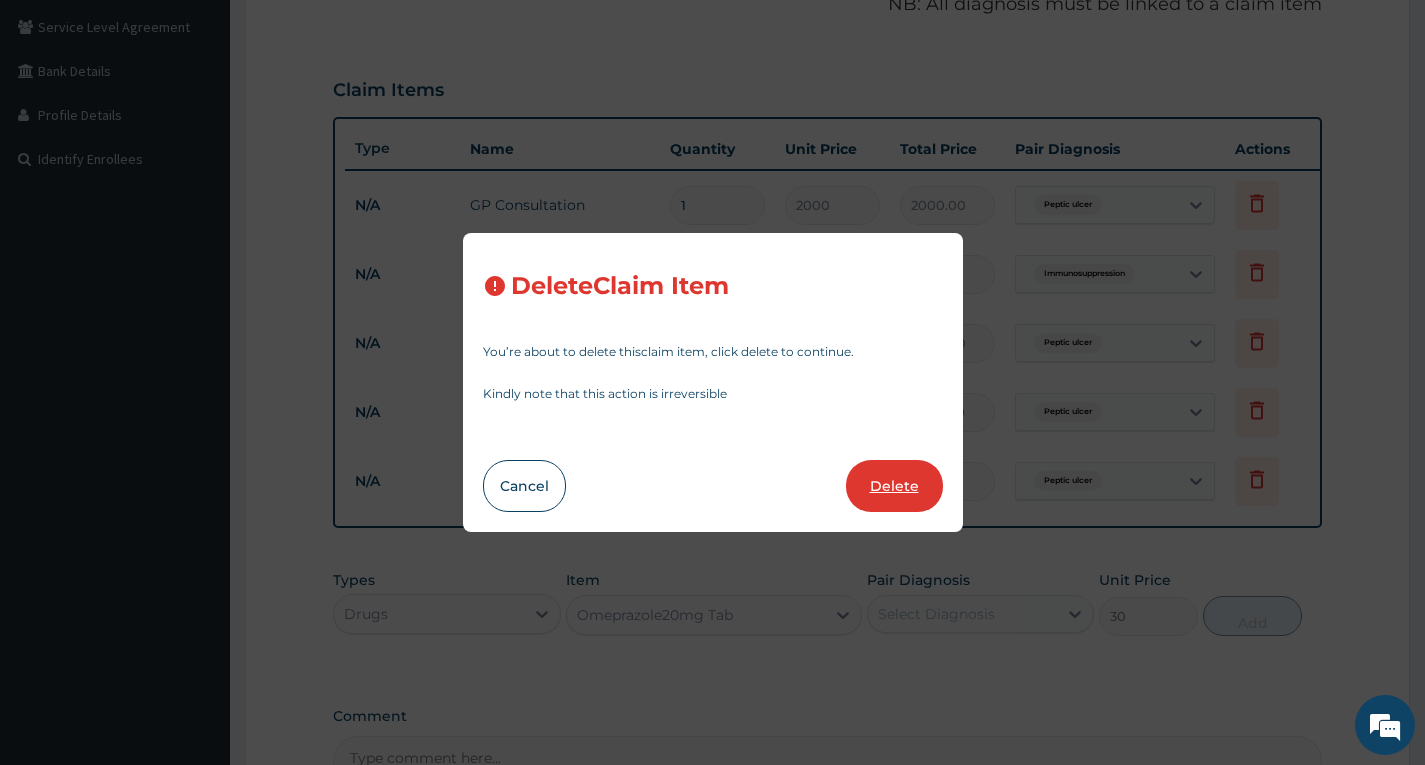 click on "Delete" at bounding box center (894, 486) 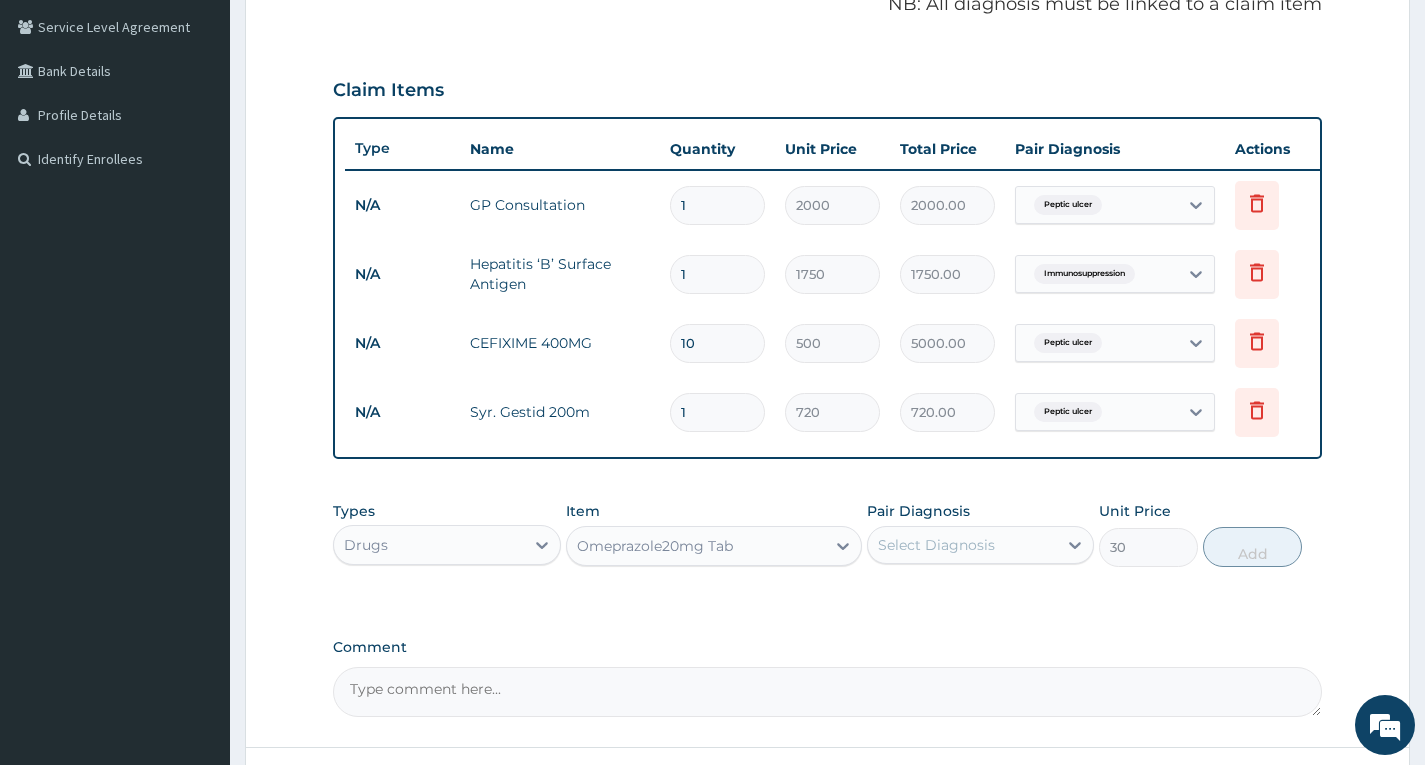 click on "Omeprazole20mg Tab" at bounding box center (696, 546) 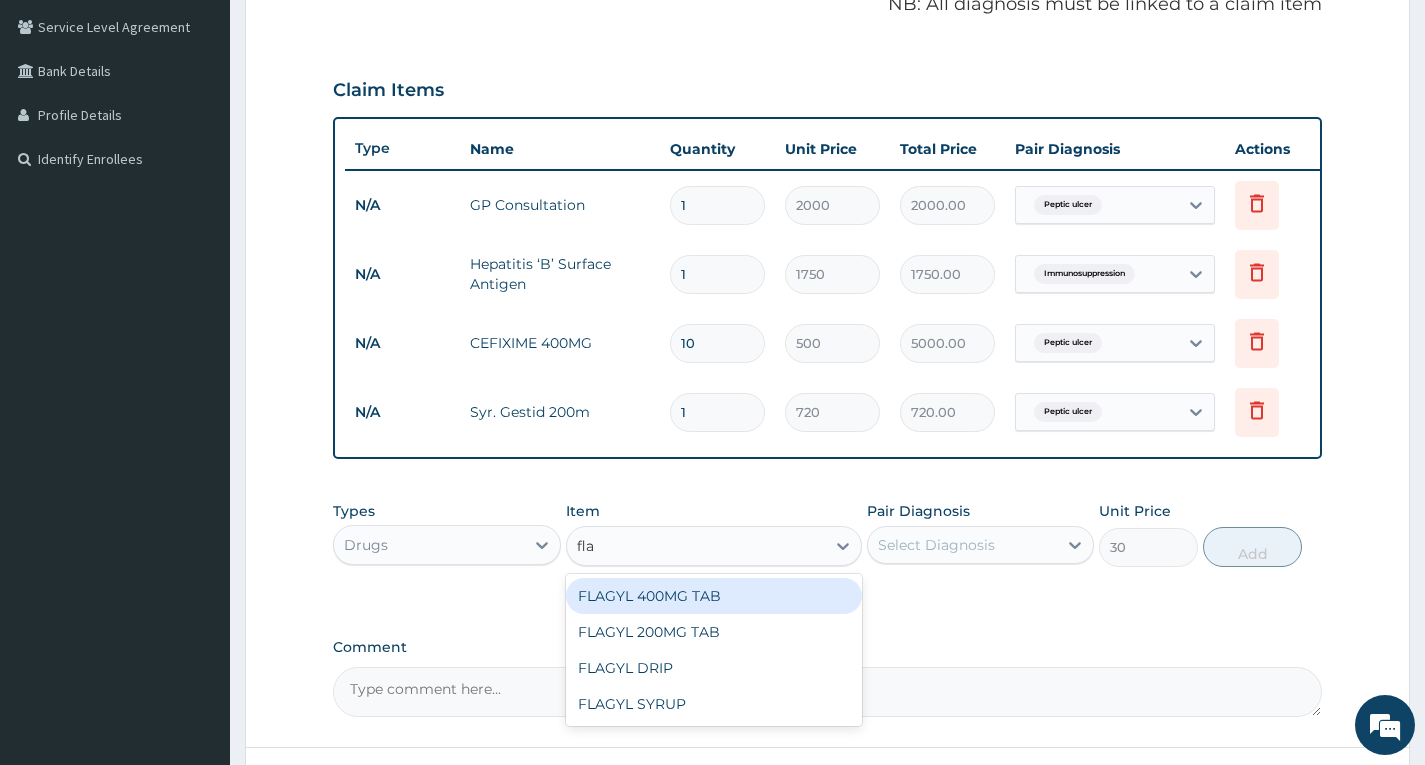 scroll, scrollTop: 0, scrollLeft: 0, axis: both 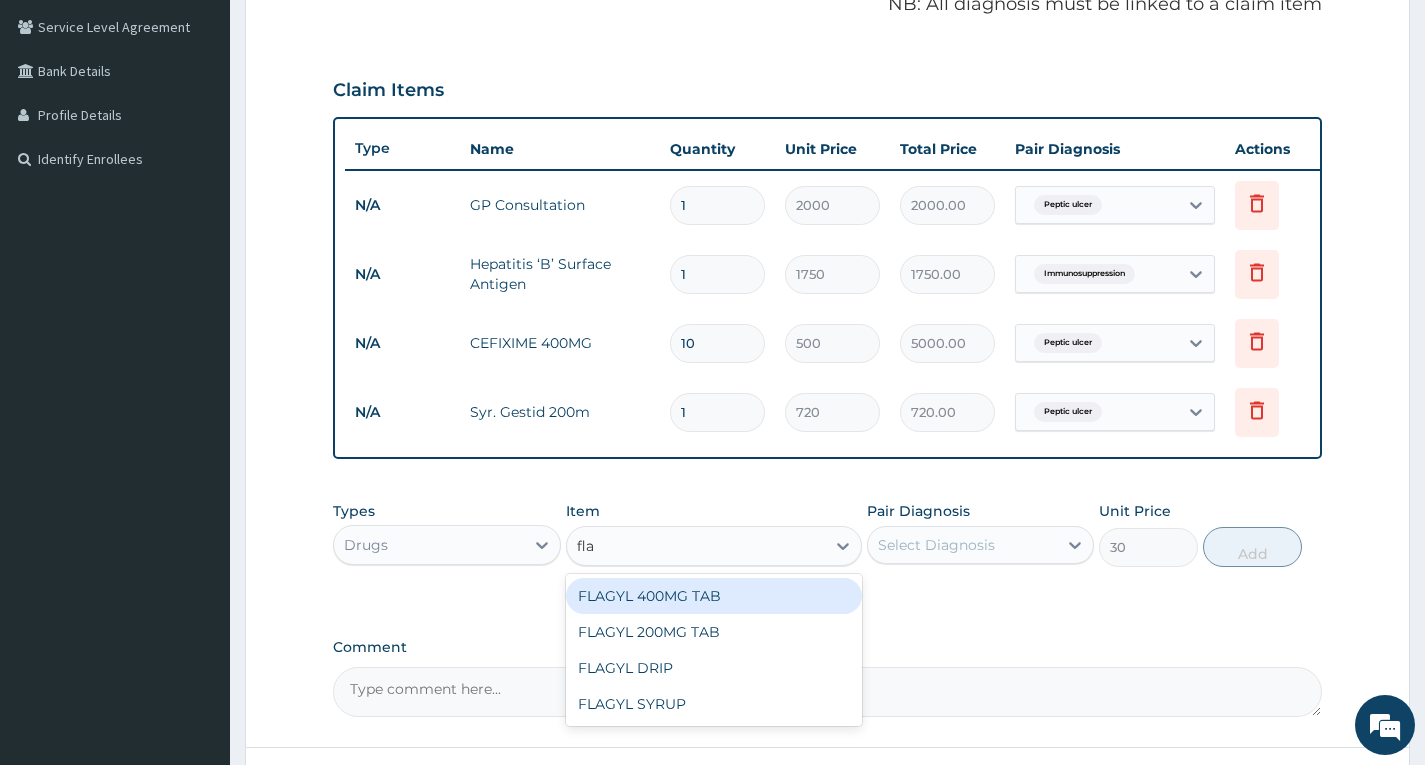 type on "flag" 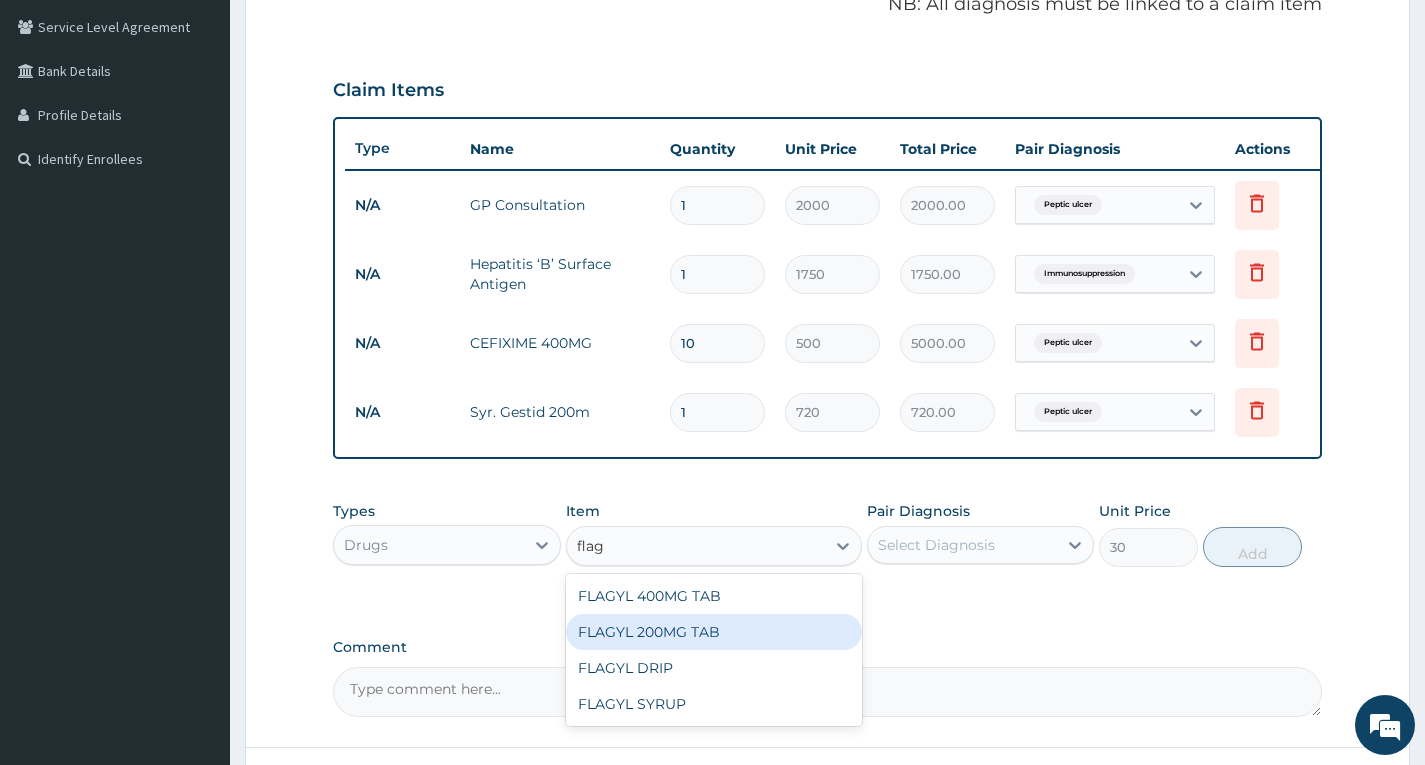 click on "FLAGYL 200MG TAB" at bounding box center [714, 632] 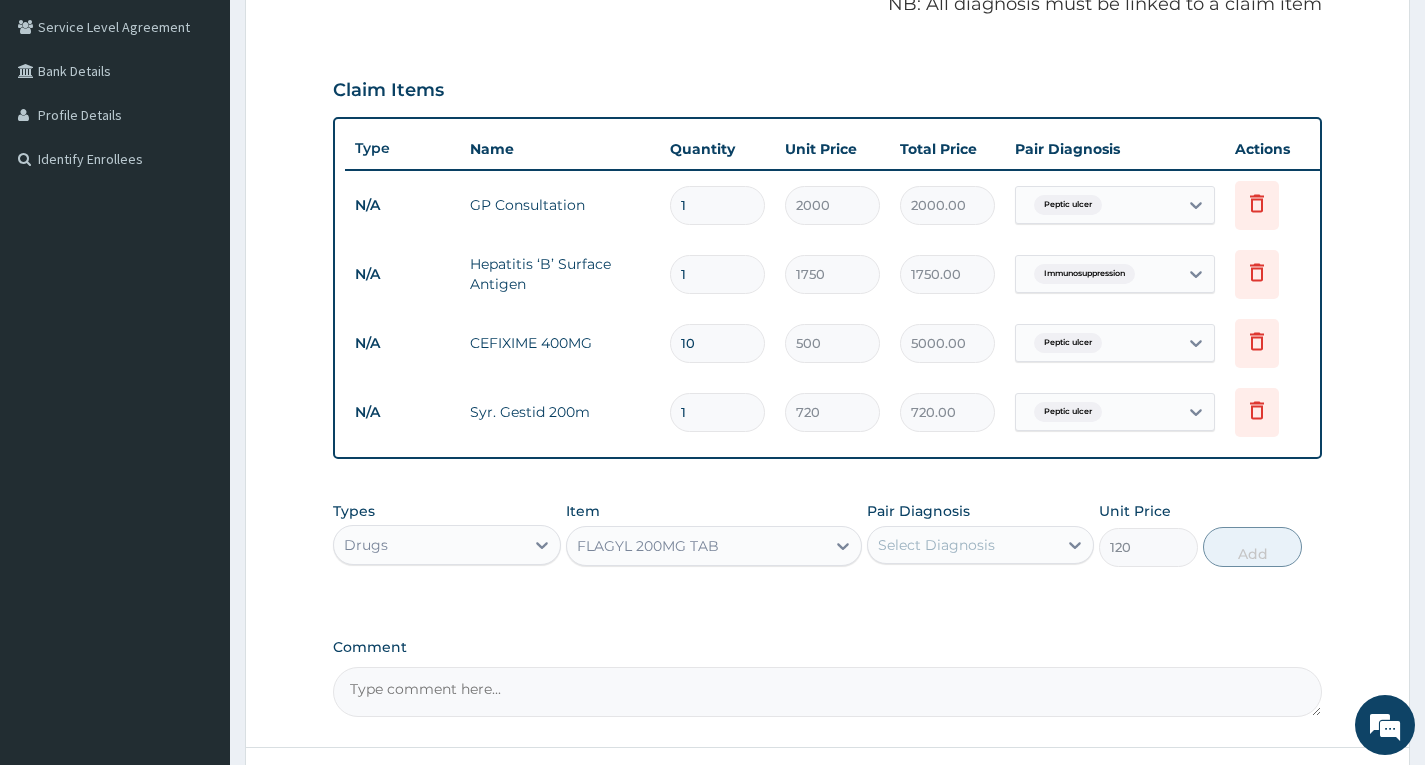 click on "Select Diagnosis" at bounding box center [962, 545] 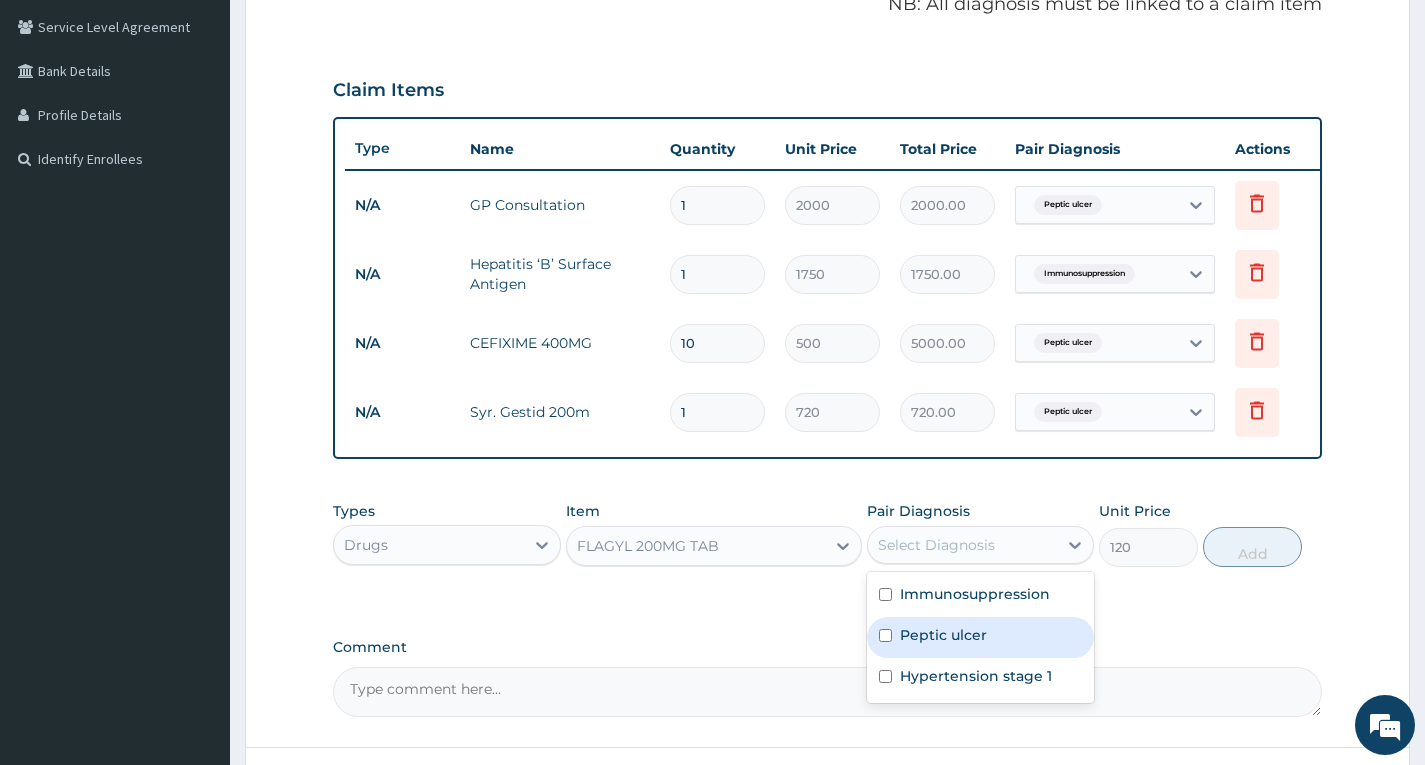 click on "Peptic ulcer" at bounding box center [943, 635] 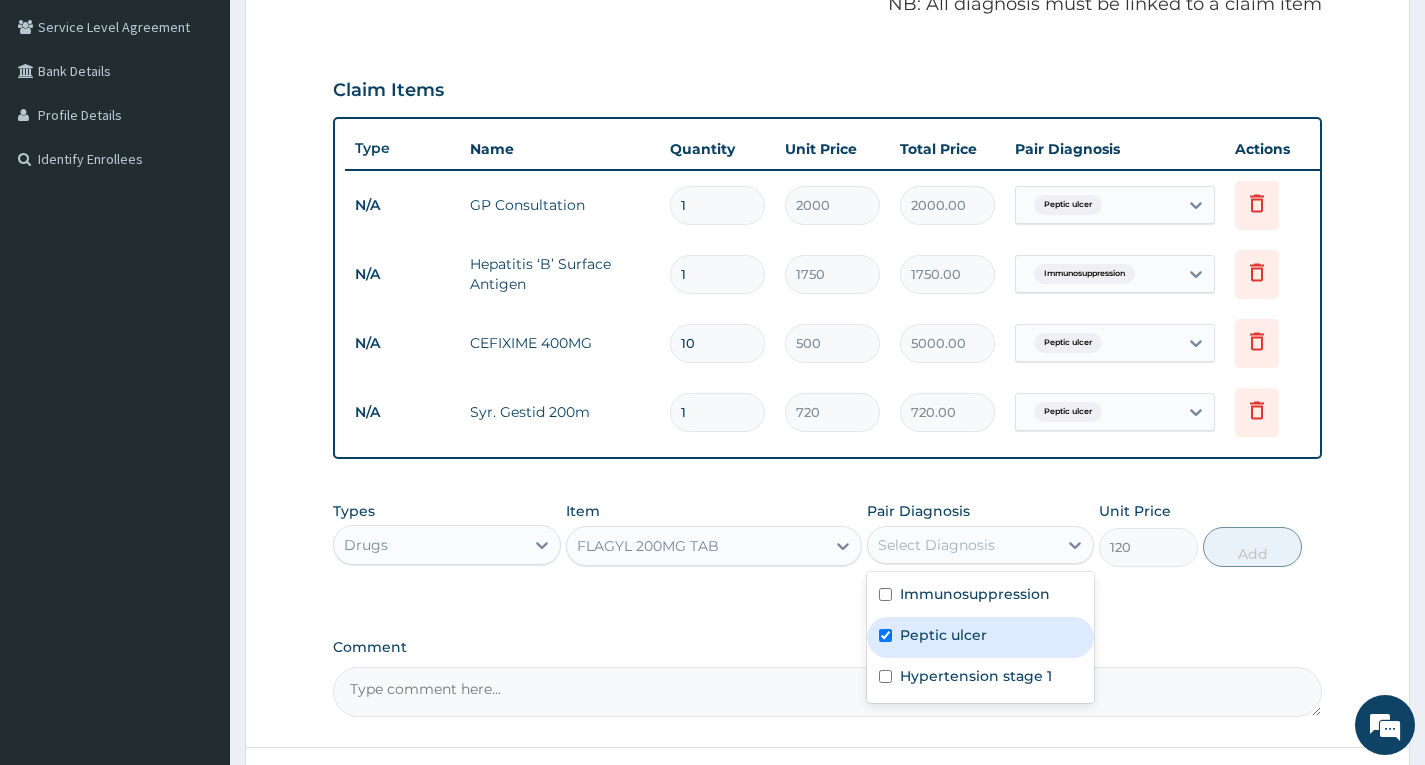 checkbox on "true" 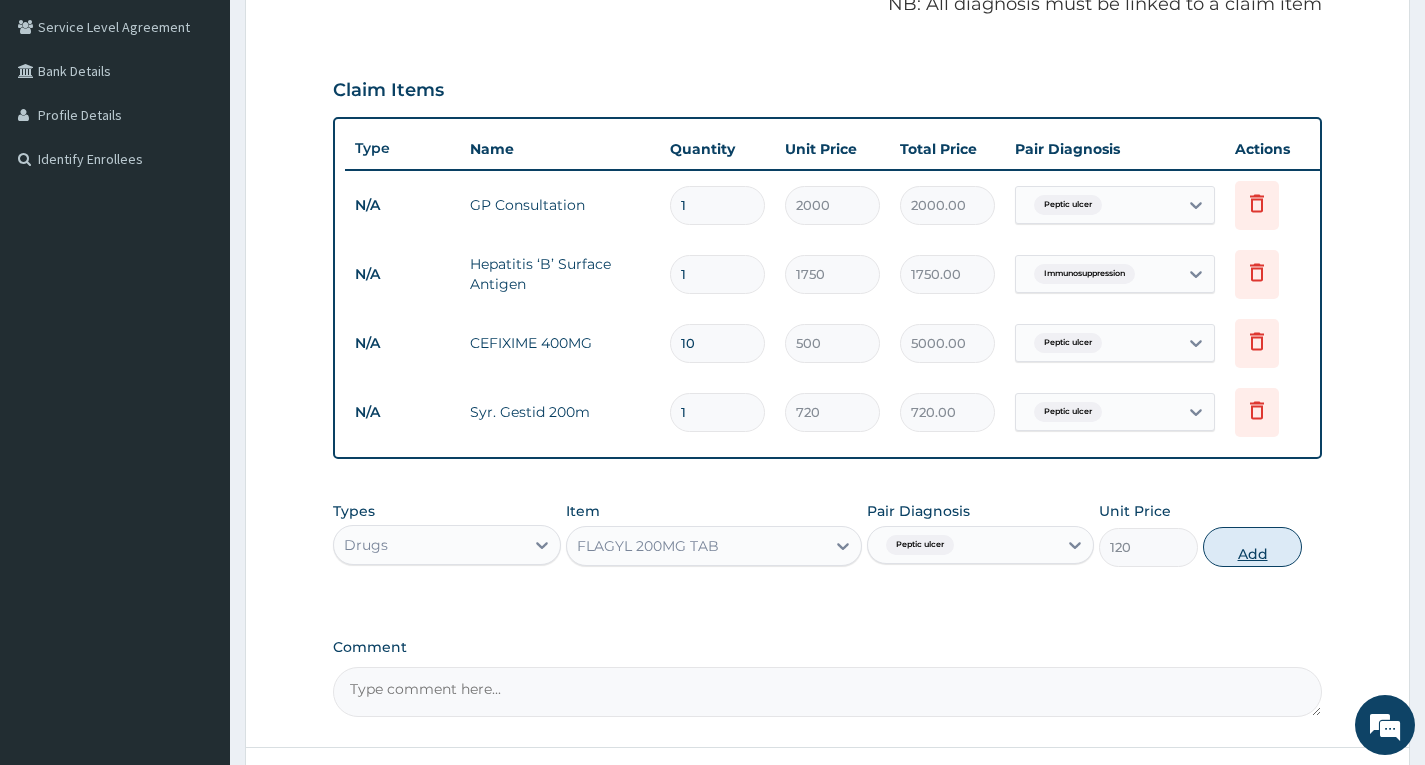 click on "Add" at bounding box center [1252, 547] 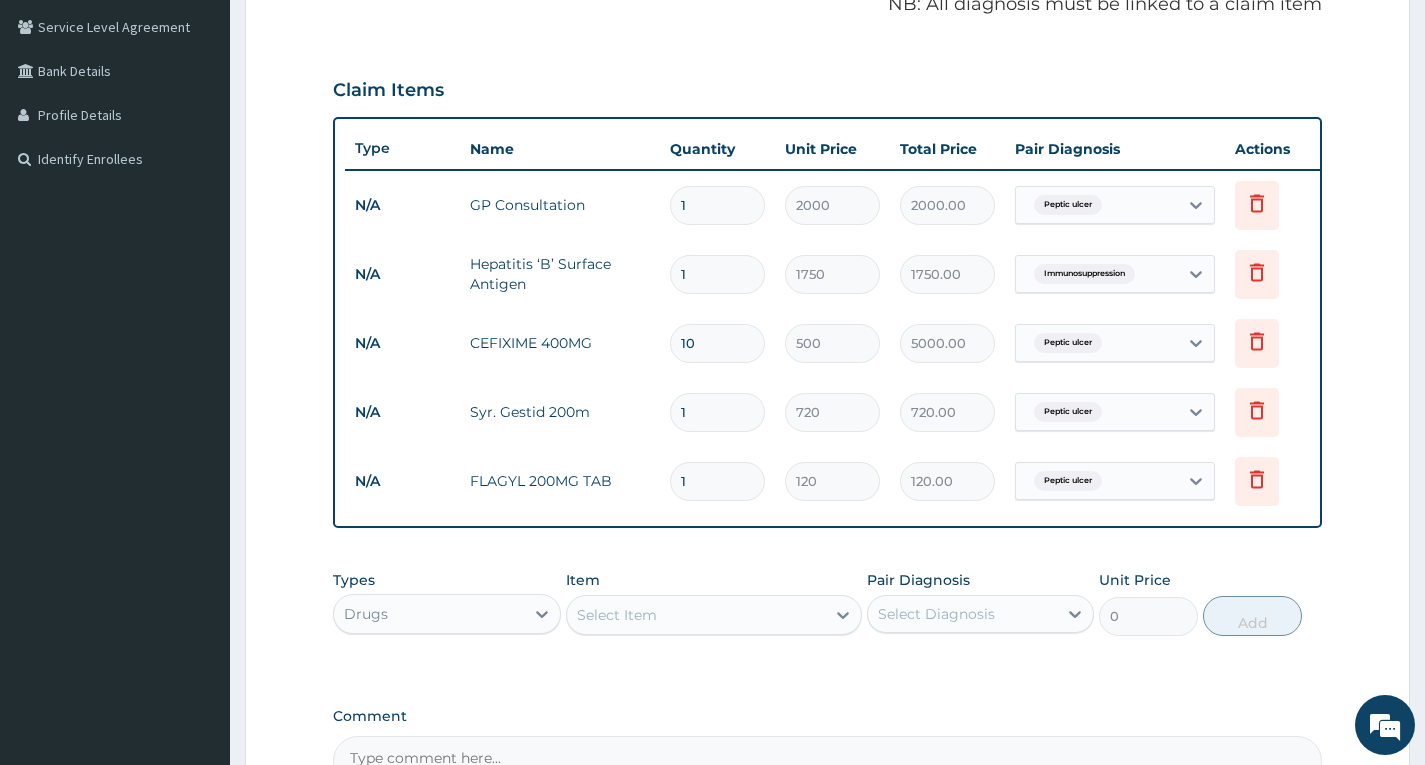 type 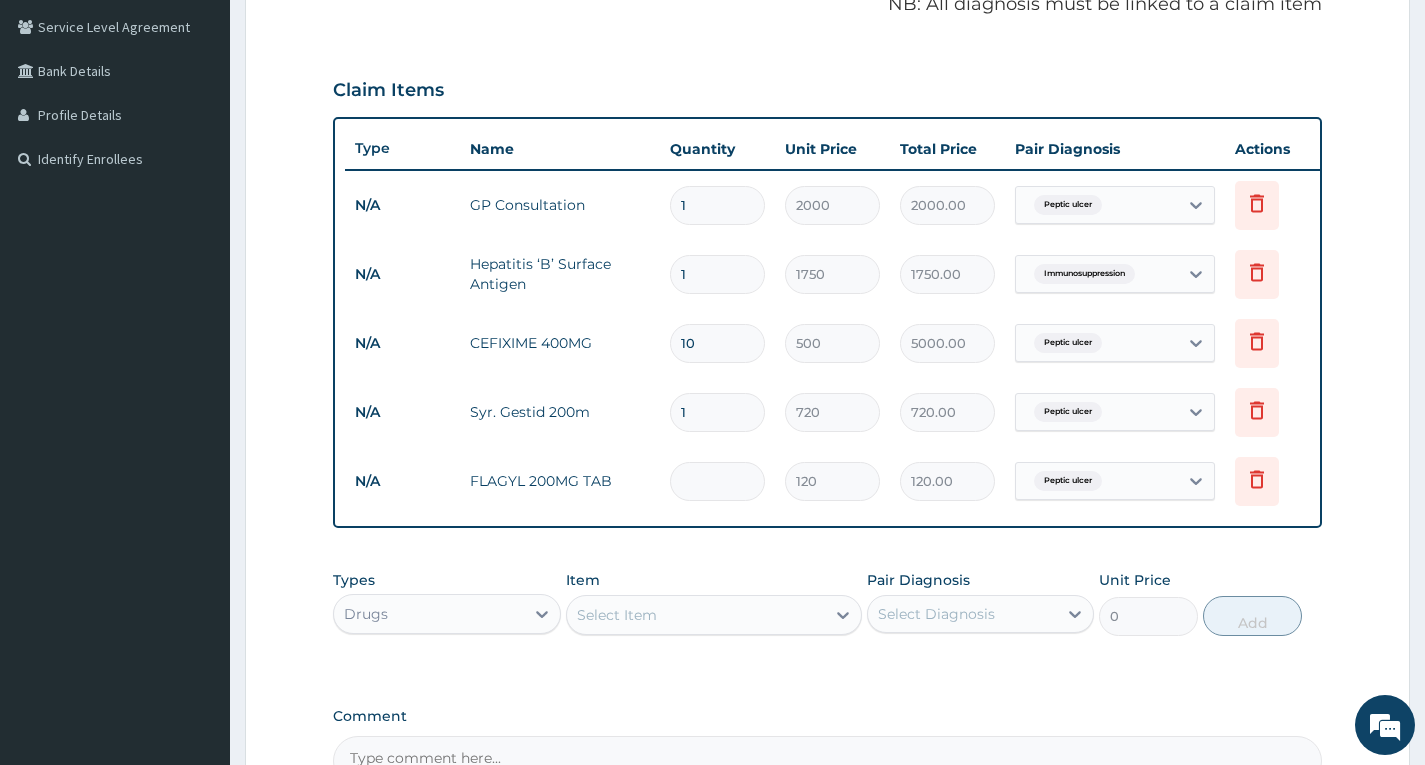 type on "0.00" 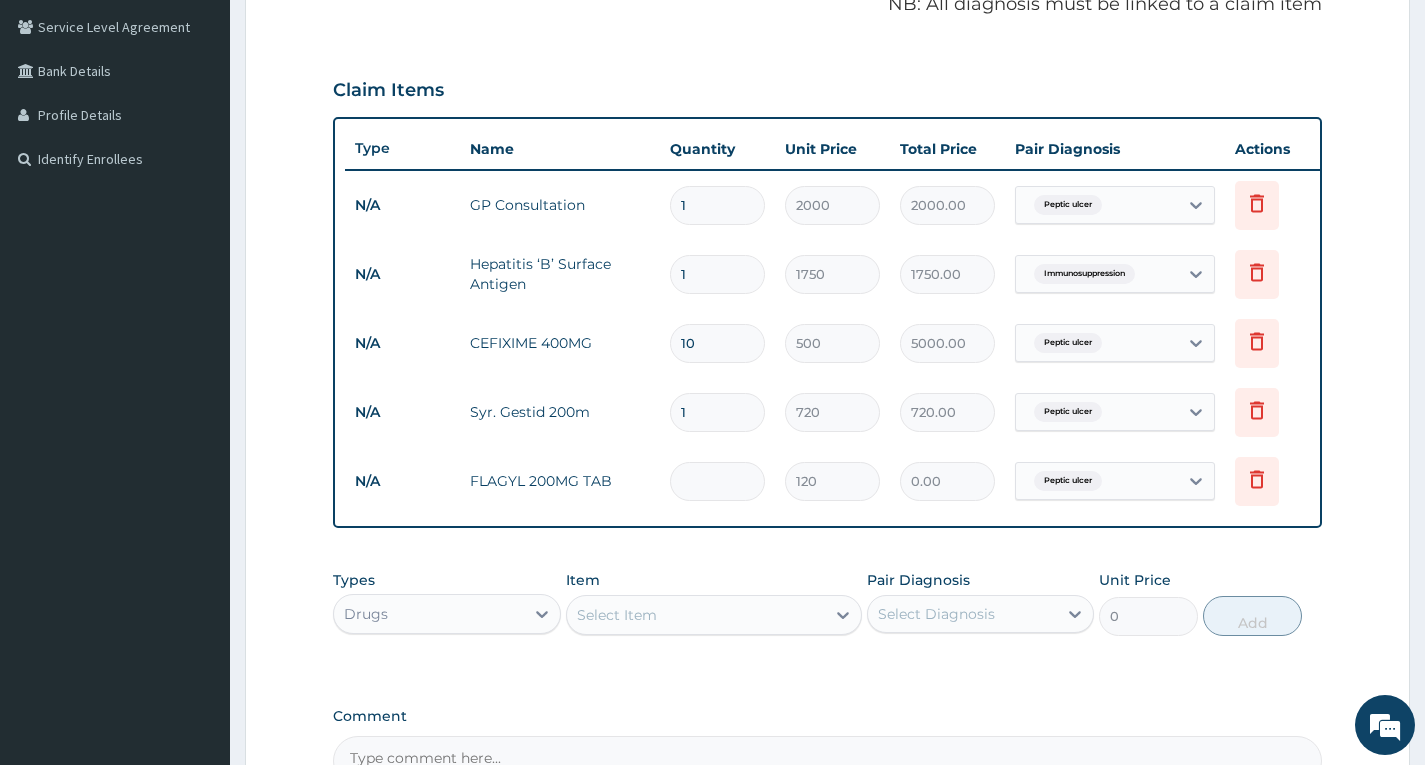 type on "3" 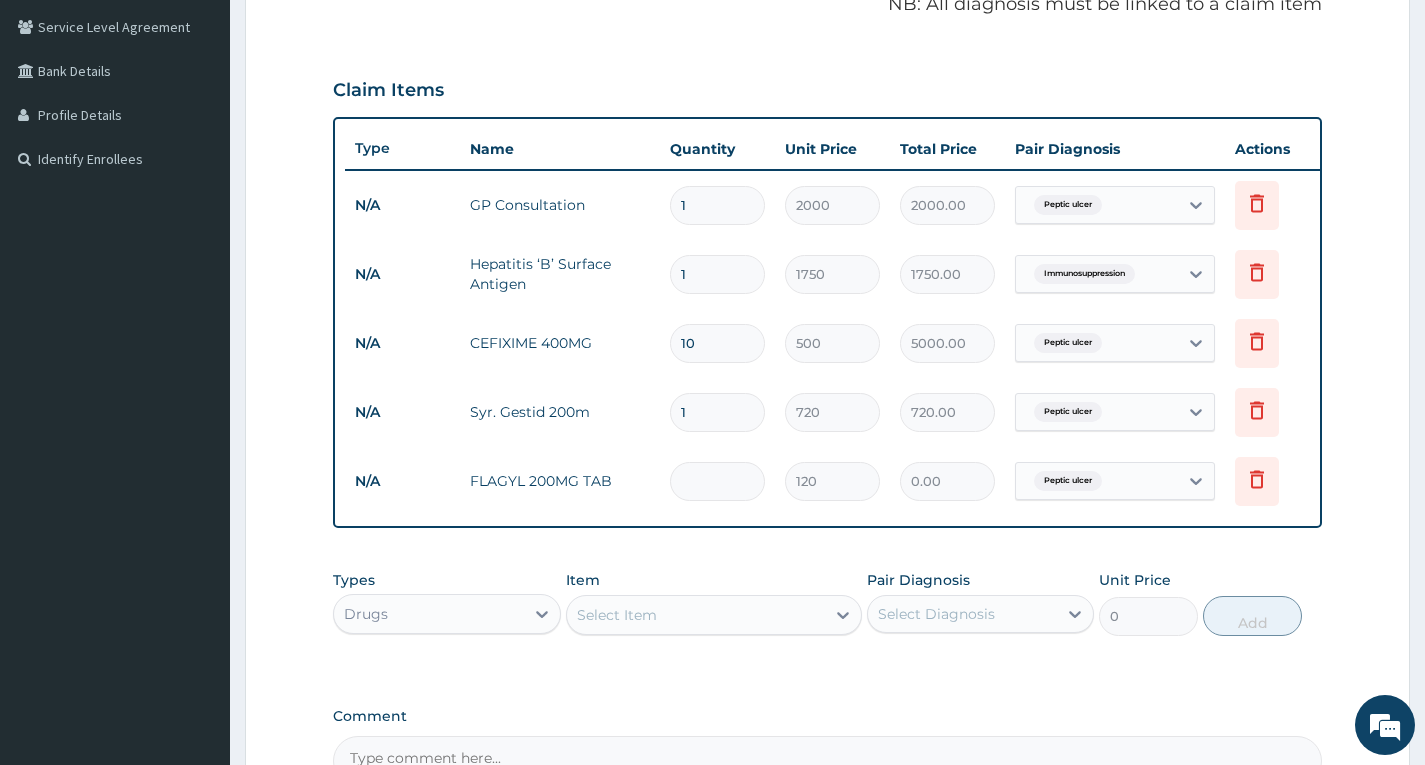 type on "360.00" 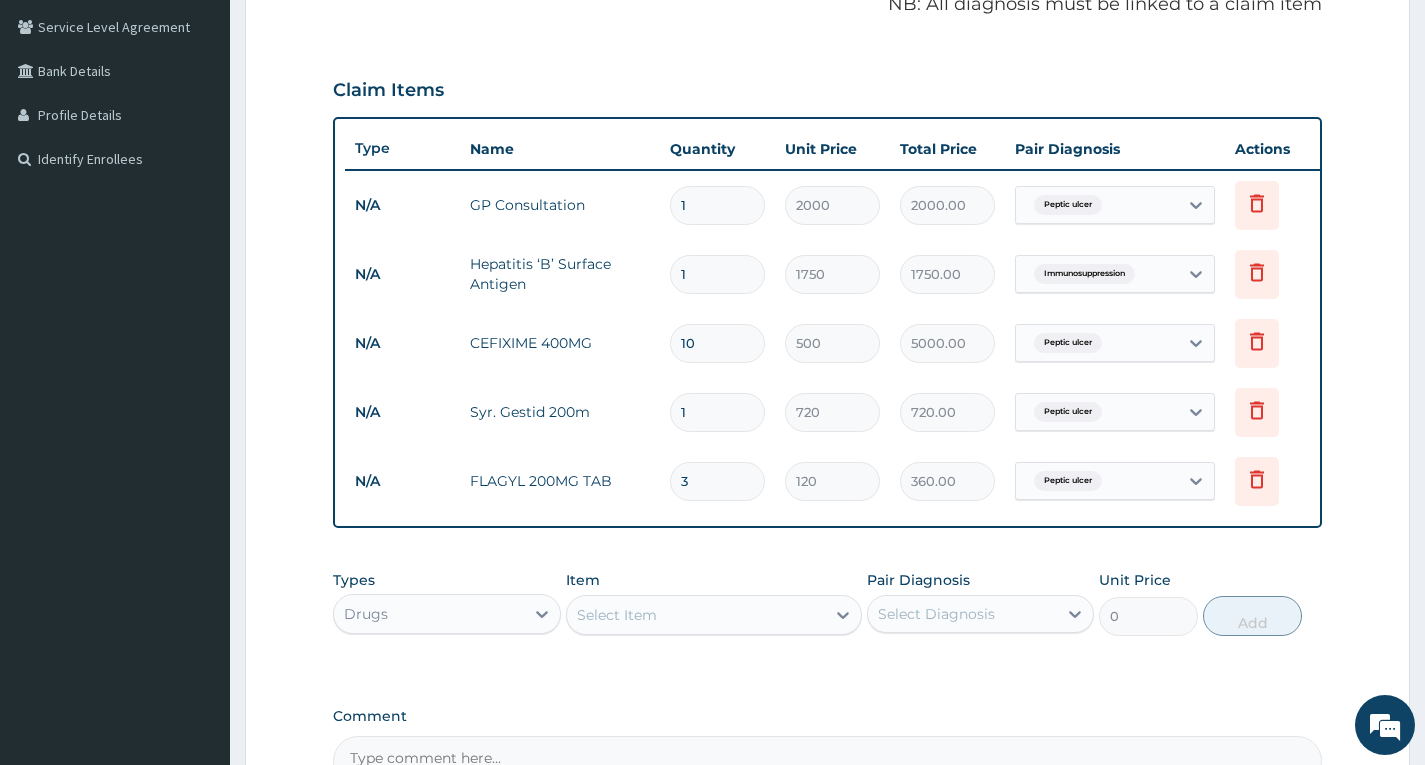 type on "30" 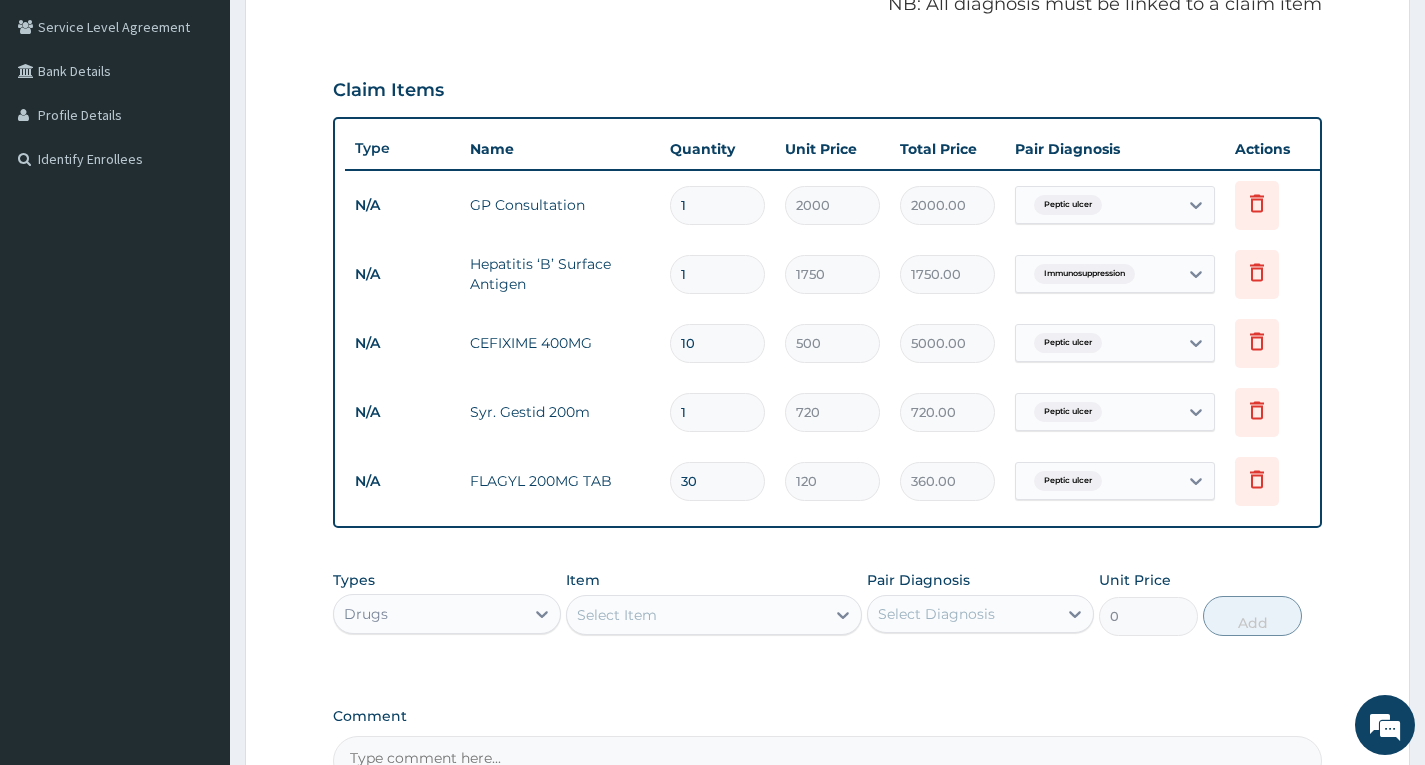 type on "3600.00" 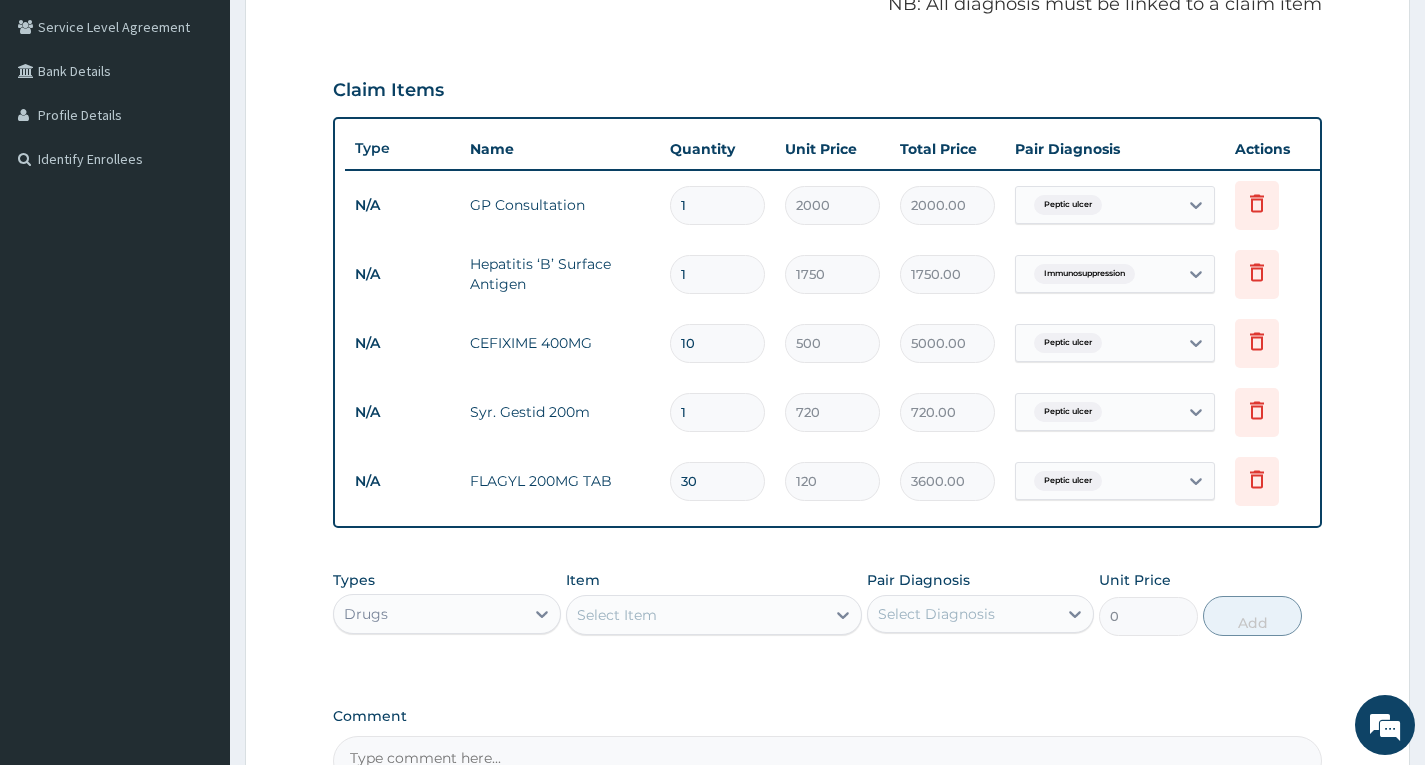 type on "30" 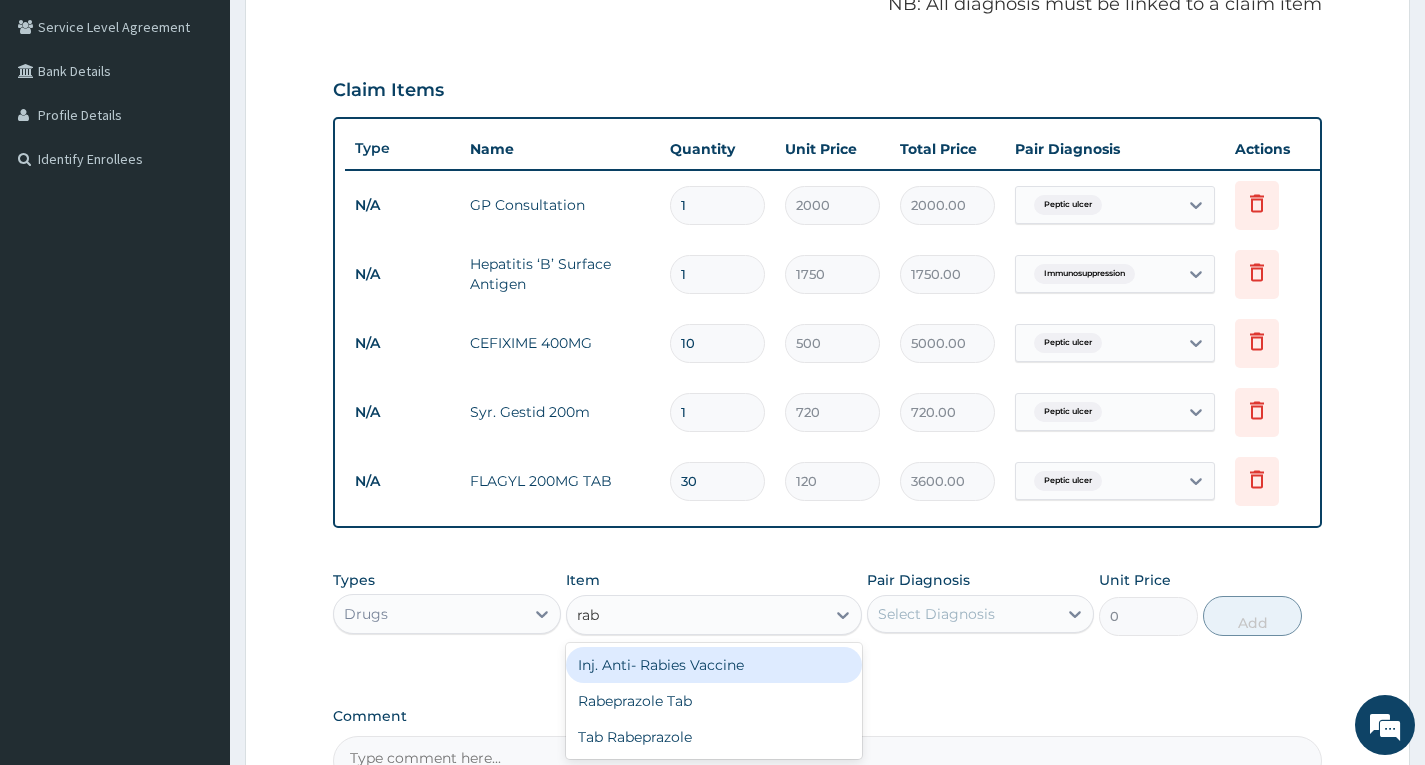 type on "rabe" 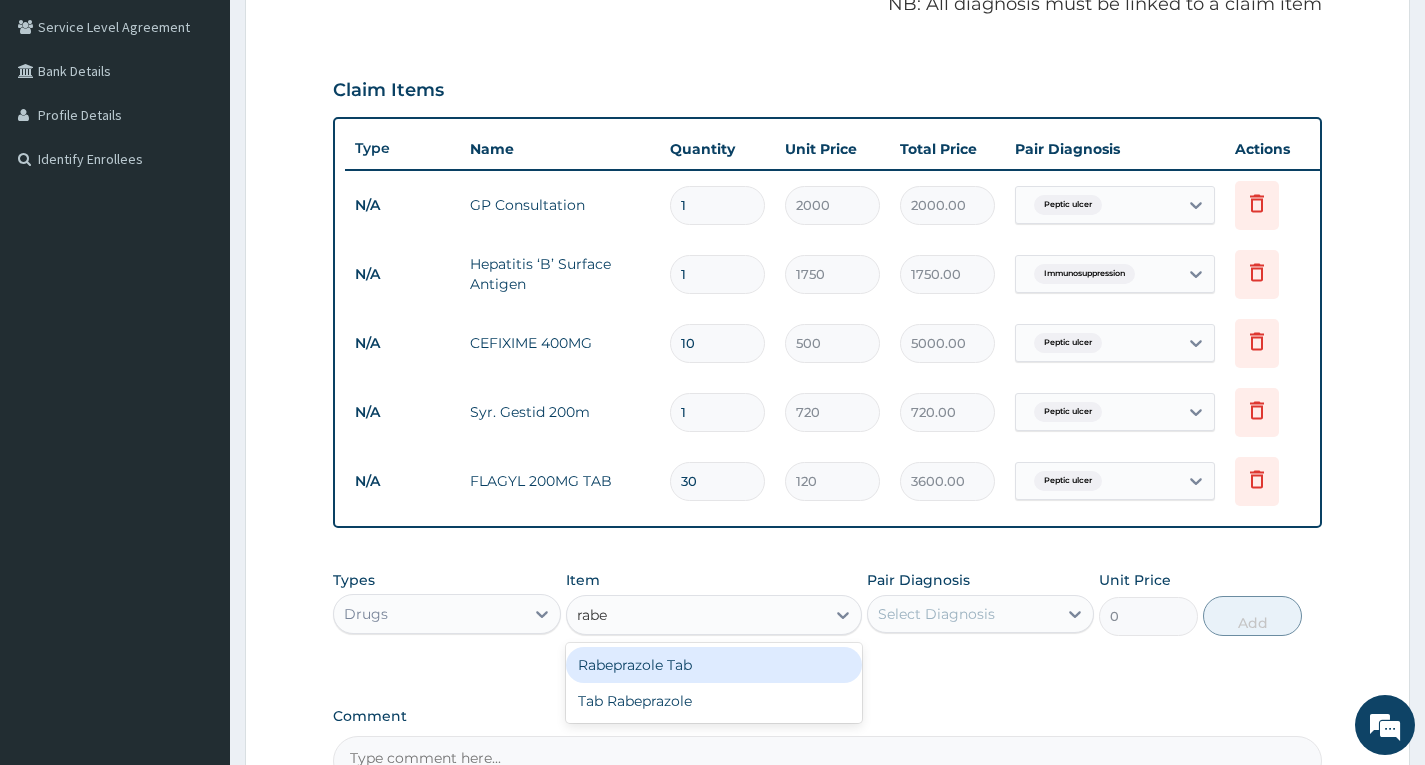 click on "Rabeprazole Tab" at bounding box center (714, 665) 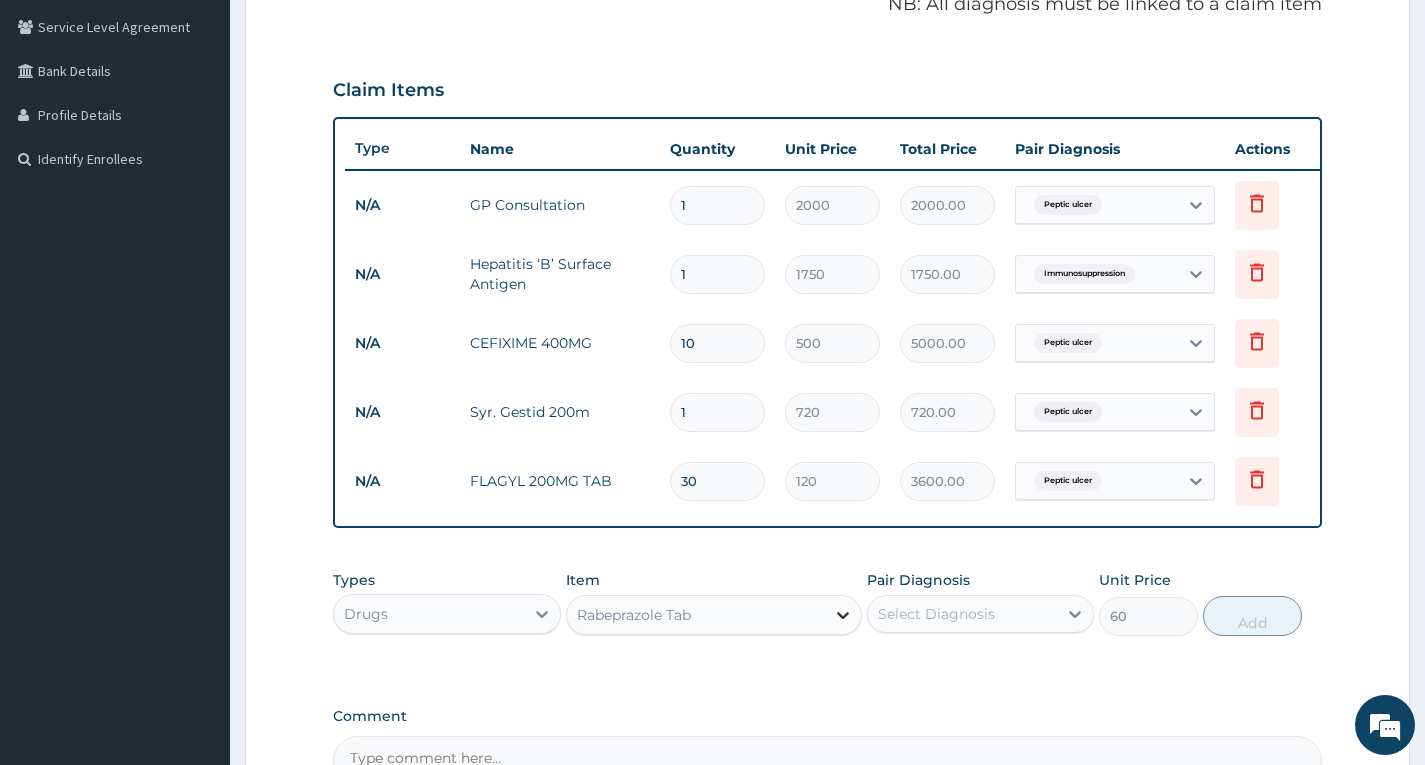 click 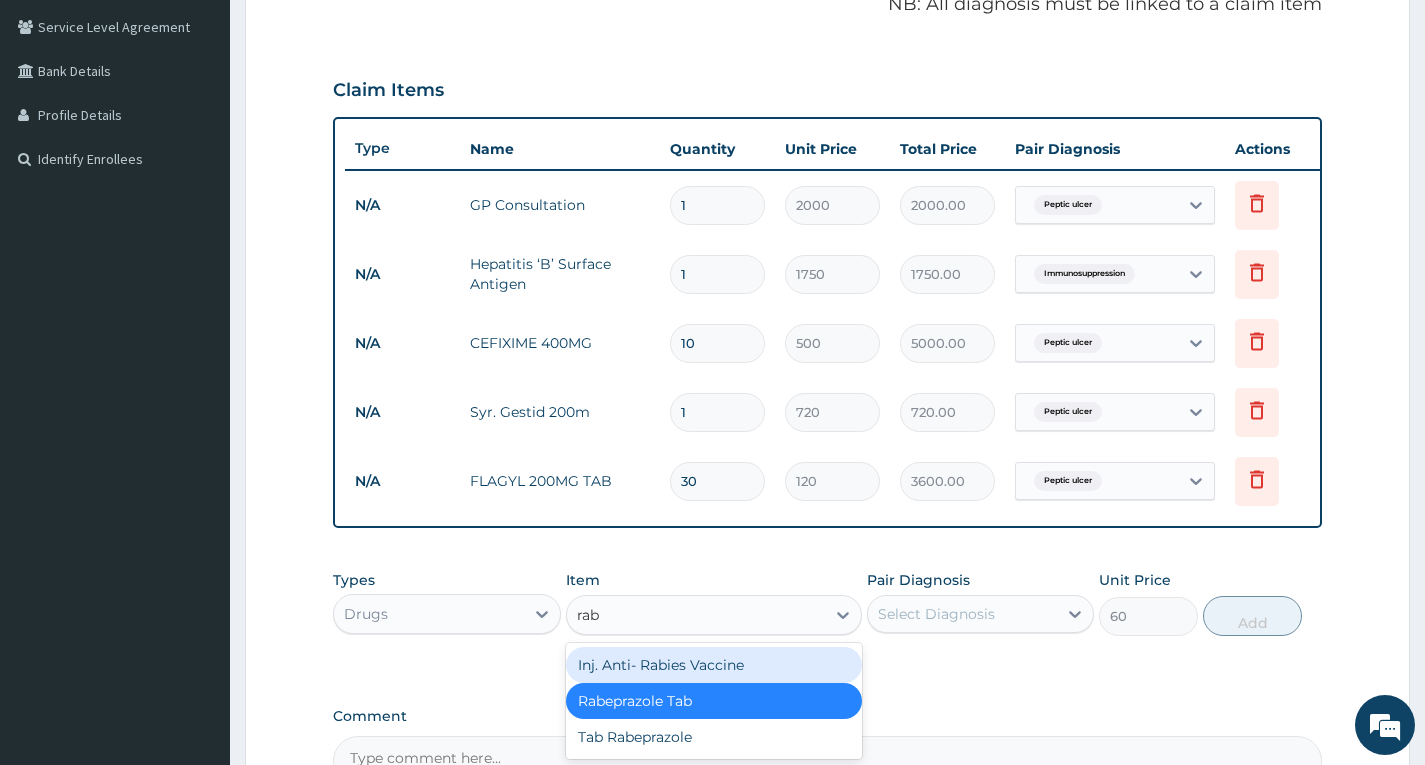 scroll, scrollTop: 0, scrollLeft: 0, axis: both 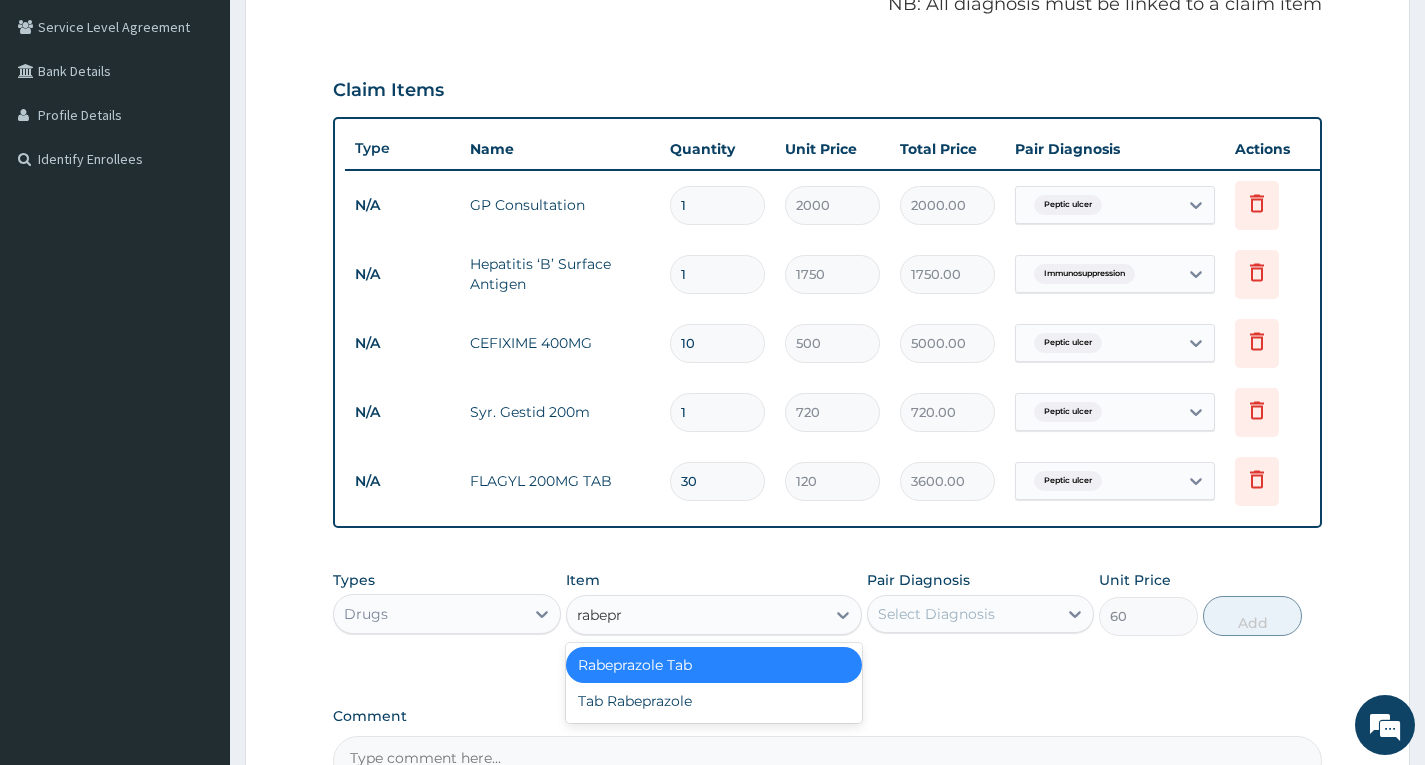 type on "rabepra" 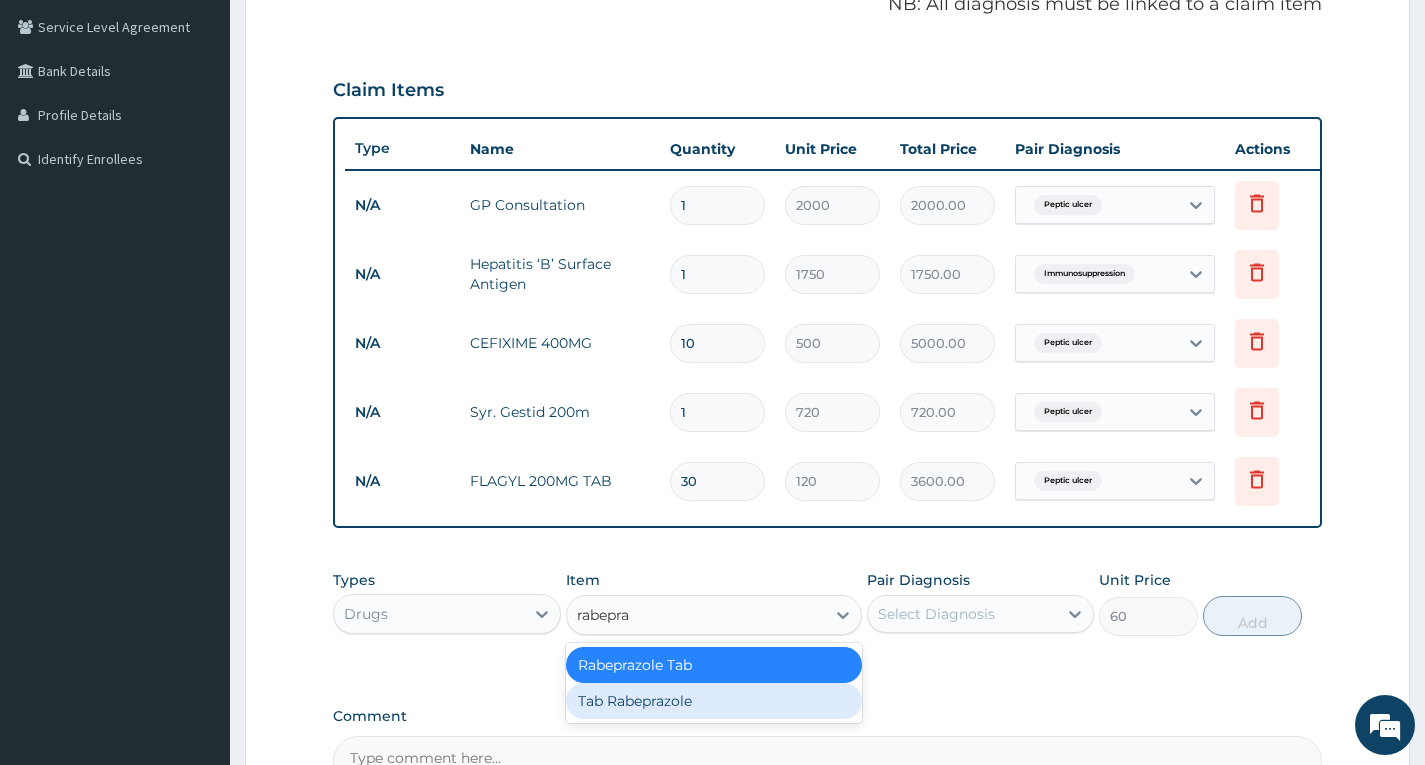 click on "Tab Rabeprazole" at bounding box center (714, 701) 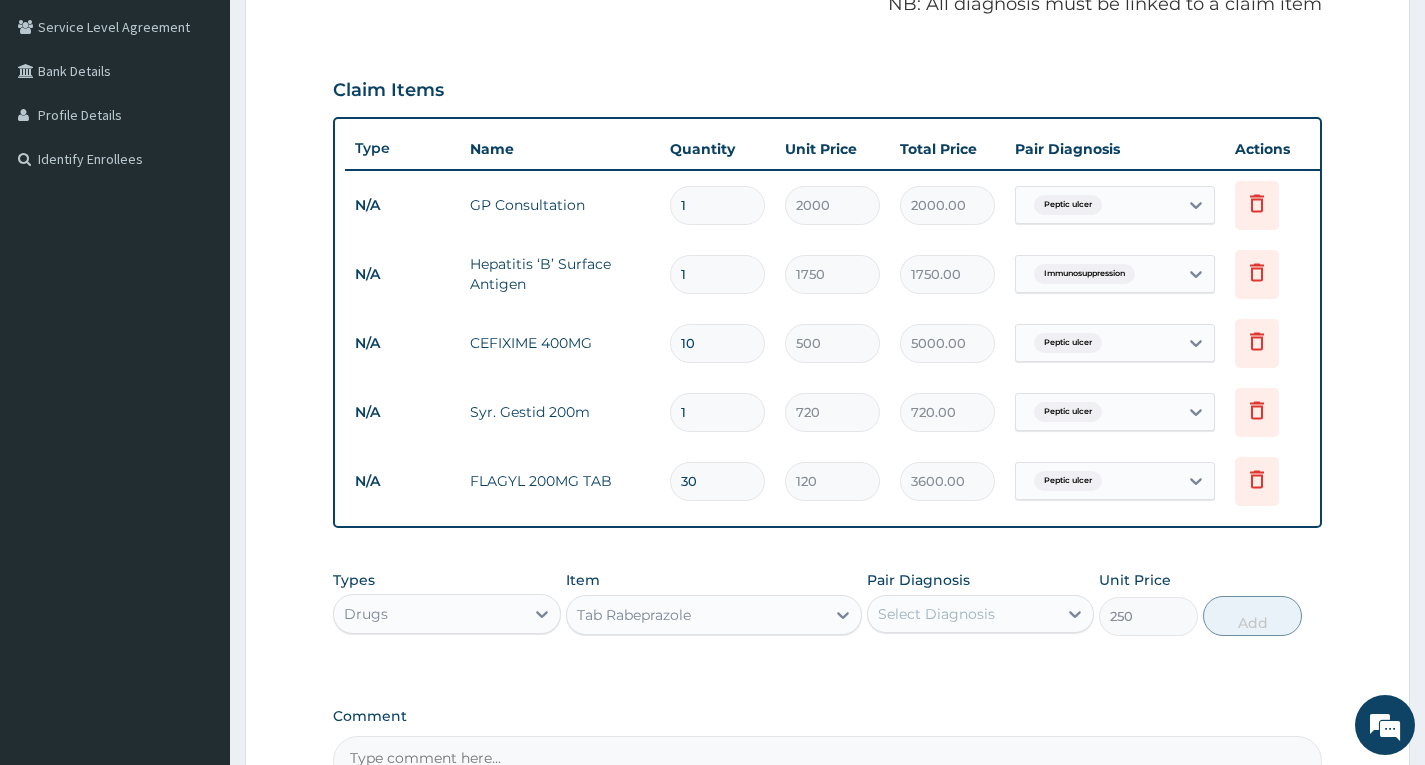 click on "Select Diagnosis" at bounding box center [962, 614] 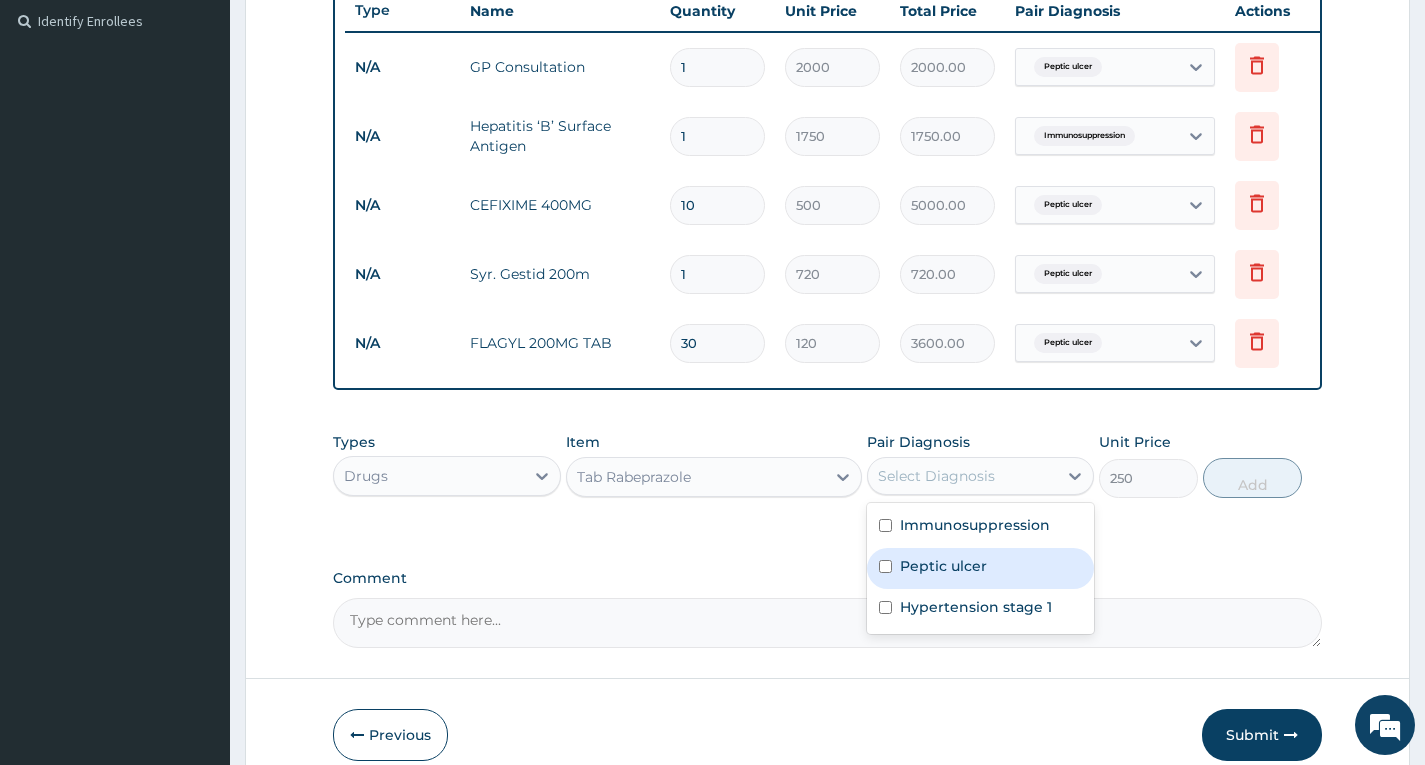 scroll, scrollTop: 551, scrollLeft: 0, axis: vertical 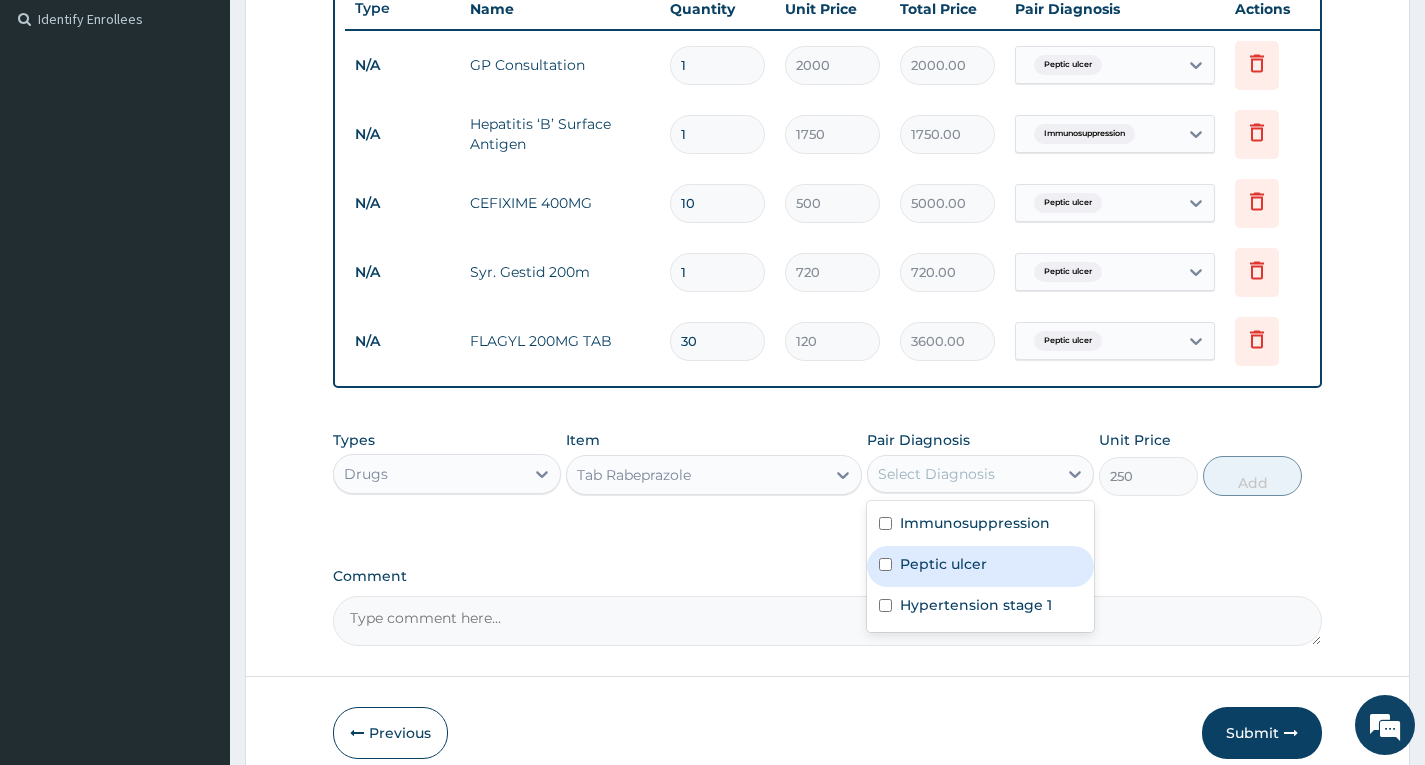 click on "Peptic ulcer" at bounding box center (943, 564) 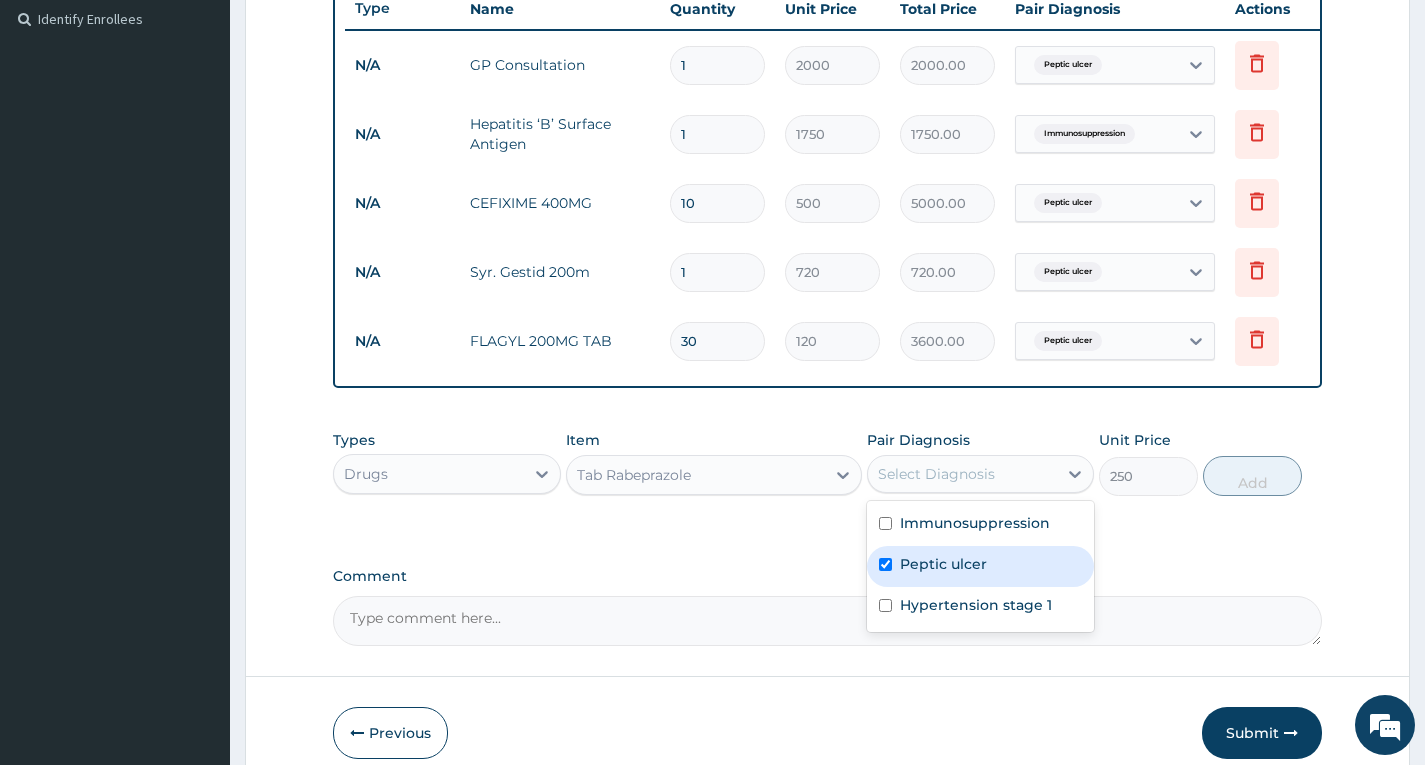 checkbox on "true" 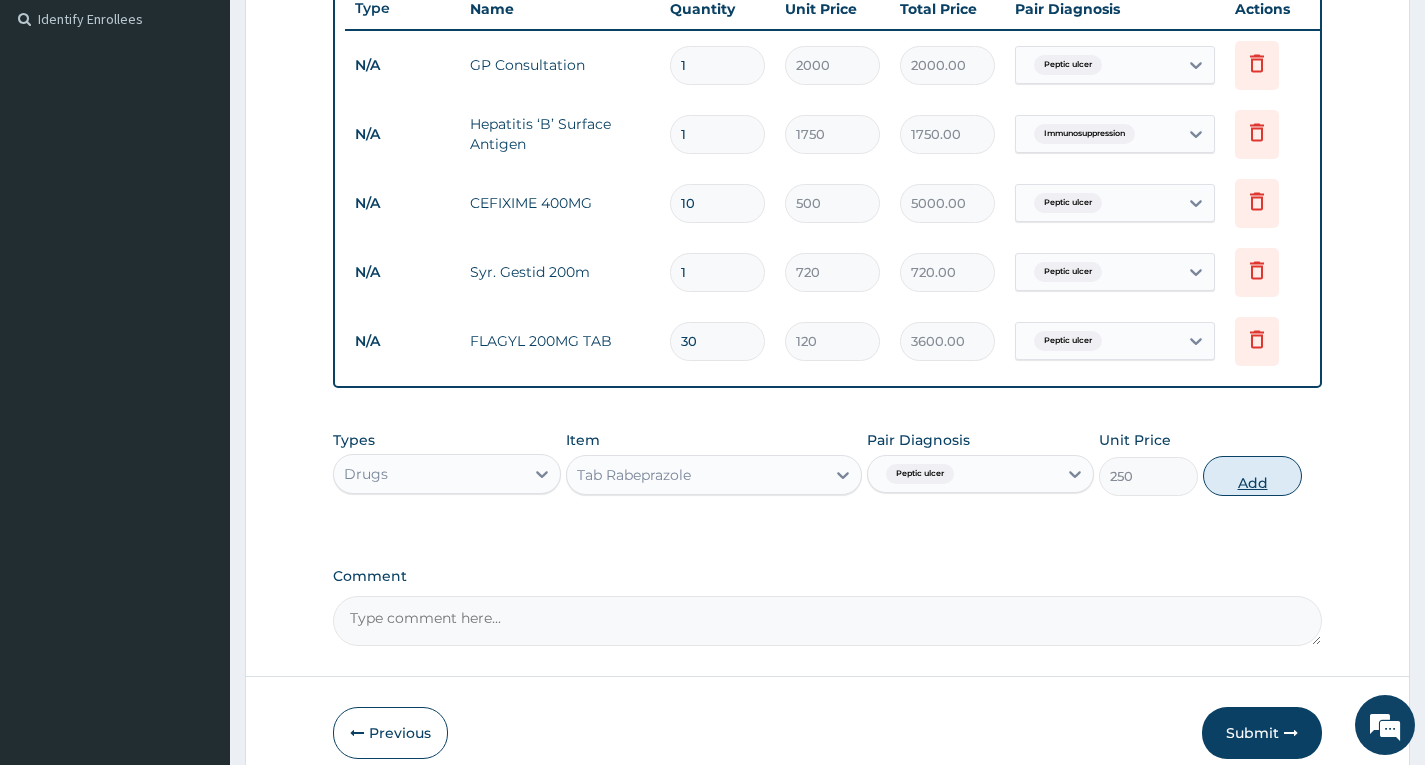 click on "Add" at bounding box center (1252, 476) 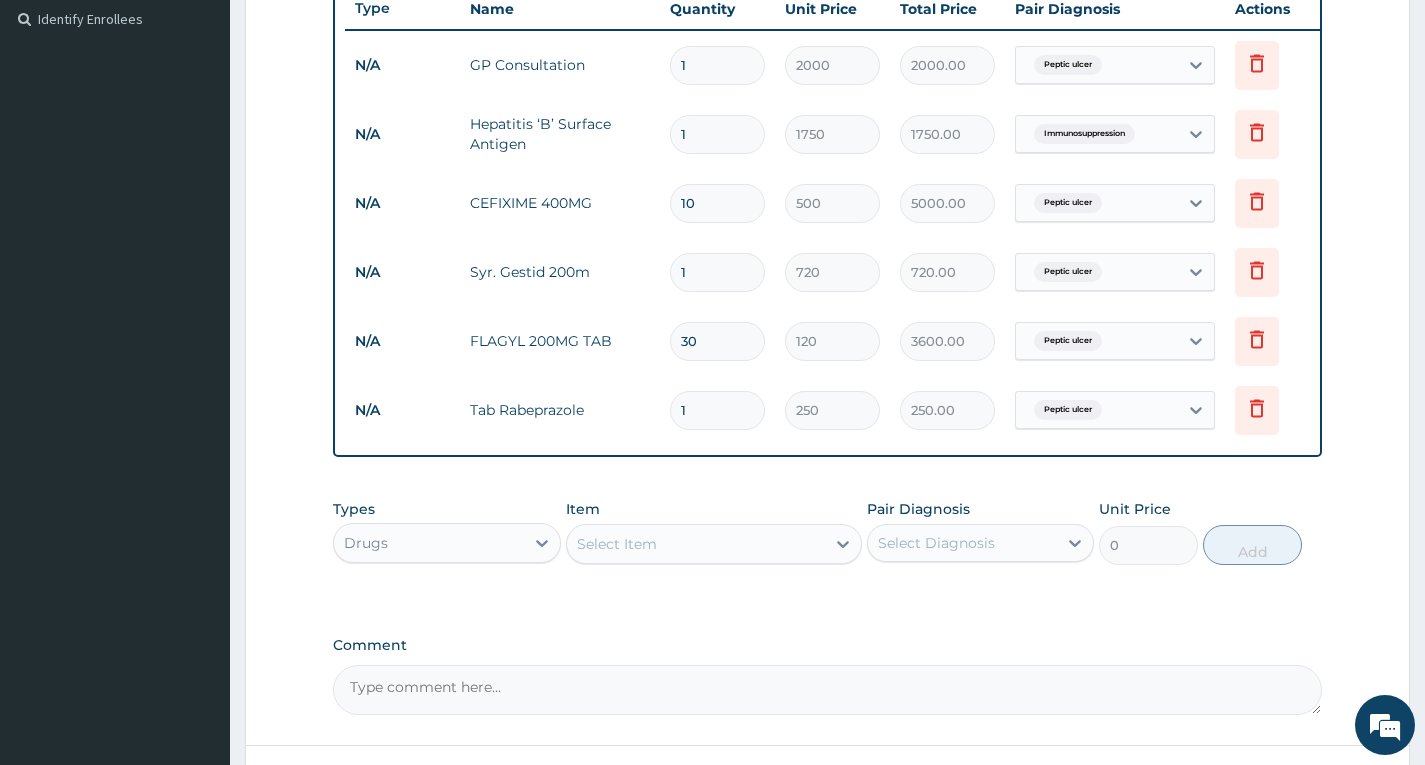 type on "14" 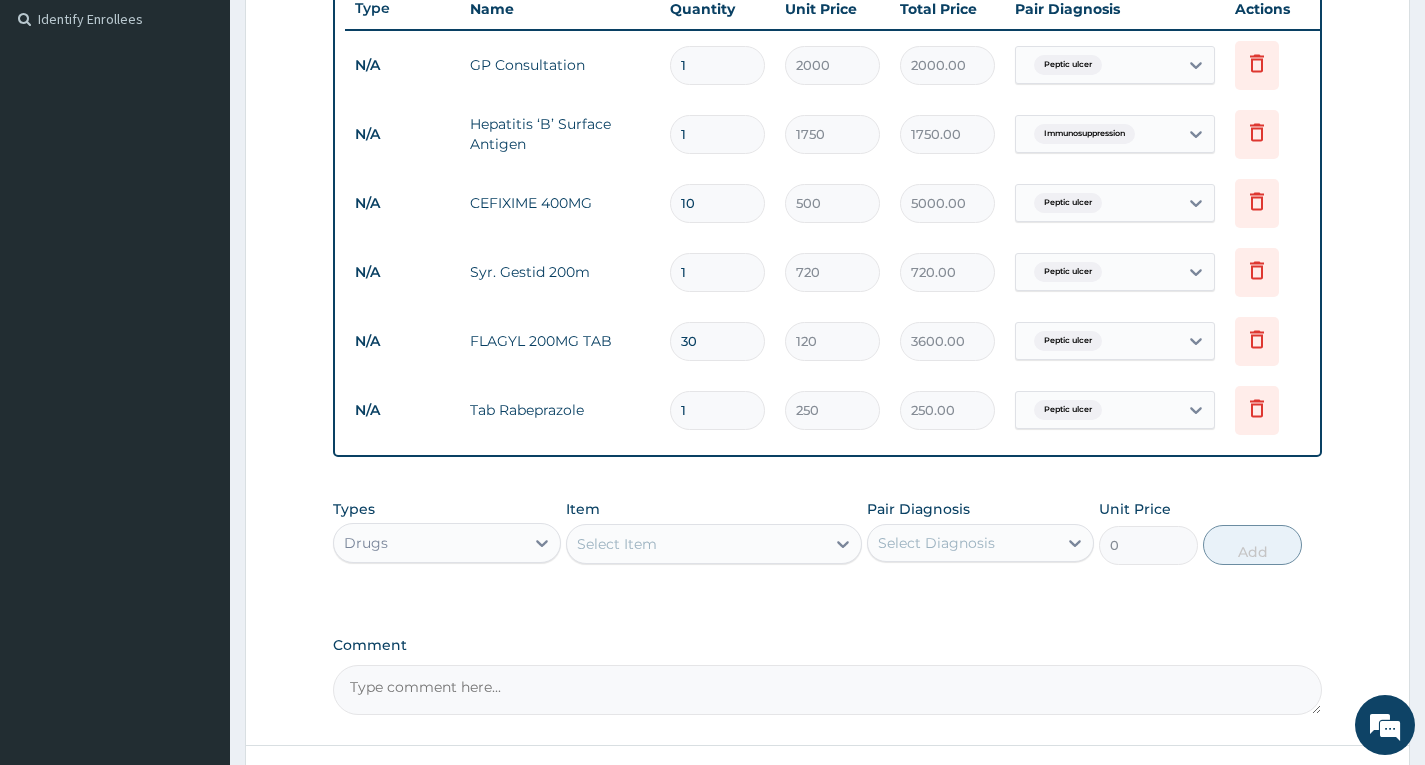 type on "3500.00" 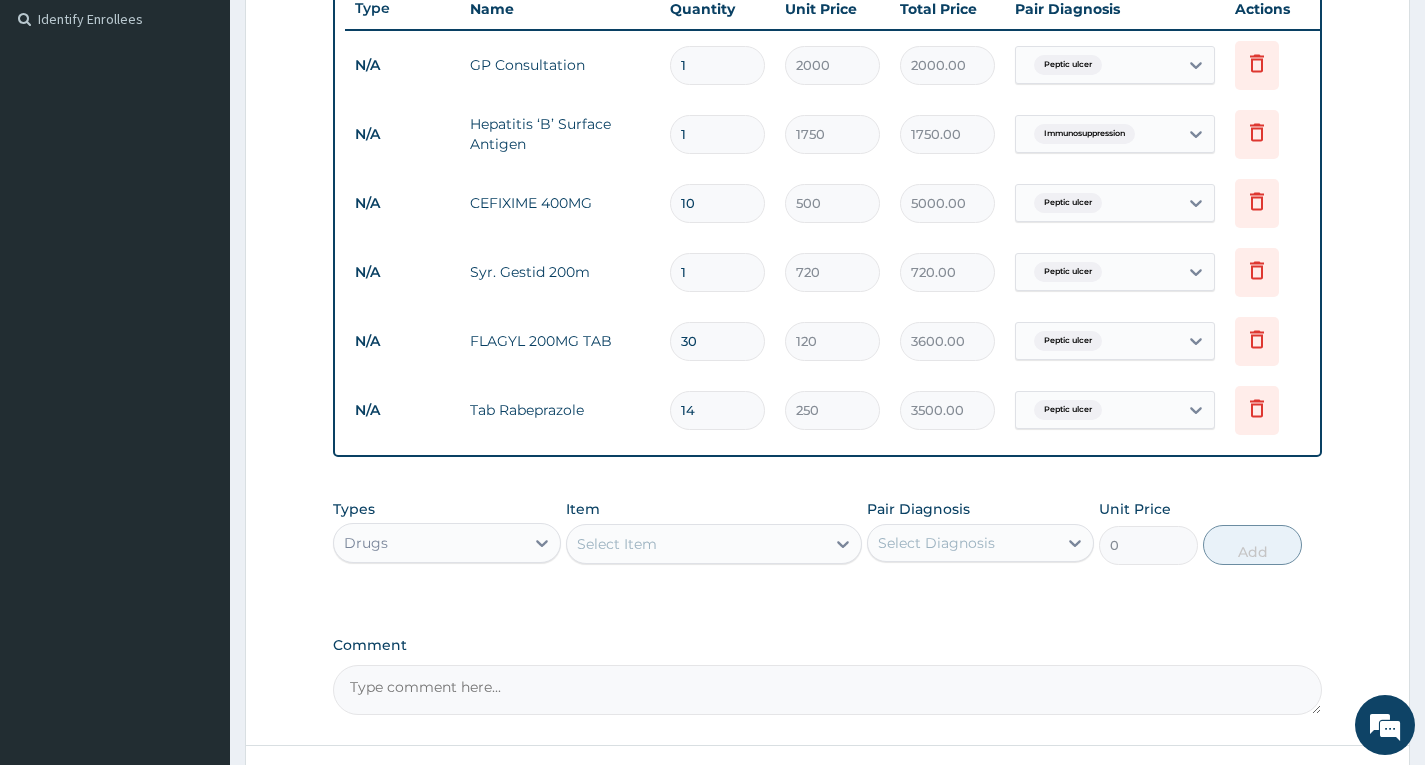 type on "14" 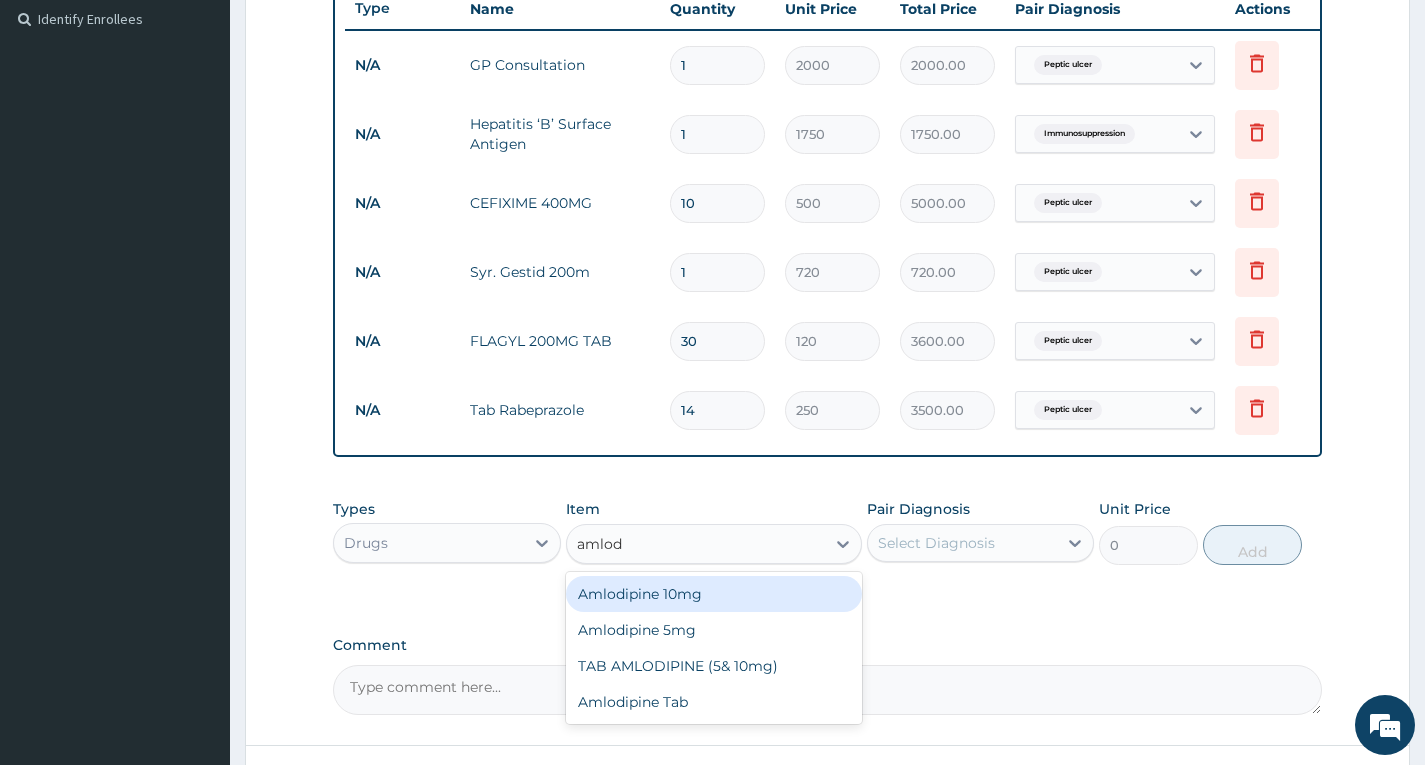 type on "amlodi" 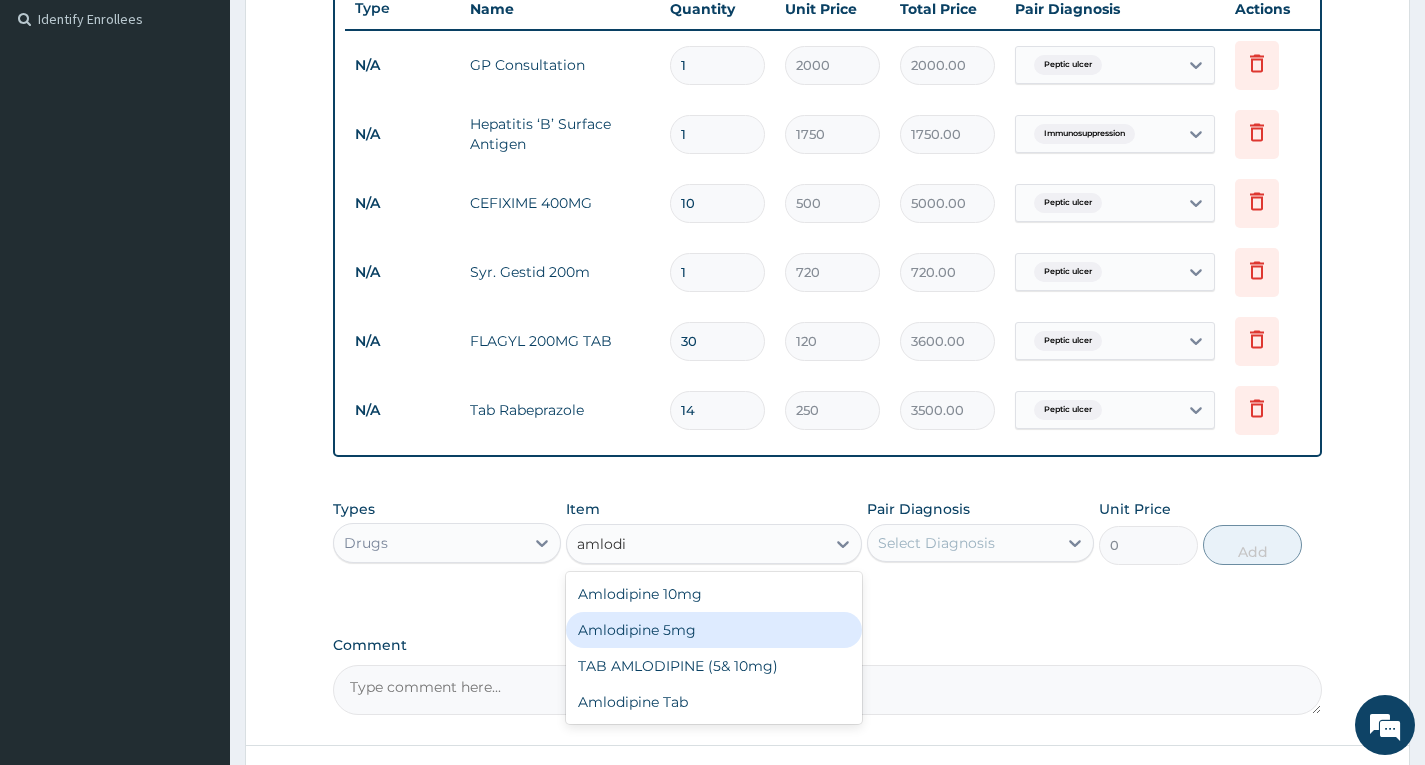 click on "Amlodipine 5mg" at bounding box center (714, 630) 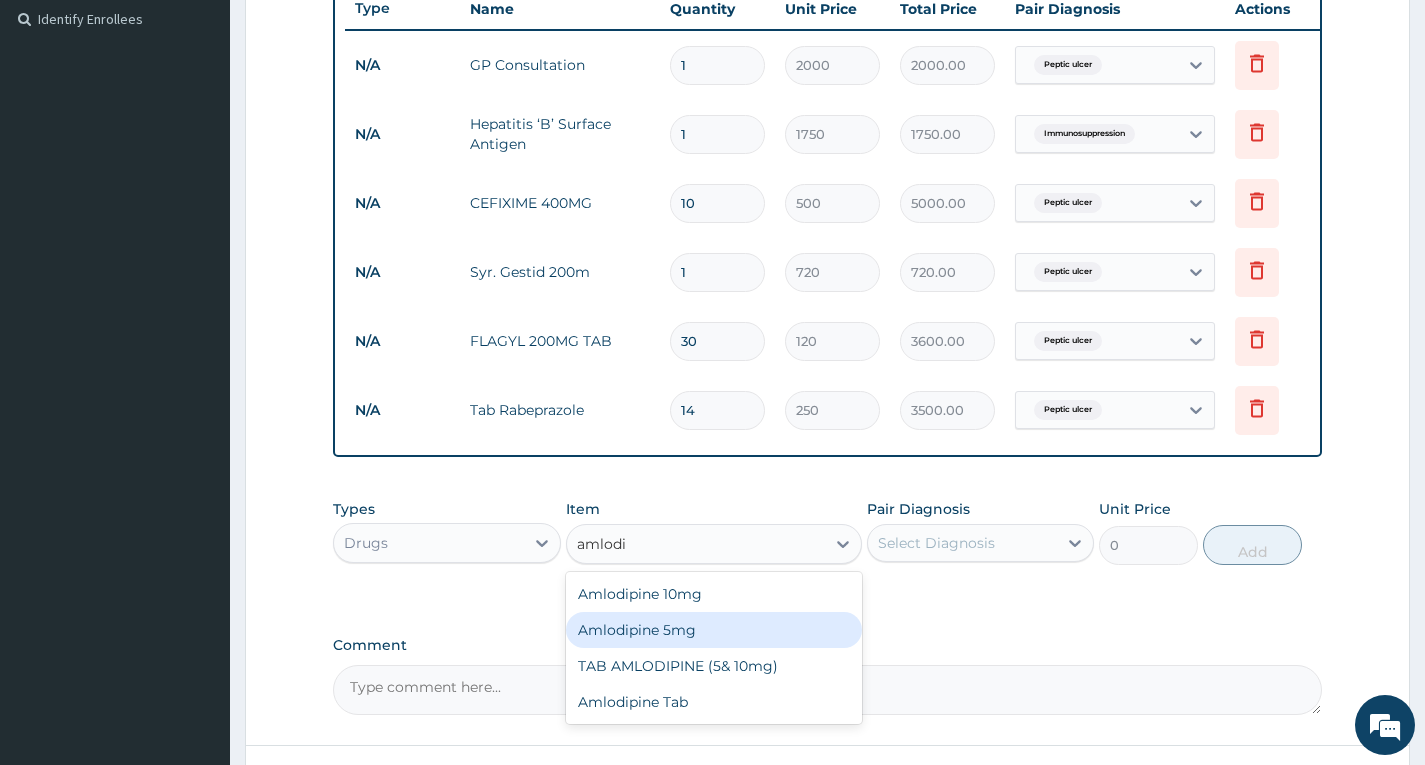 type 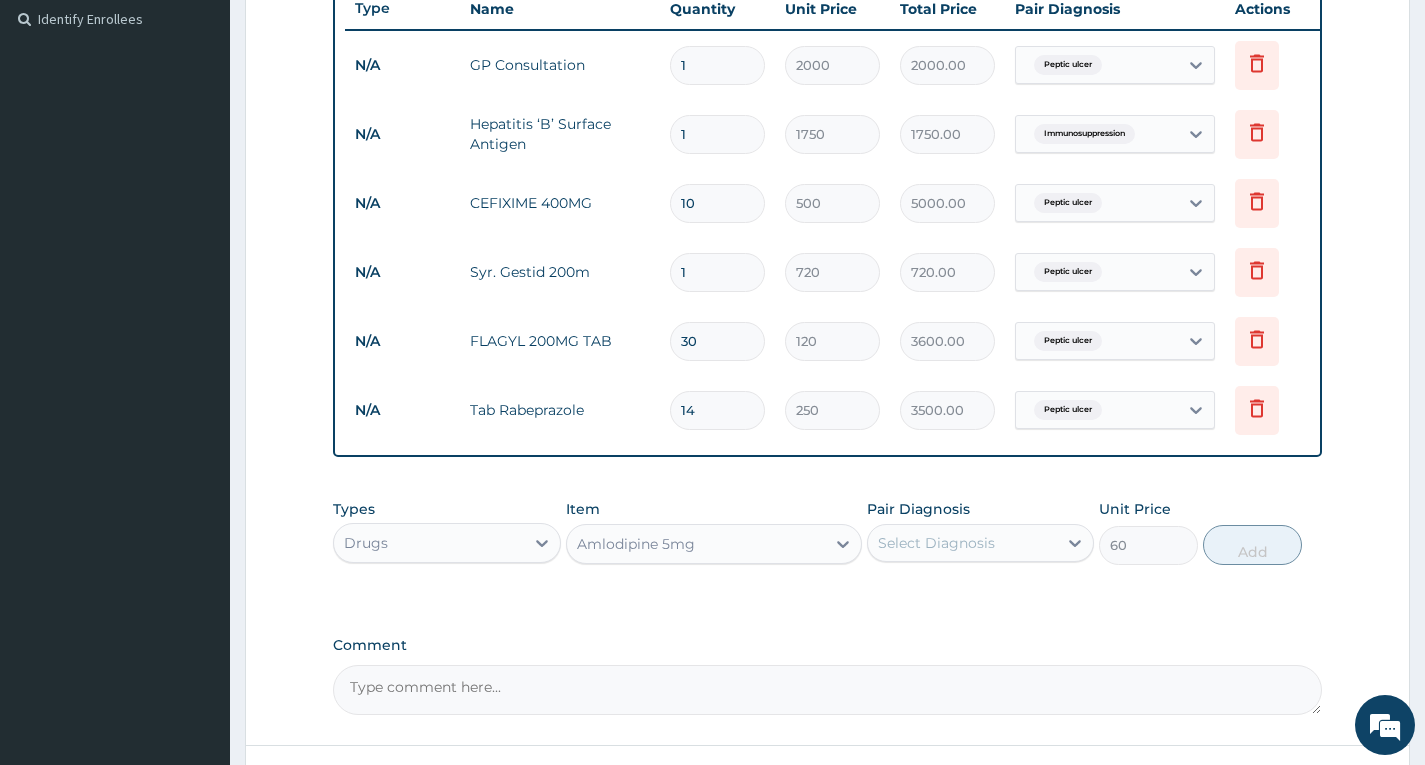 click on "Amlodipine 5mg" at bounding box center [696, 544] 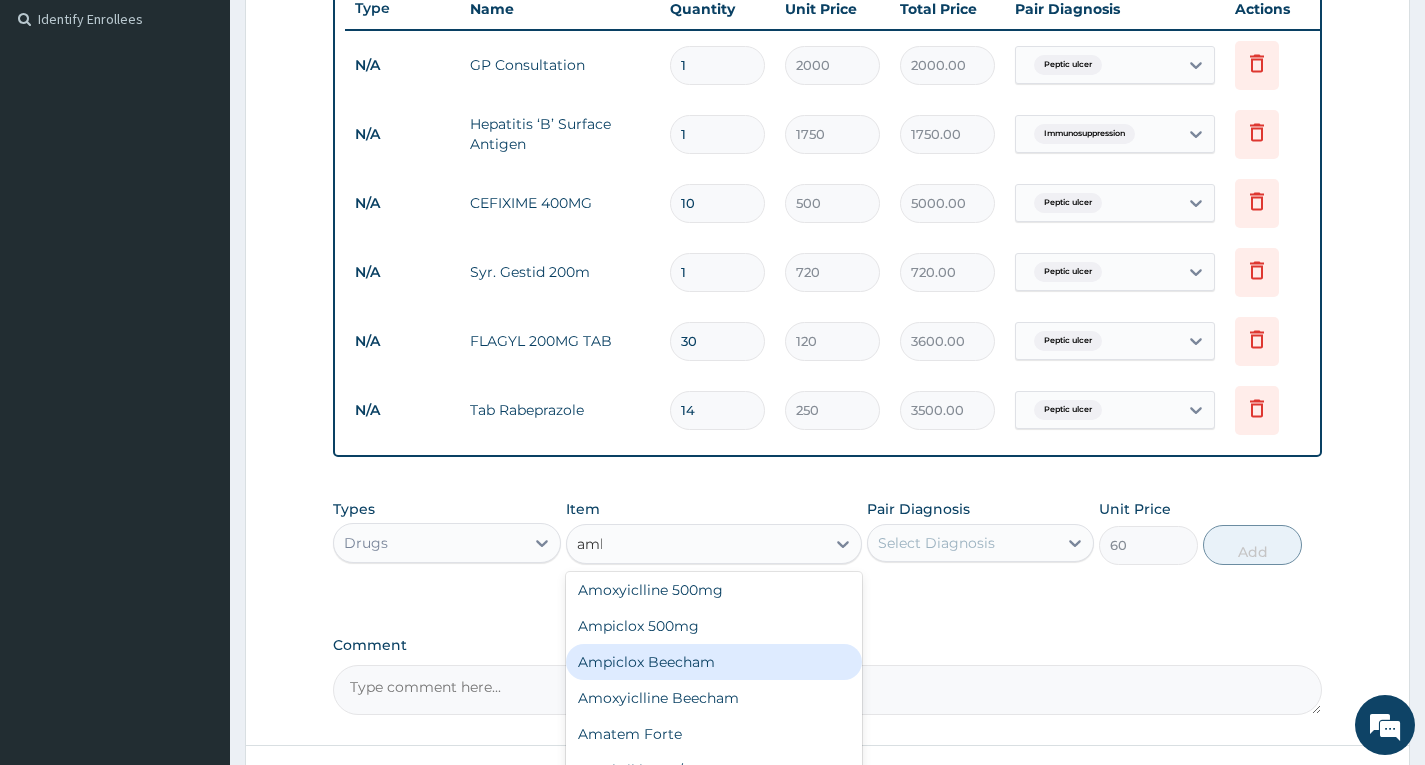 scroll, scrollTop: 0, scrollLeft: 0, axis: both 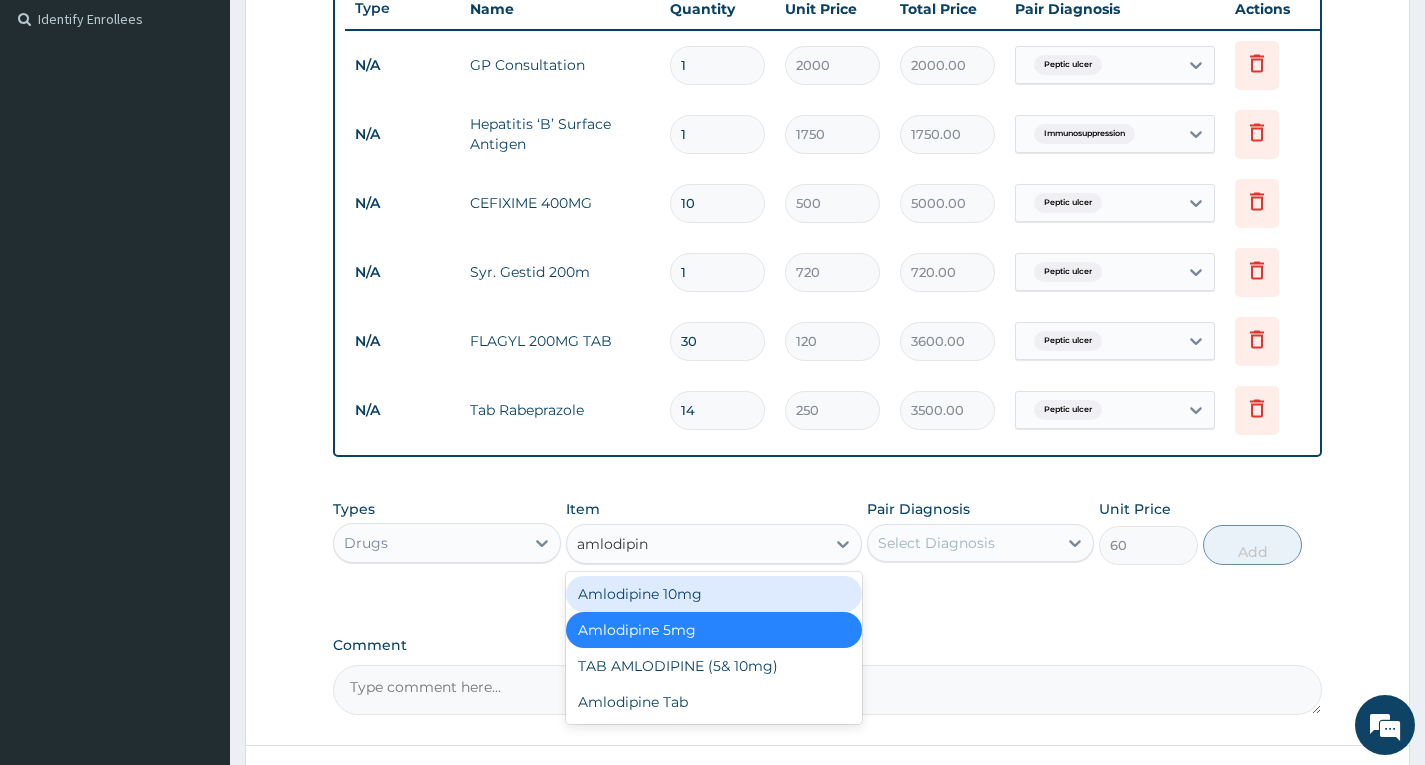 type on "amlodipine" 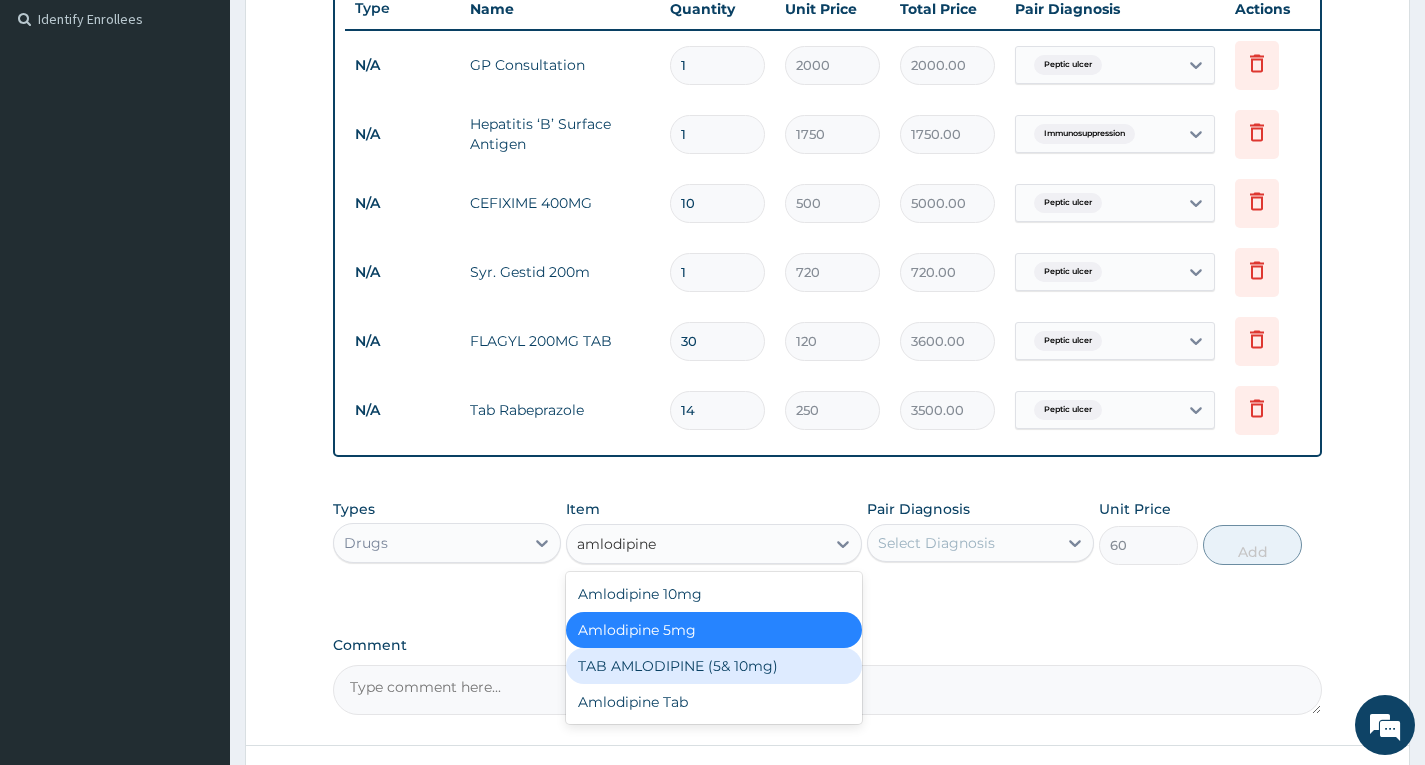 click on "TAB AMLODIPINE (5& 10mg)" at bounding box center [714, 666] 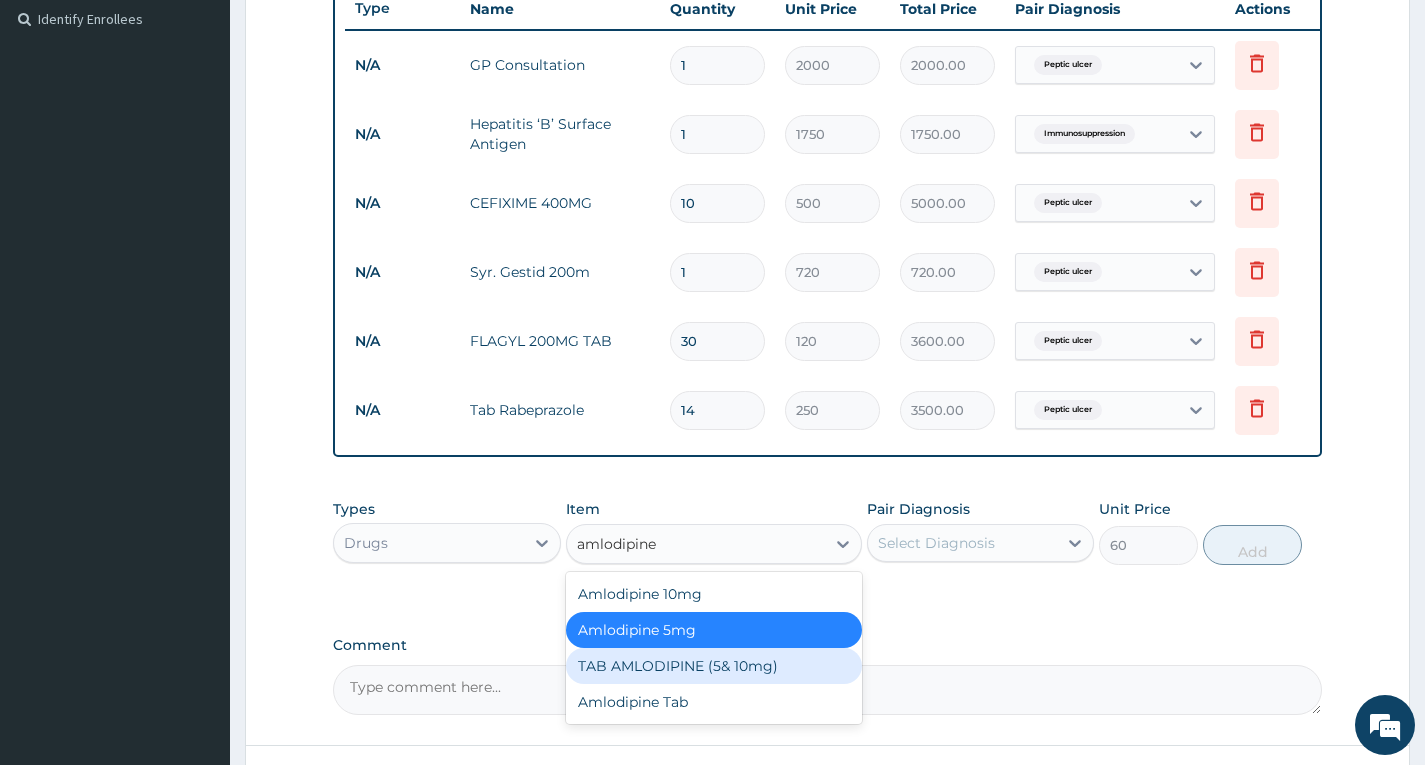 type 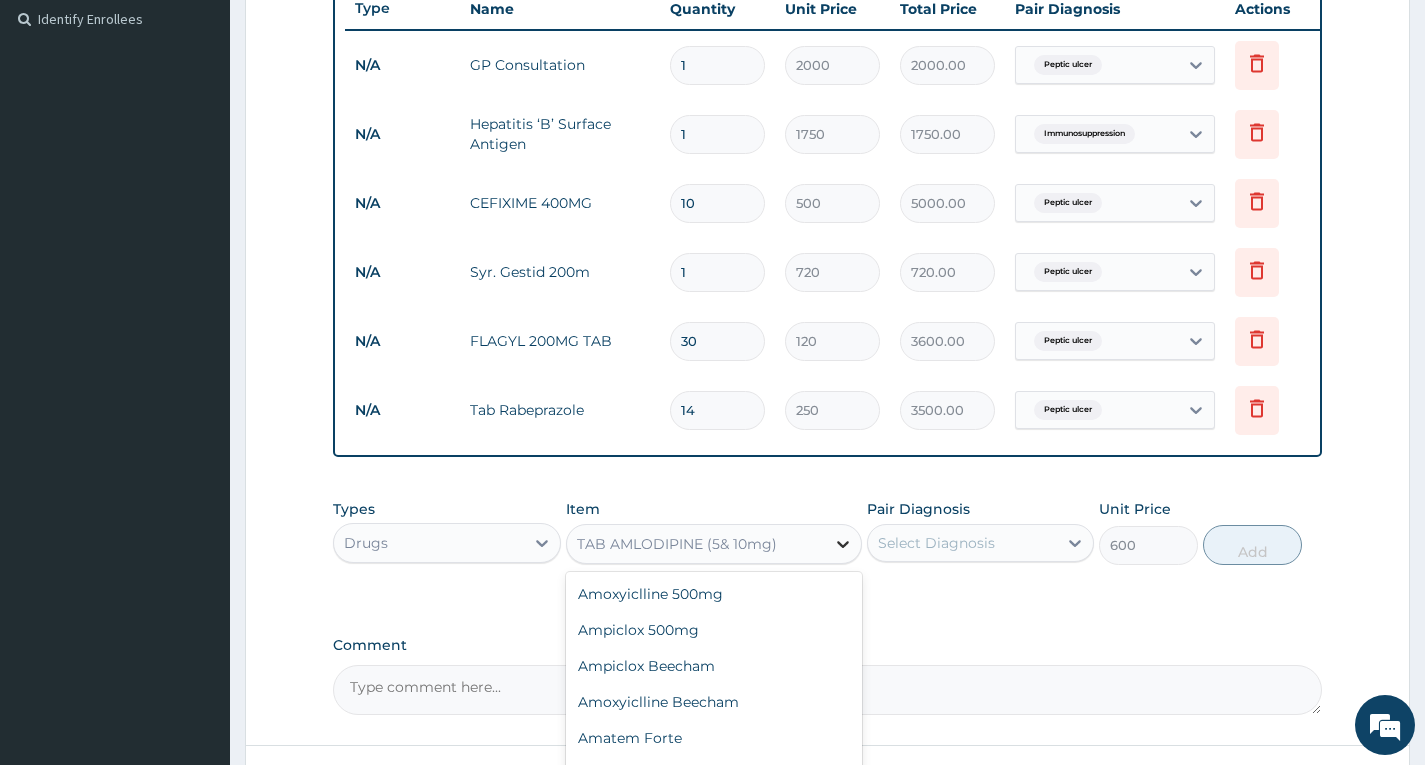 click 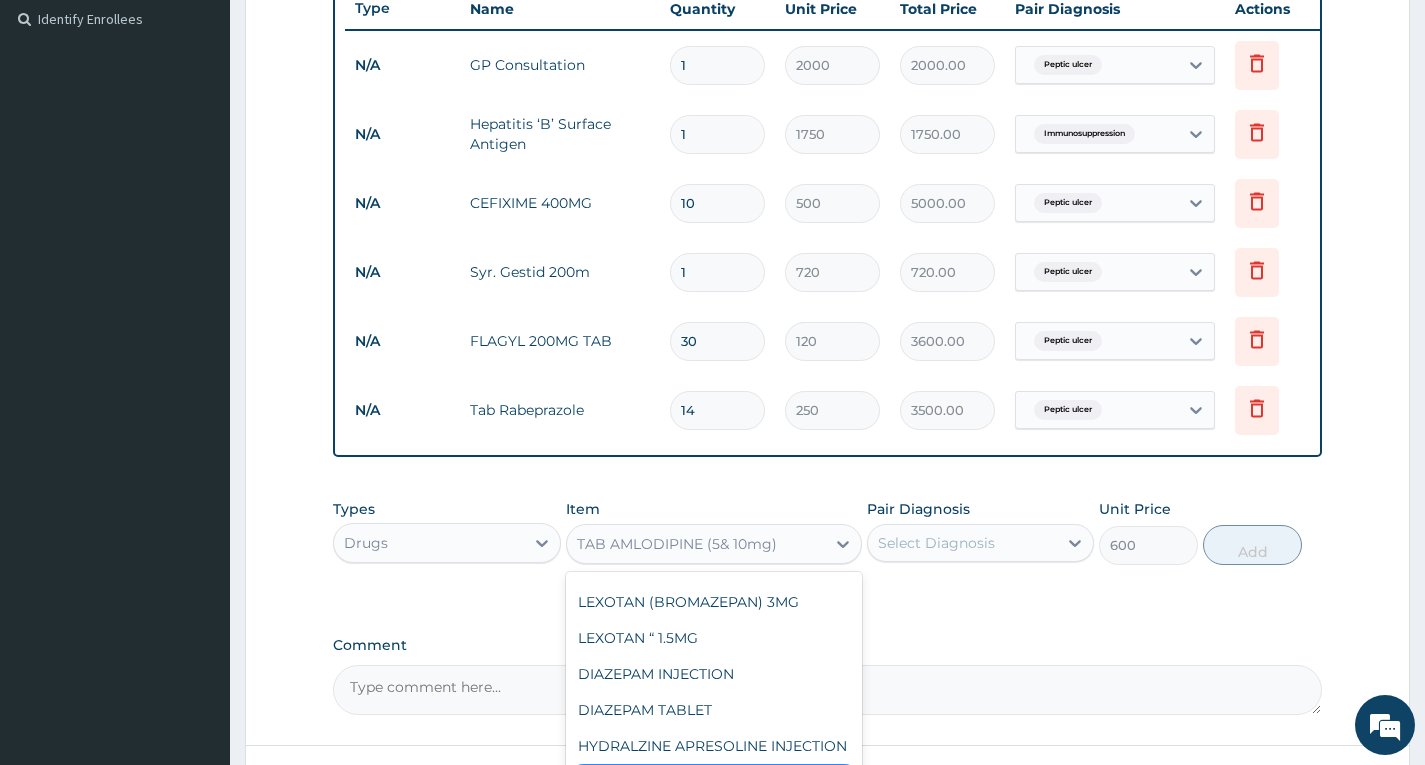 click on "Types Drugs Item option TAB AMLODIPINE (5& 10mg), selected. option TAB AMLODIPINE (5& 10mg) selected, 403 of 526. 526 results available. Use Up and Down to choose options, press Enter to select the currently focused option, press Escape to exit the menu, press Tab to select the option and exit the menu. TAB AMLODIPINE (5& 10mg) Amoxyiclline 500mg Ampiclox 500mg Ampiclox Beecham Amoxyiclline Beecham Amatem Forte Amoksiklav 1g/625 mg Amlodipine 10mg Amlodipine 5mg Allopurino Azithromycin 500/250 Atenolol 100mg Avomin 25mg Acyclovir 800mg Augmentin 1g/625 Atropine eye drop Actifed Actifed Syr Amitriptylin Amoxyicllin syr. Ampiclox syr. Amoksiklav syr. Artemether inj. Augmentin inj Antacid/Danacid Aldoment Aminophyline inj. Ampiclox syr Beecham Amoxyiclline syr Beecham Augmentin syr Astymin syr Astymin Astyfer syr. Astyfer Arthrotec 75mg Arthrocare Forte Adrenaline inj. Atropine inj. Aspirin Benylin Expectorant Benylin Children Benyline with codeine Broncholyte Benhexol 5mg Buprenorphine Bromocriptine Chymoral" at bounding box center (827, 532) 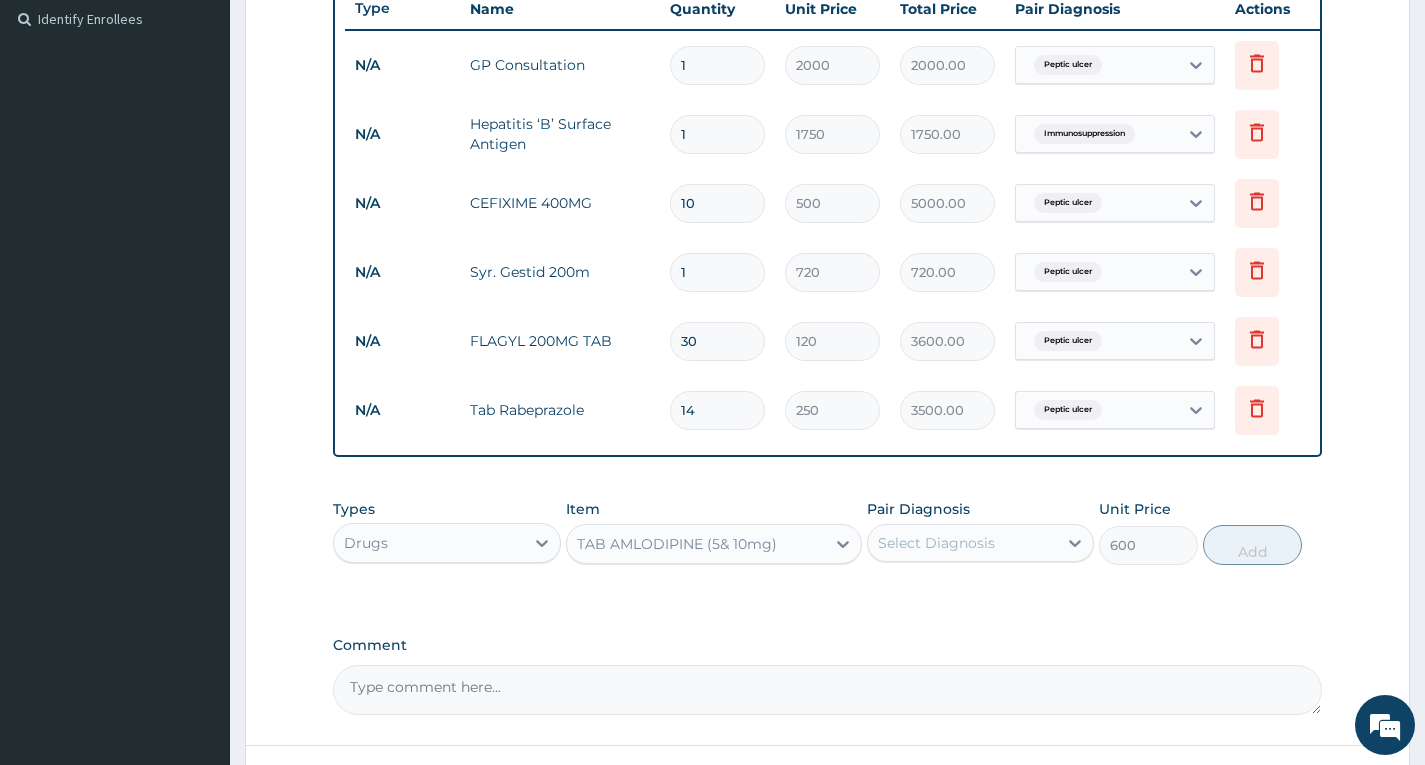 click on "Item TAB AMLODIPINE (5& 10mg)" at bounding box center [714, 532] 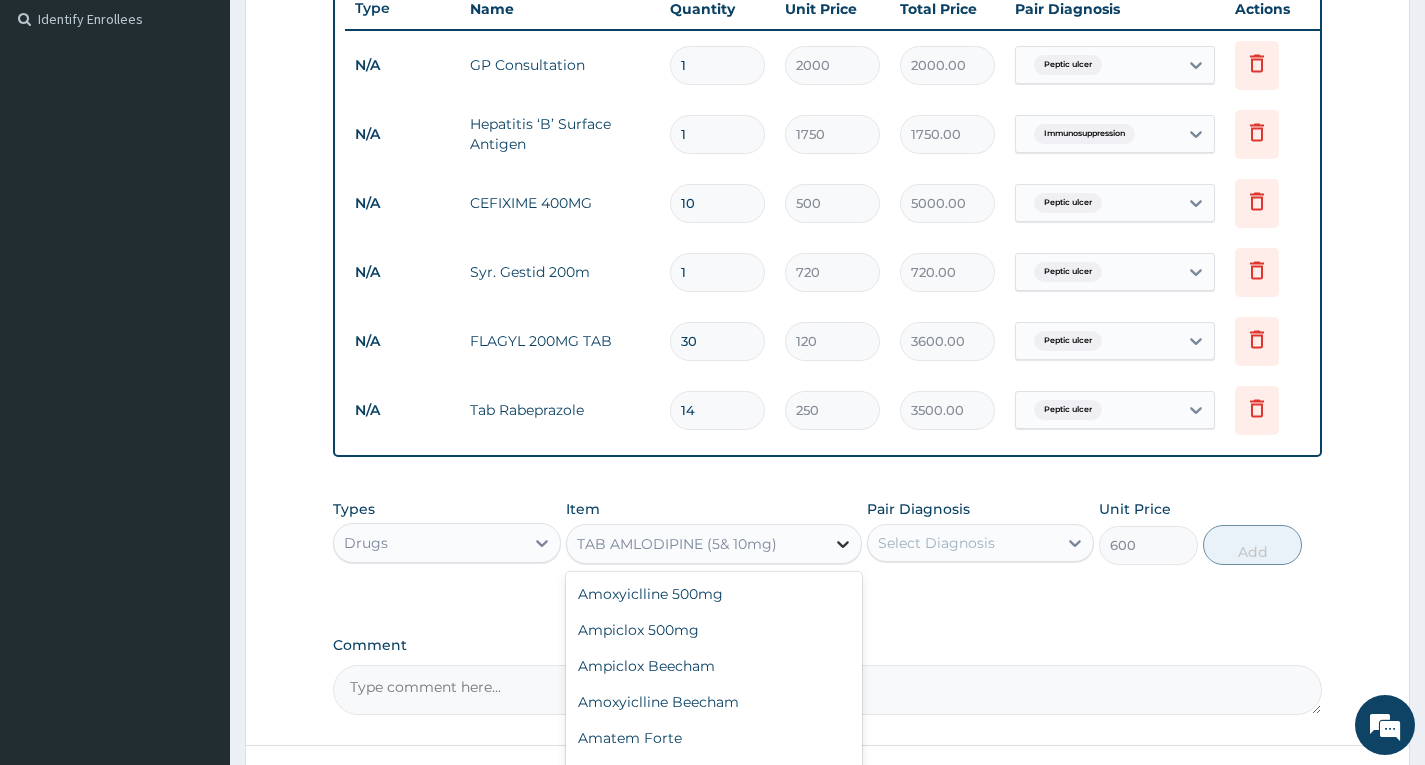 click 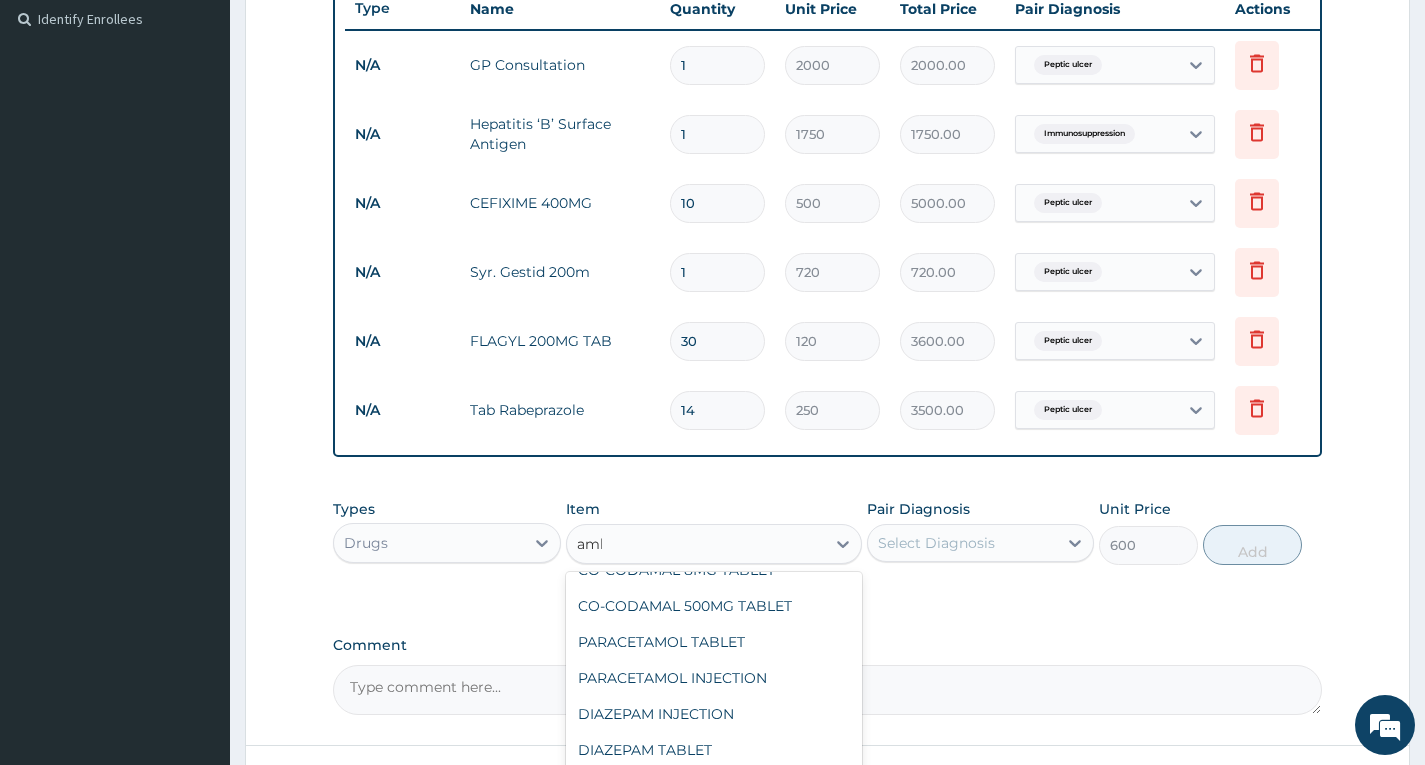 scroll, scrollTop: 0, scrollLeft: 0, axis: both 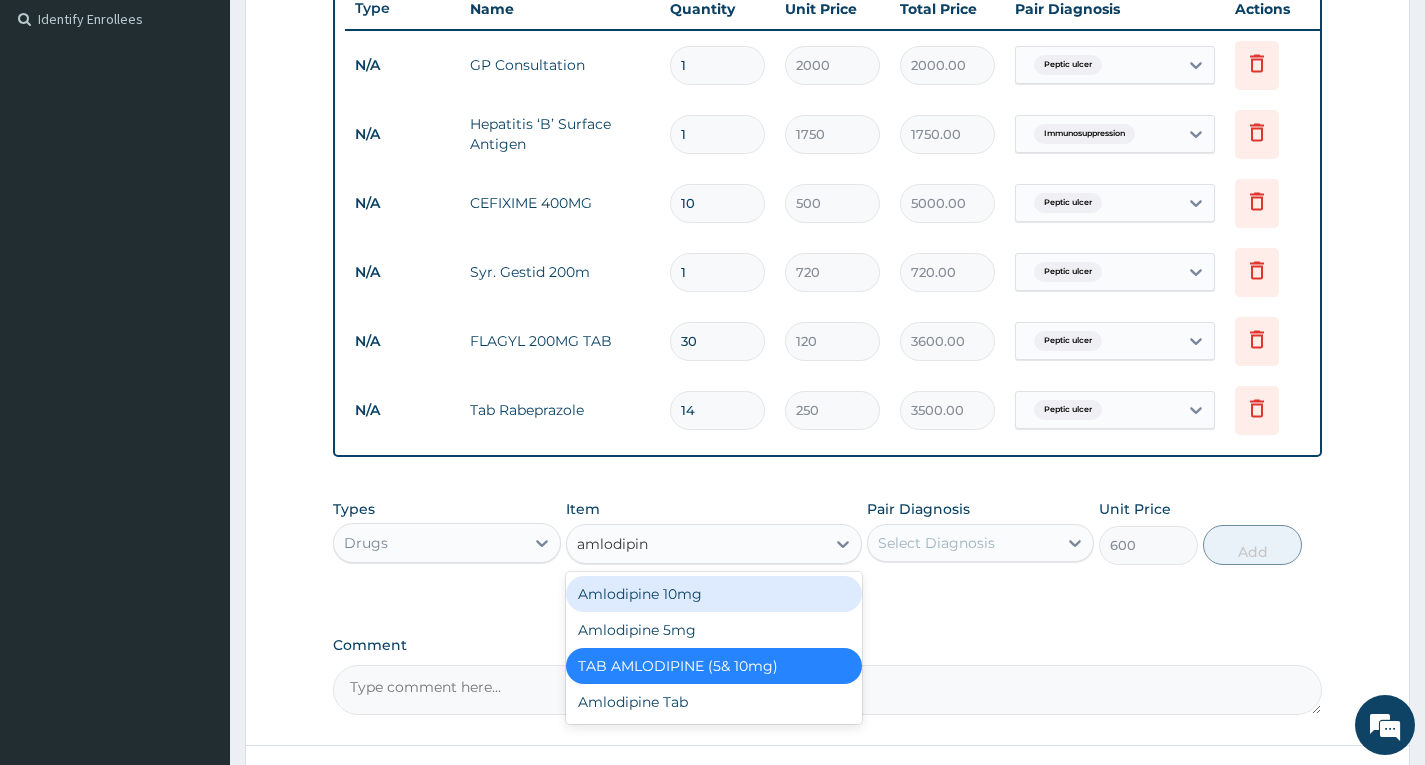 type on "amlodipine" 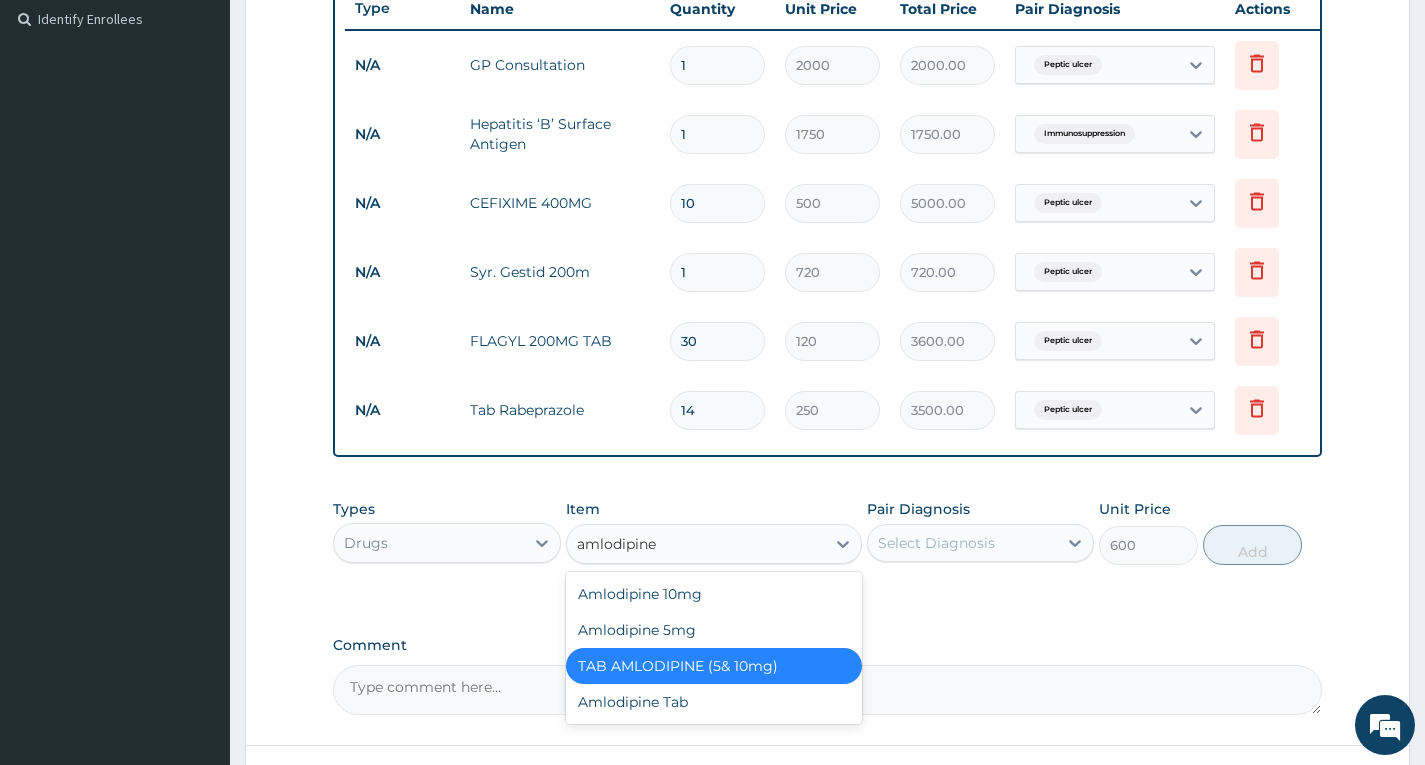 click on "TAB AMLODIPINE (5& 10mg)" at bounding box center [714, 666] 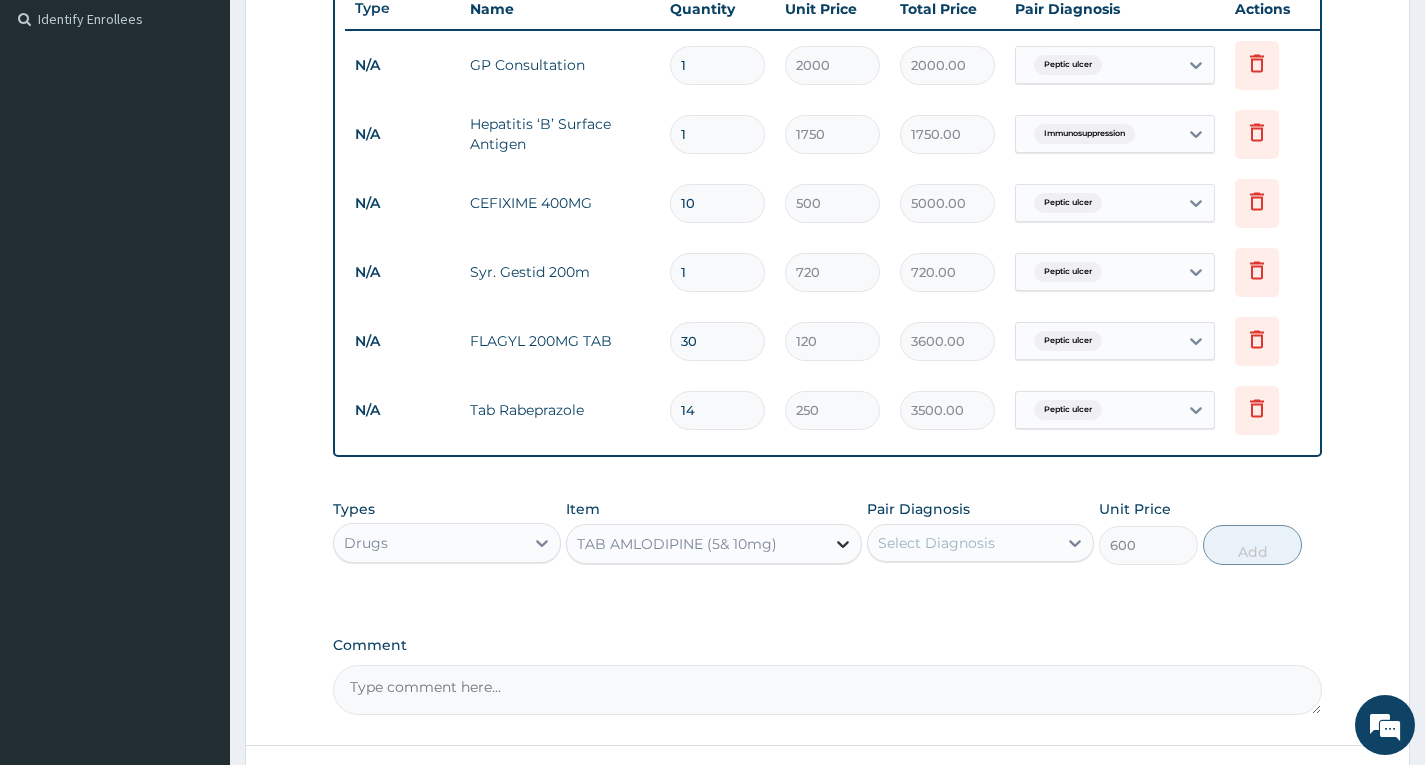 click 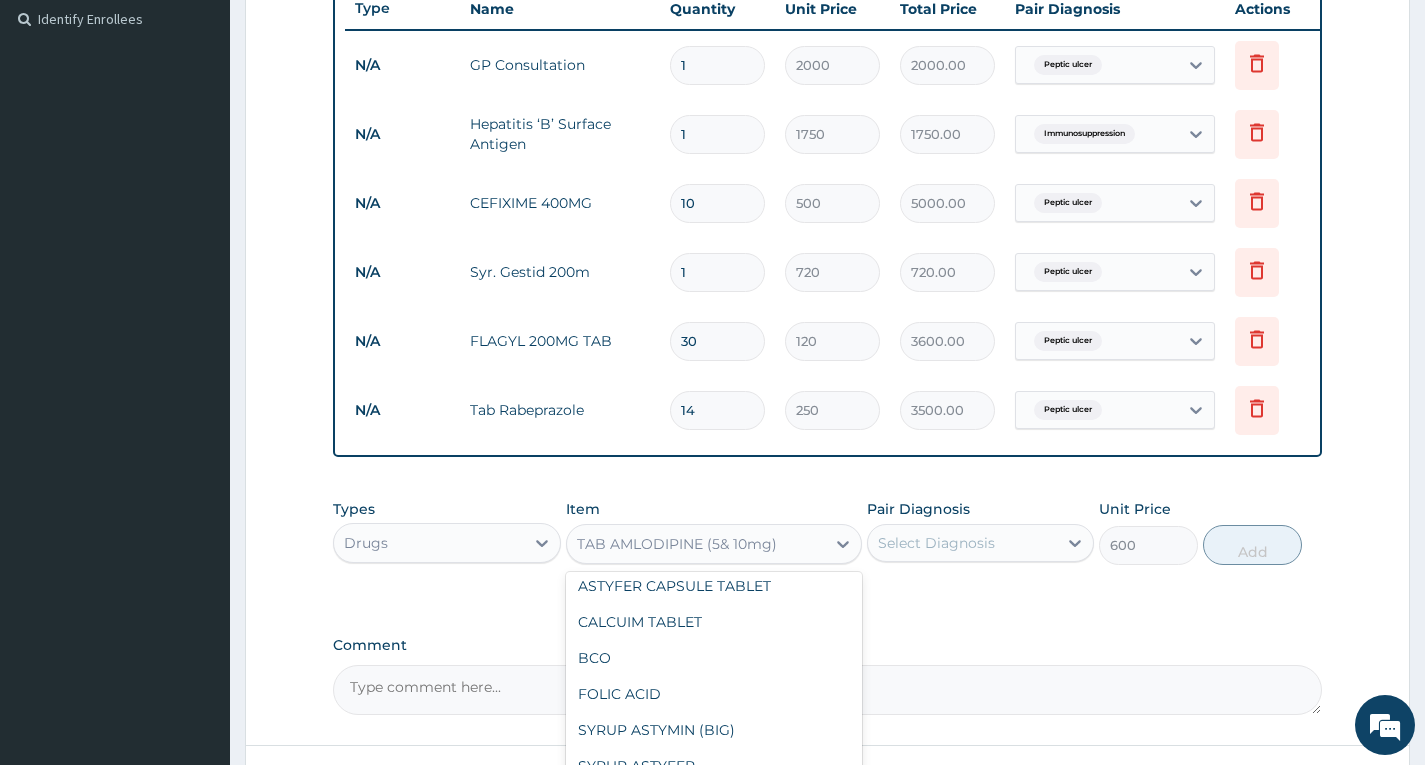 scroll, scrollTop: 15484, scrollLeft: 0, axis: vertical 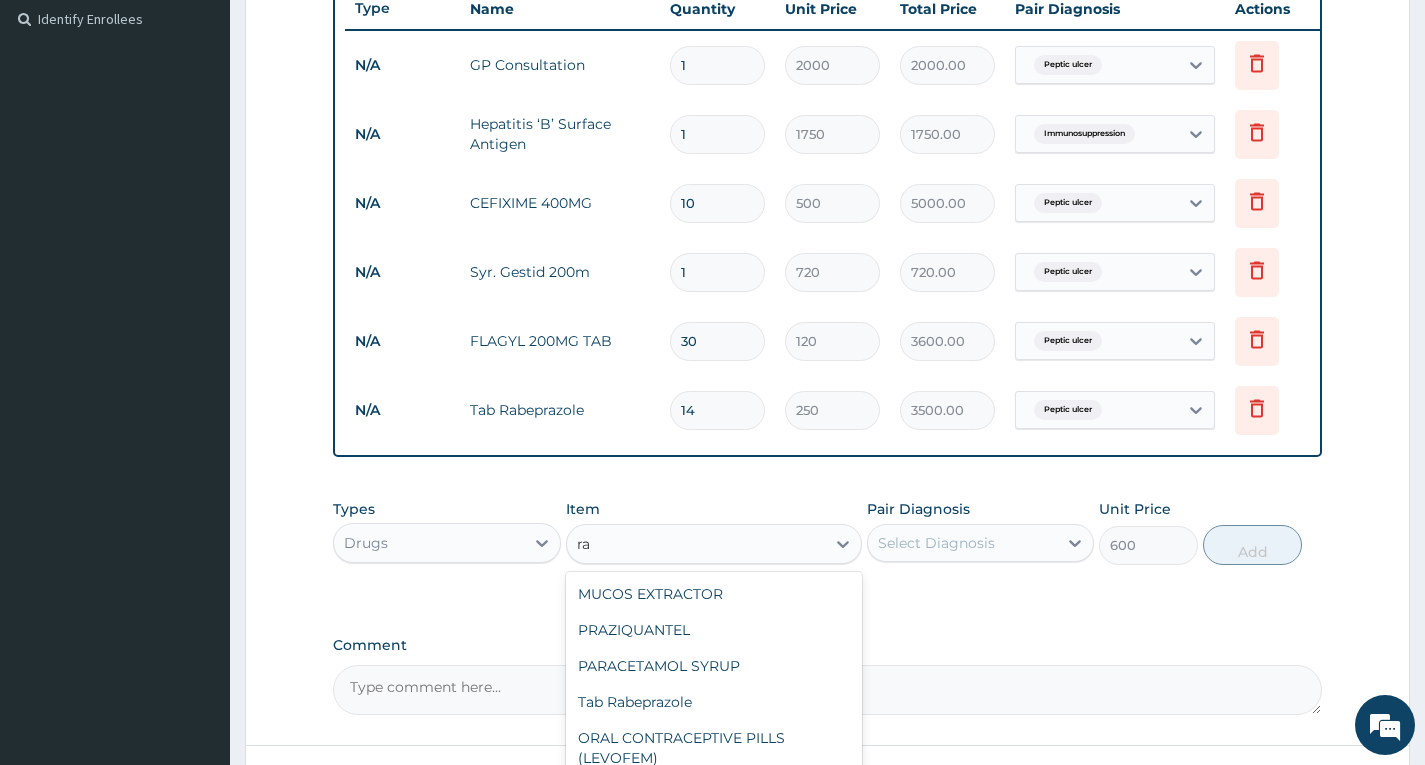 type on "r" 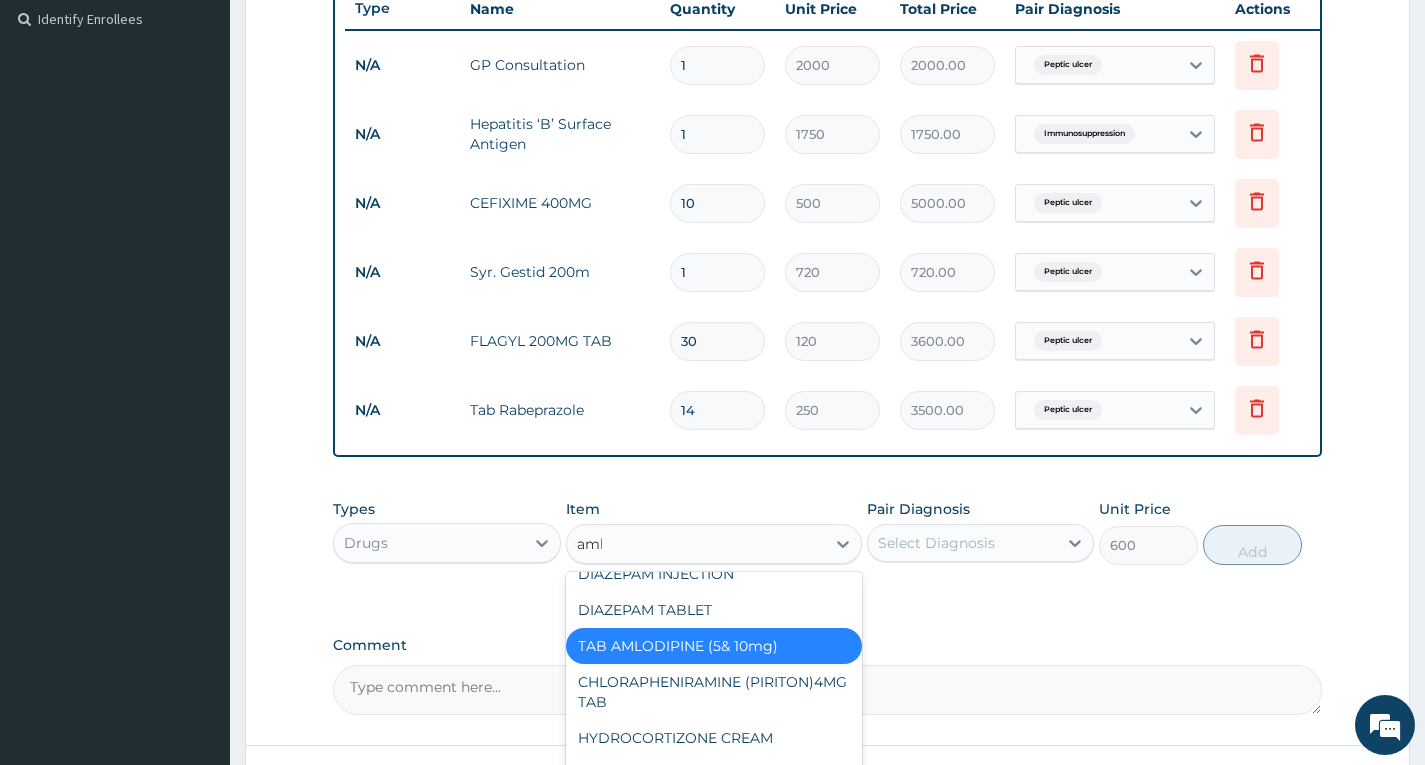 scroll, scrollTop: 0, scrollLeft: 0, axis: both 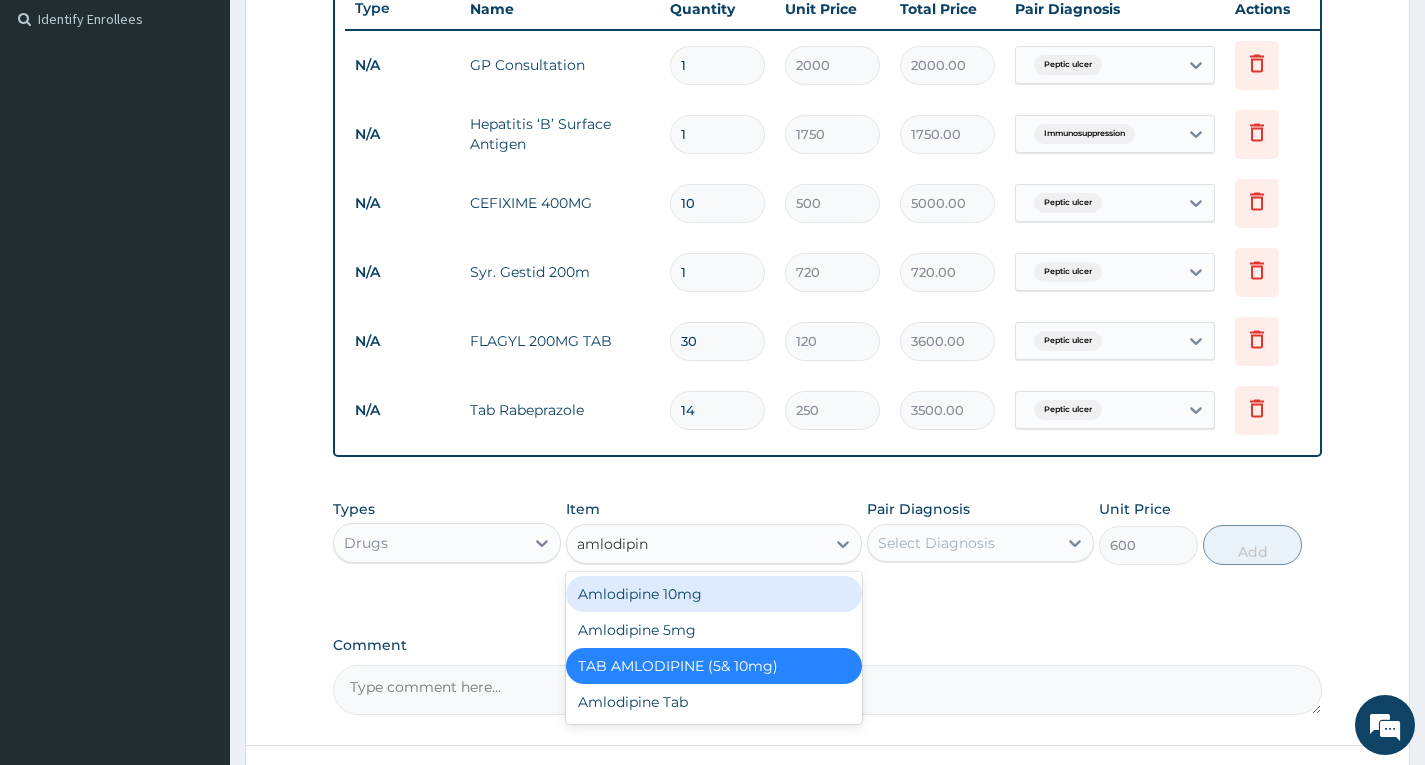 type on "amlodipine" 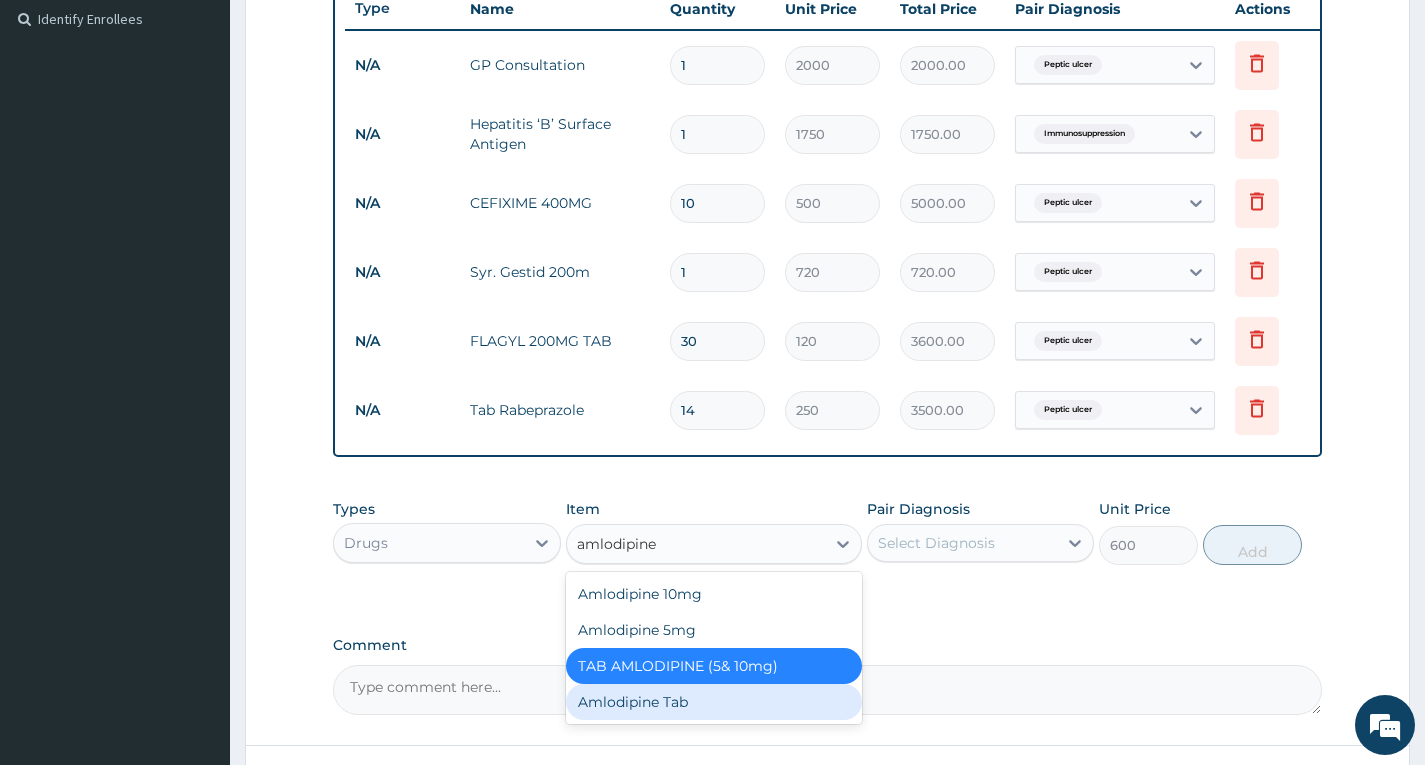 click on "Amlodipine Tab" at bounding box center [714, 702] 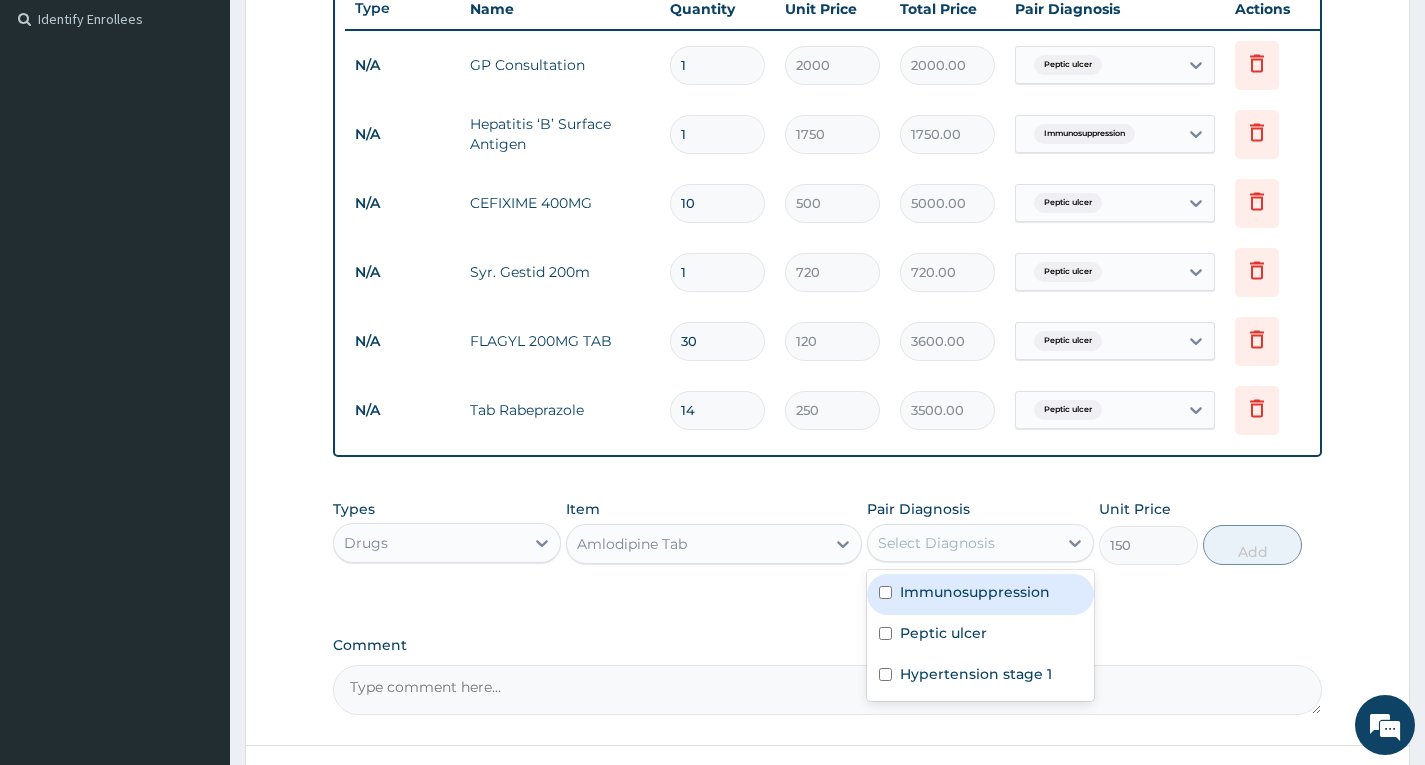 click on "Select Diagnosis" at bounding box center [962, 543] 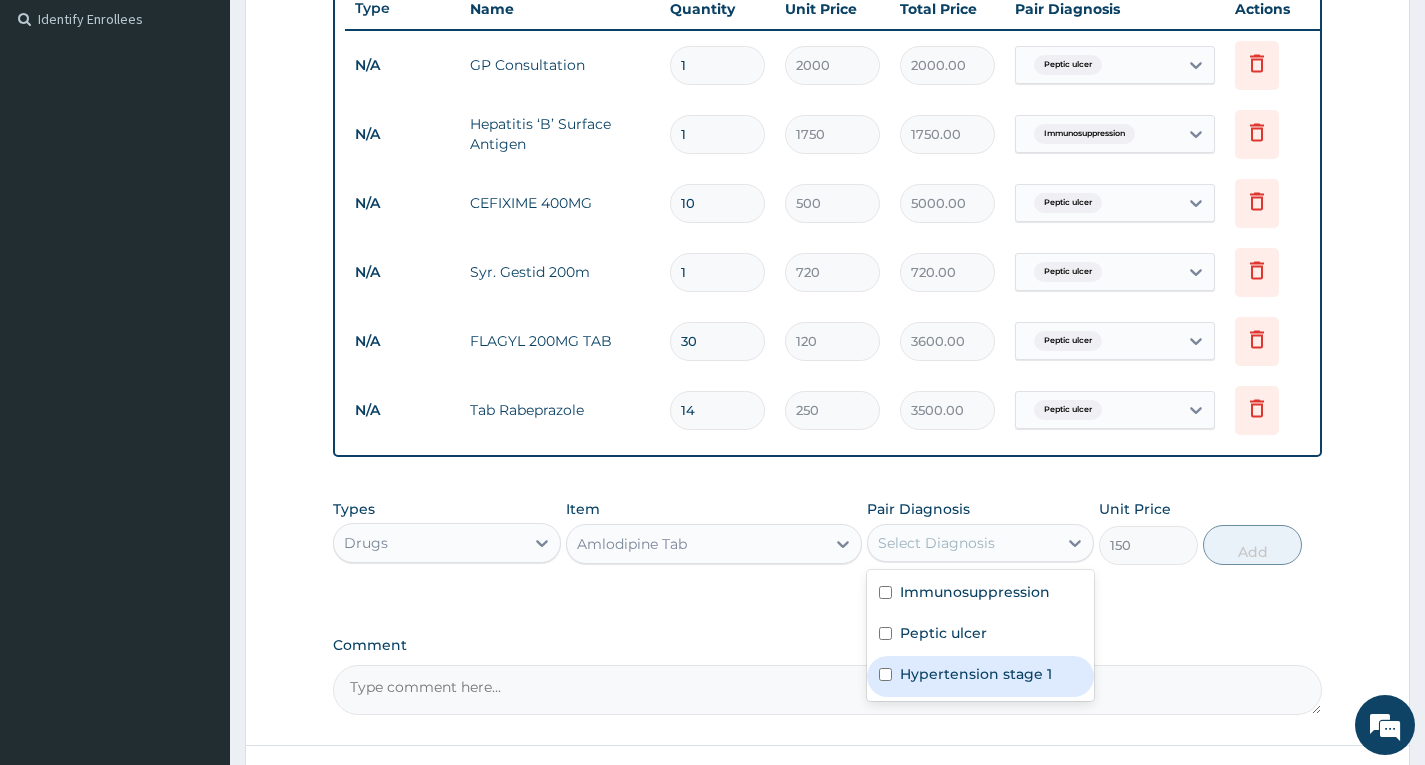 click on "Hypertension stage 1" at bounding box center [976, 674] 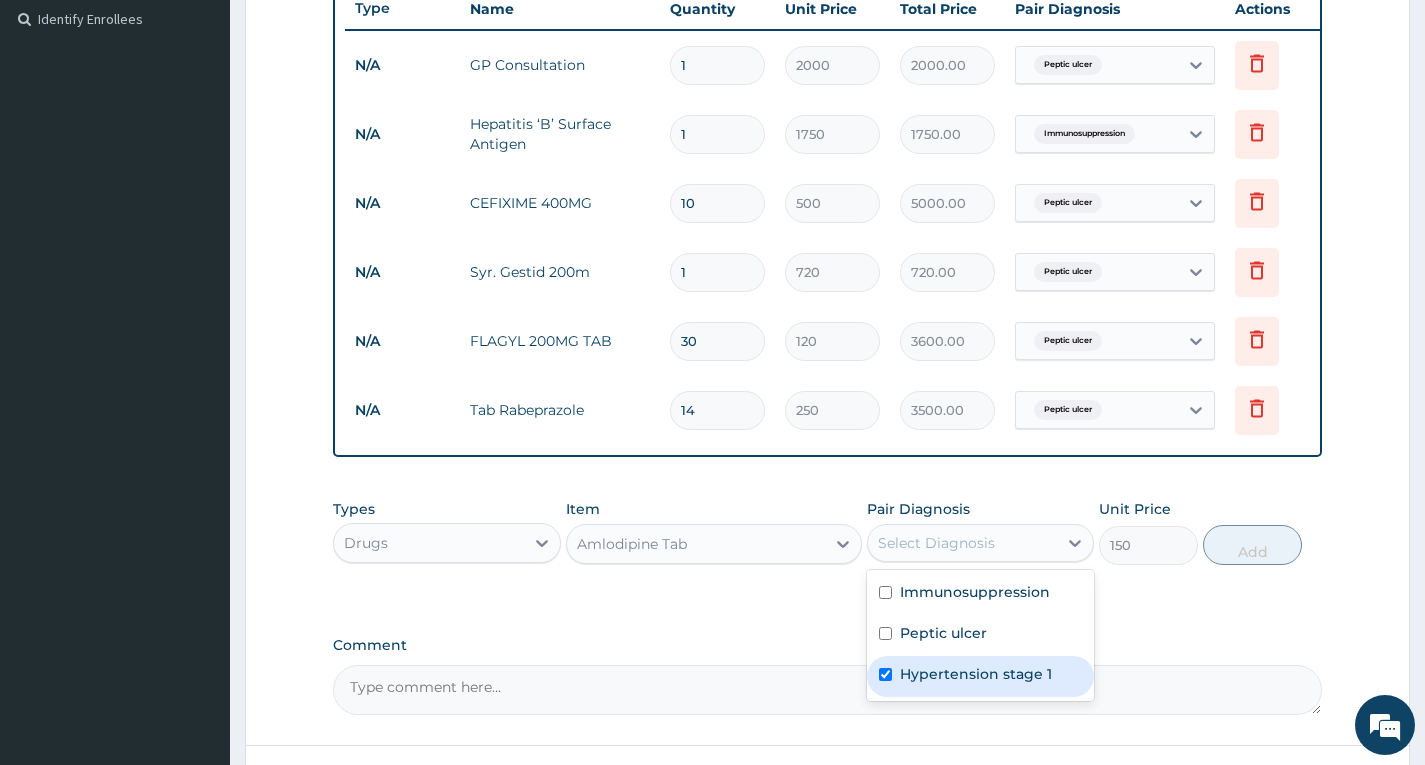 checkbox on "true" 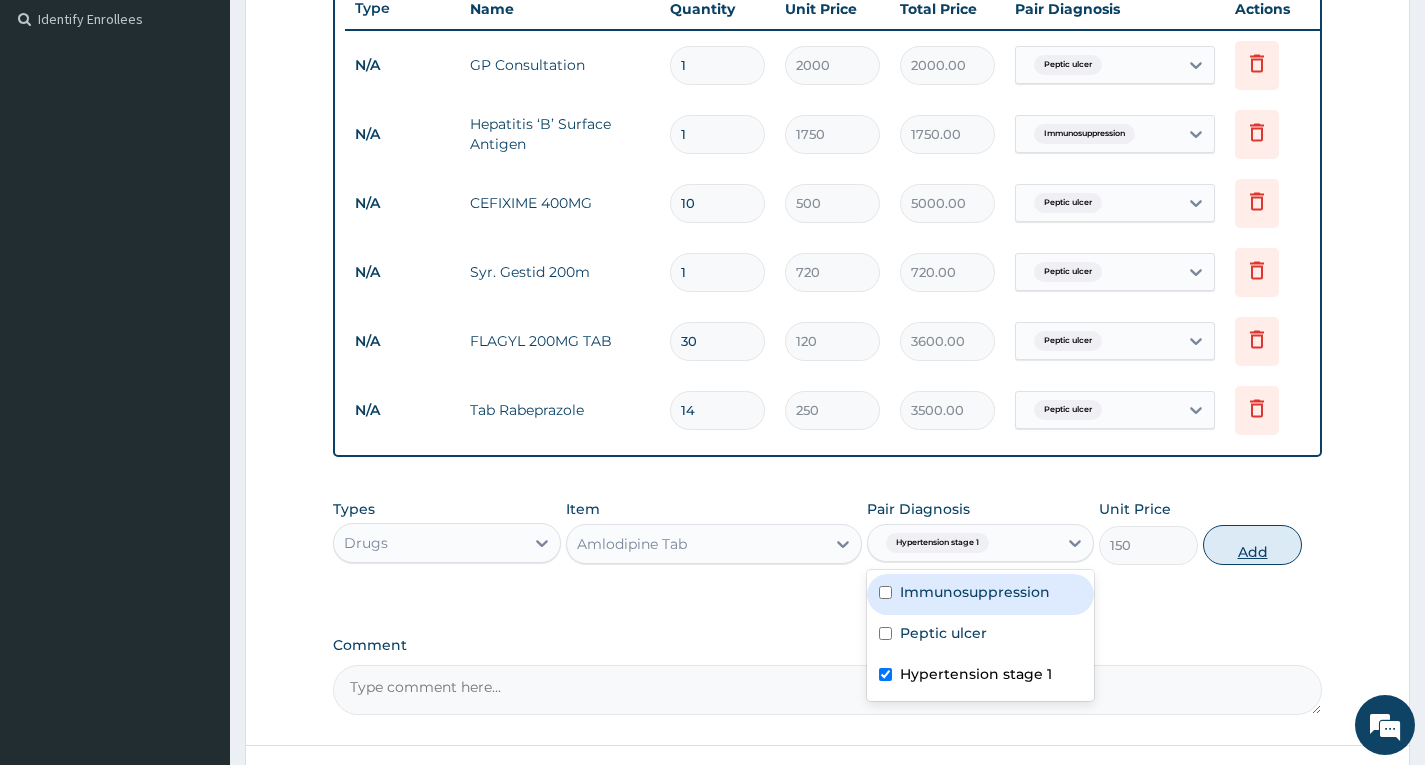 click on "Add" at bounding box center [1252, 545] 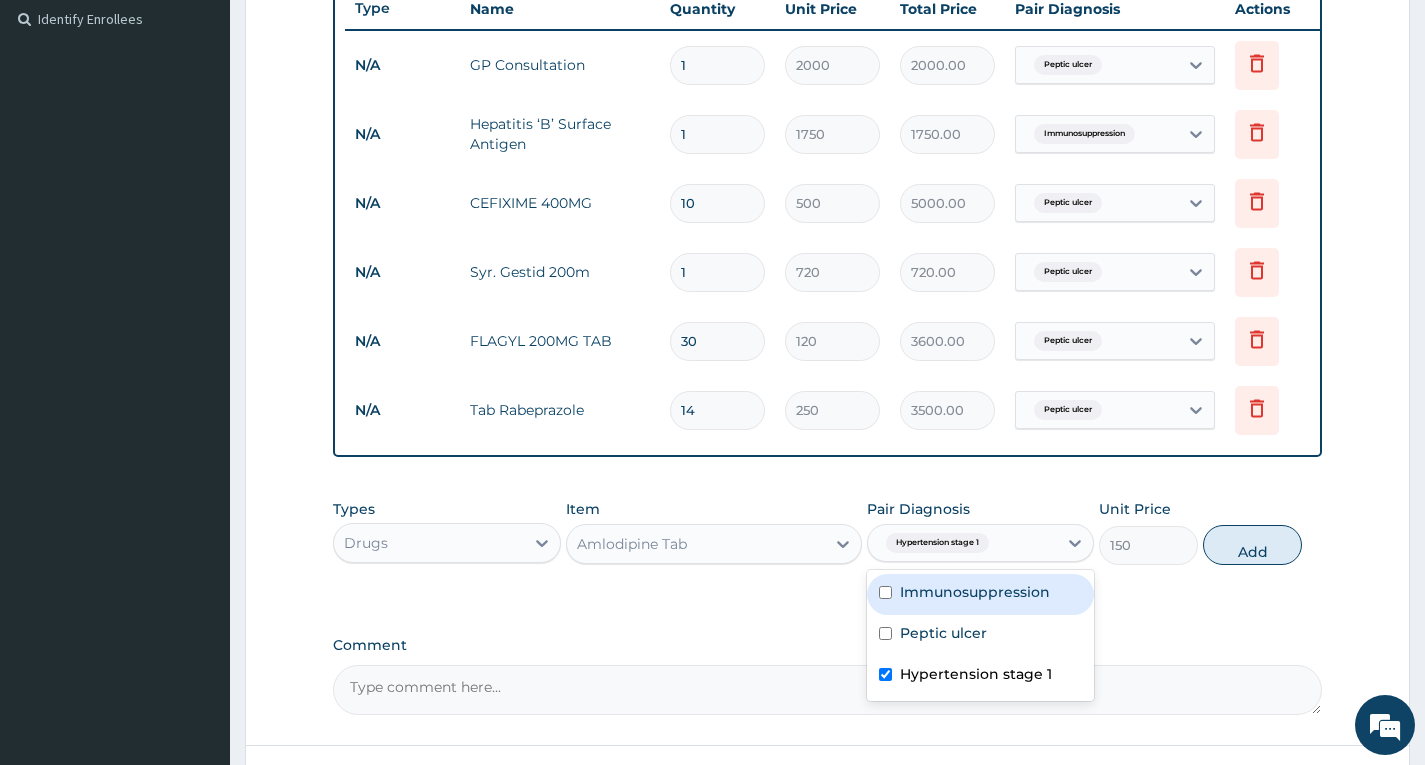 type on "0" 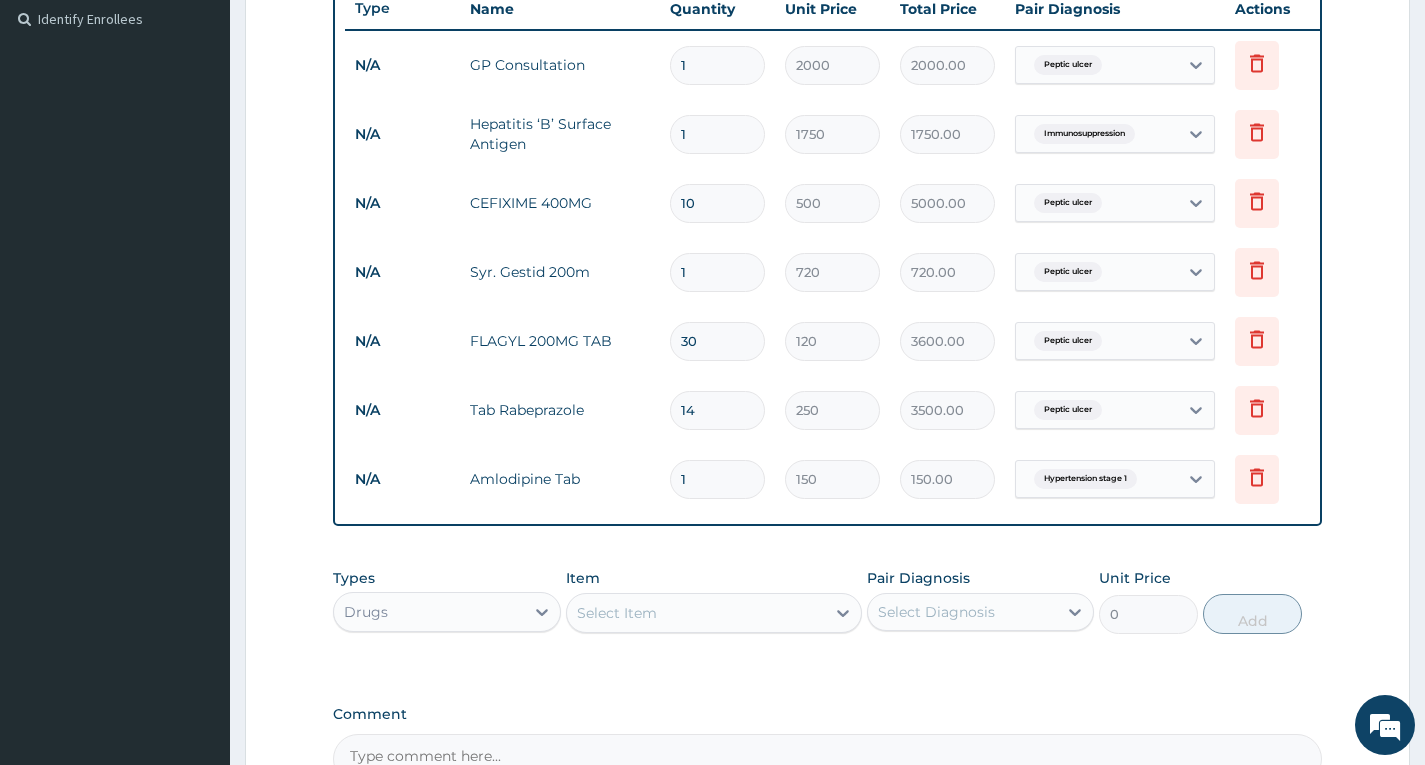 type 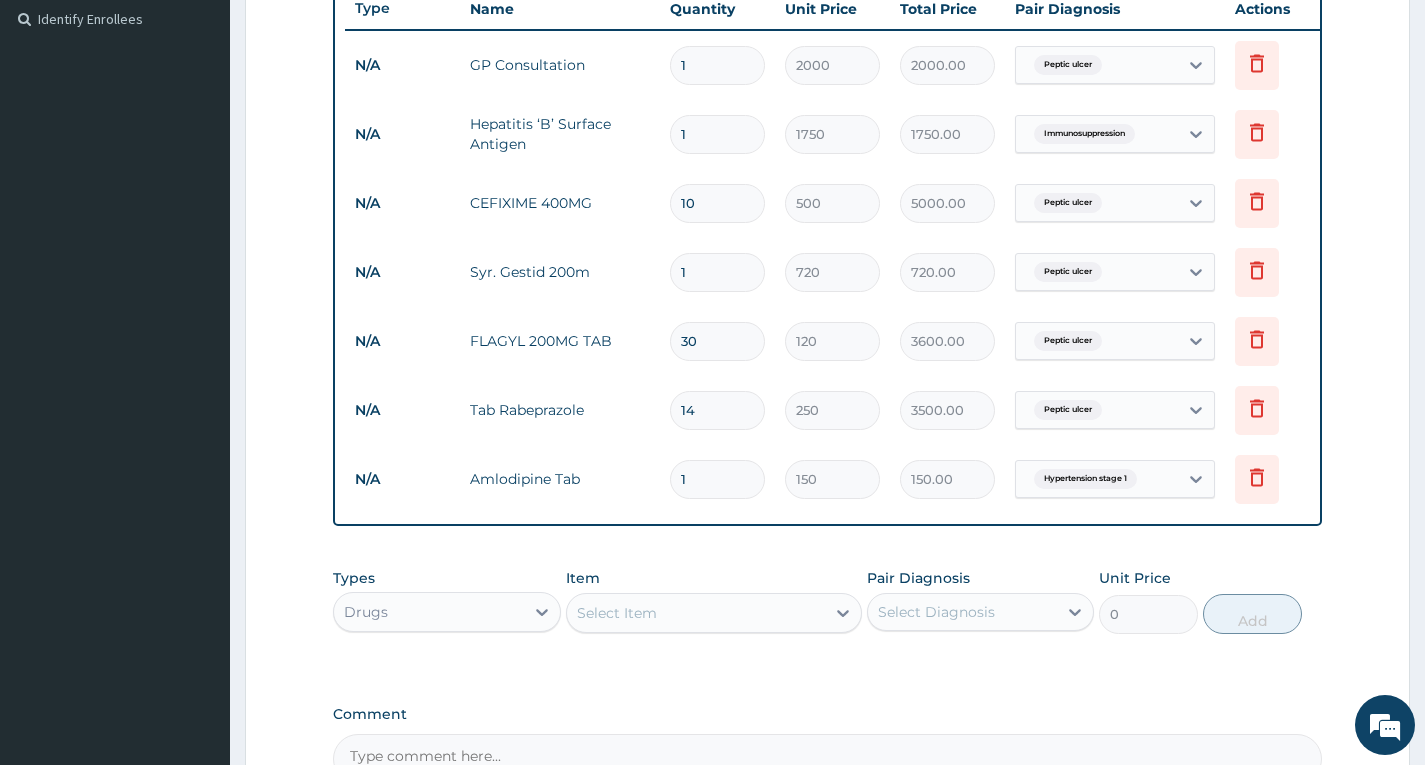 type on "0.00" 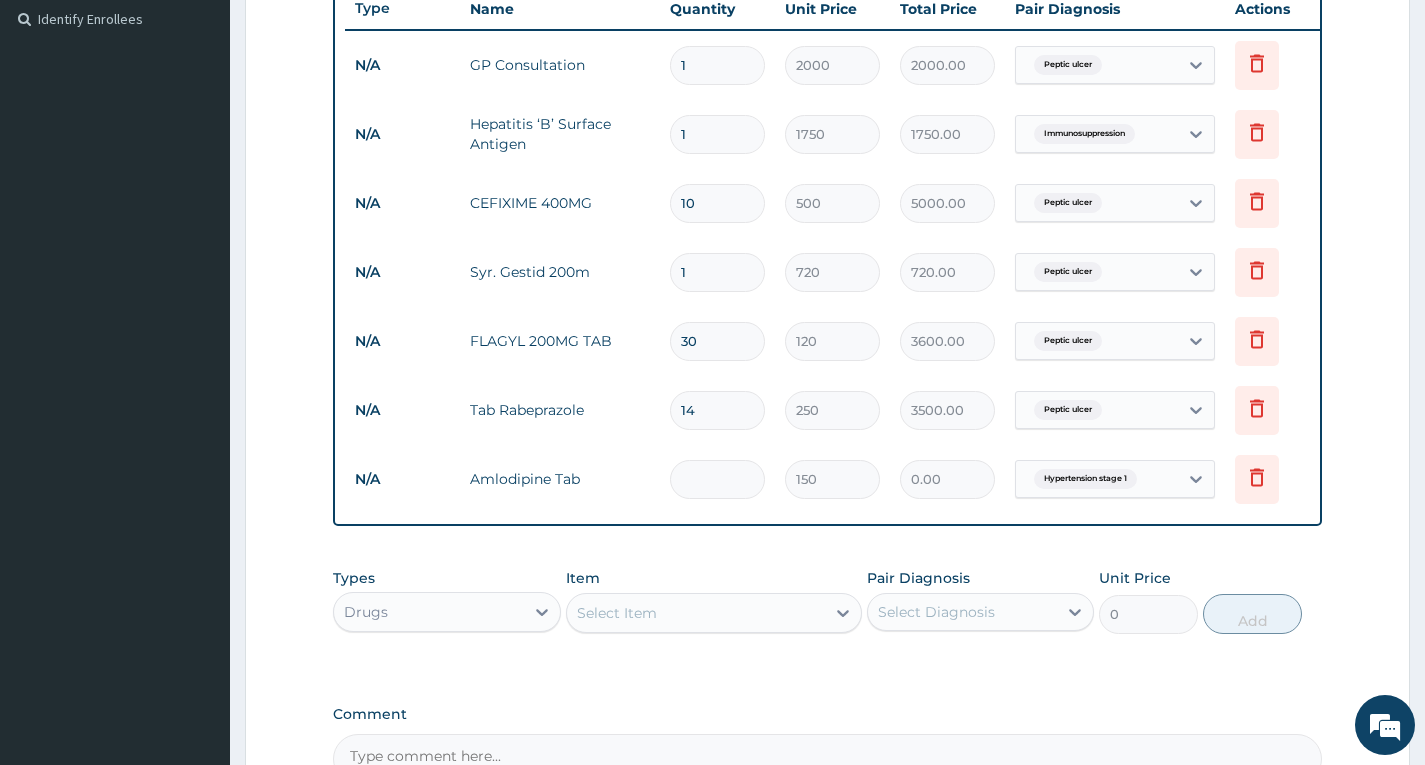 type on "2" 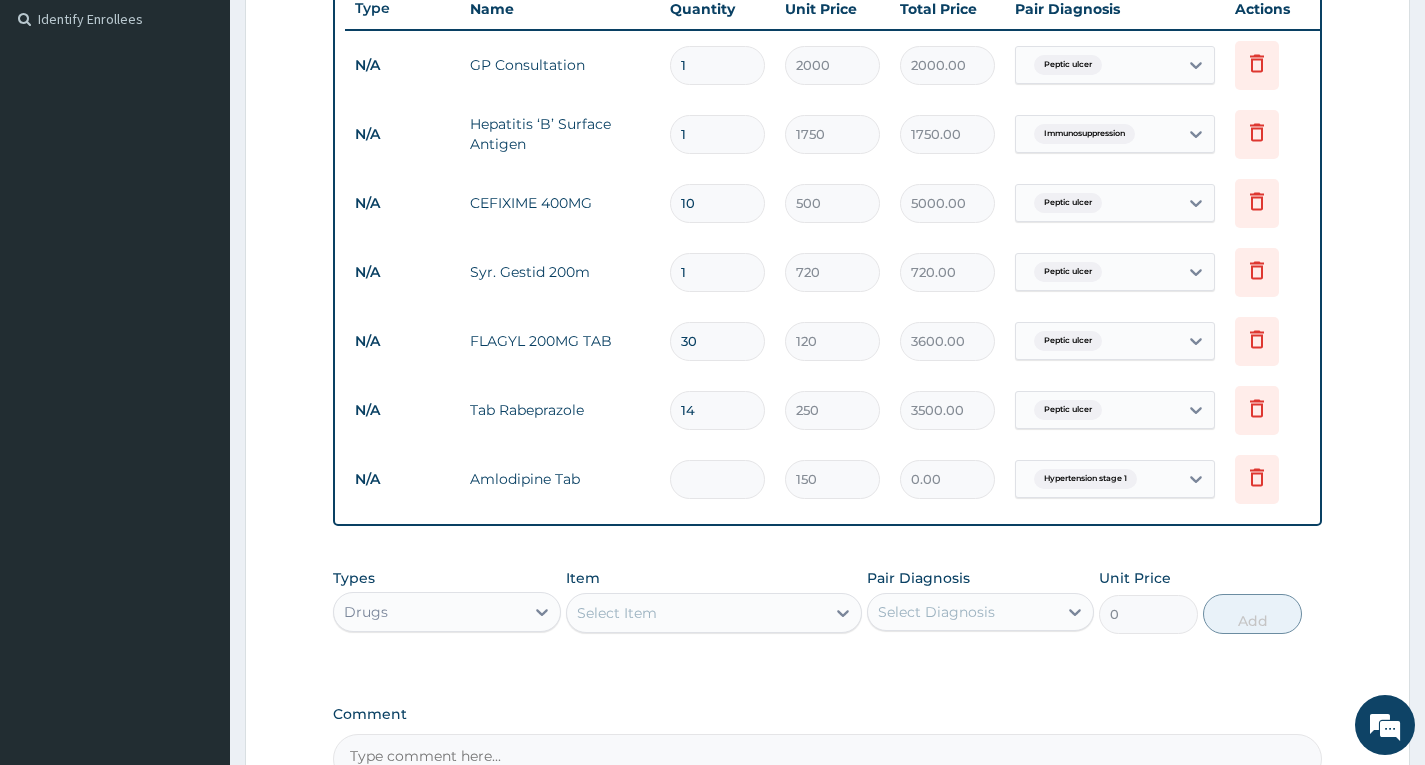 type on "300.00" 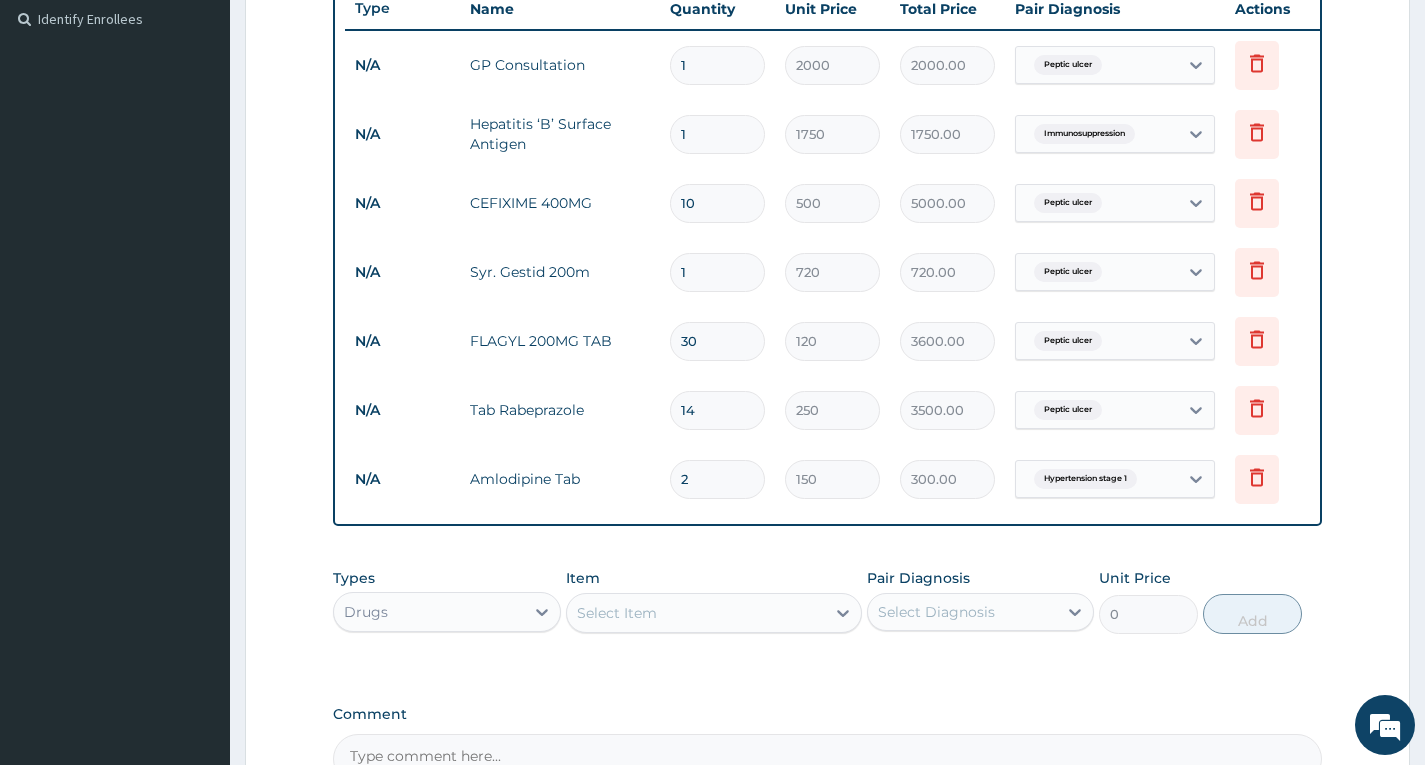 type on "28" 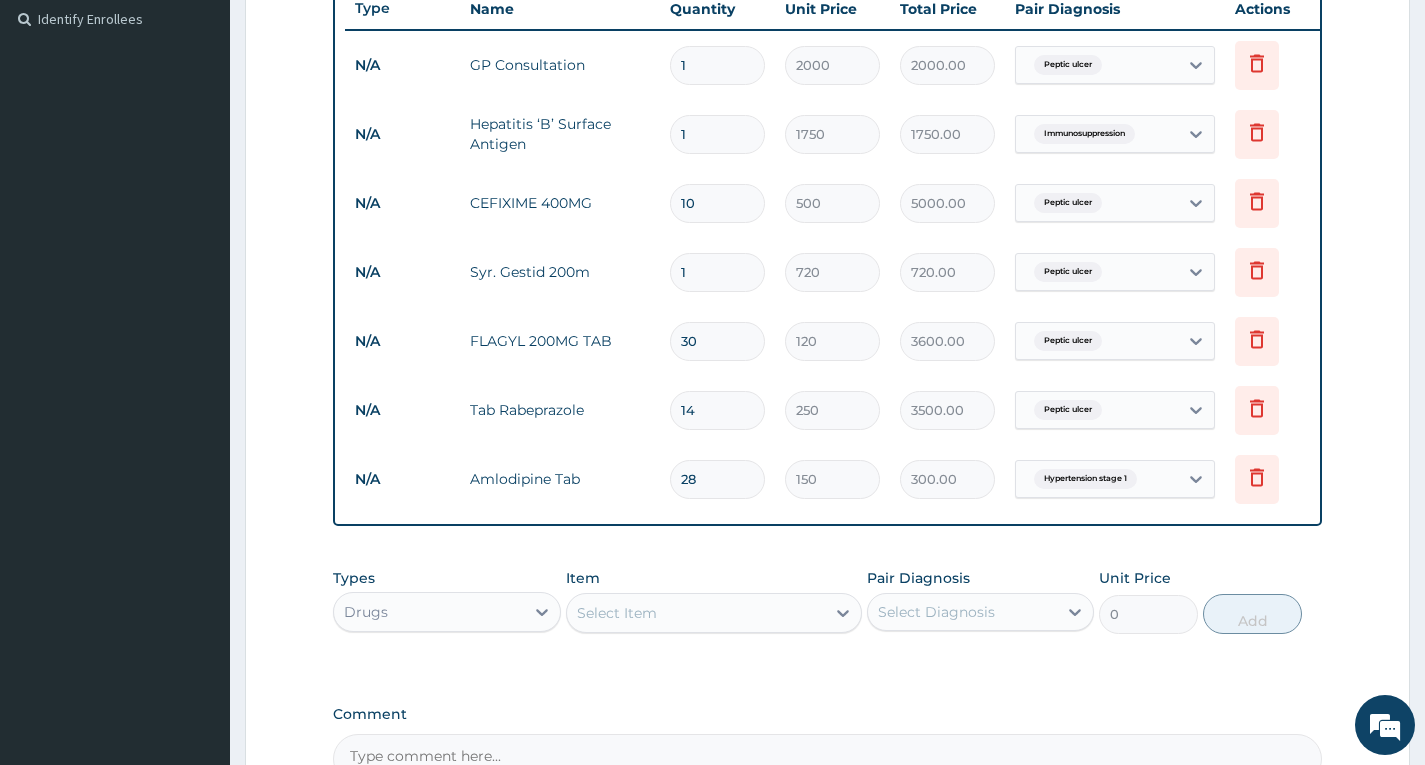 type on "4200.00" 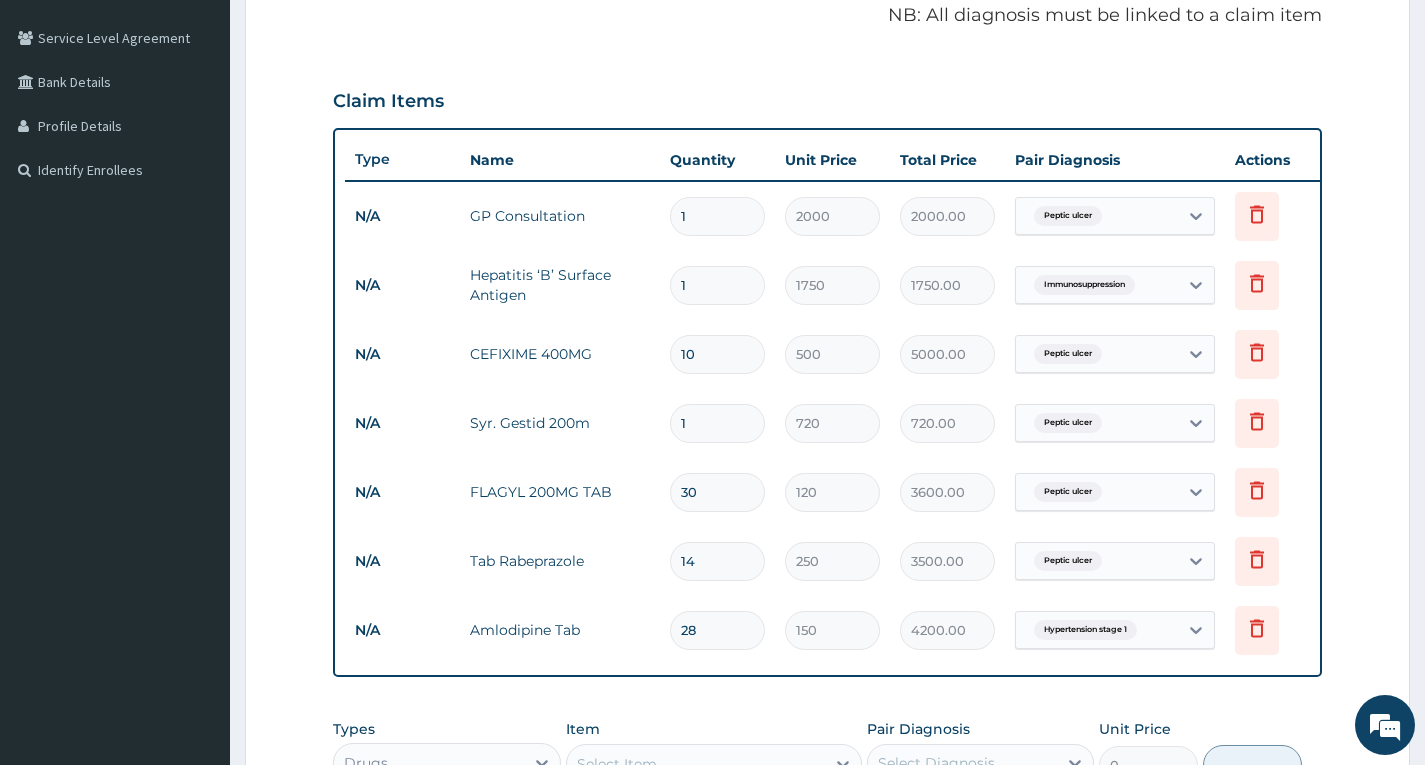 scroll, scrollTop: 500, scrollLeft: 0, axis: vertical 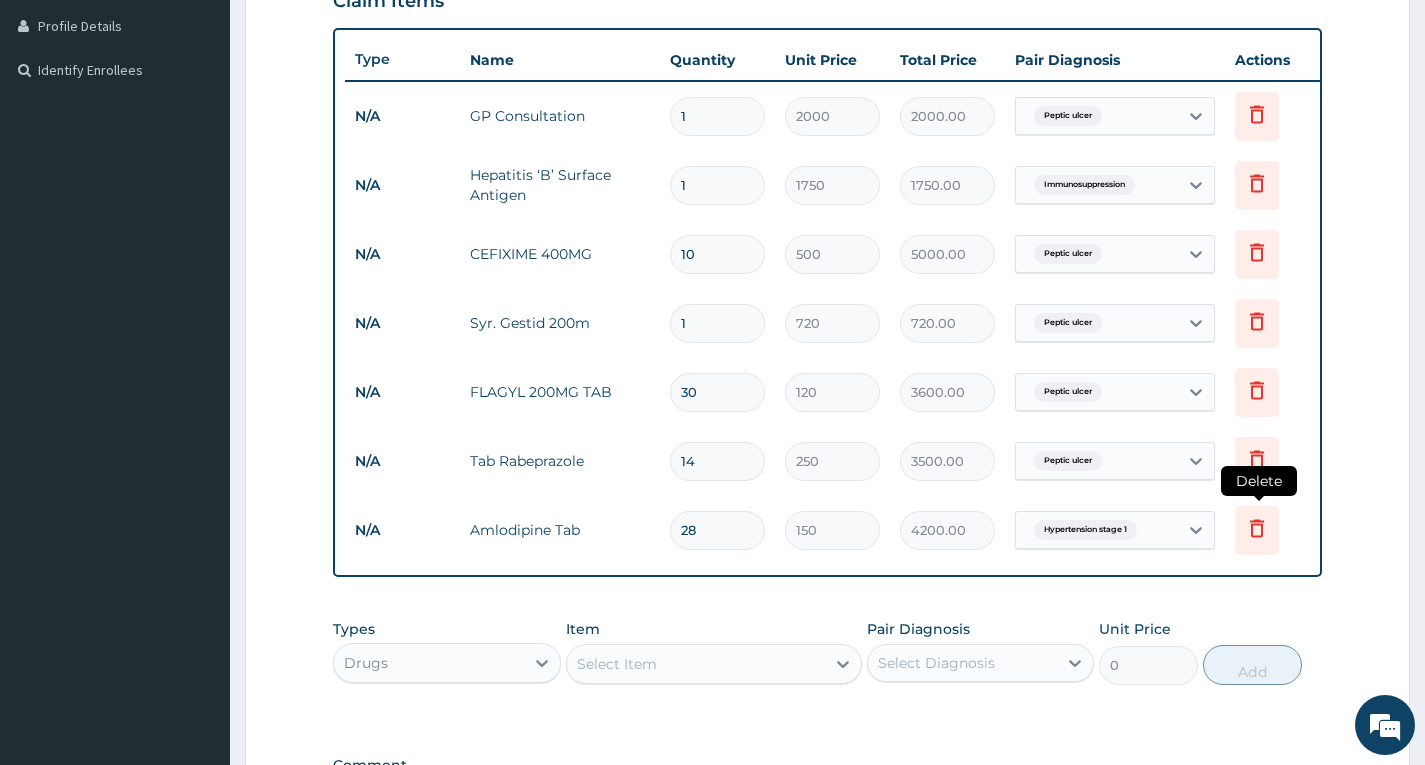 type on "28" 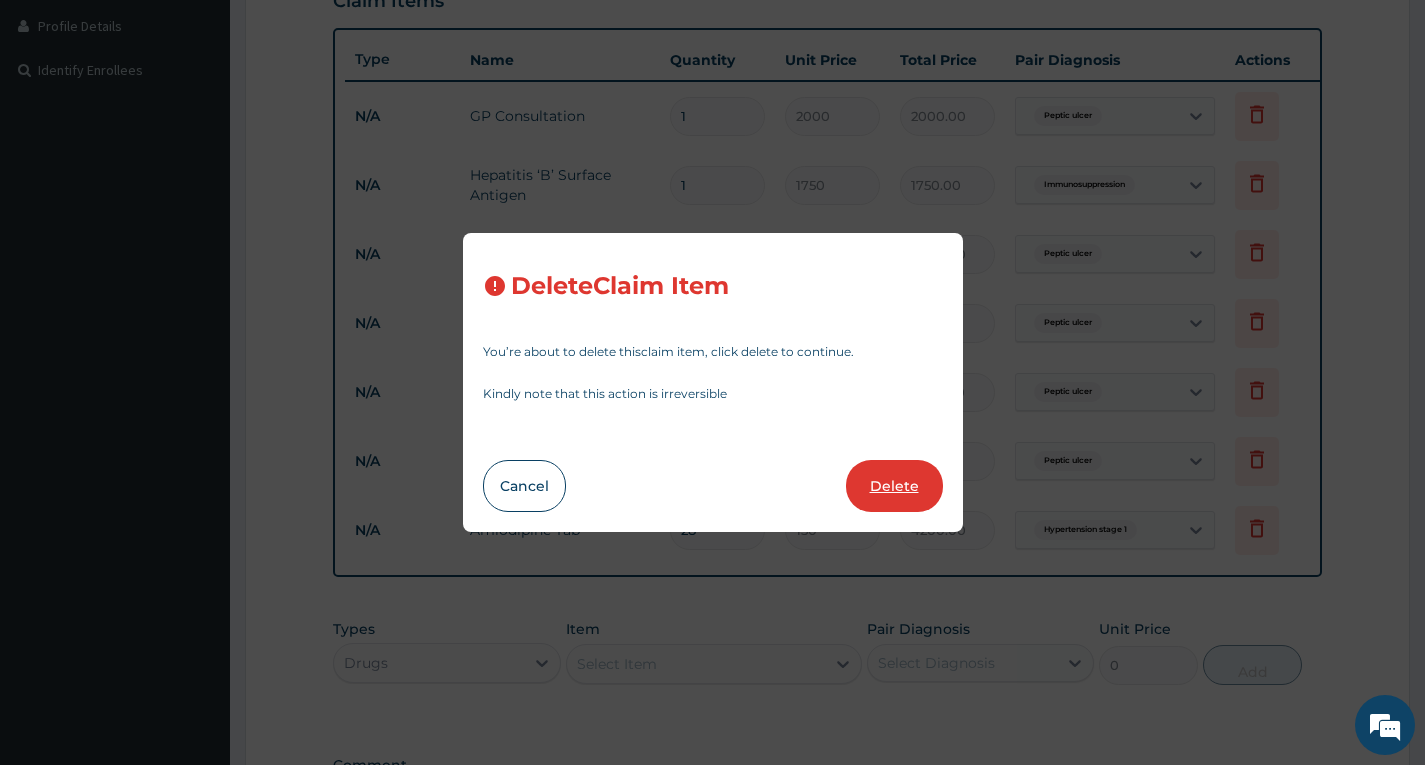 click on "Delete" at bounding box center (894, 486) 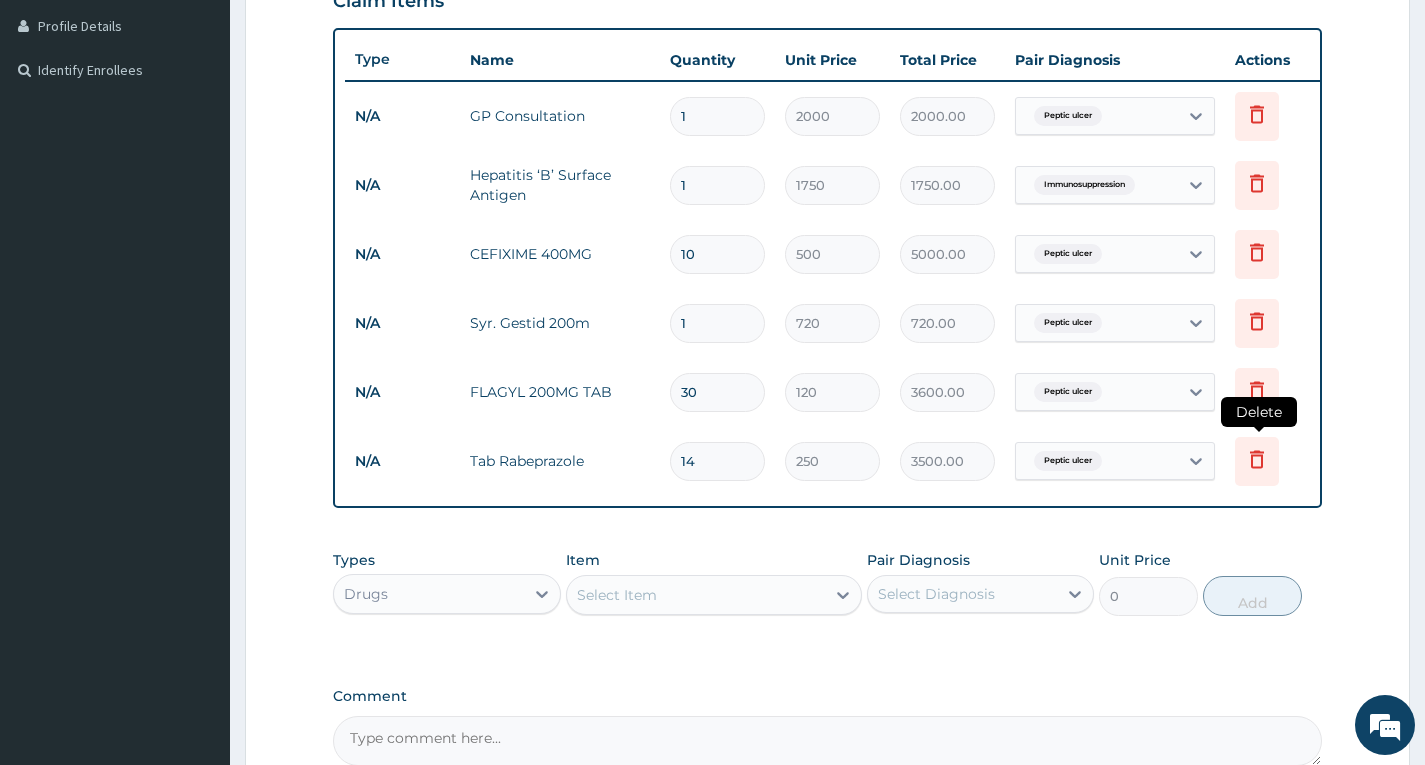 click 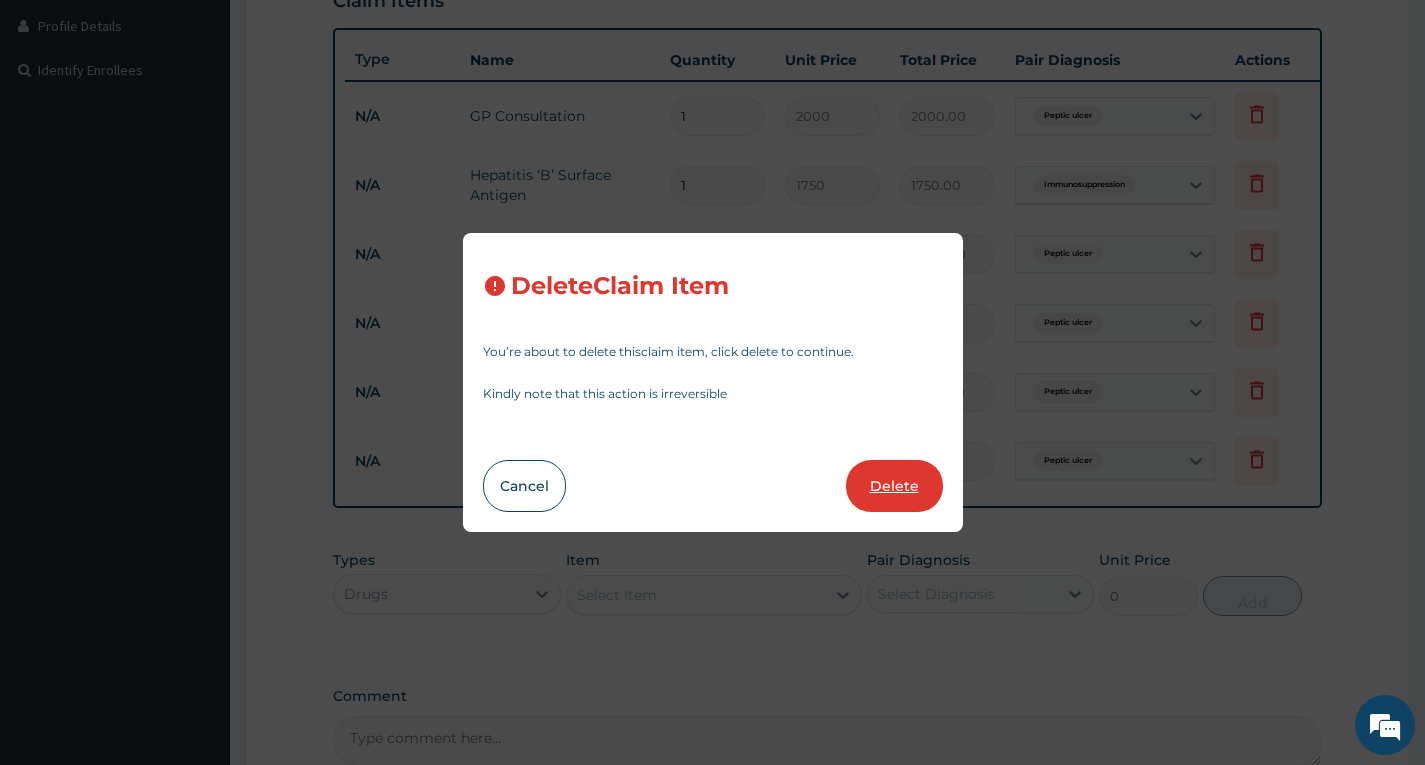 click on "Delete" at bounding box center (894, 486) 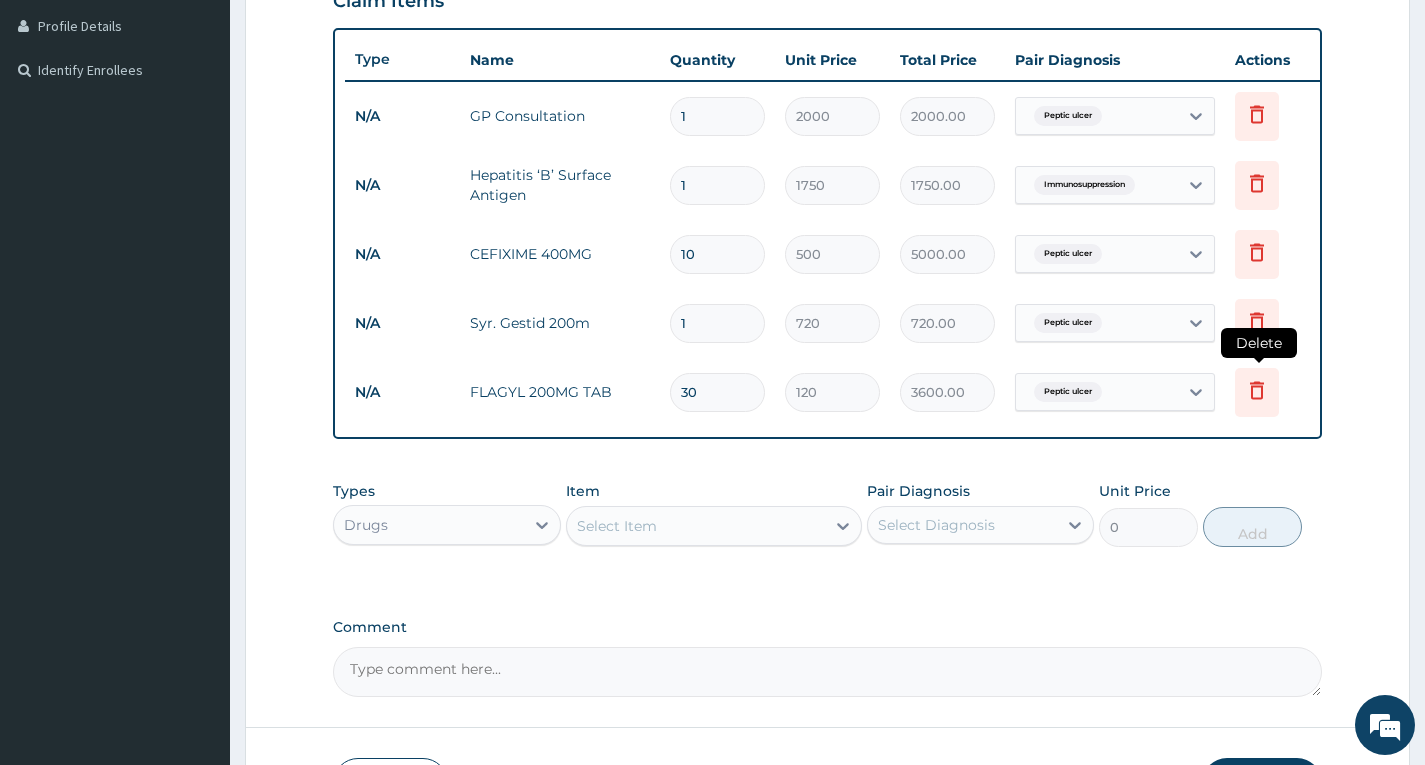 click 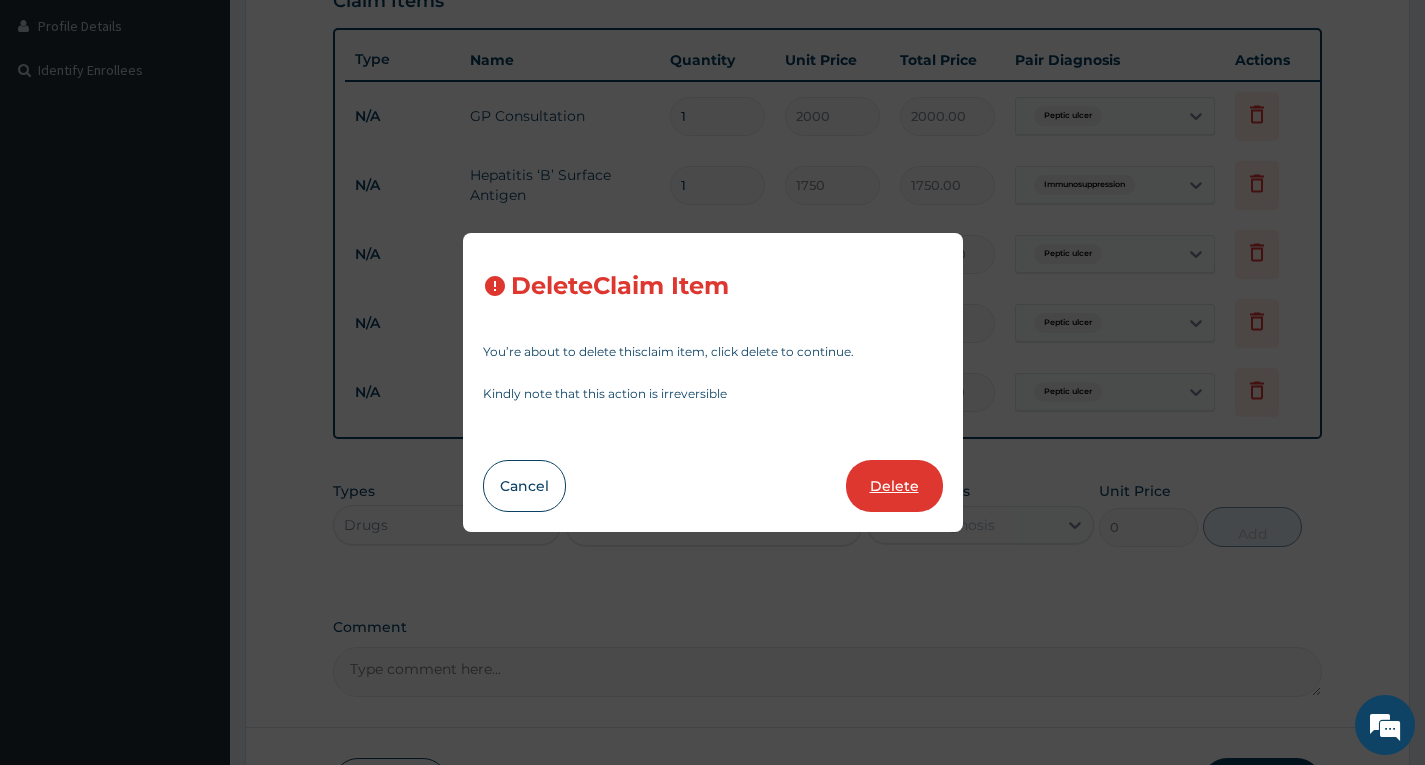 click on "Delete" at bounding box center [894, 486] 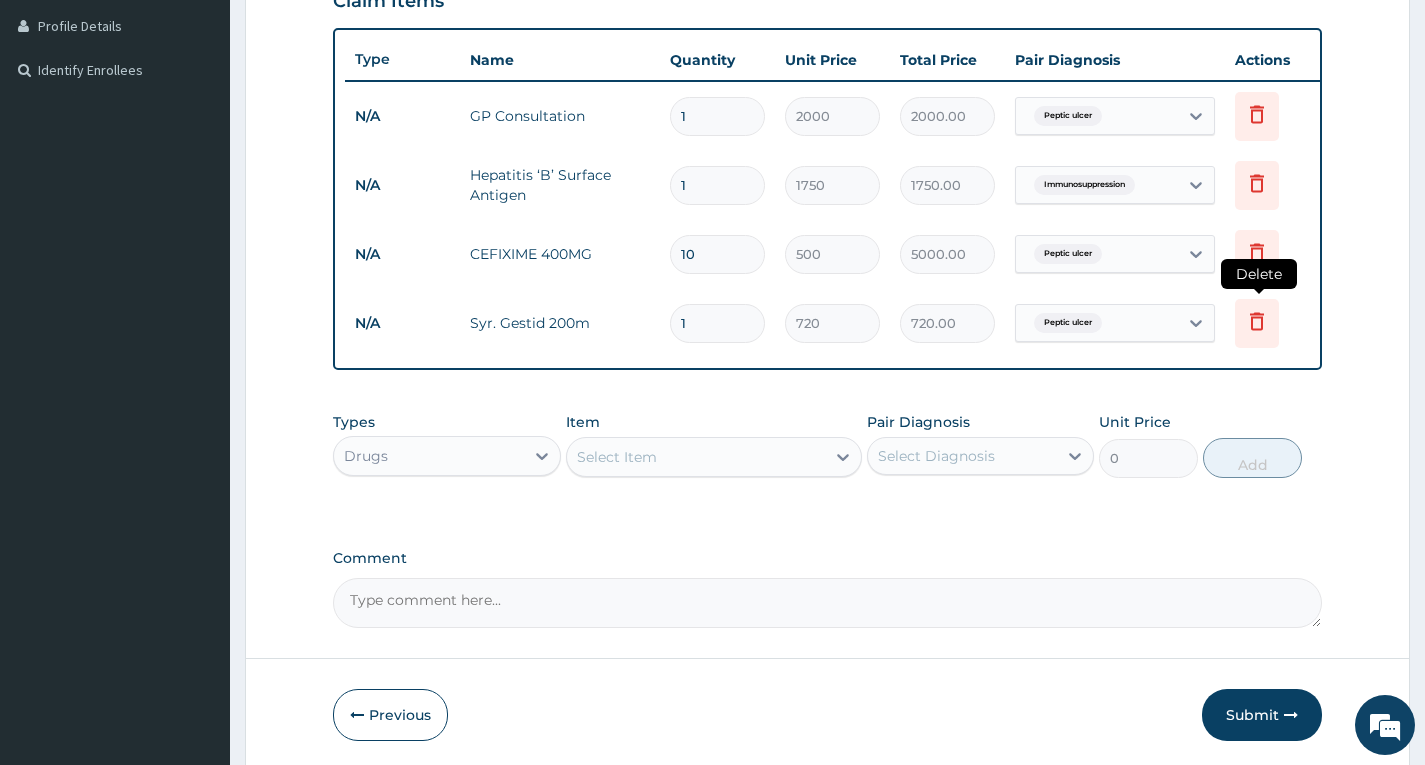 click 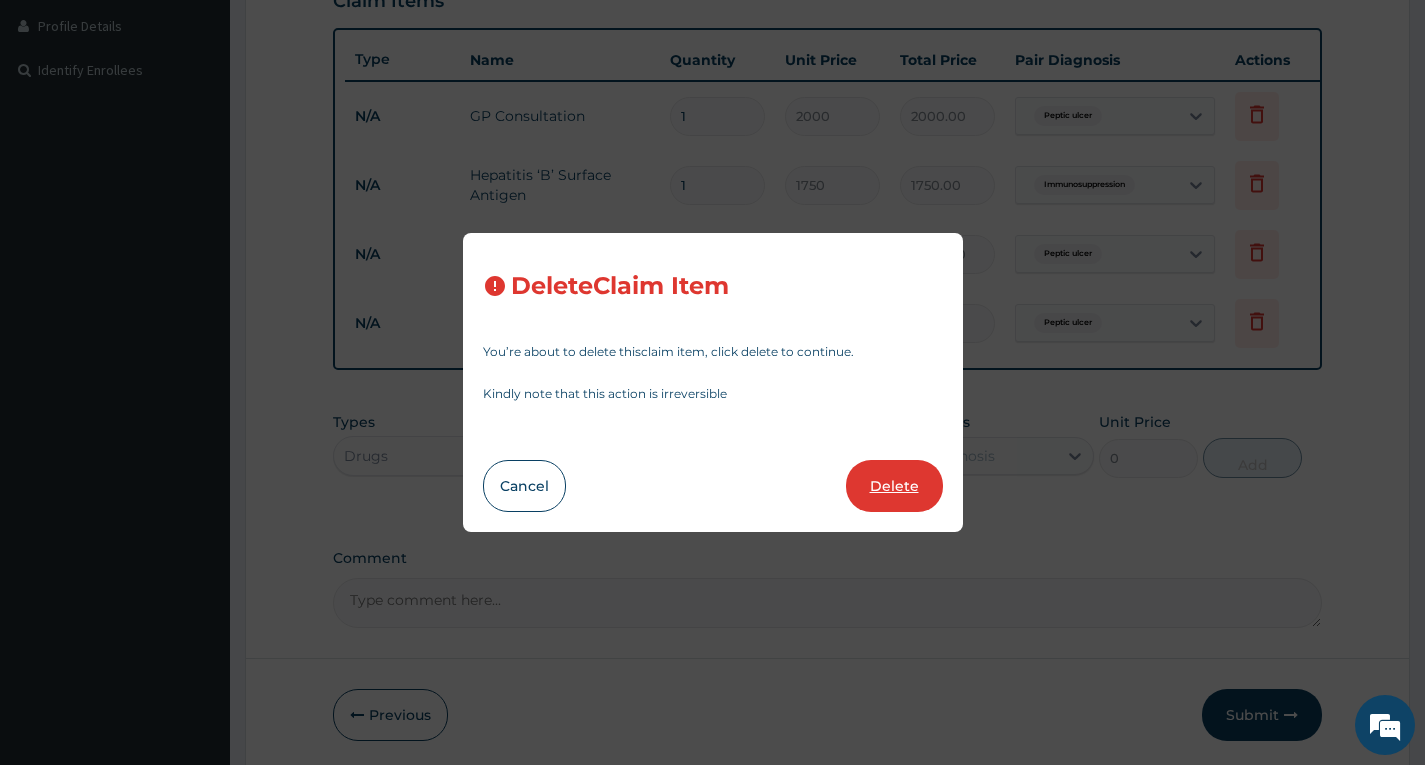 click on "Delete" at bounding box center [894, 486] 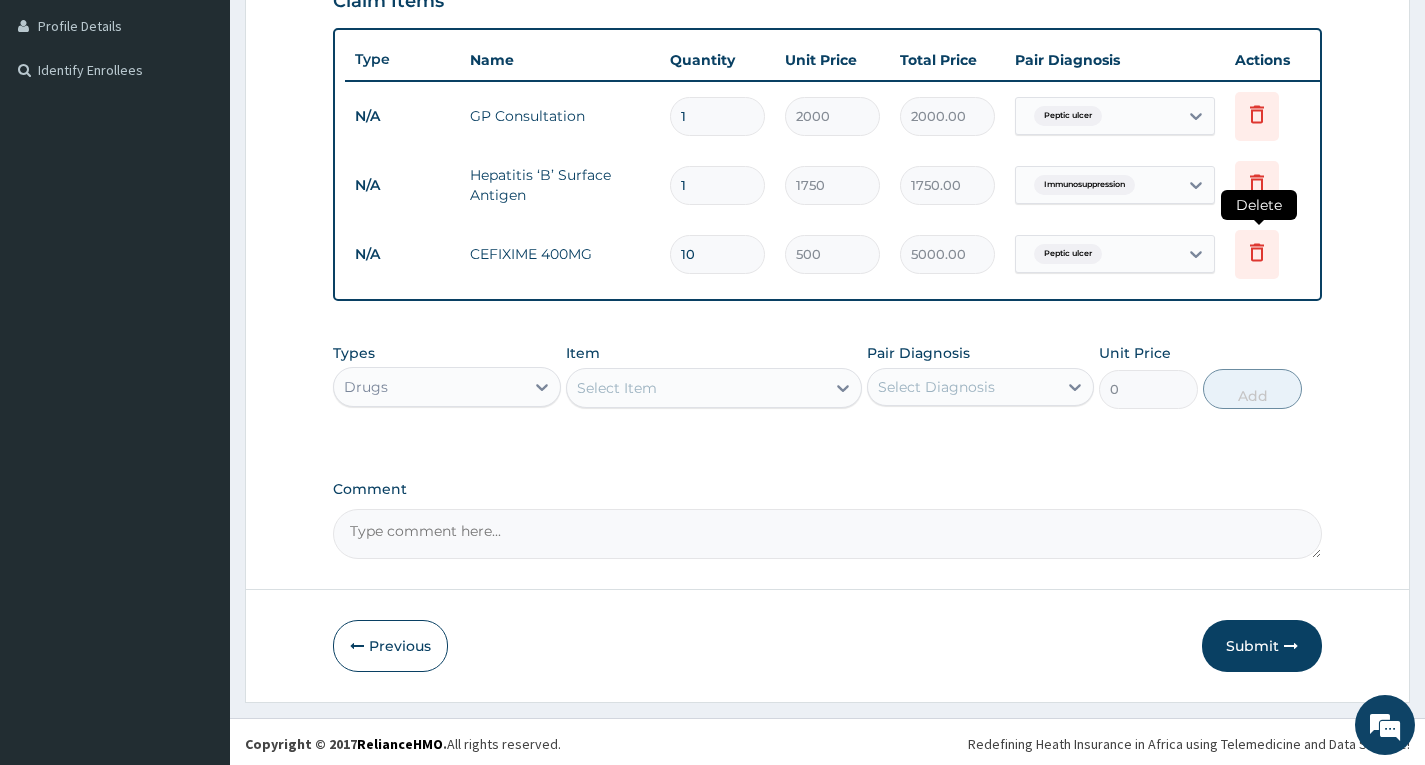 click 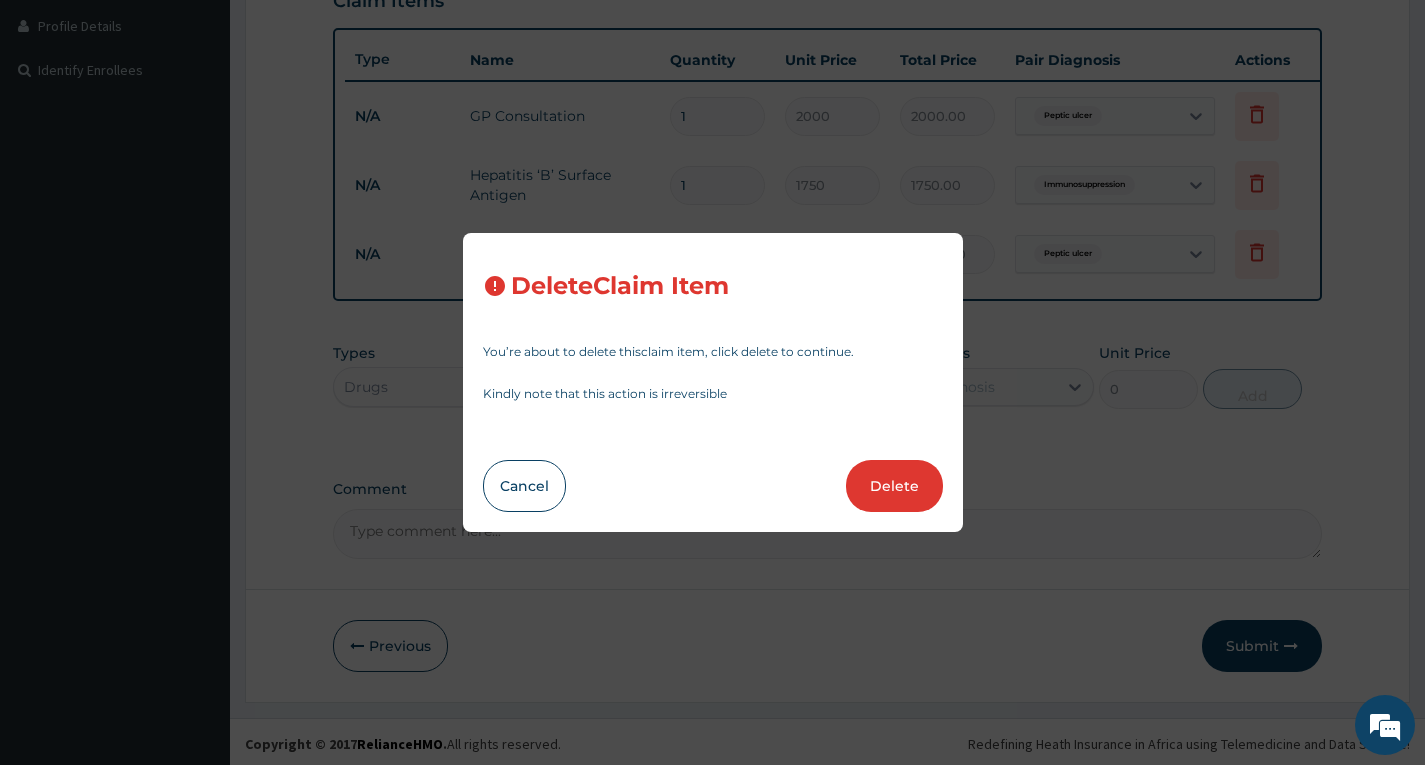 drag, startPoint x: 878, startPoint y: 474, endPoint x: 883, endPoint y: 456, distance: 18.681541 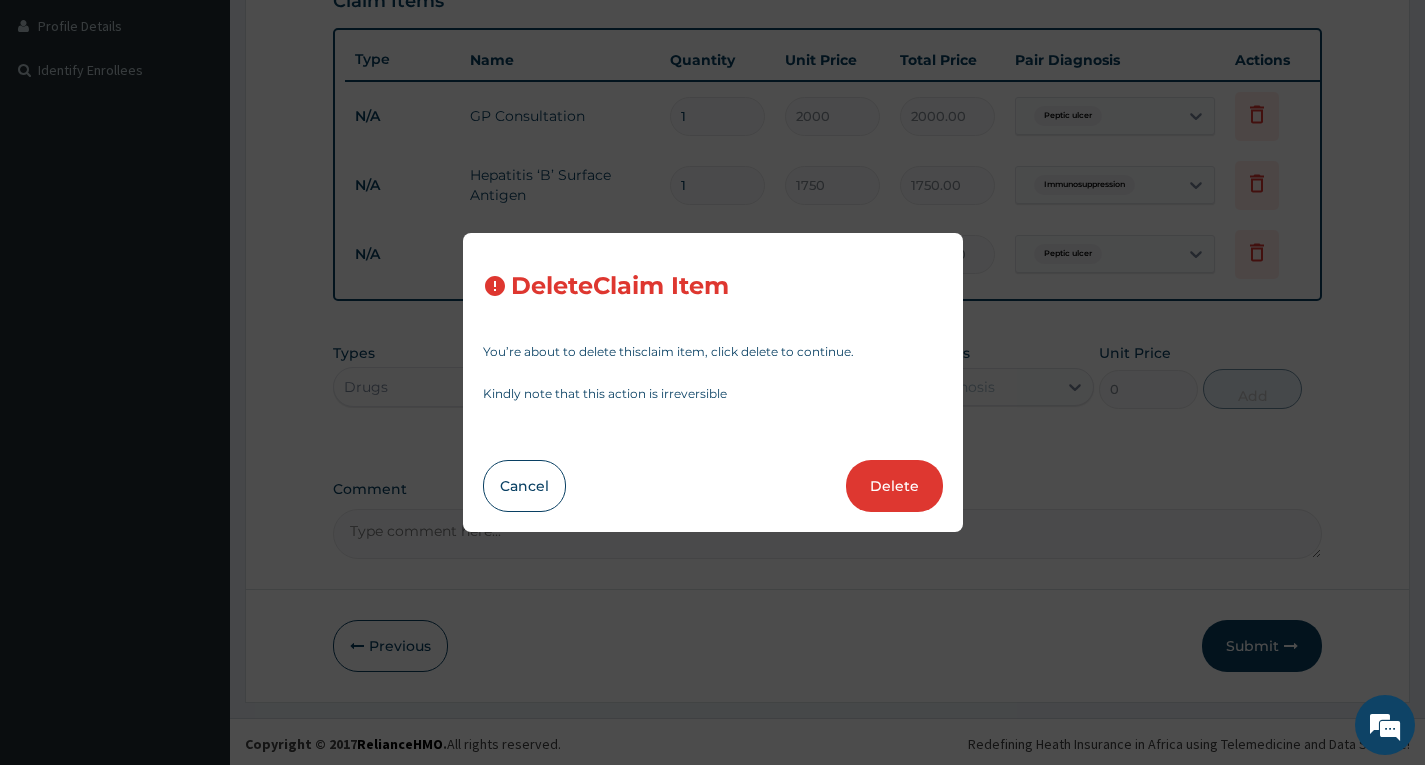 click on "Delete" at bounding box center (894, 486) 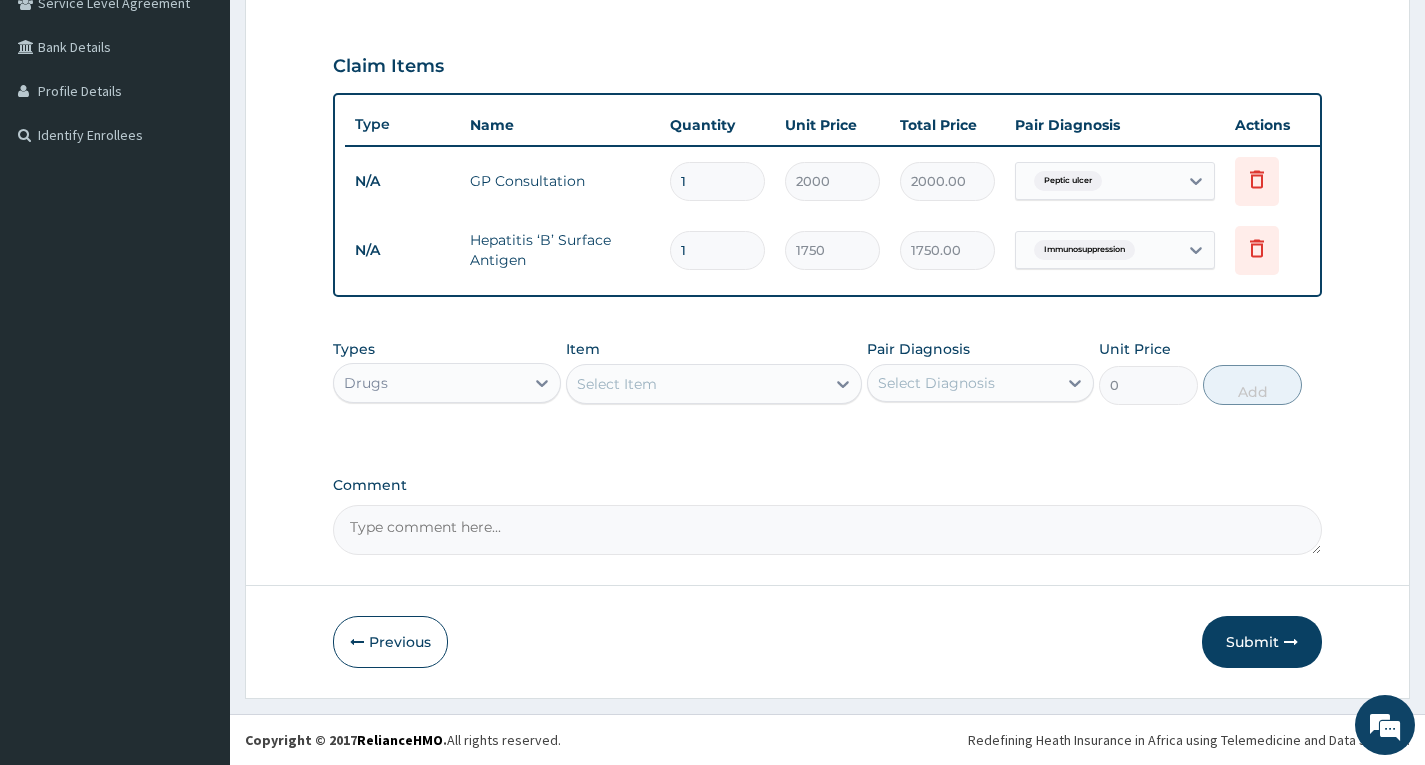 scroll, scrollTop: 450, scrollLeft: 0, axis: vertical 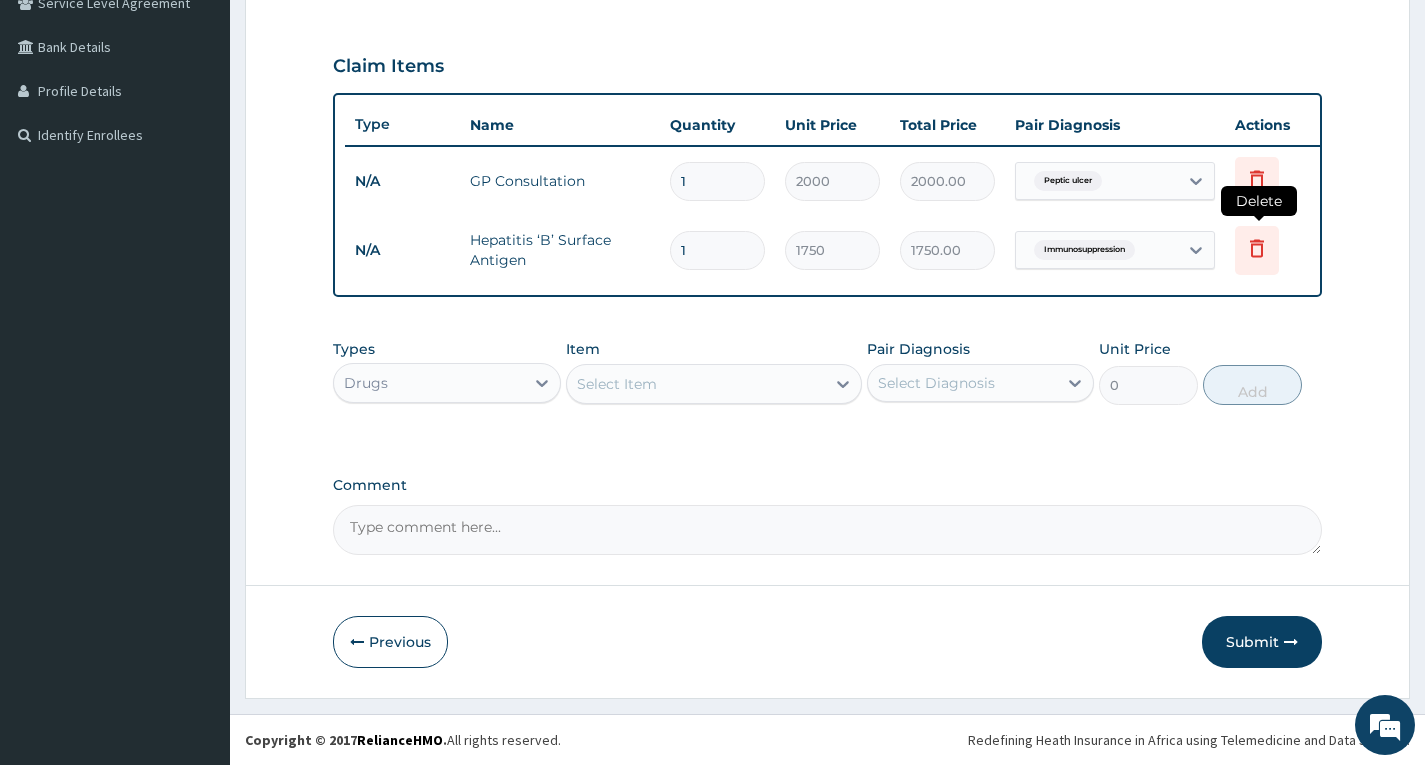 click 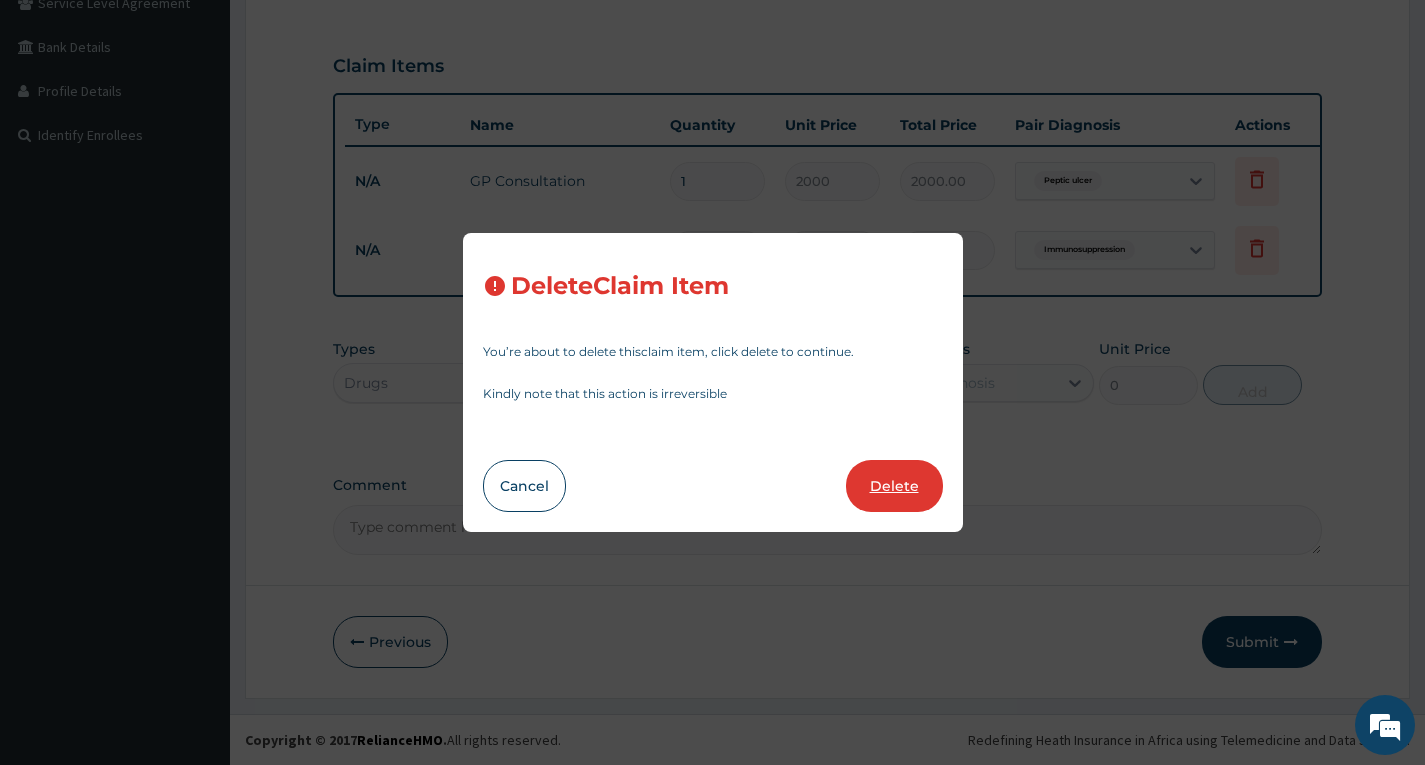 click on "Delete" at bounding box center [894, 486] 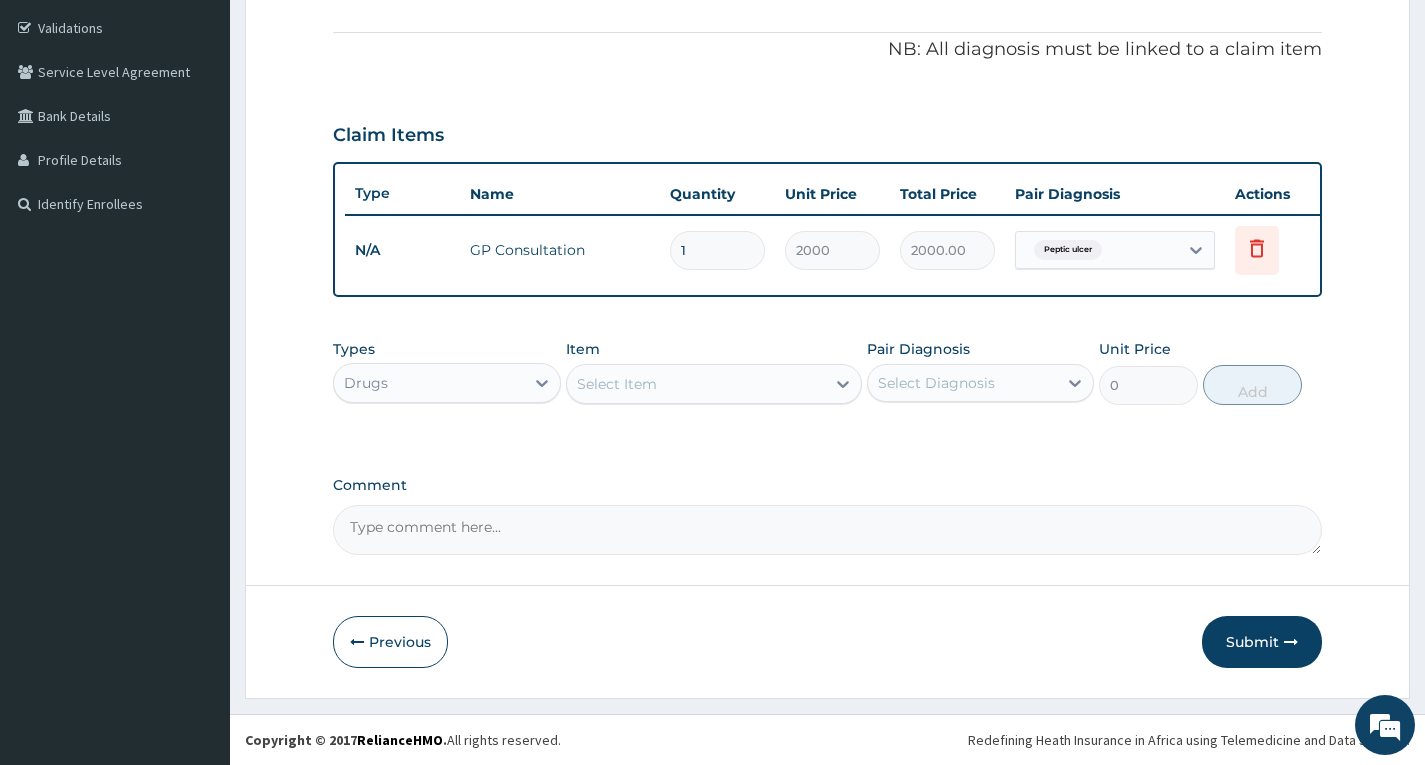 scroll, scrollTop: 381, scrollLeft: 0, axis: vertical 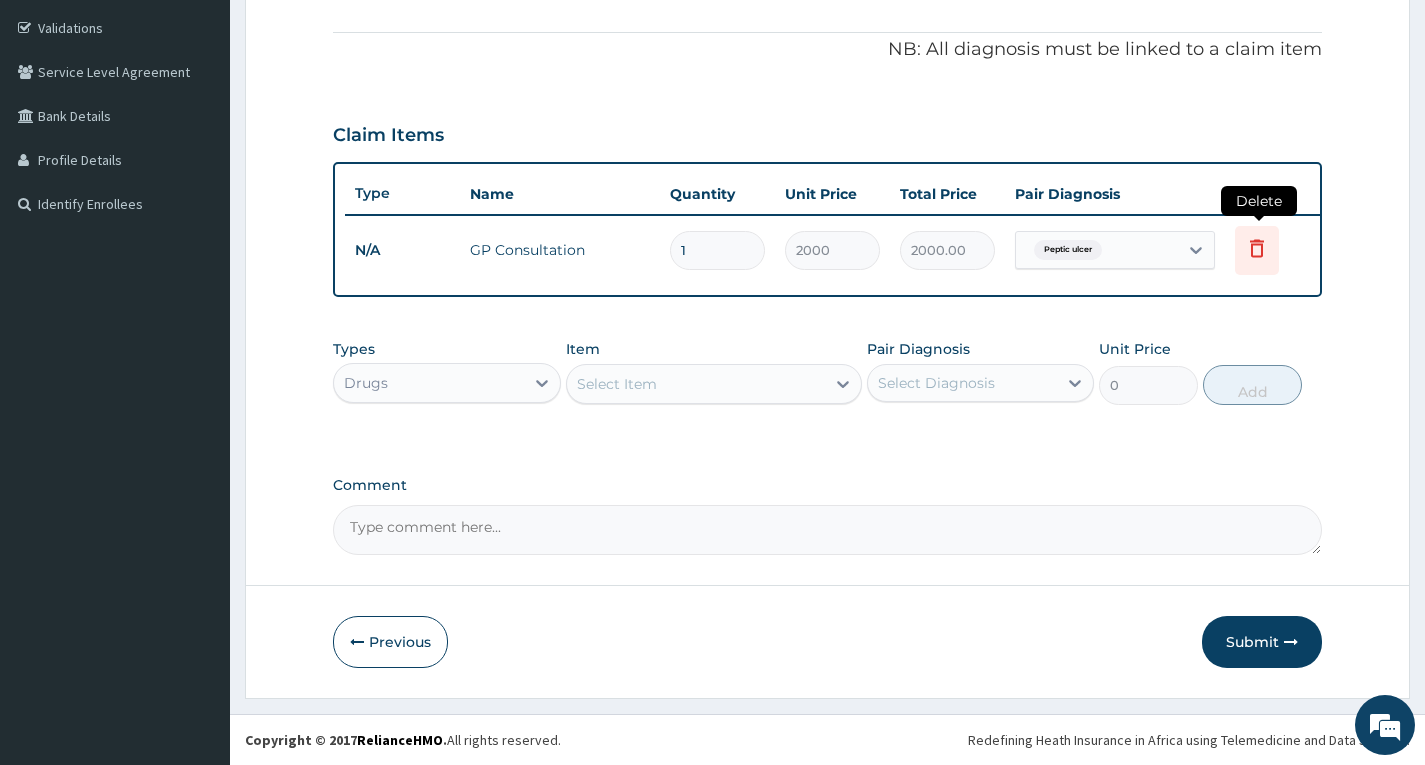 click 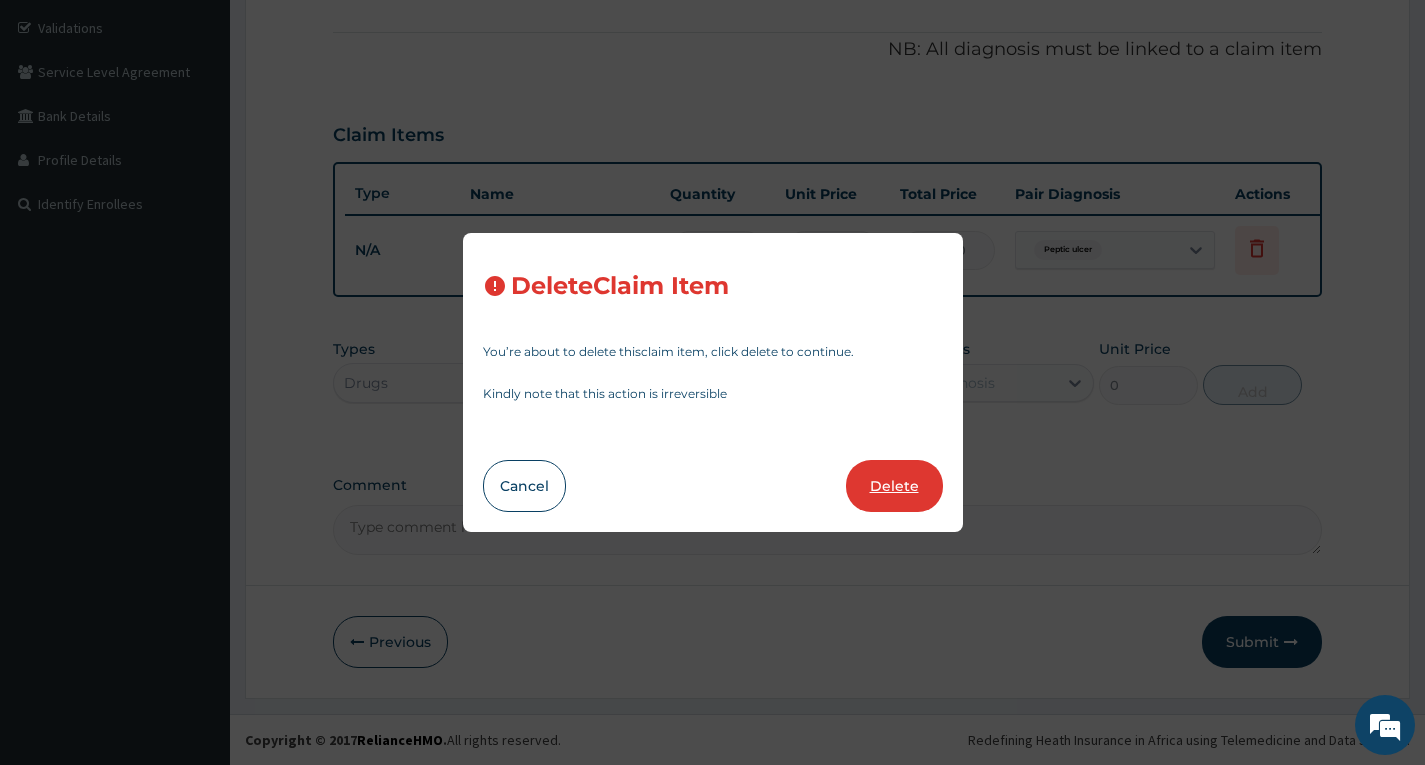 click on "Delete" at bounding box center (894, 486) 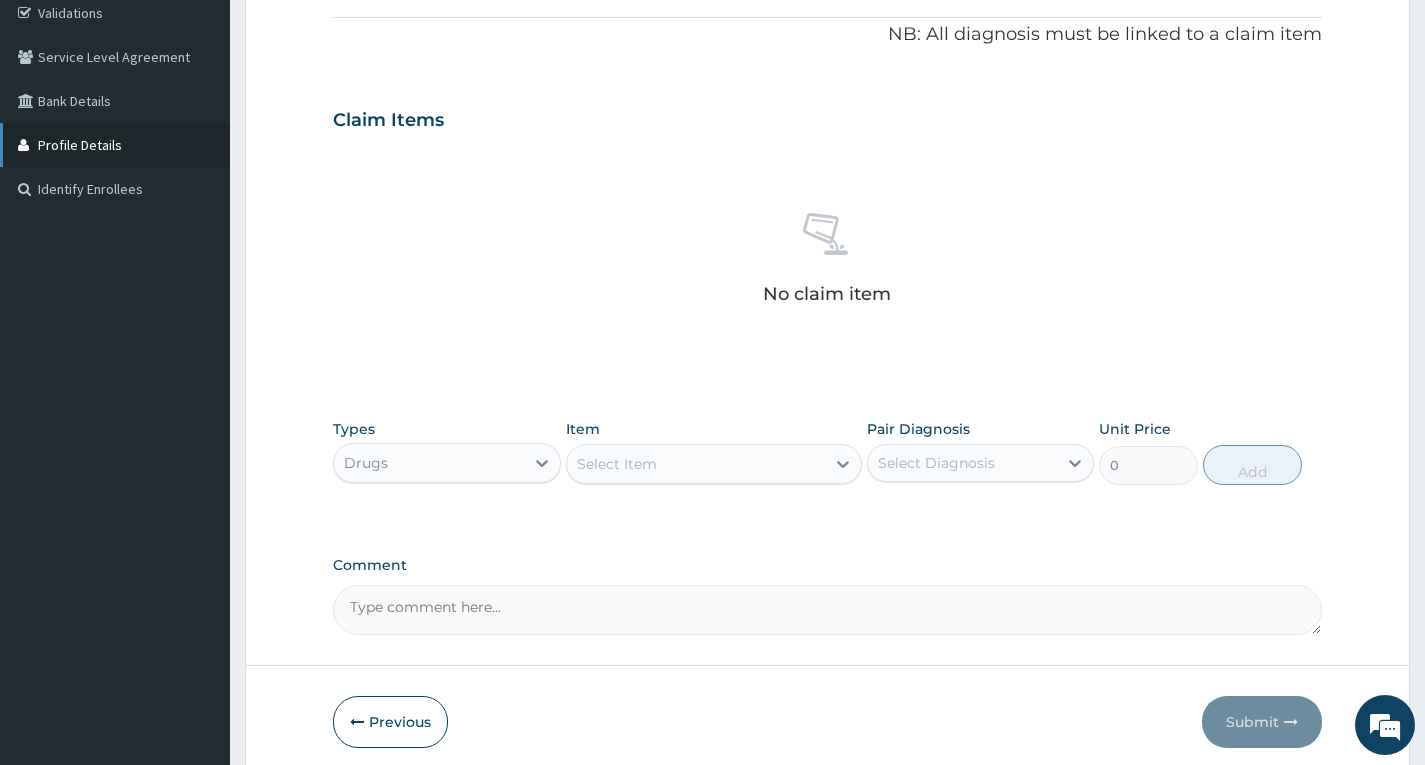 scroll, scrollTop: 0, scrollLeft: 0, axis: both 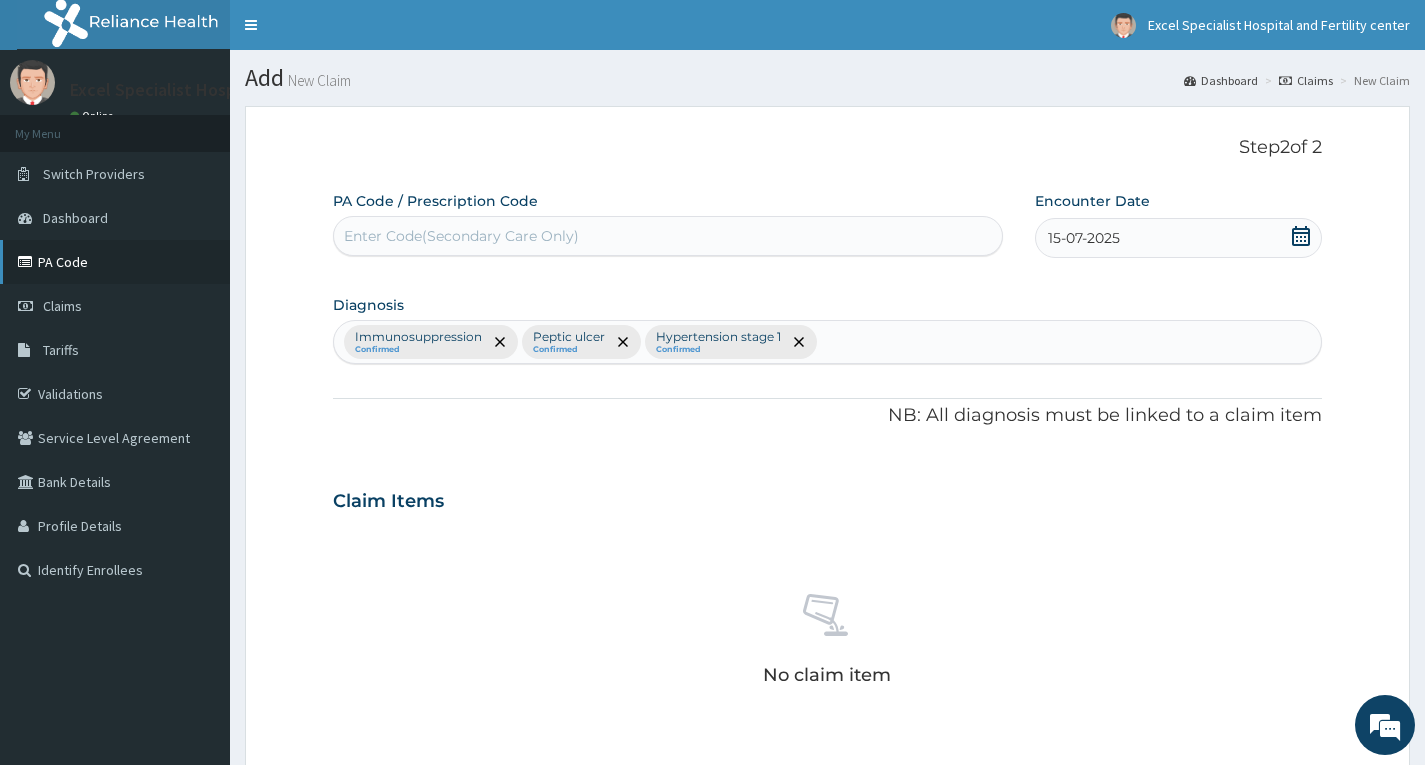 click on "PA Code" at bounding box center [115, 262] 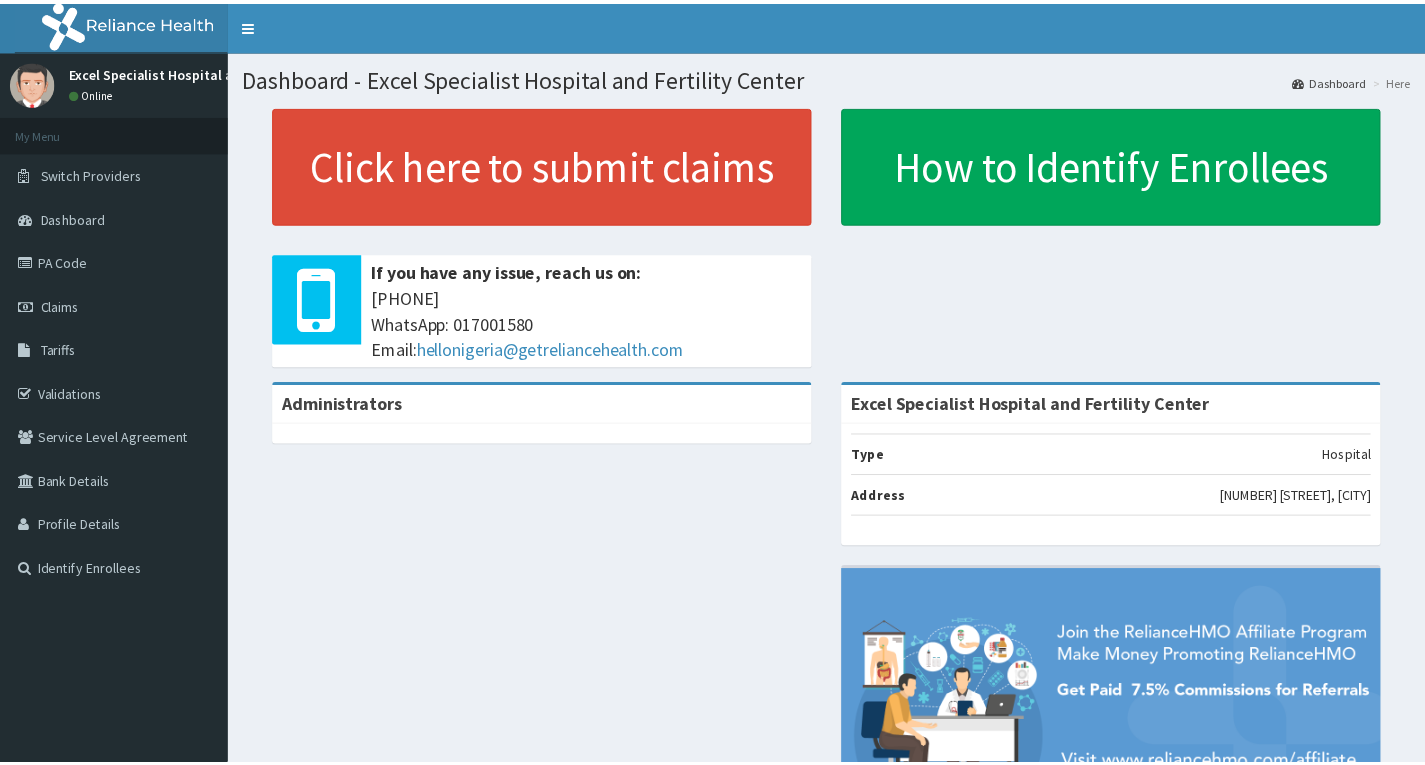 scroll, scrollTop: 0, scrollLeft: 0, axis: both 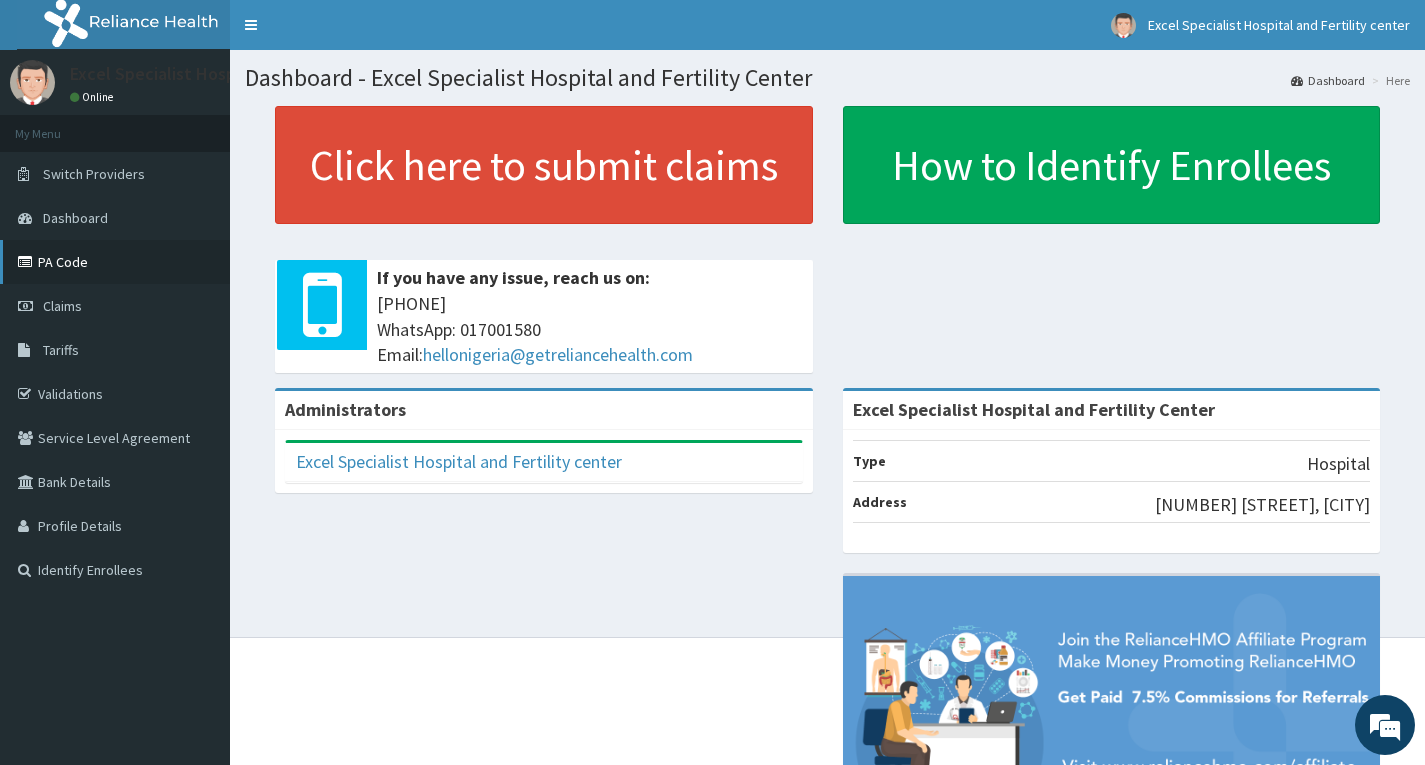 click on "PA Code" at bounding box center [115, 262] 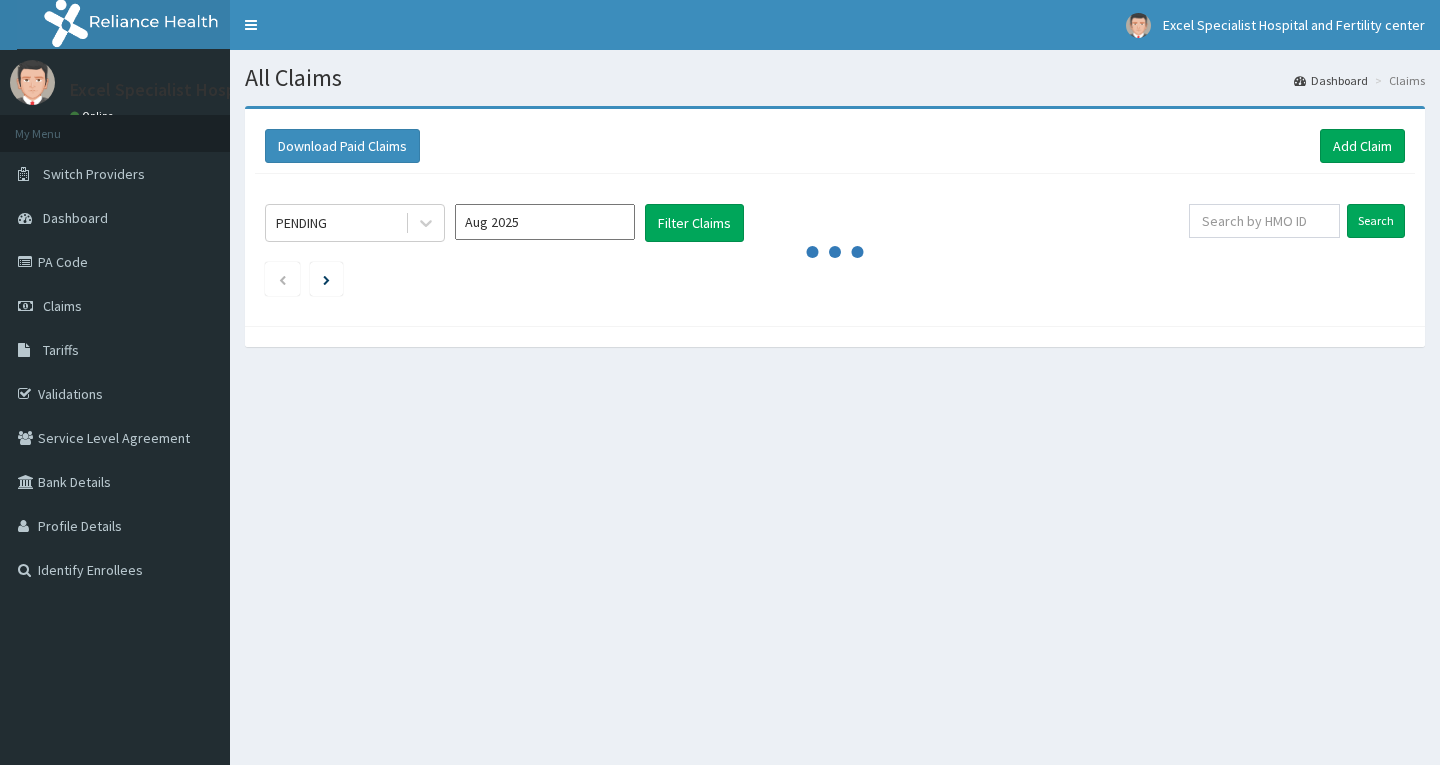 scroll, scrollTop: 0, scrollLeft: 0, axis: both 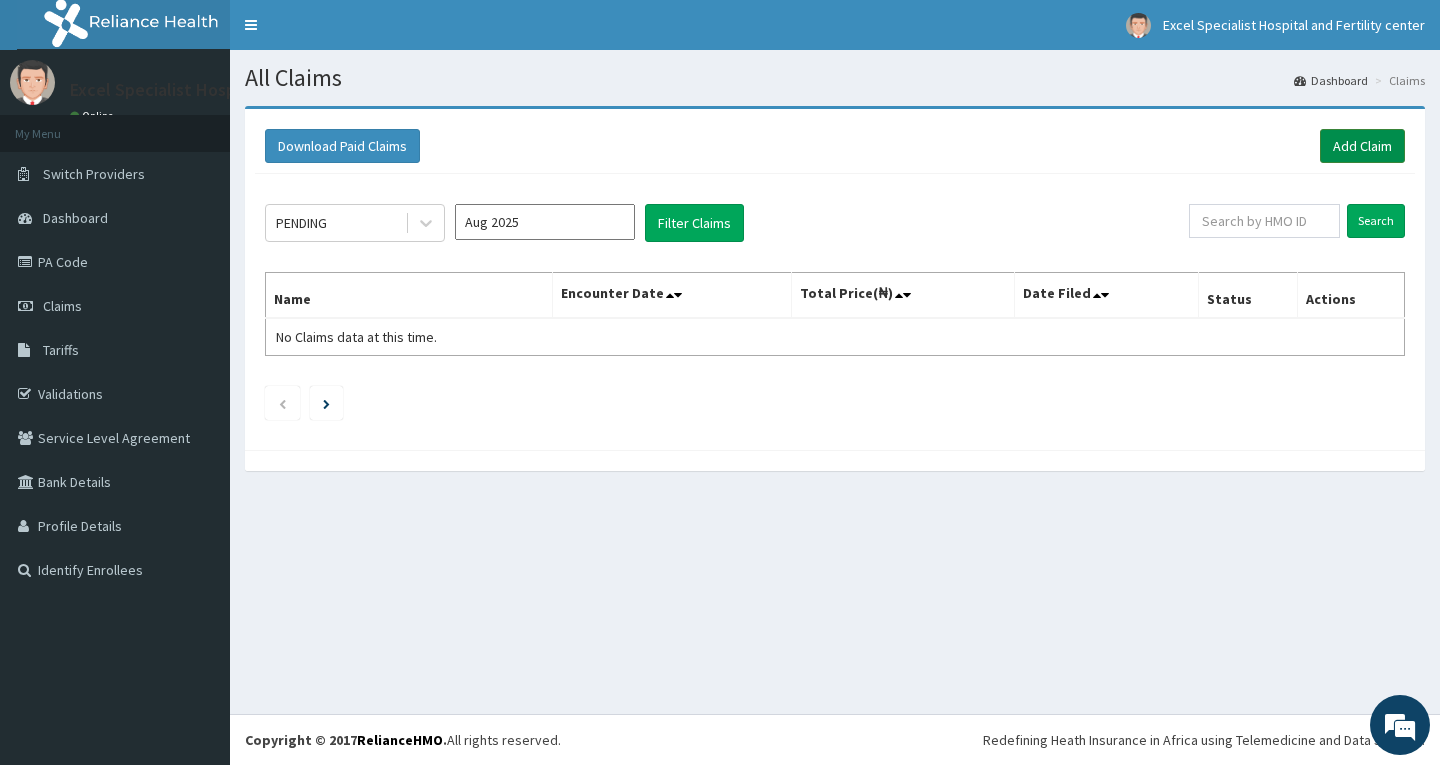 click on "Add Claim" at bounding box center [1362, 146] 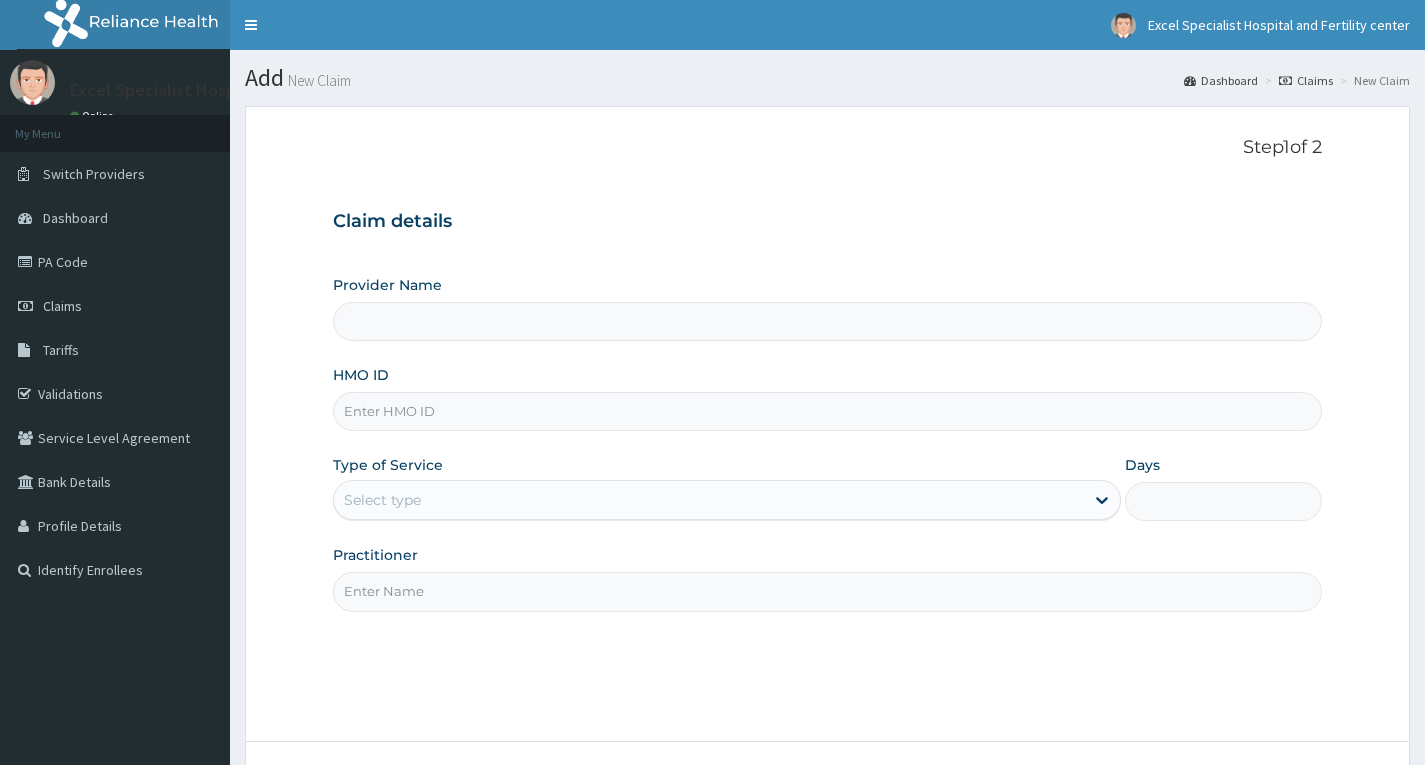 scroll, scrollTop: 0, scrollLeft: 0, axis: both 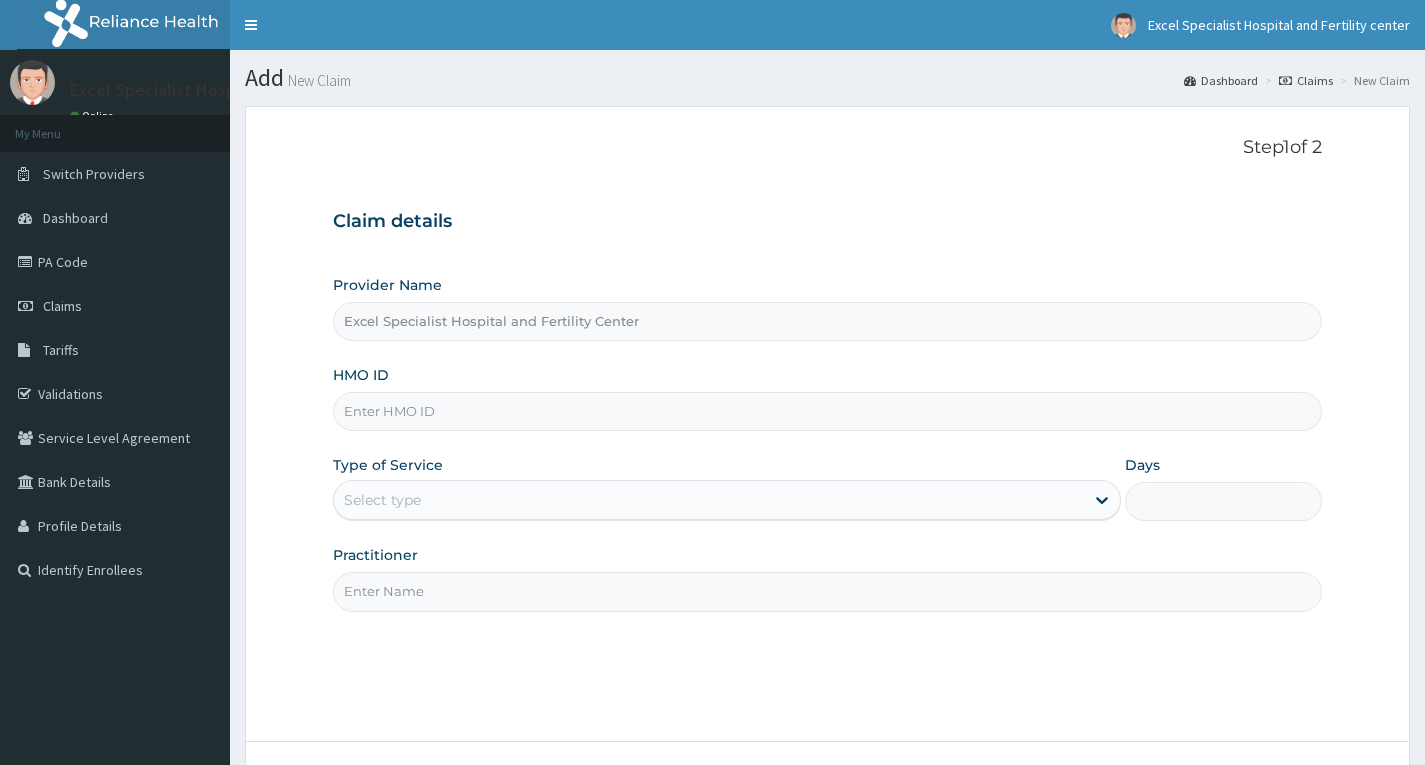 drag, startPoint x: 496, startPoint y: 410, endPoint x: 502, endPoint y: 400, distance: 11.661903 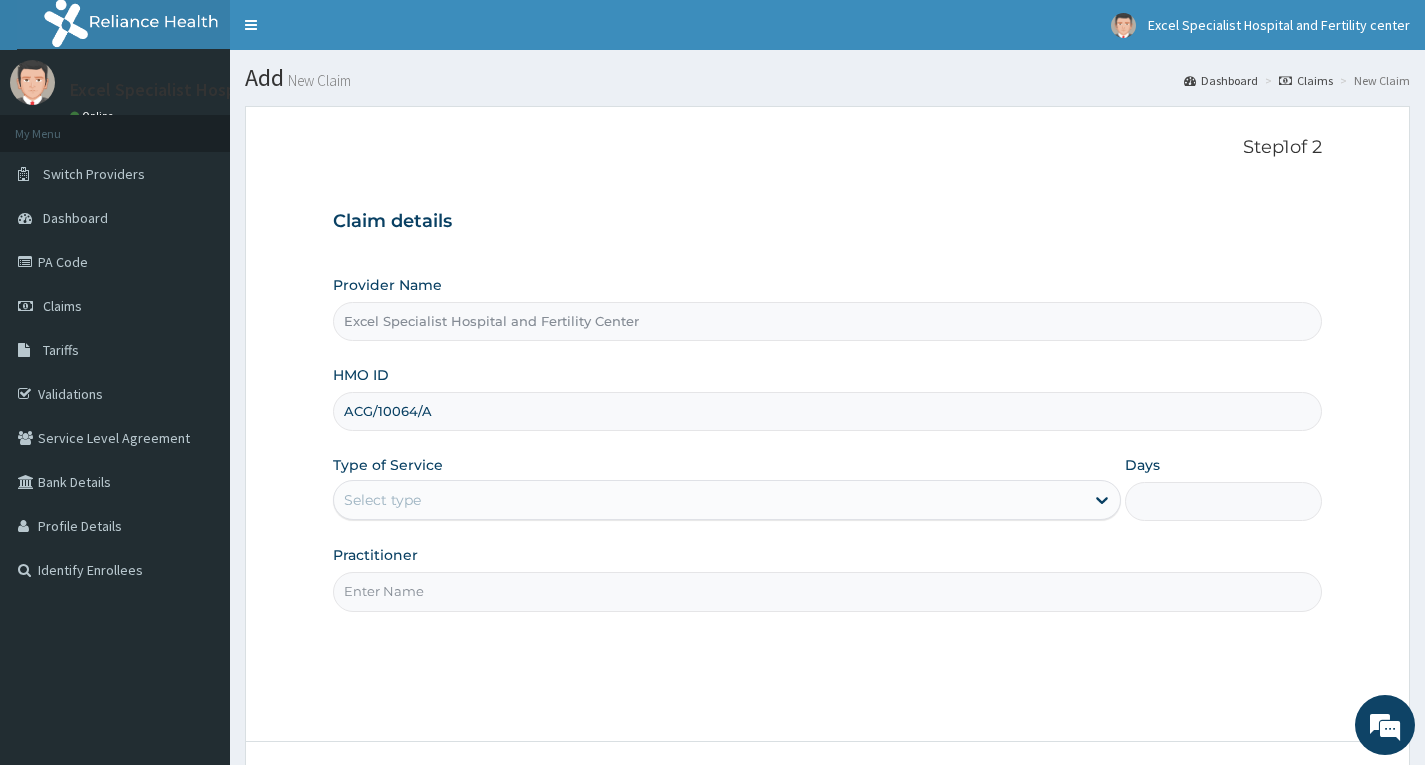 type on "ACG/10064/A" 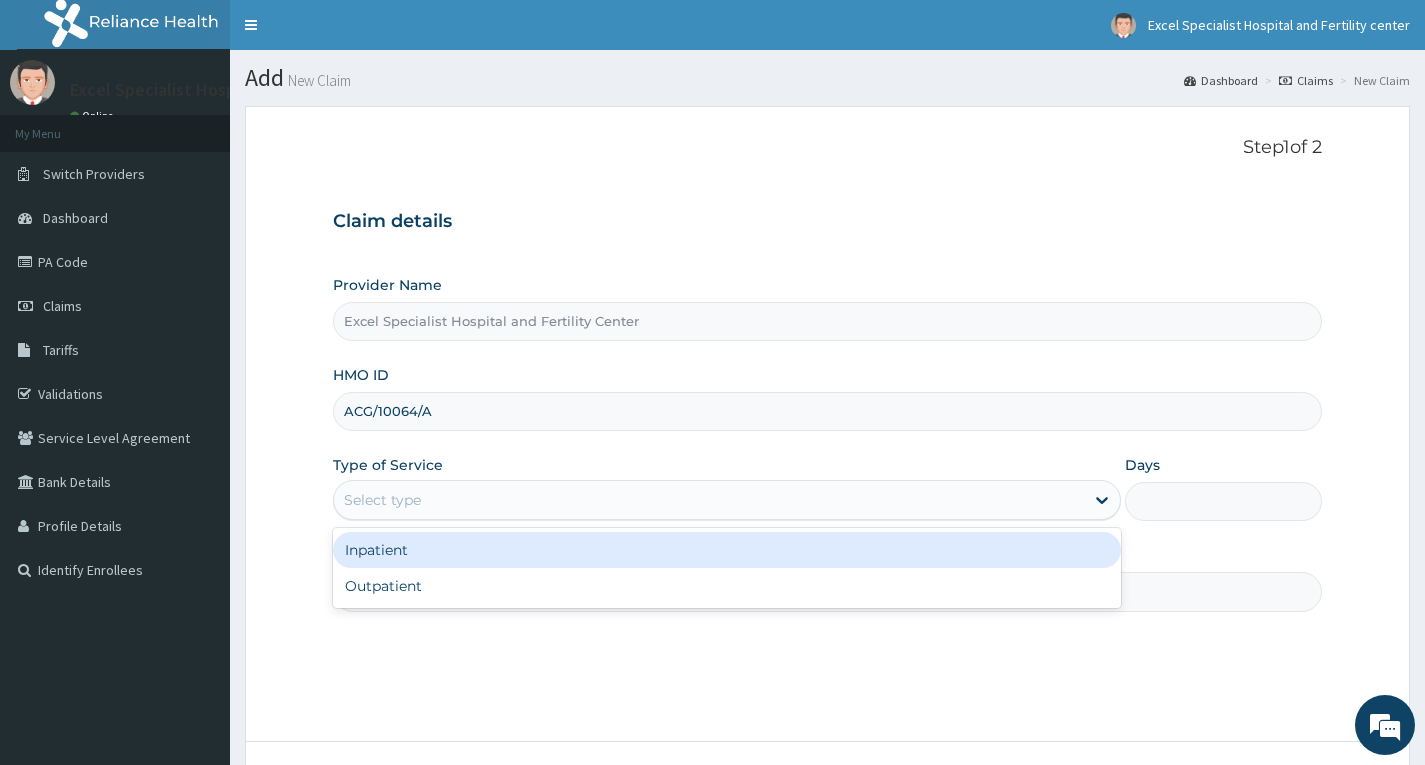 click on "Select type" at bounding box center (709, 500) 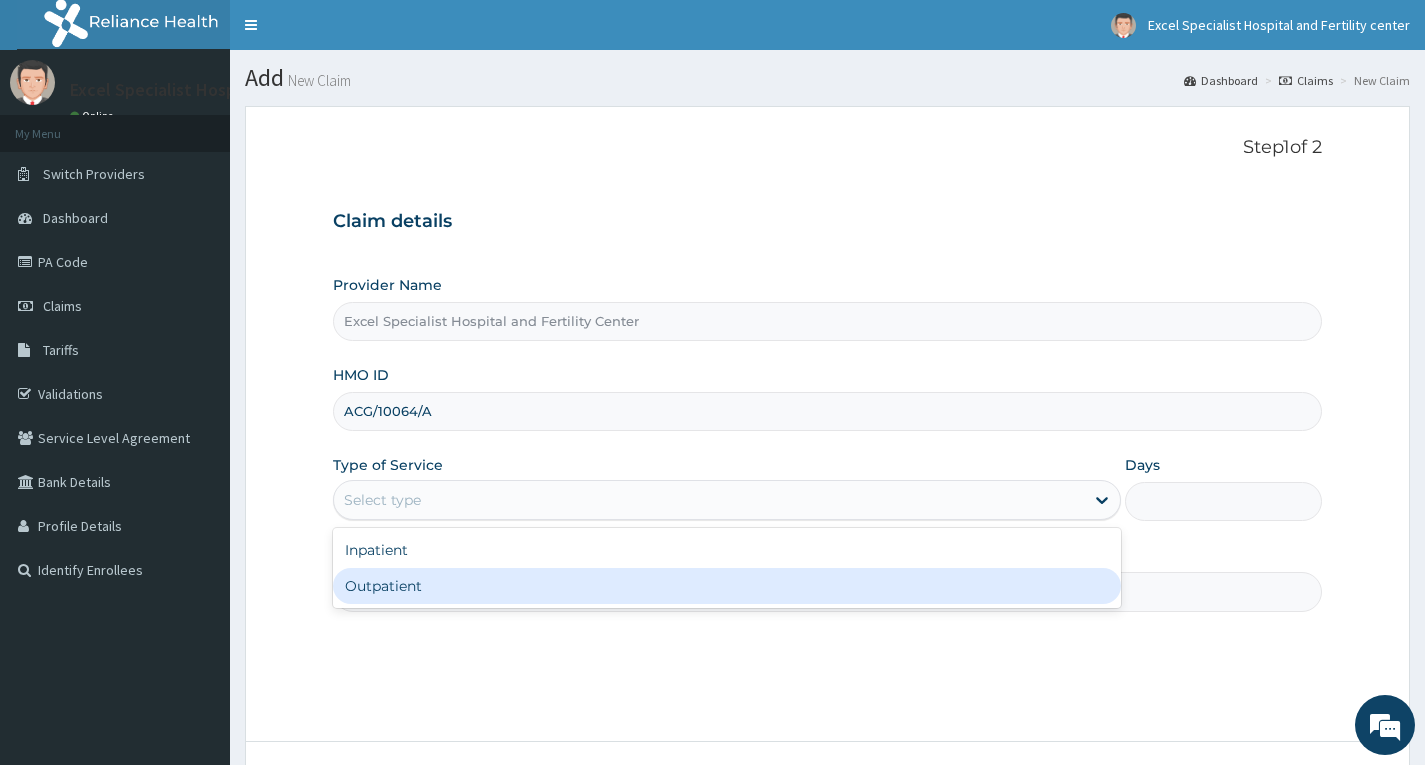 click on "Outpatient" at bounding box center (727, 586) 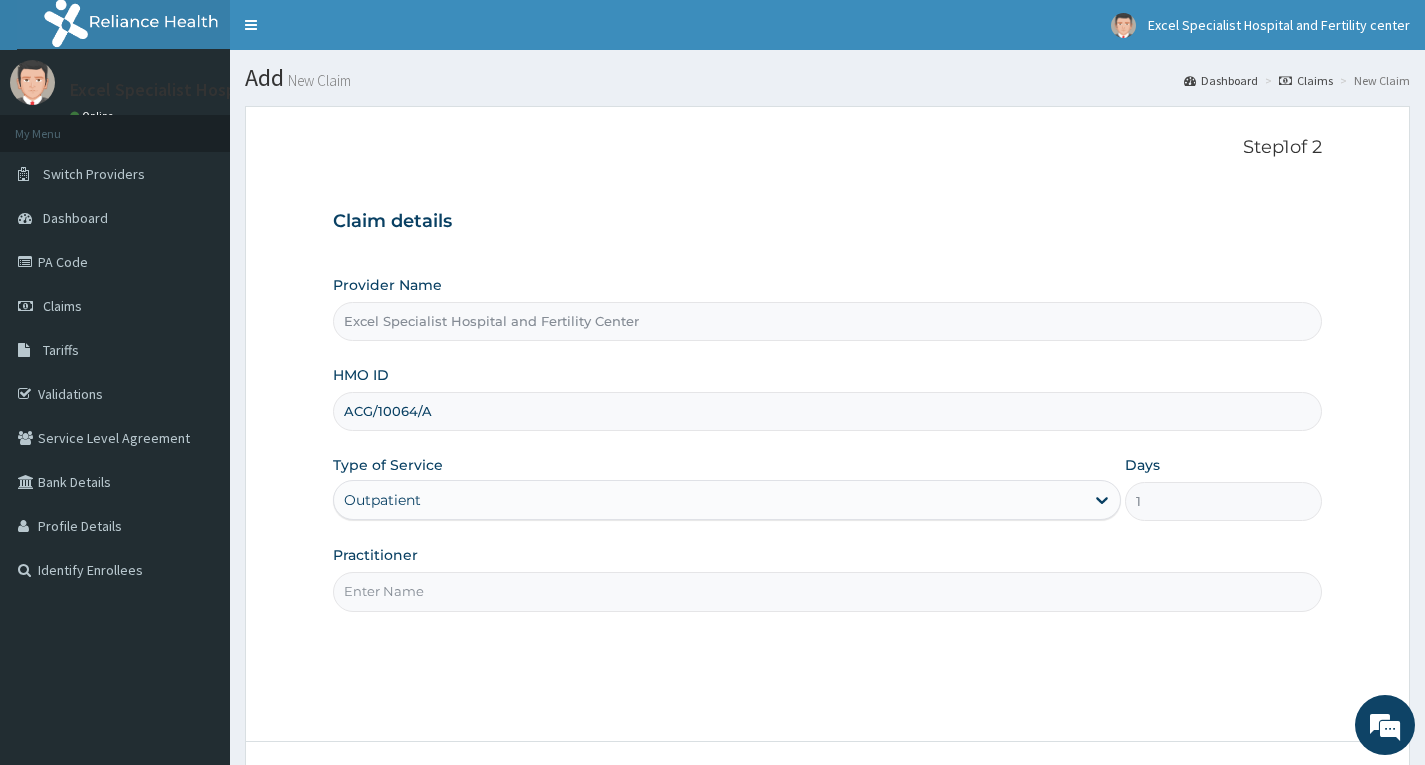 click on "Practitioner" at bounding box center [827, 591] 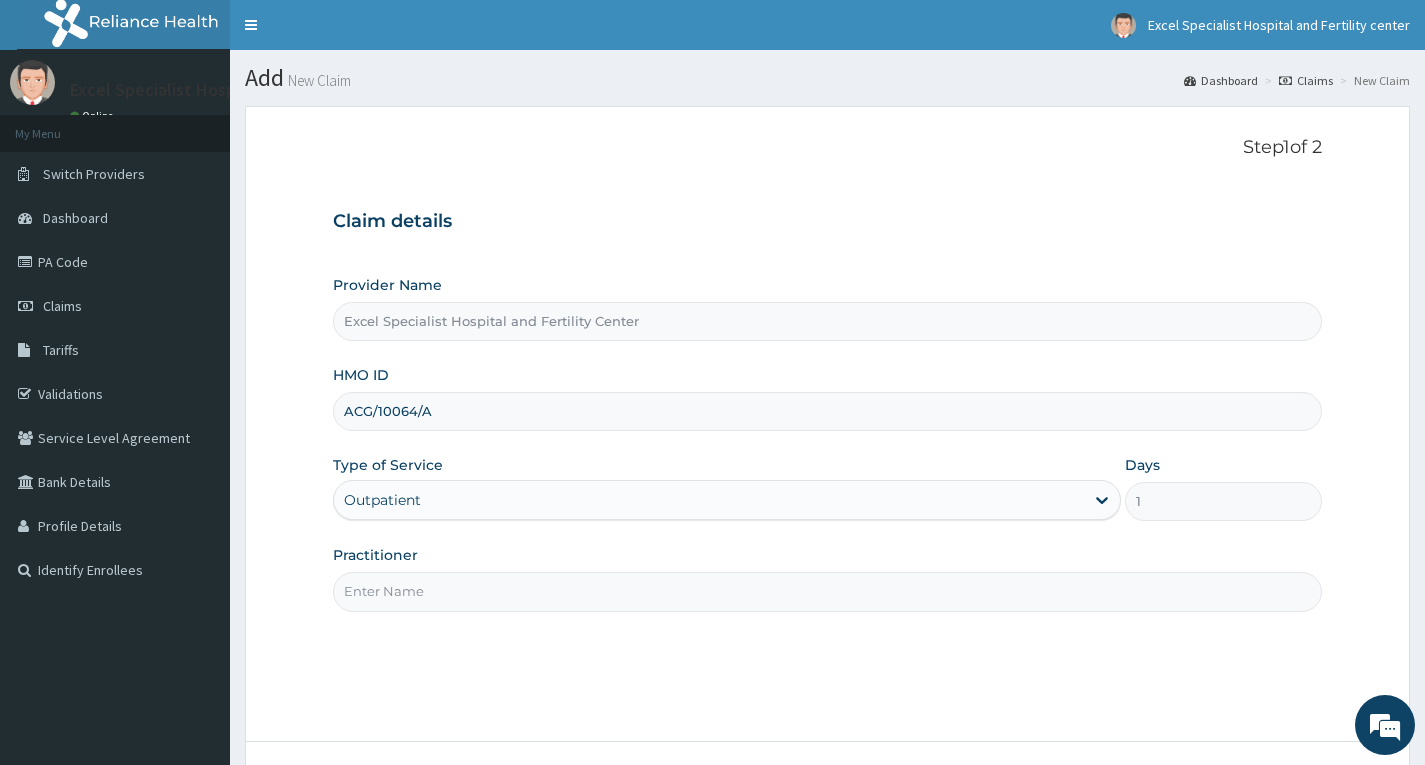 scroll, scrollTop: 0, scrollLeft: 0, axis: both 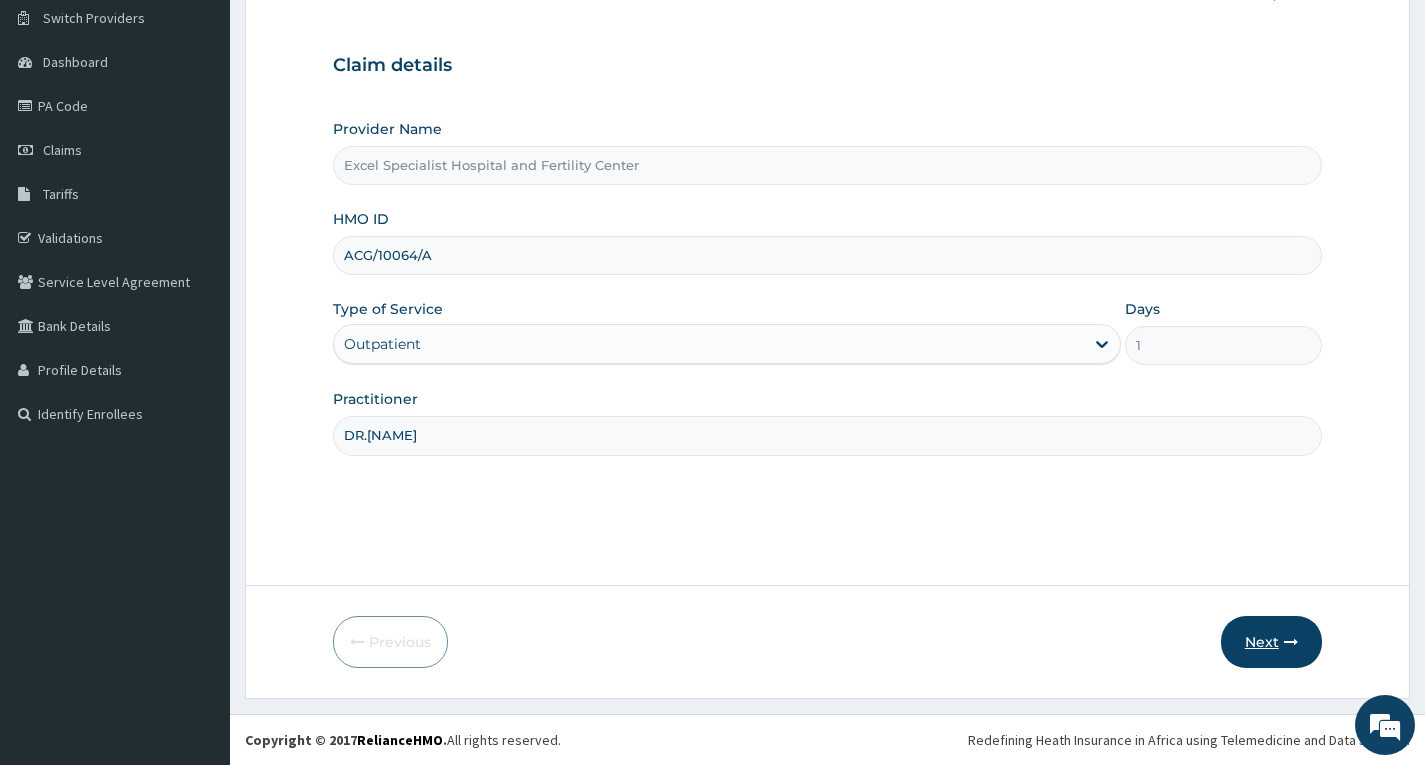 click on "Next" at bounding box center (1271, 642) 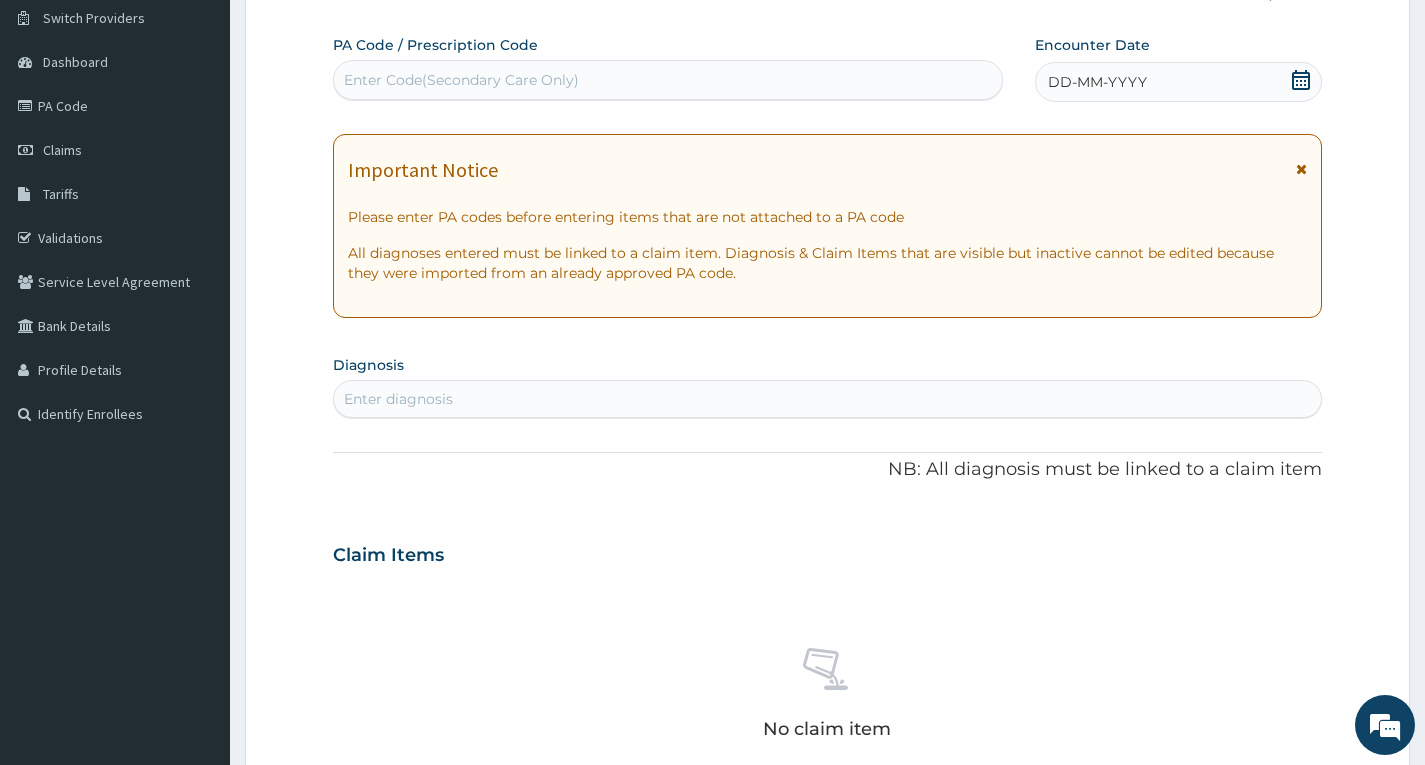 click on "Enter Code(Secondary Care Only)" at bounding box center [668, 80] 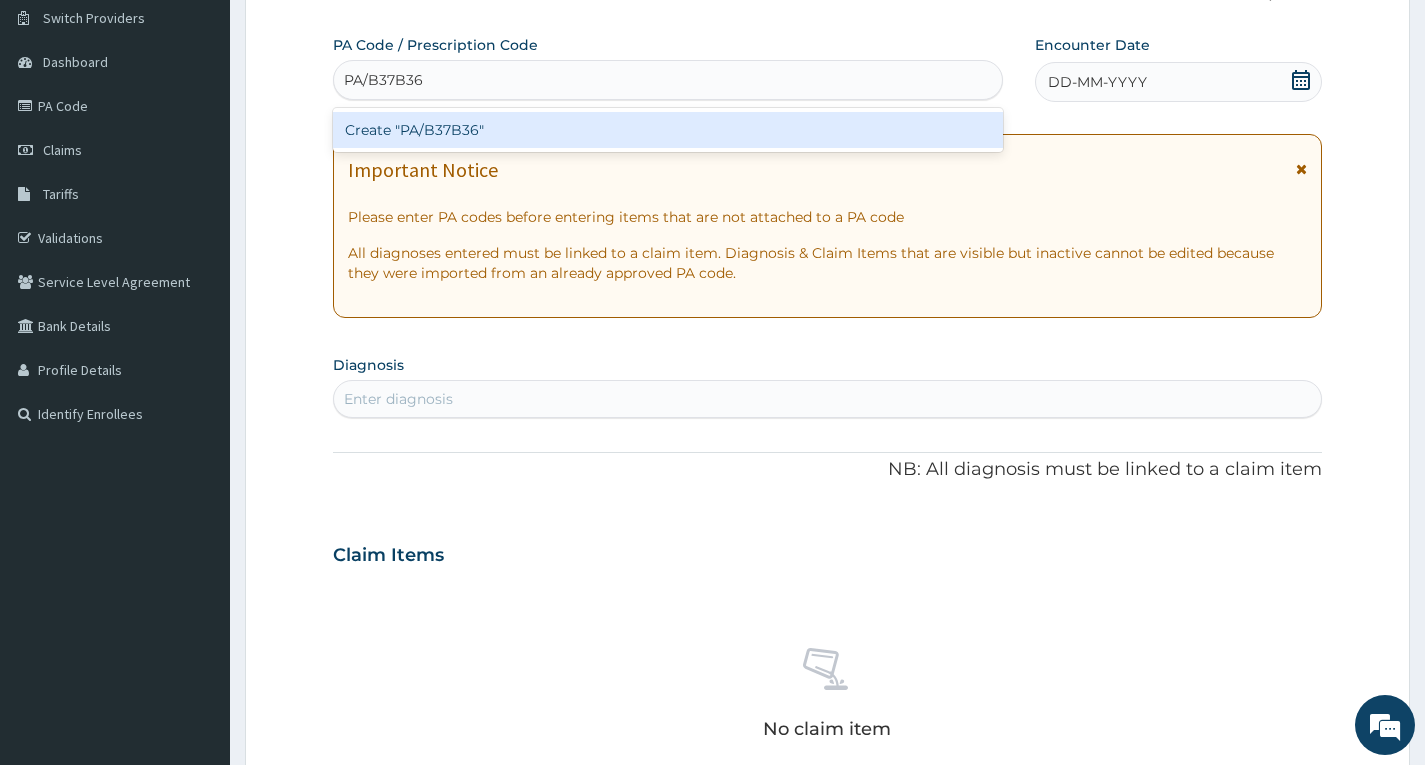 click on "Create "PA/B37B36"" at bounding box center (668, 130) 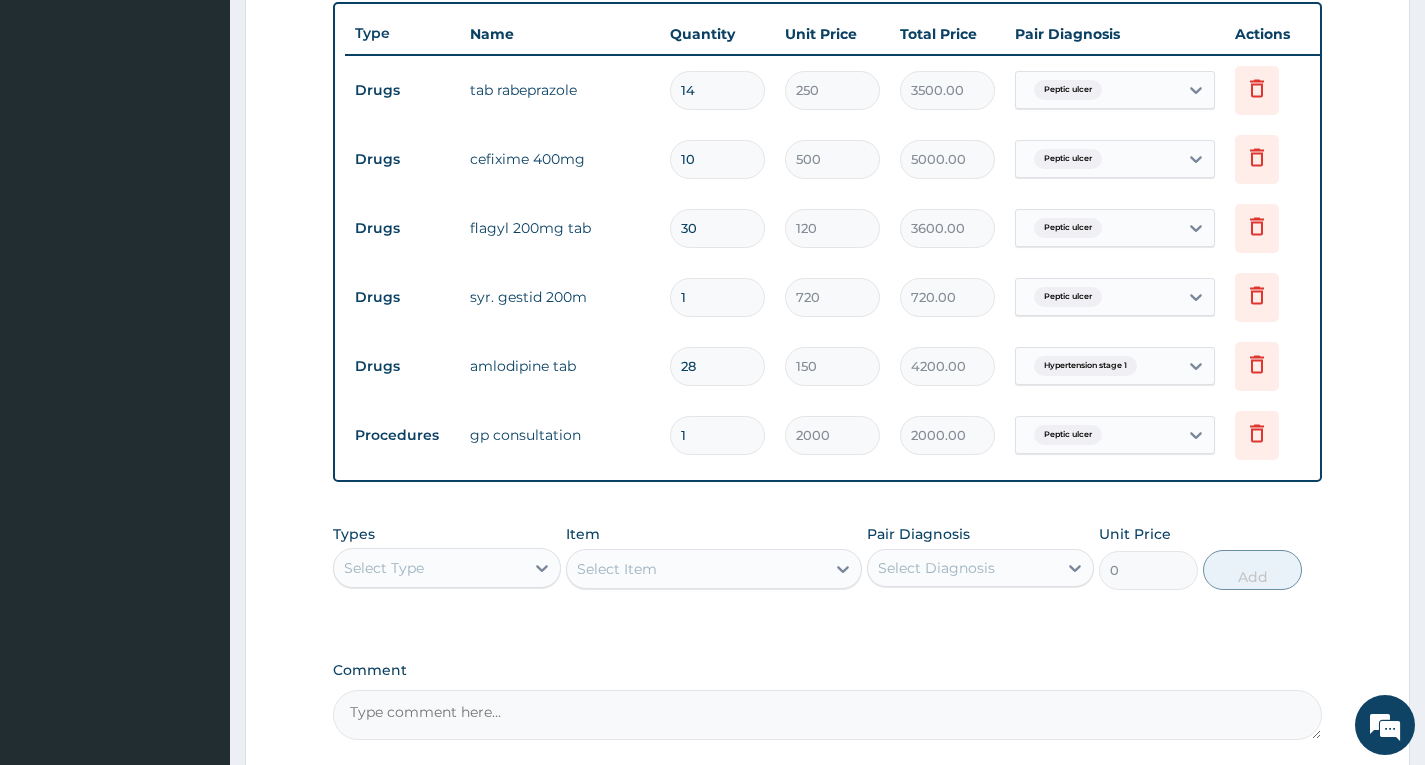 scroll, scrollTop: 942, scrollLeft: 0, axis: vertical 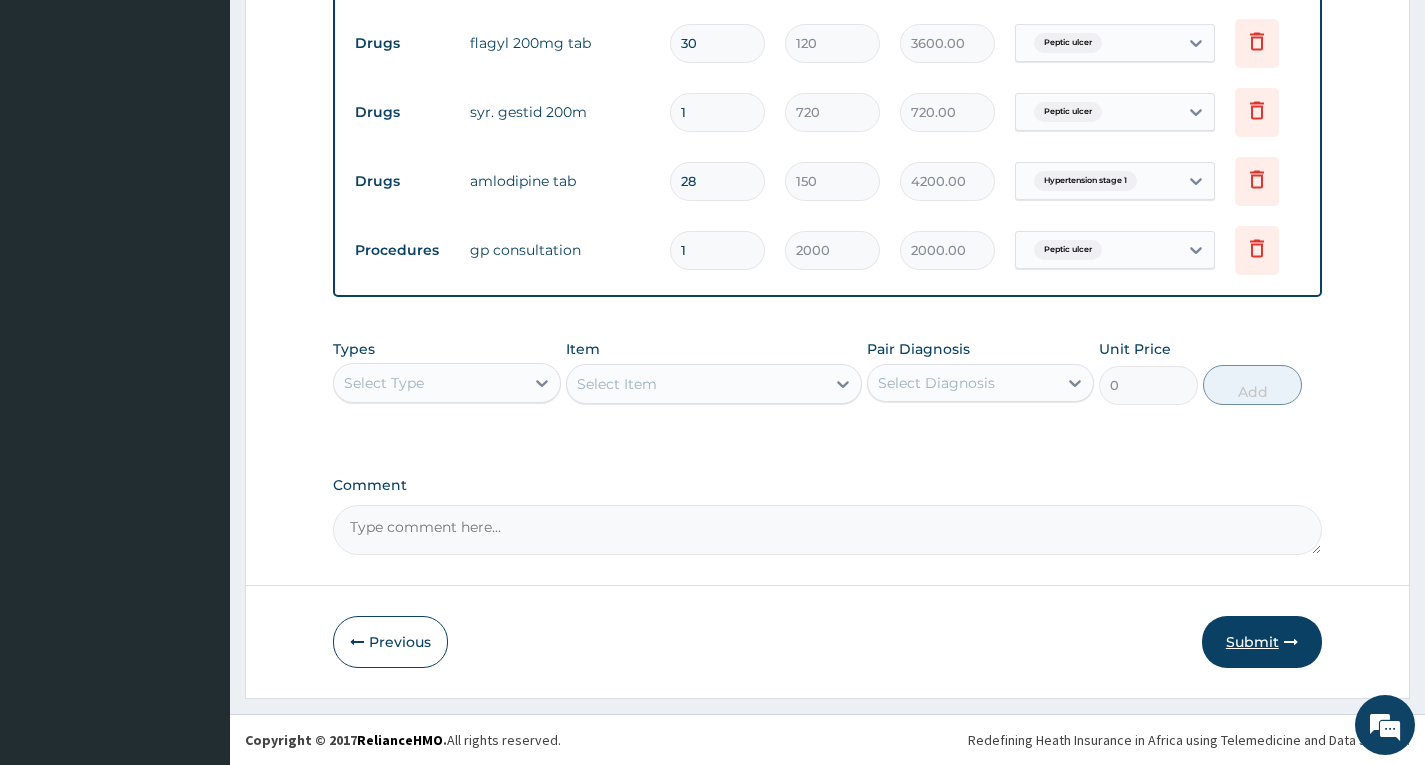 click on "Submit" at bounding box center (1262, 642) 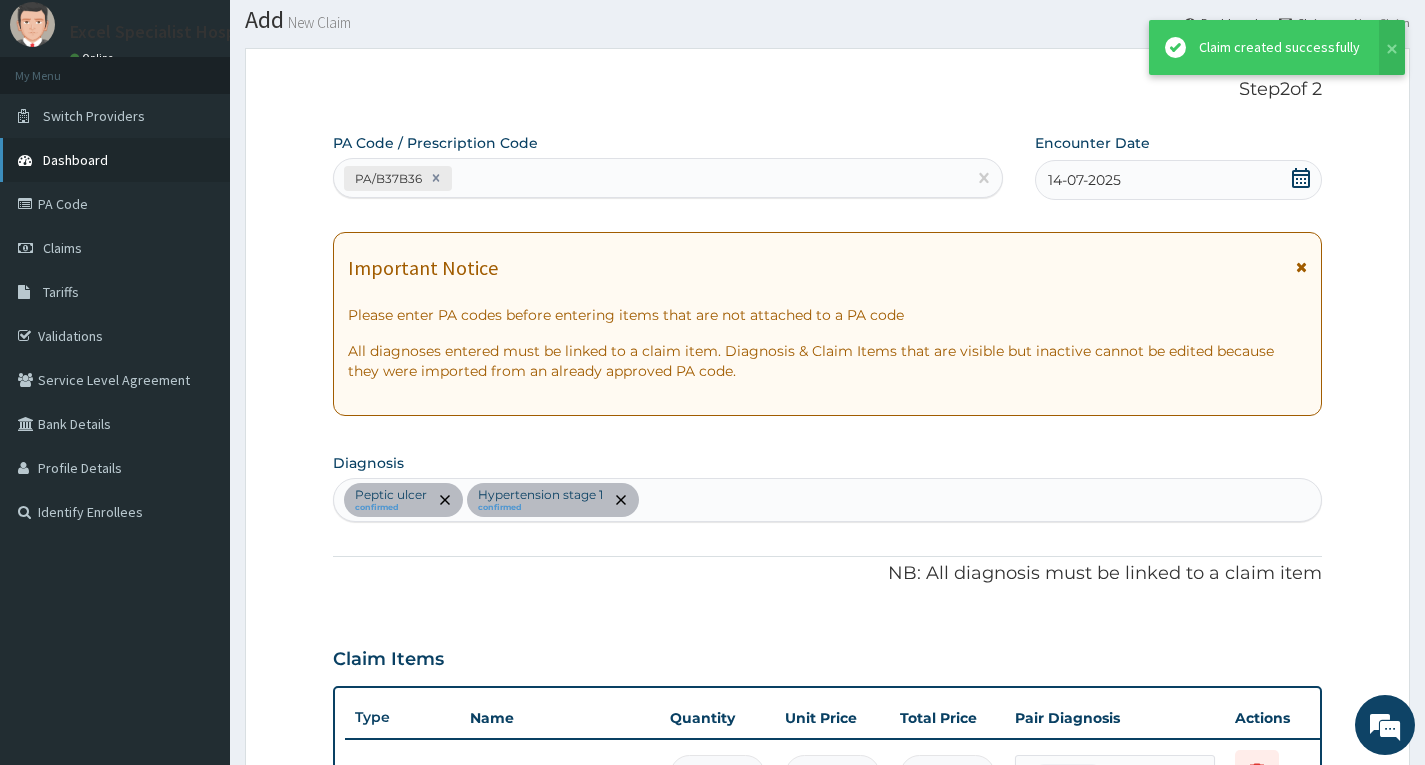 scroll, scrollTop: 942, scrollLeft: 0, axis: vertical 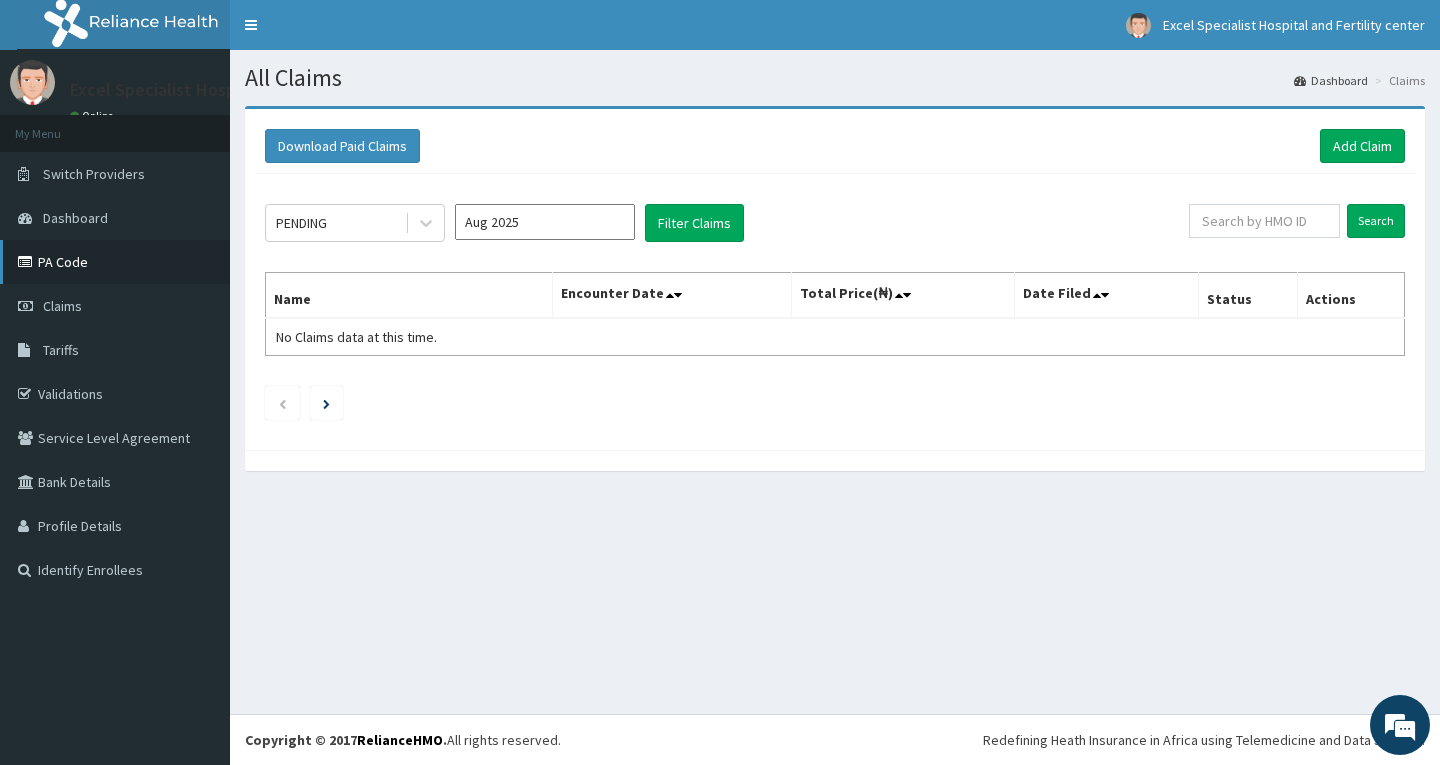 click on "PA Code" at bounding box center (115, 262) 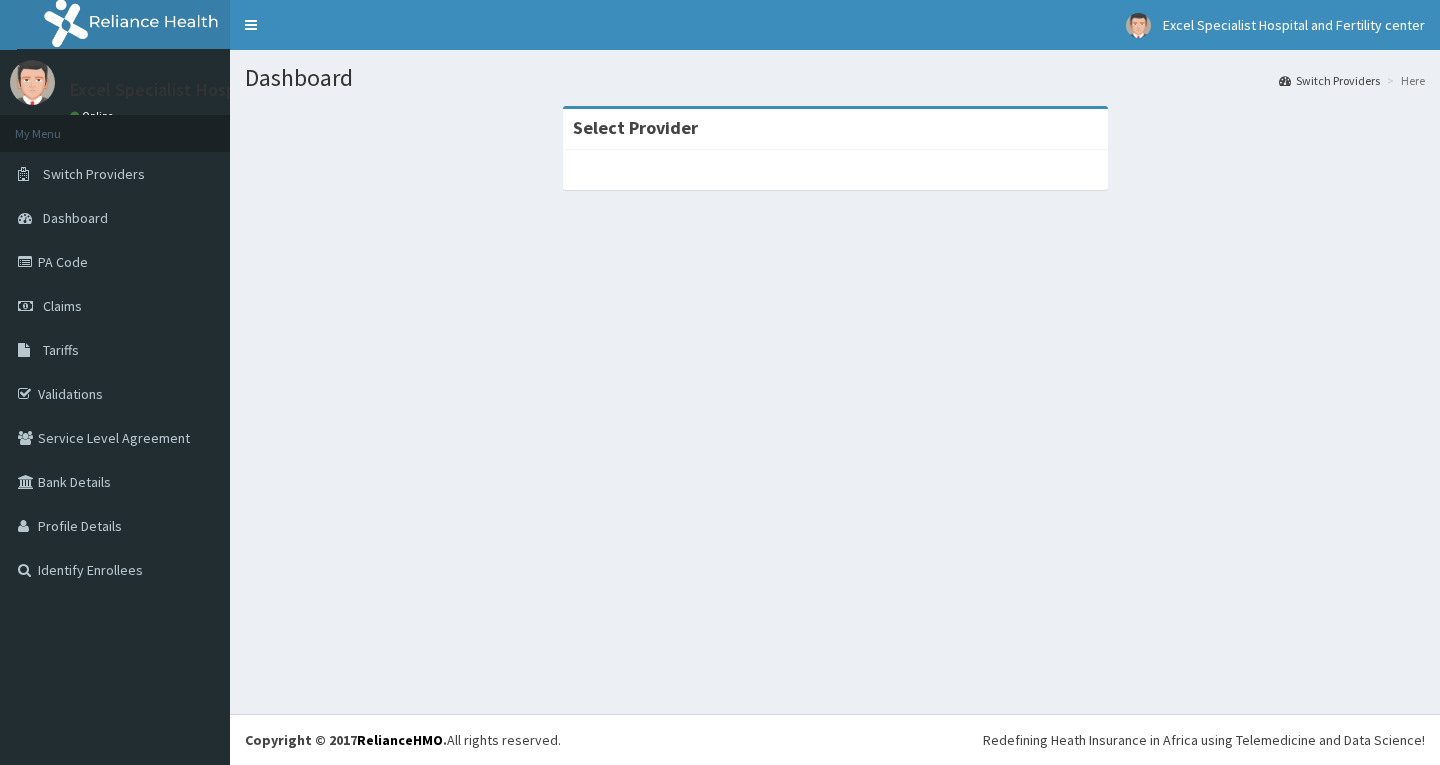 scroll, scrollTop: 0, scrollLeft: 0, axis: both 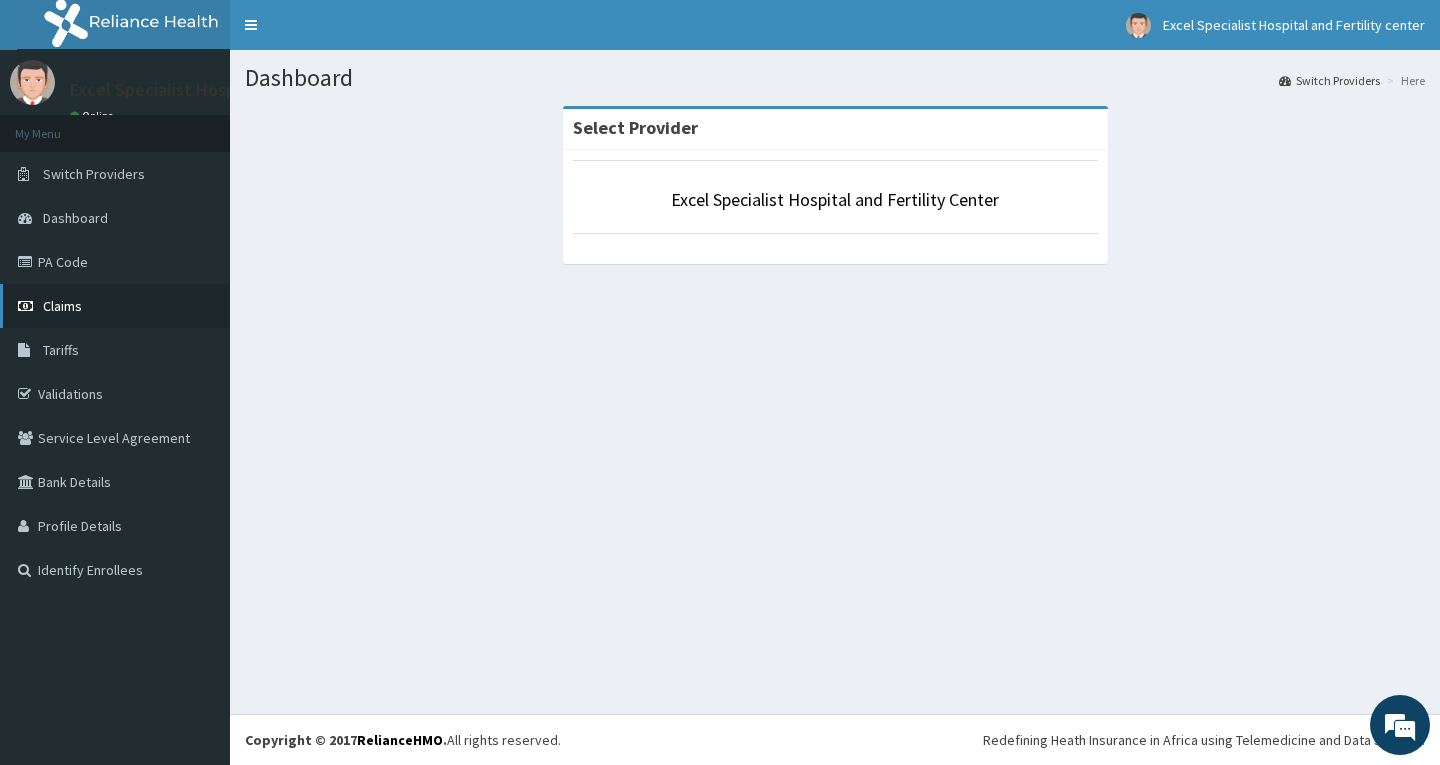 click on "Claims" at bounding box center [62, 306] 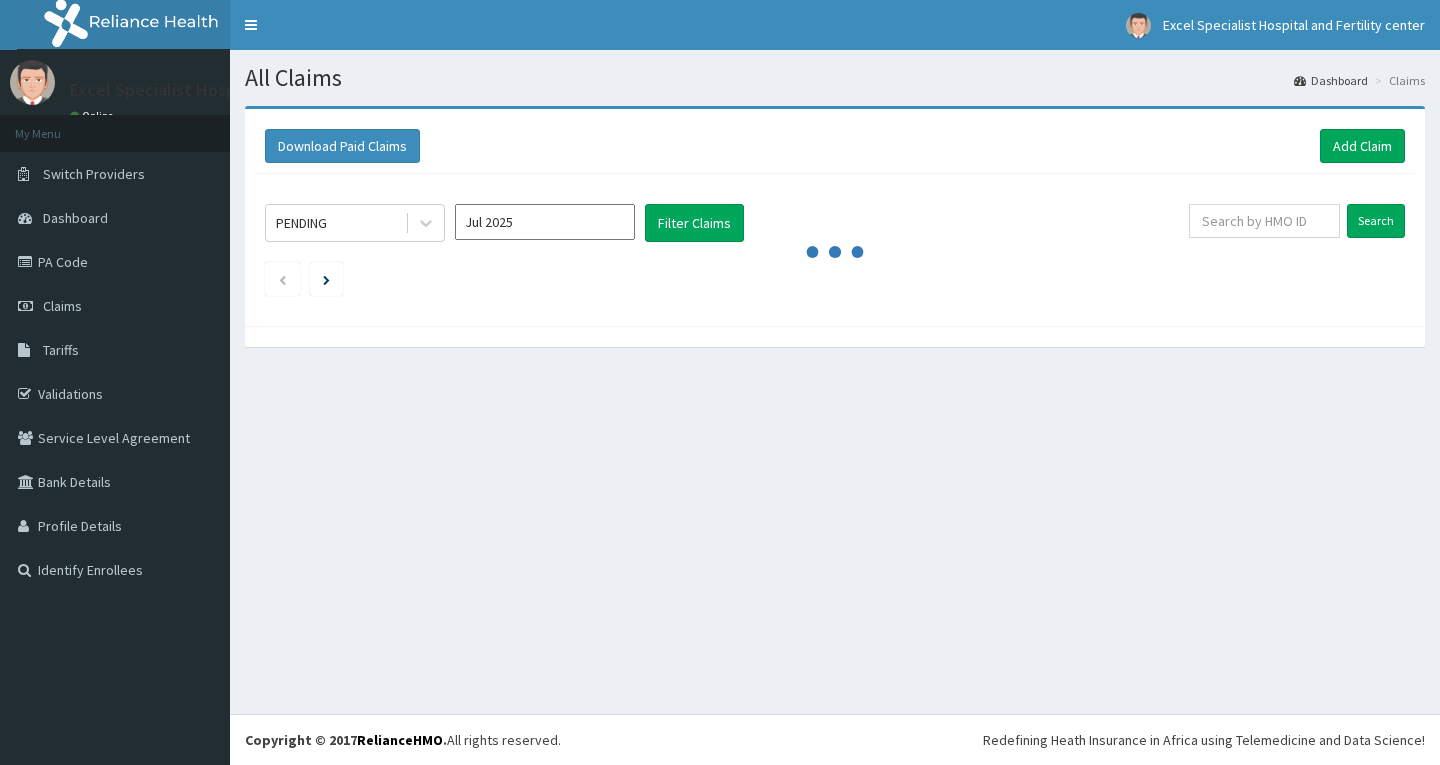 scroll, scrollTop: 0, scrollLeft: 0, axis: both 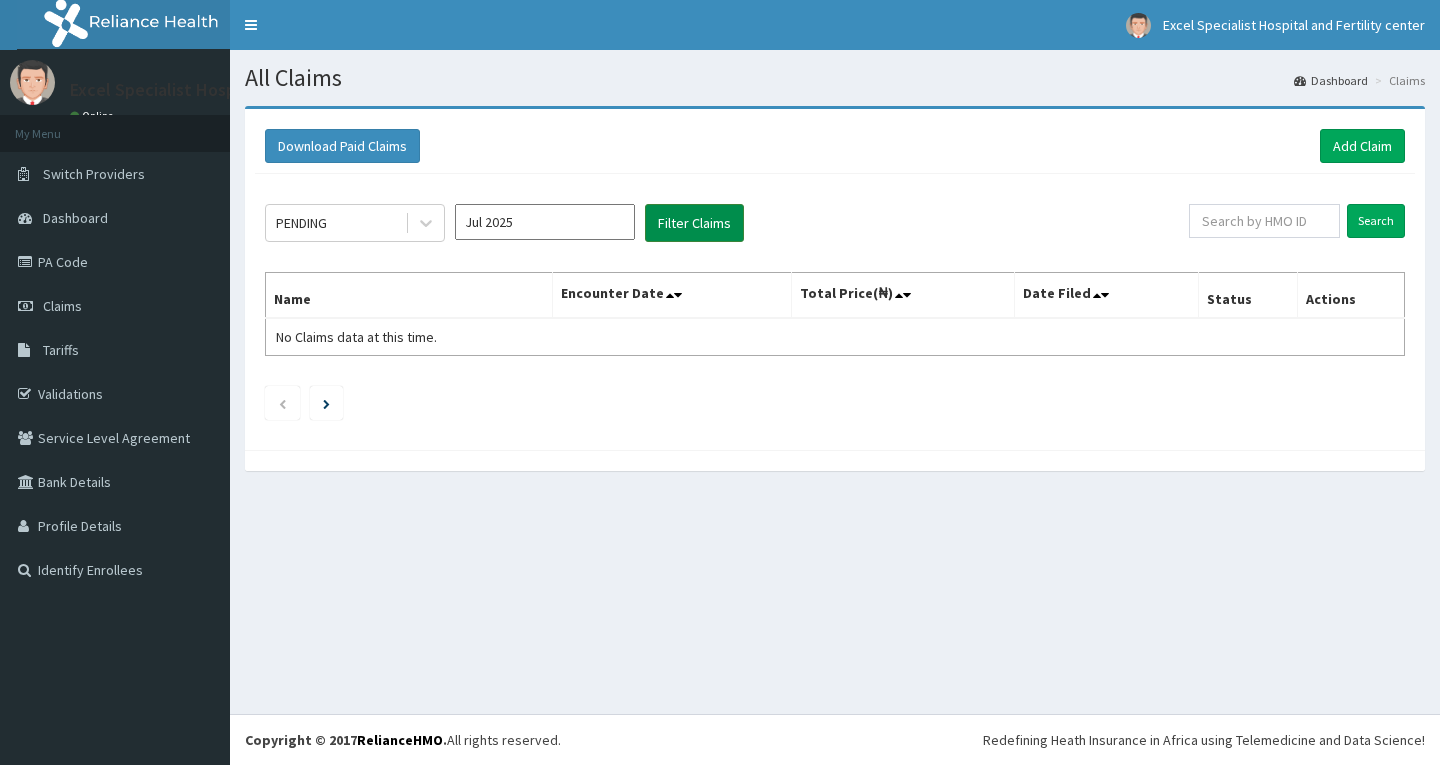 click on "Filter Claims" at bounding box center [694, 223] 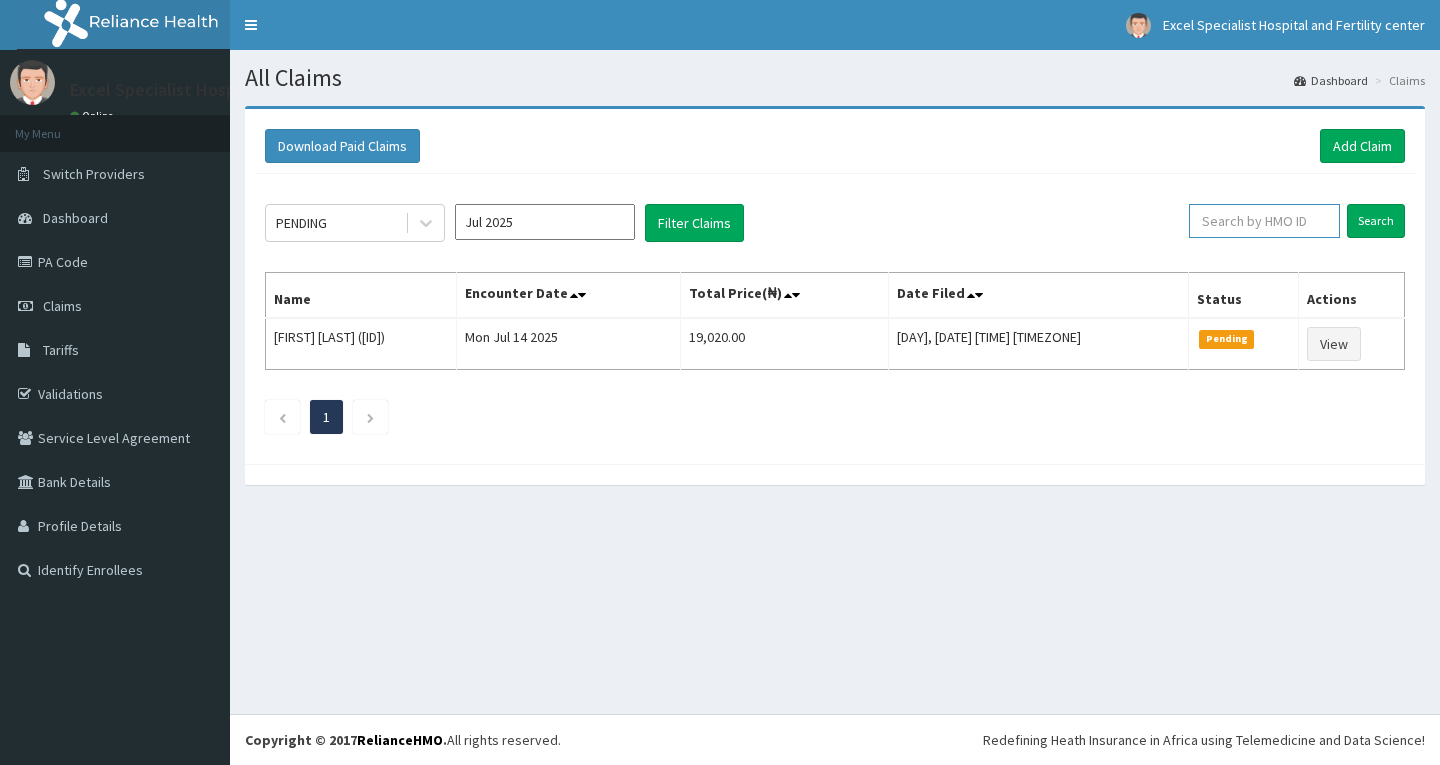 click at bounding box center [1264, 221] 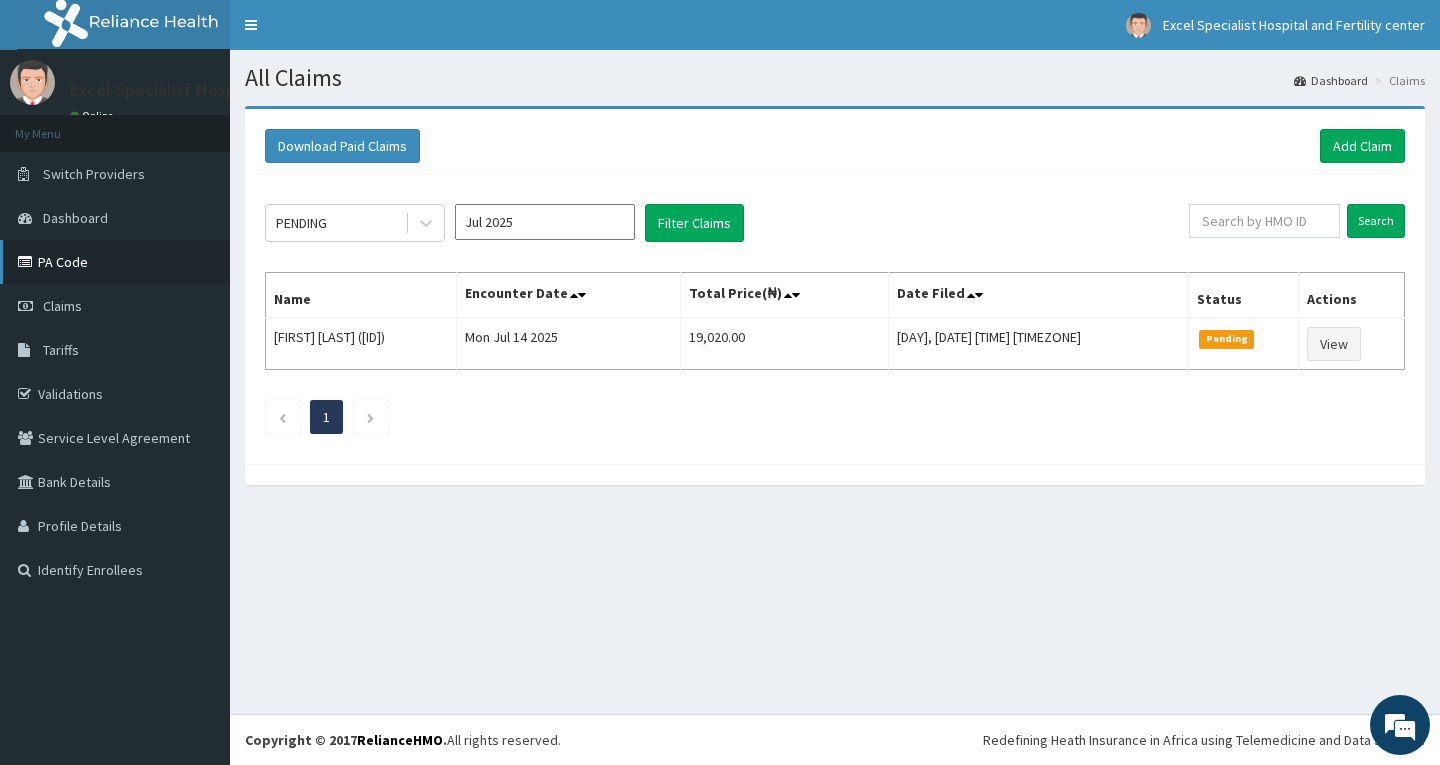 click on "PA Code" at bounding box center (115, 262) 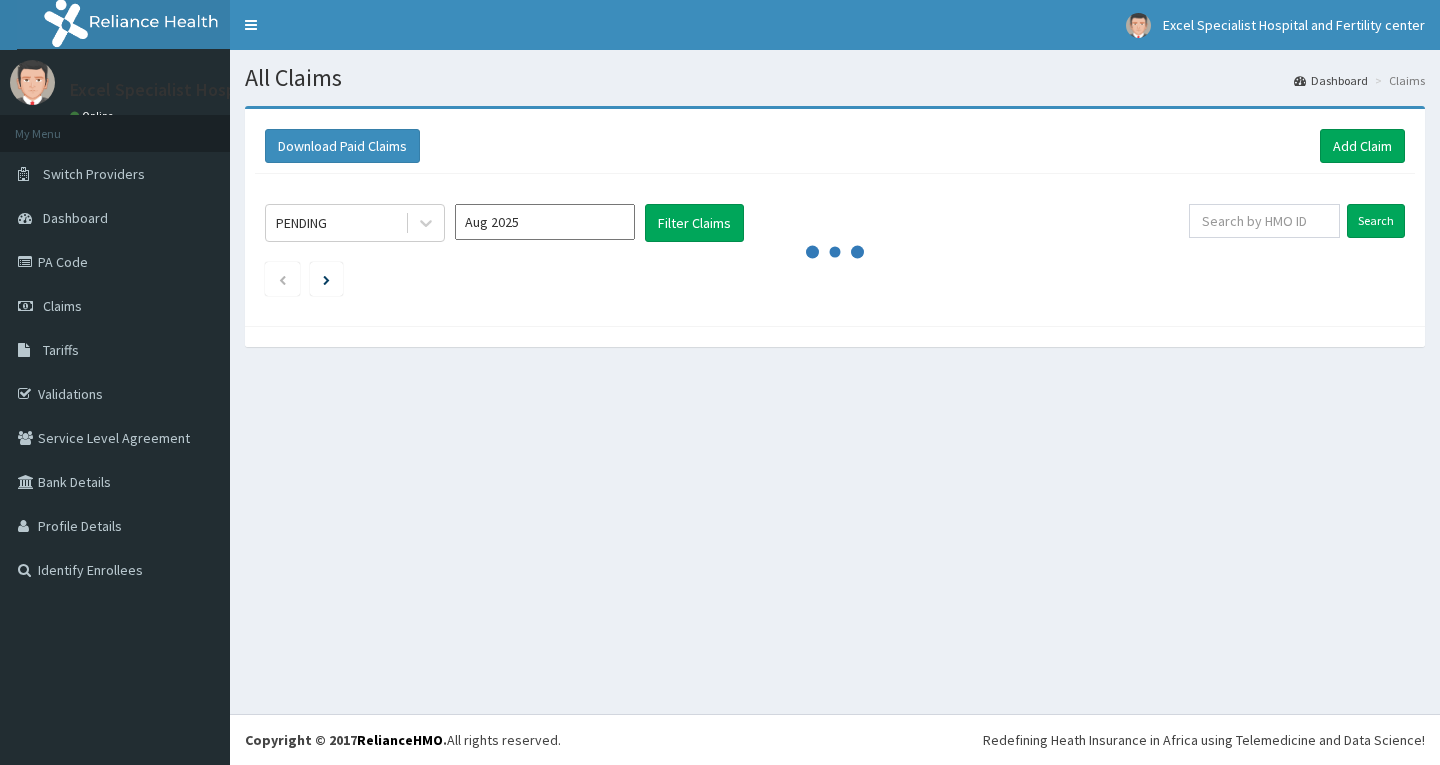 scroll, scrollTop: 0, scrollLeft: 0, axis: both 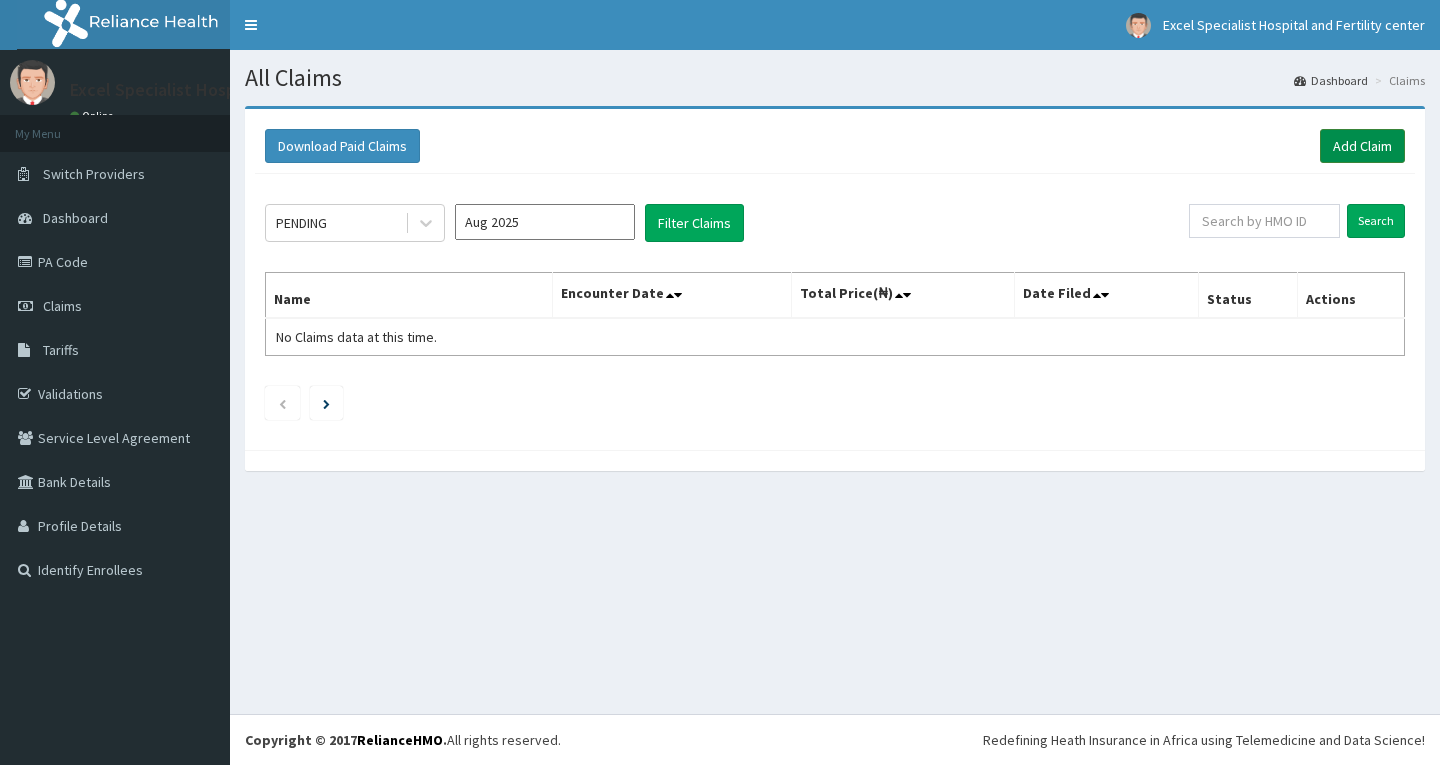 click on "Add Claim" at bounding box center [1362, 146] 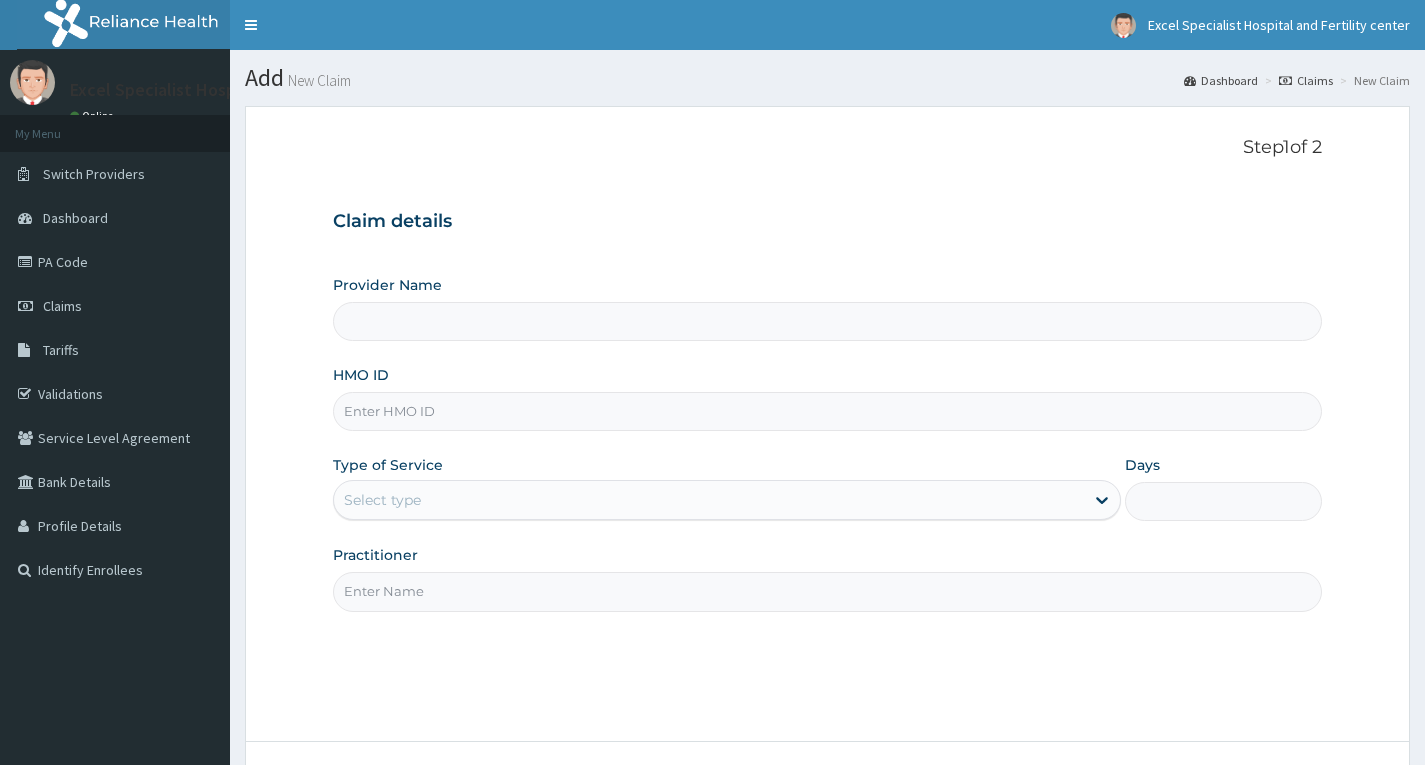 scroll, scrollTop: 0, scrollLeft: 0, axis: both 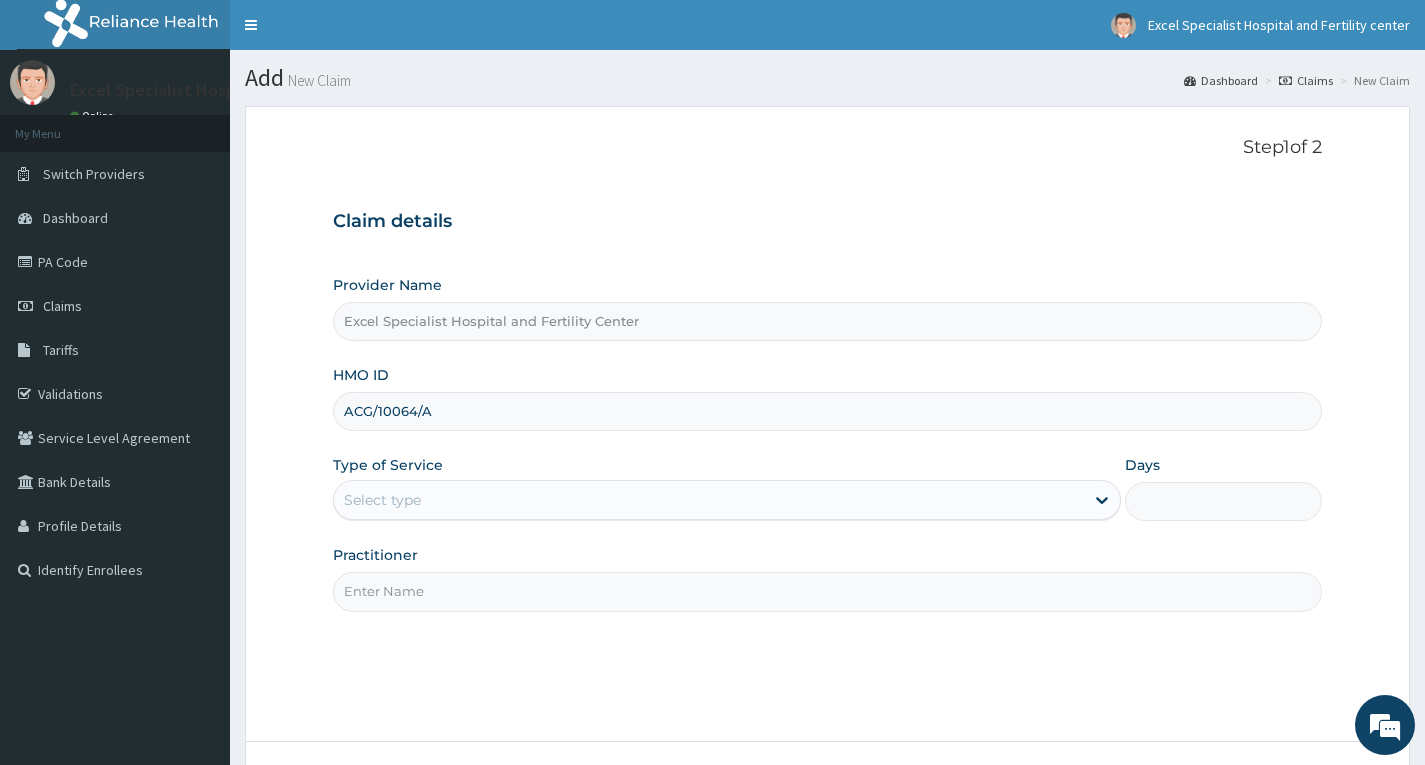 type on "ACG/10064/A" 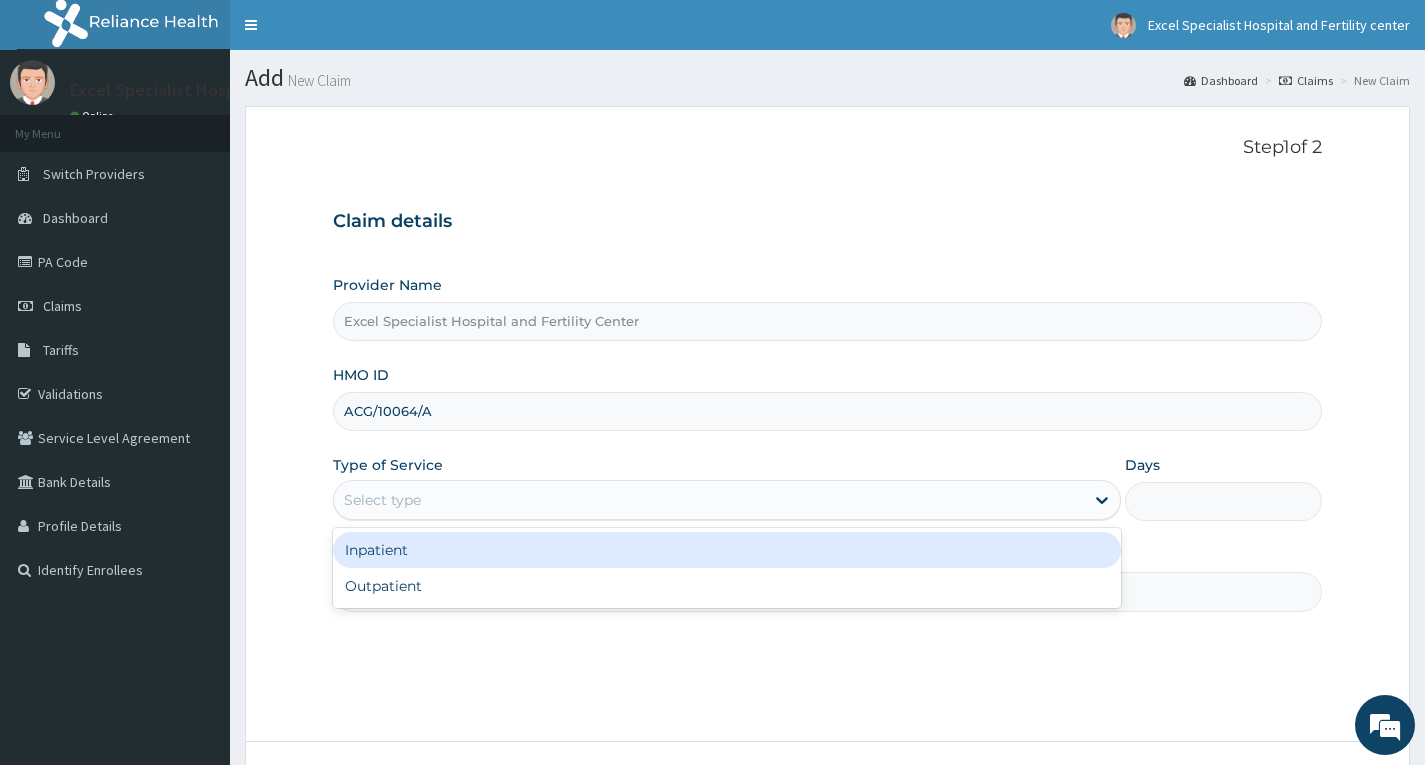 click on "Select type" at bounding box center [709, 500] 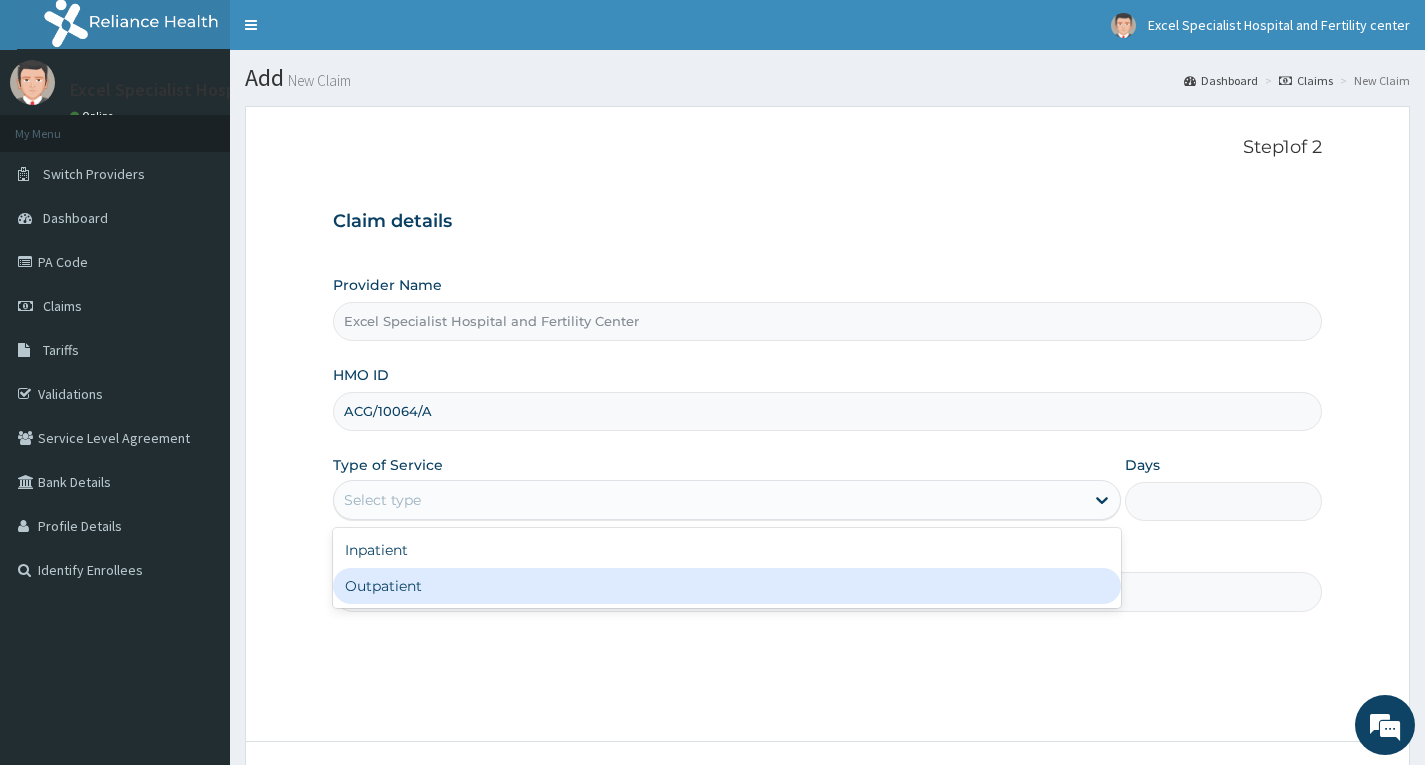 scroll, scrollTop: 0, scrollLeft: 0, axis: both 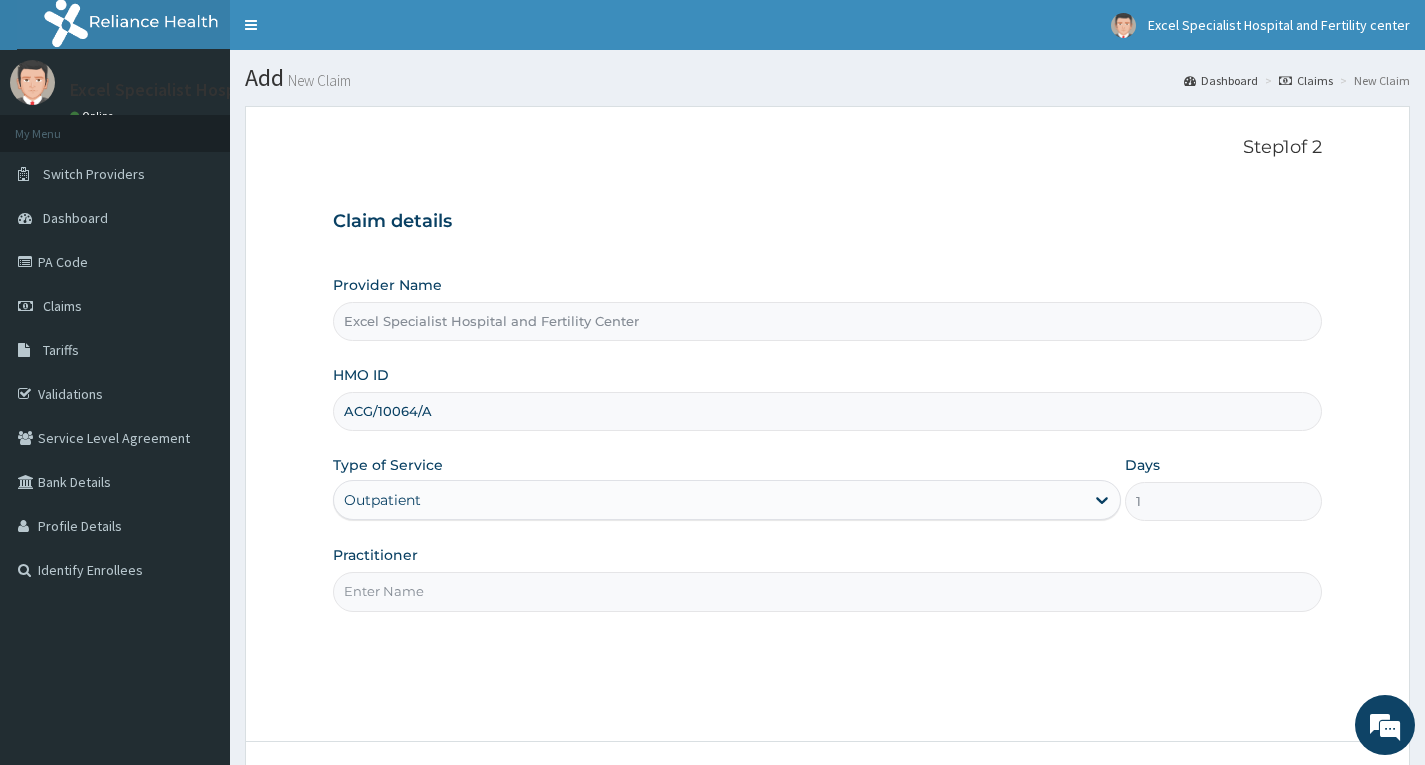 click on "Practitioner" at bounding box center (827, 591) 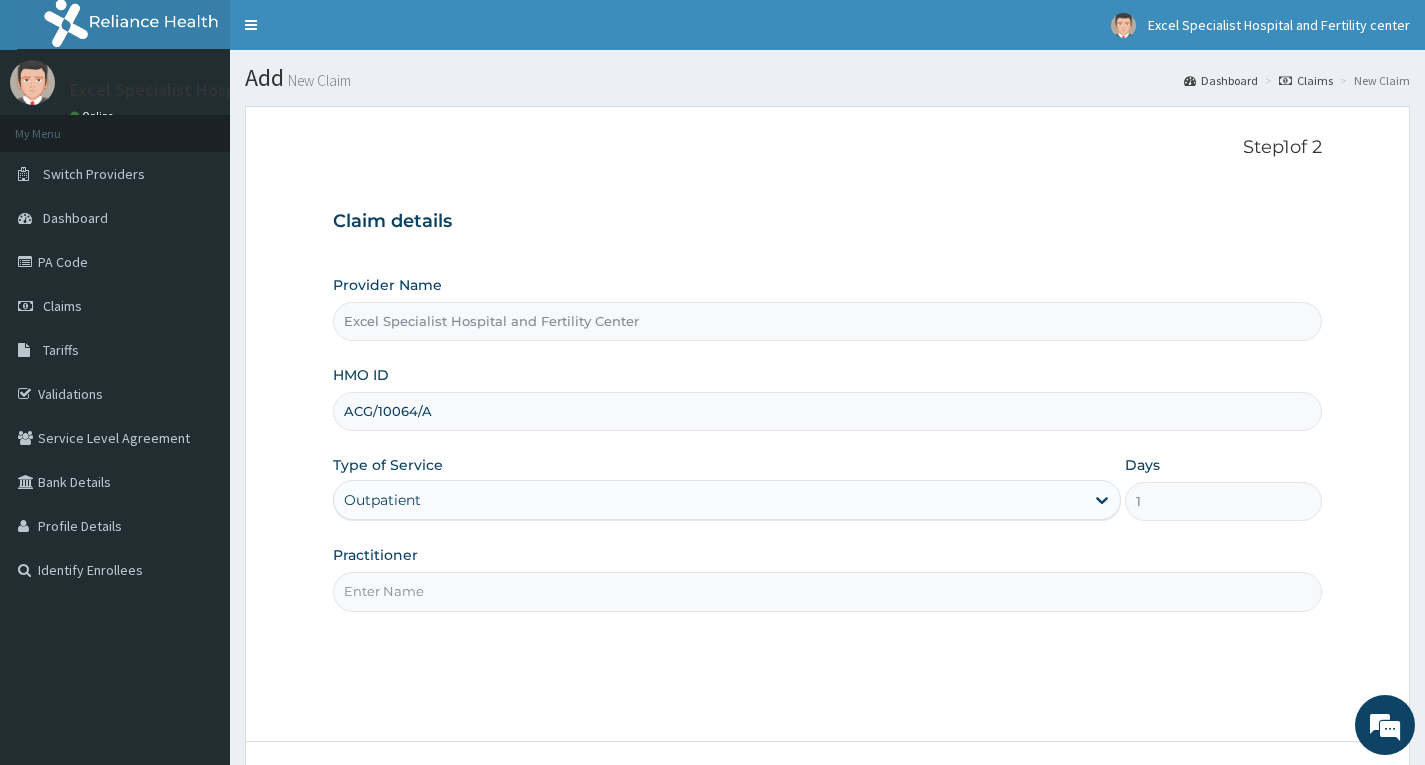 type on "DR.[NAME]" 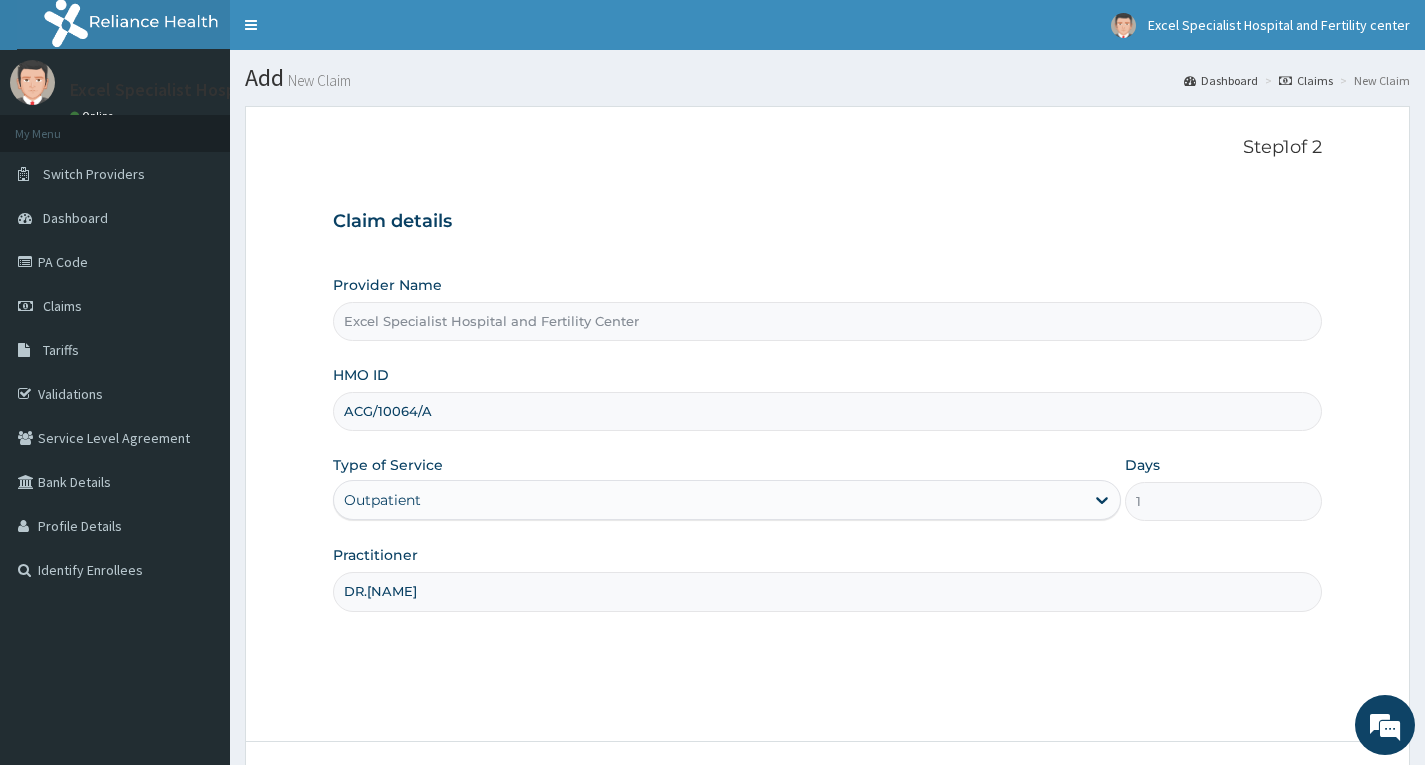 scroll, scrollTop: 156, scrollLeft: 0, axis: vertical 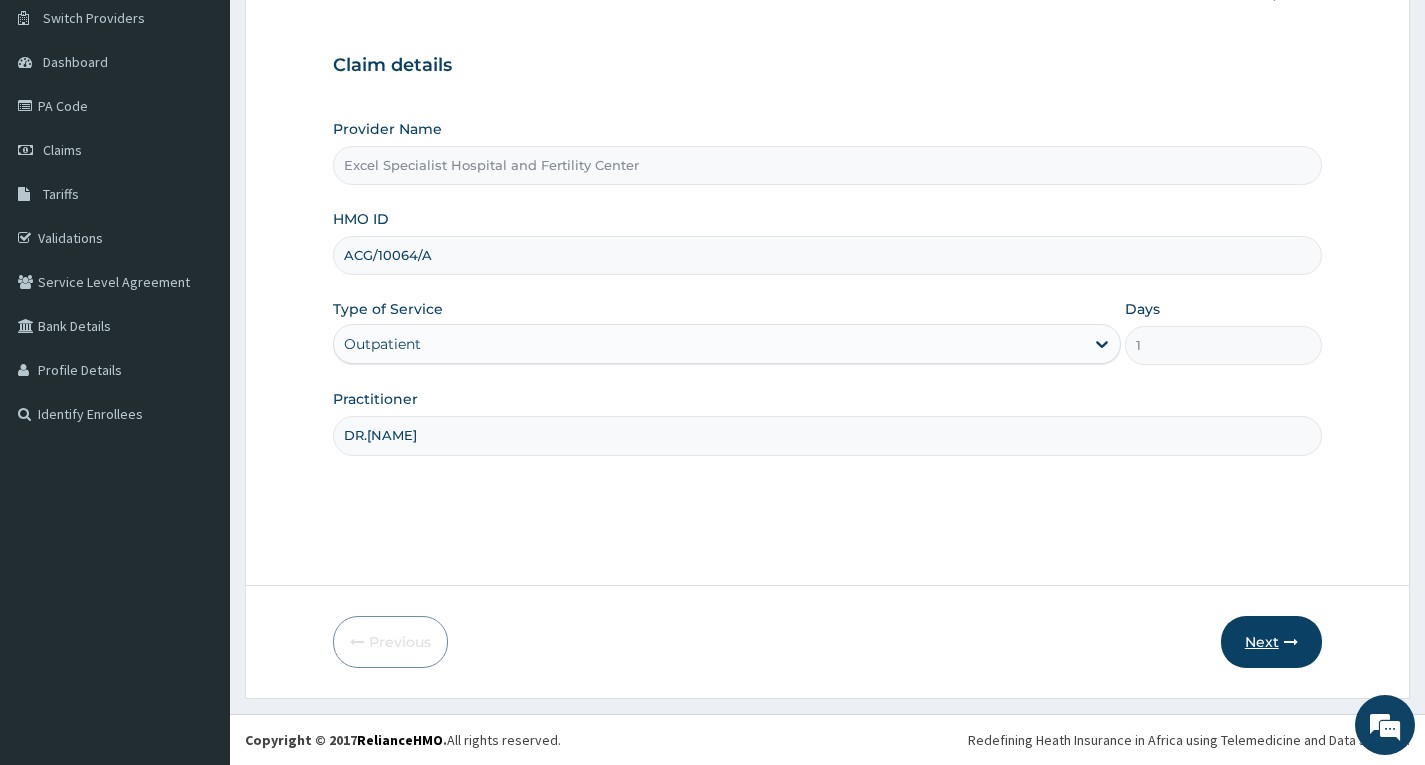 click on "Next" at bounding box center [1271, 642] 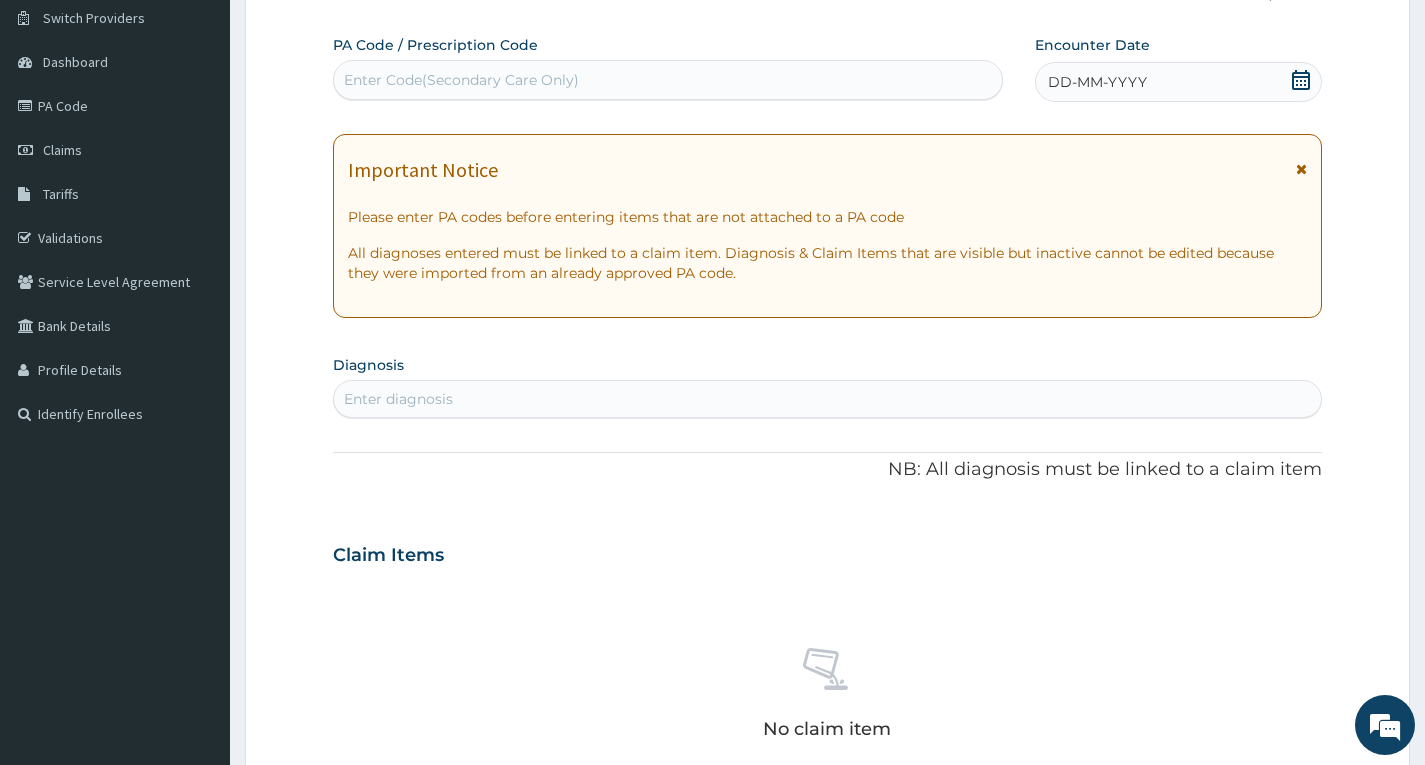 click on "Enter Code(Secondary Care Only)" at bounding box center (668, 80) 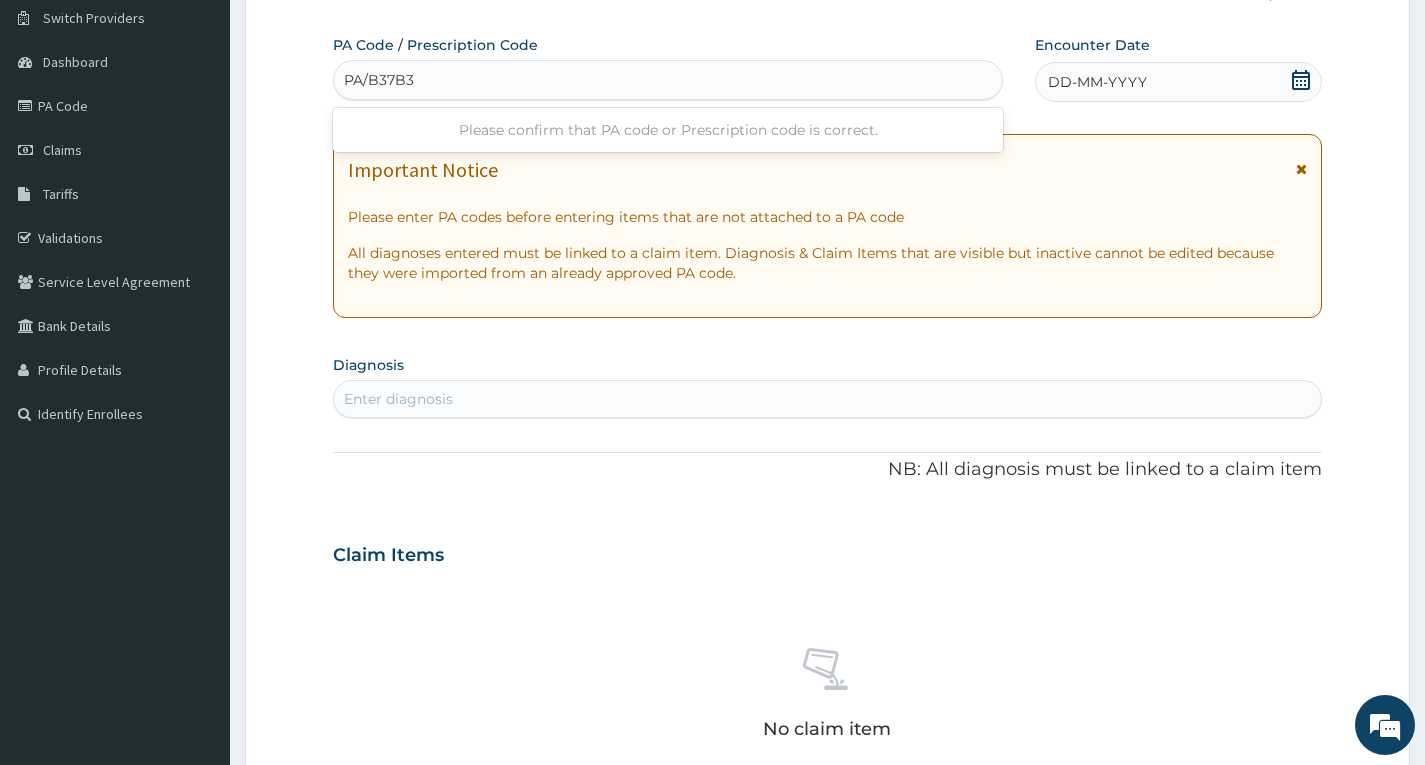 type on "PA/B37B36" 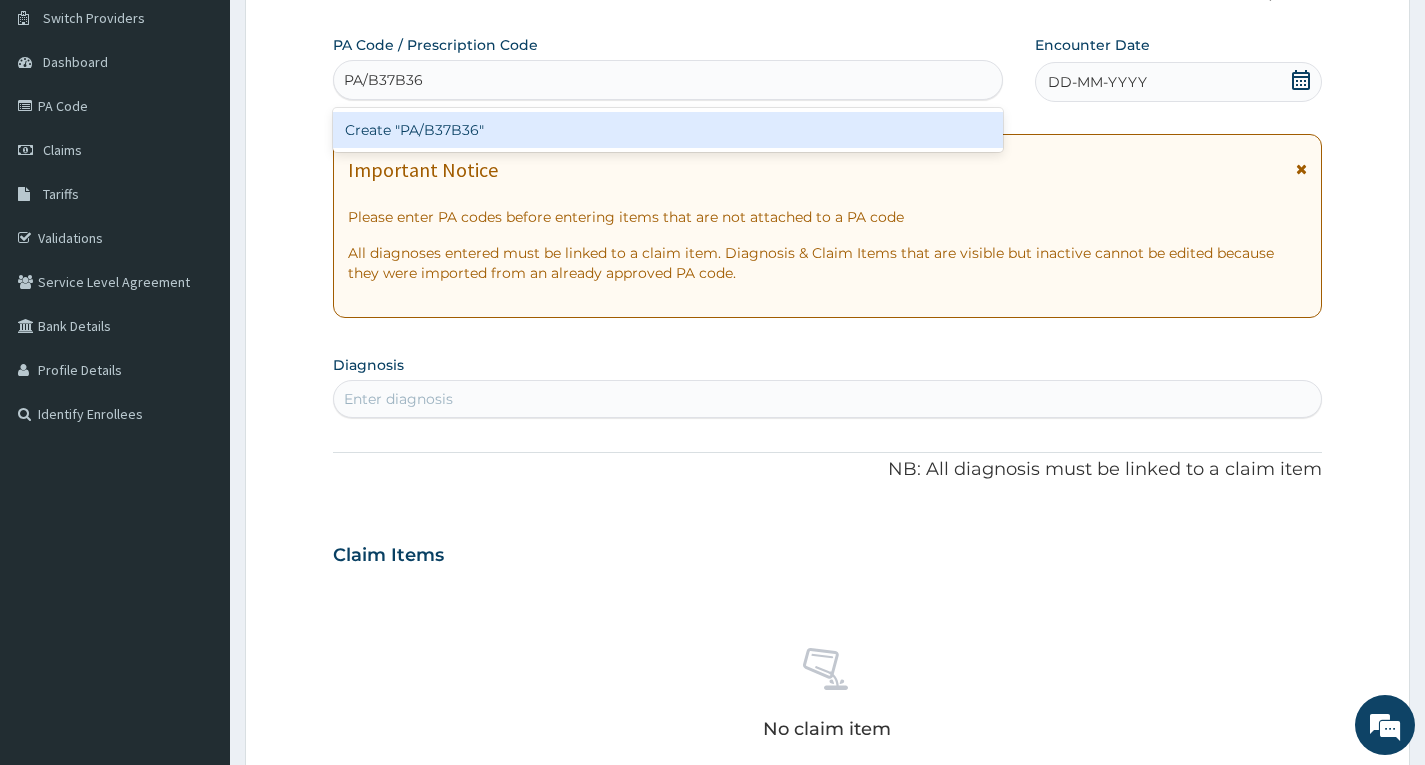 click on "Create "PA/B37B36"" at bounding box center (668, 130) 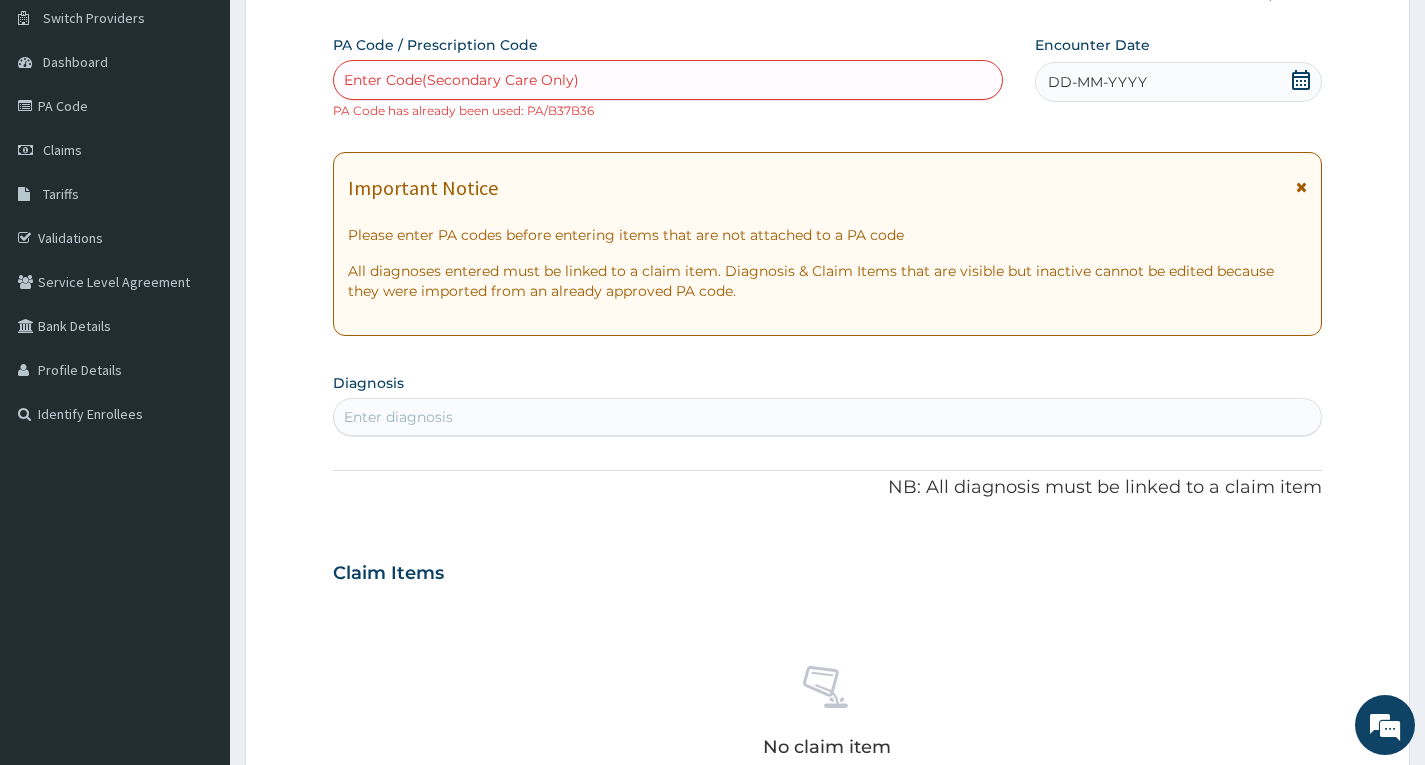 click on "Enter Code(Secondary Care Only)" at bounding box center (668, 80) 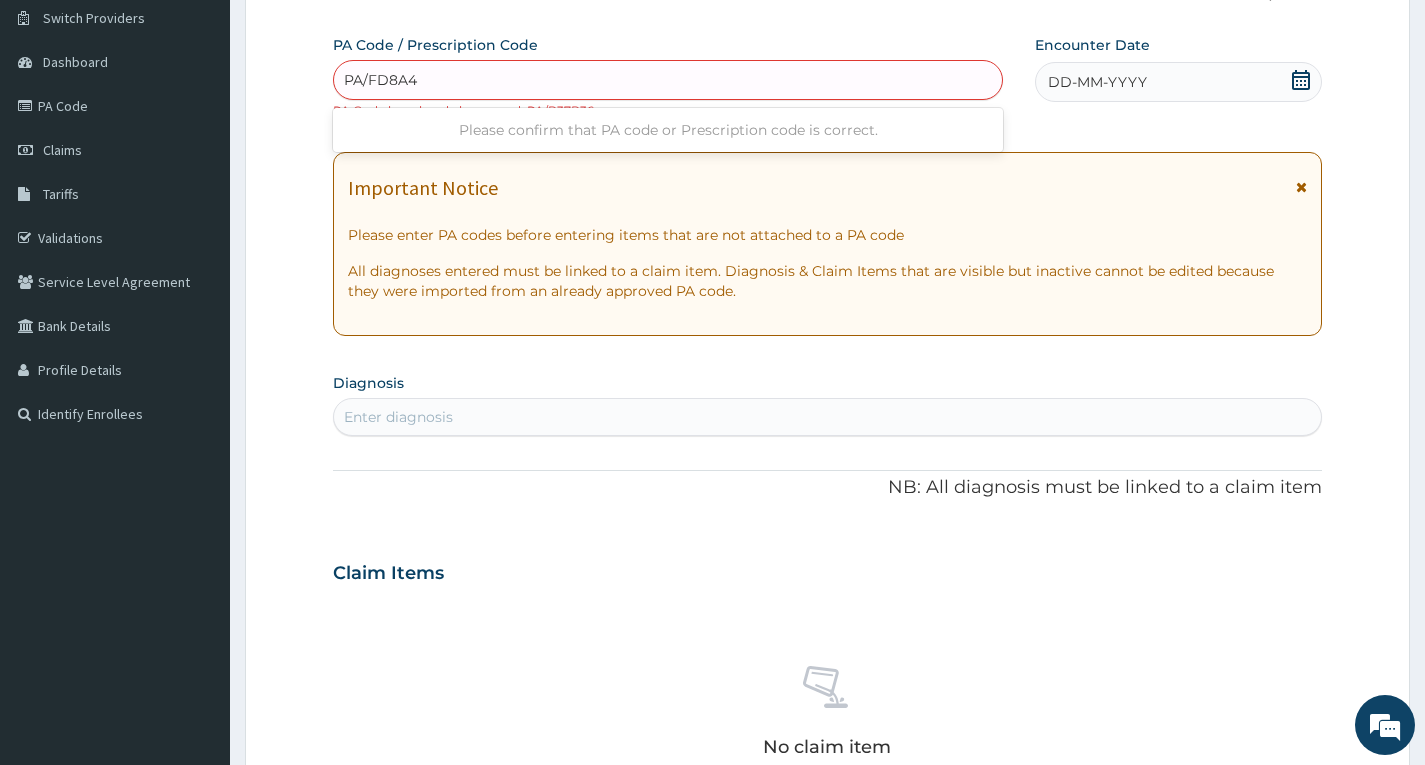 type on "PA/FD8A44" 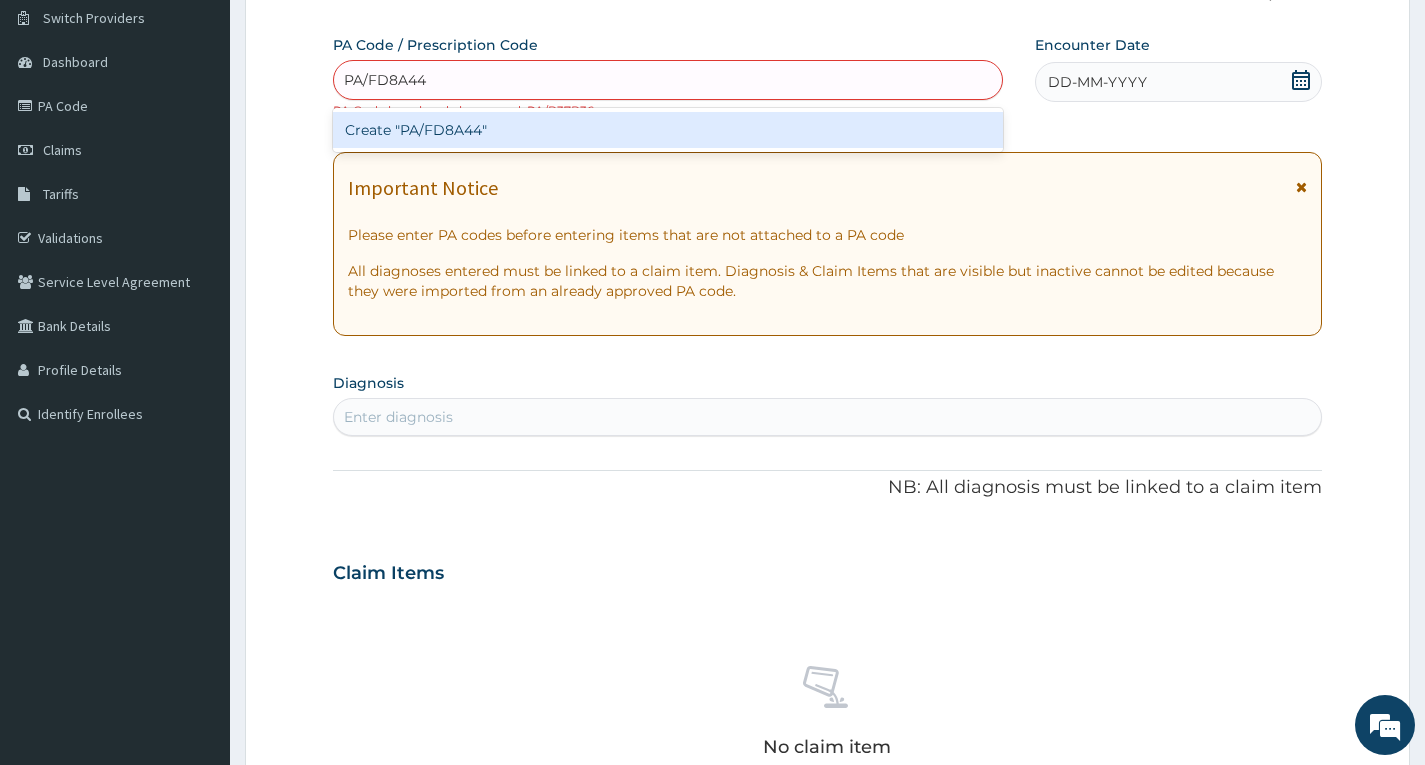 click on "Create "PA/FD8A44"" at bounding box center [668, 130] 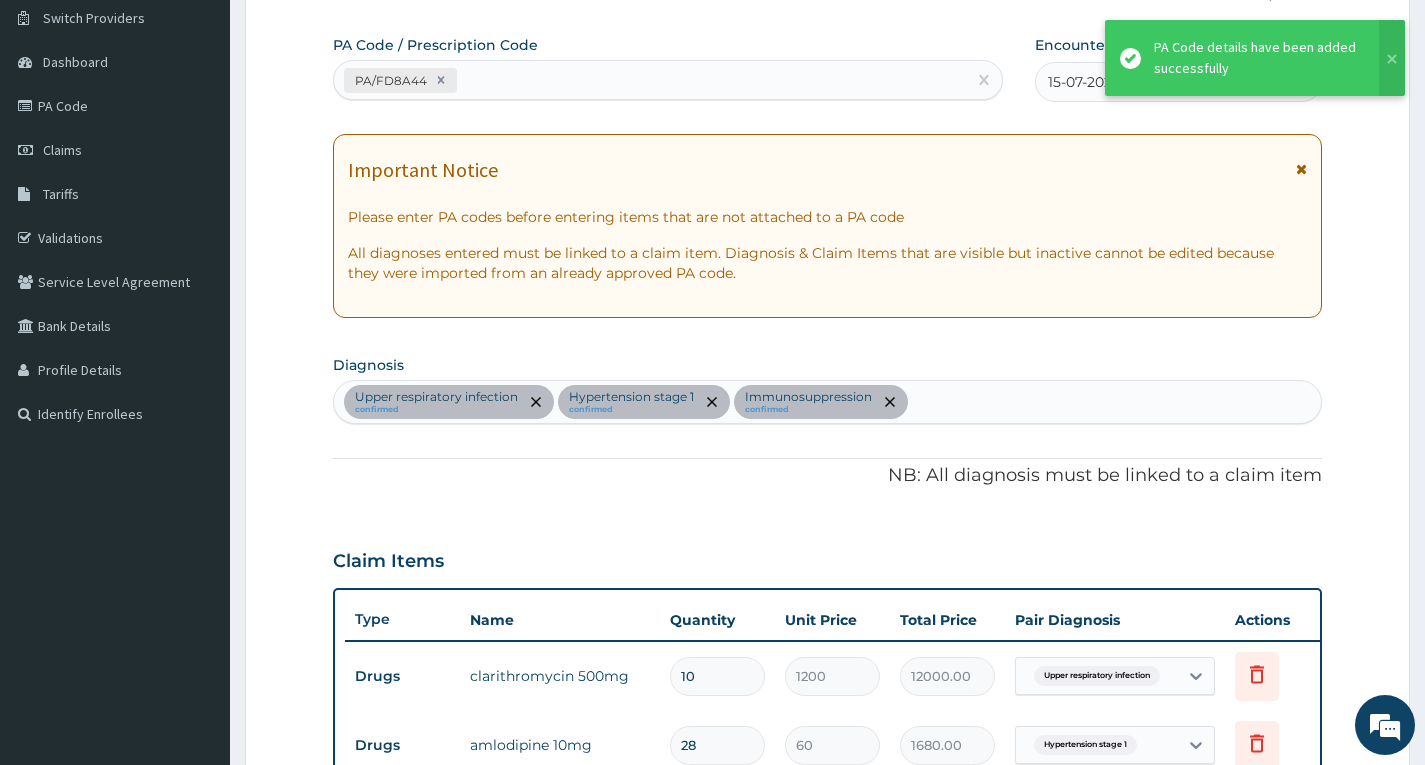 scroll, scrollTop: 588, scrollLeft: 0, axis: vertical 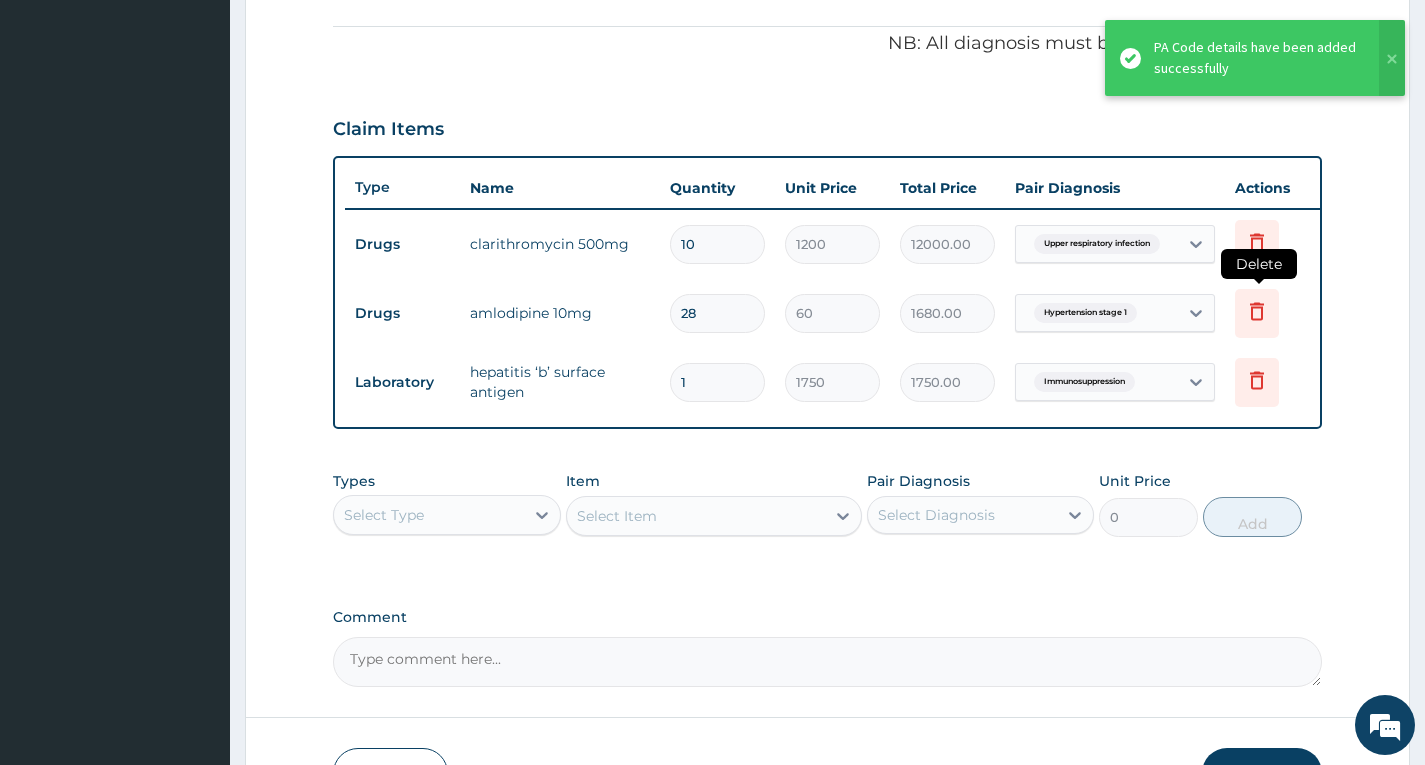 click 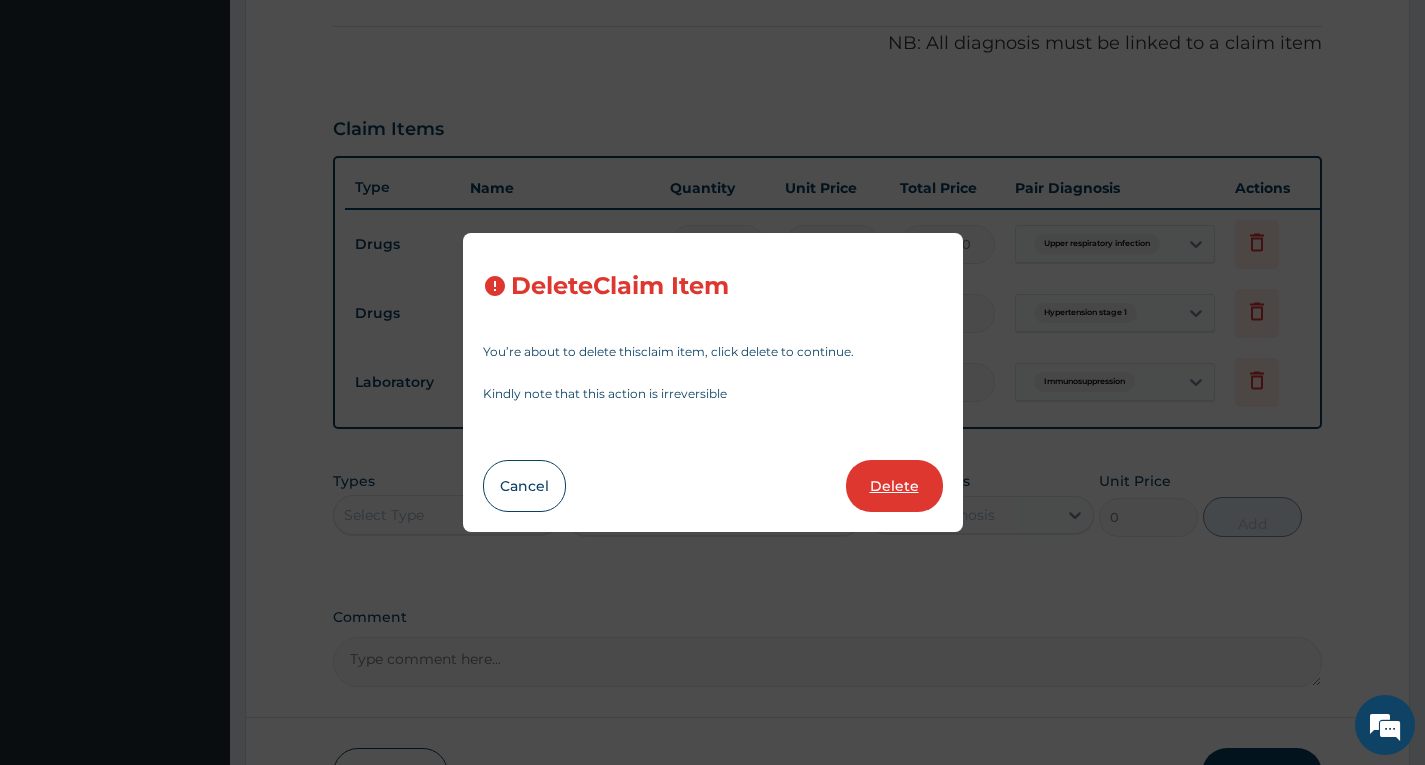 click on "Delete" at bounding box center [894, 486] 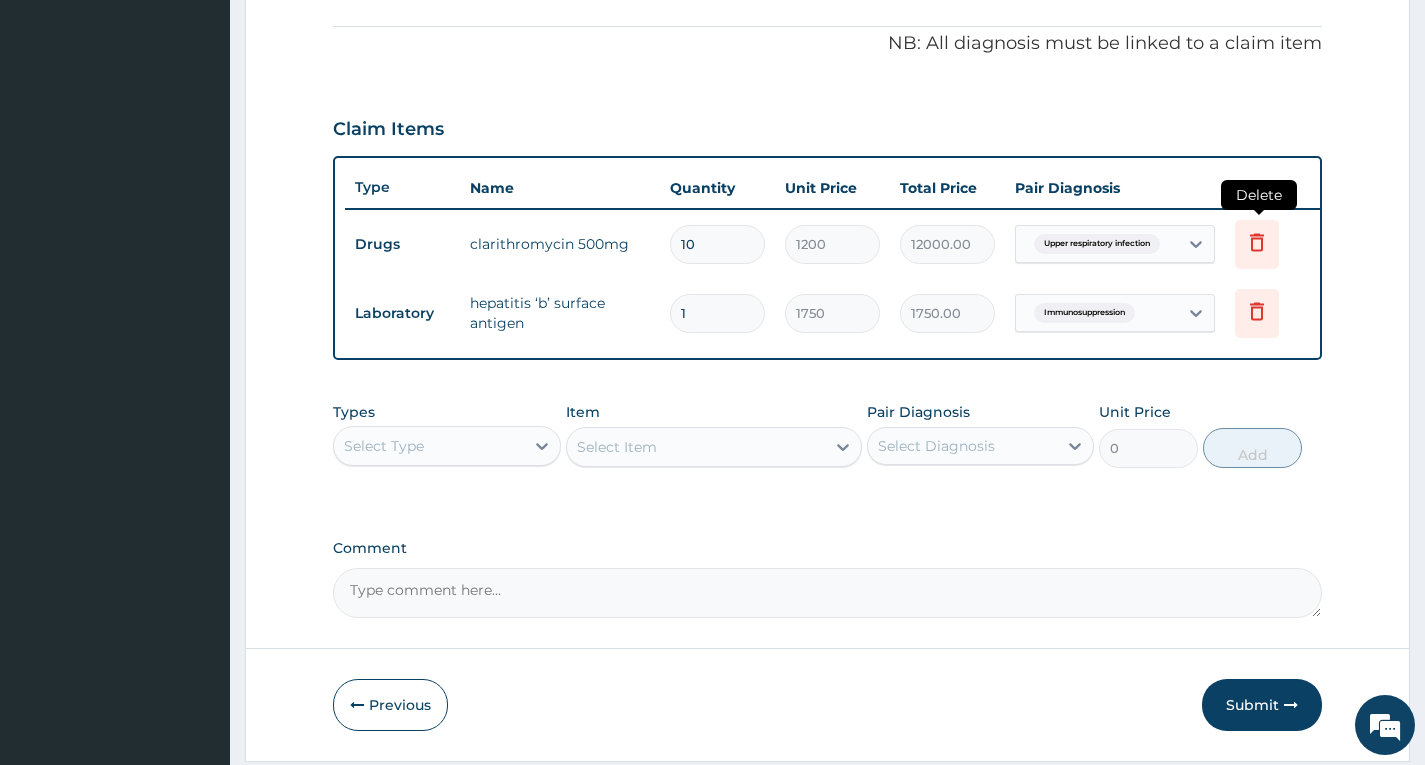 click 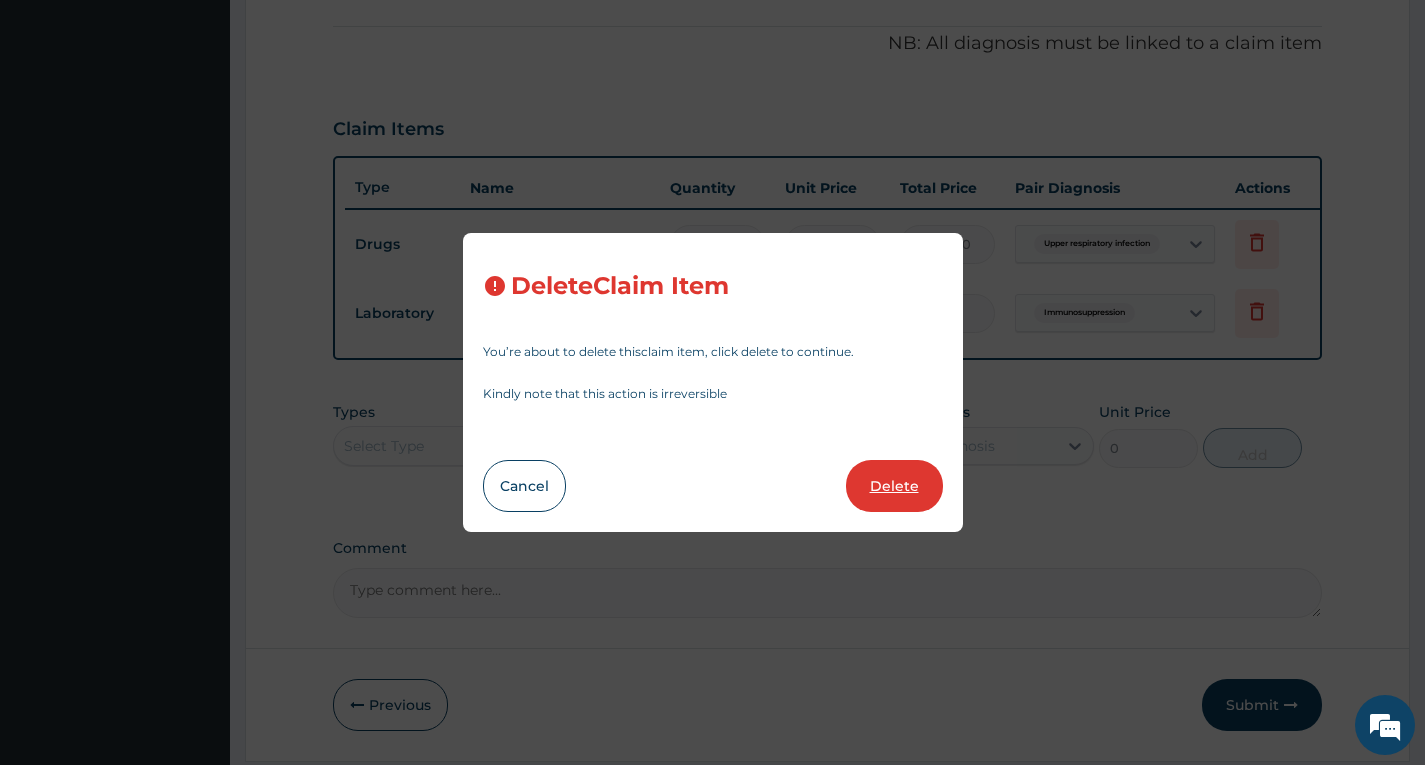 click on "Delete" at bounding box center (894, 486) 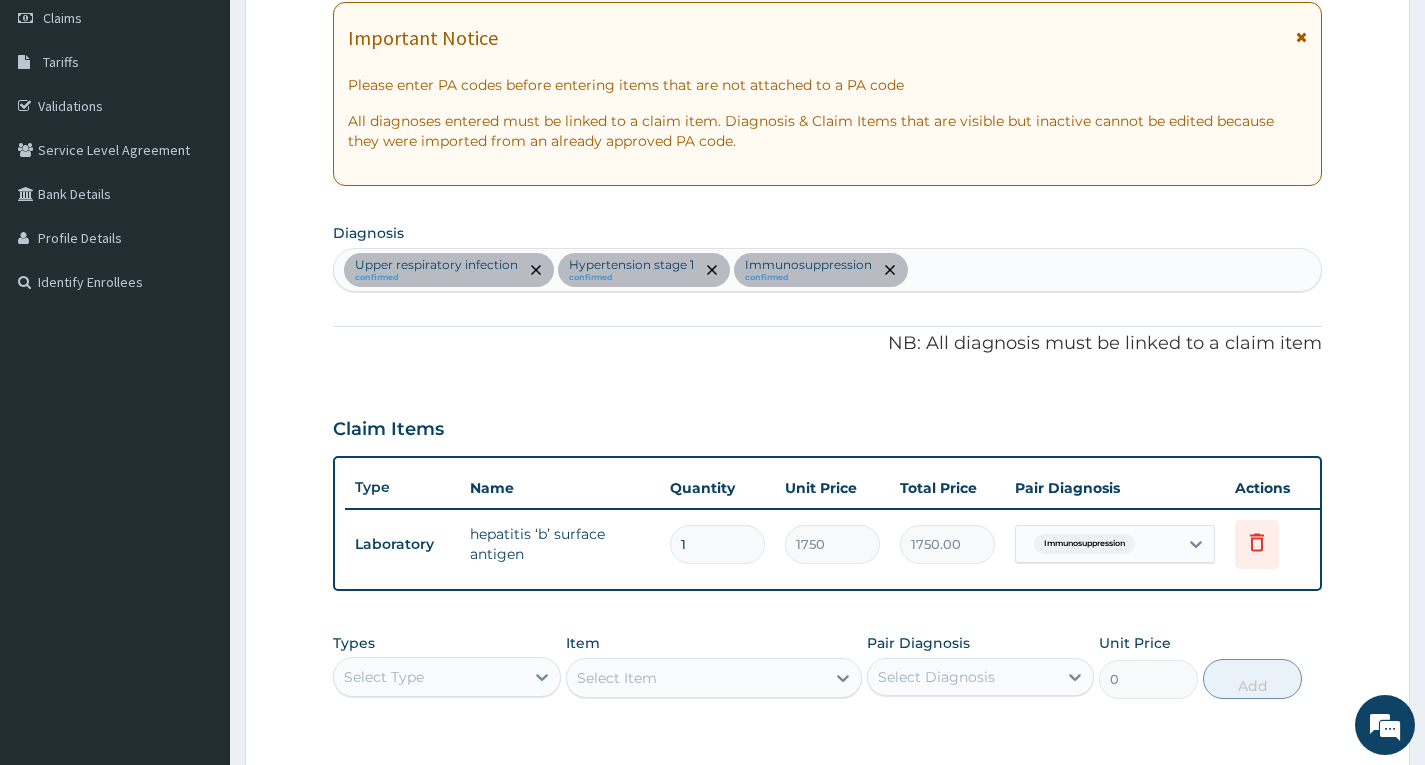 scroll, scrollTop: 0, scrollLeft: 0, axis: both 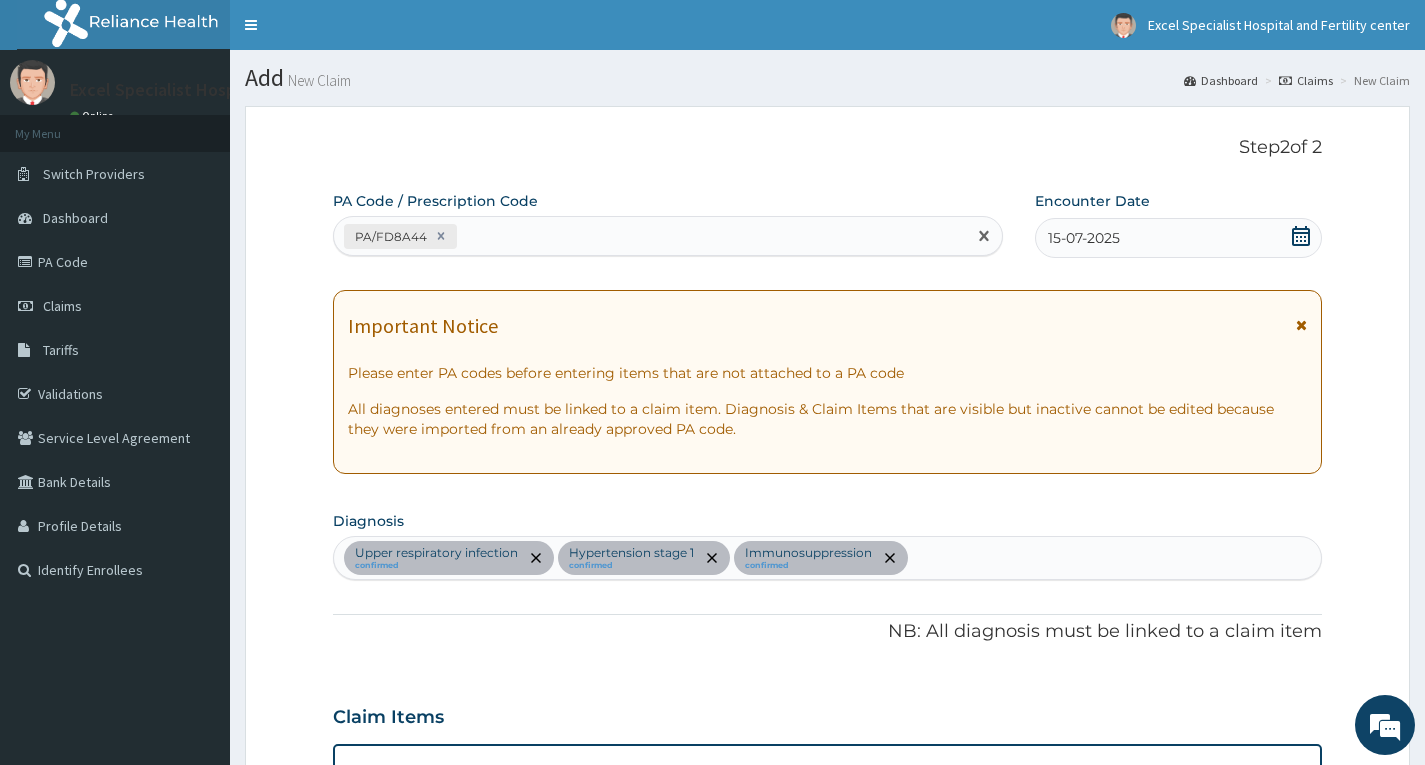 click on "PA/FD8A44" at bounding box center [650, 236] 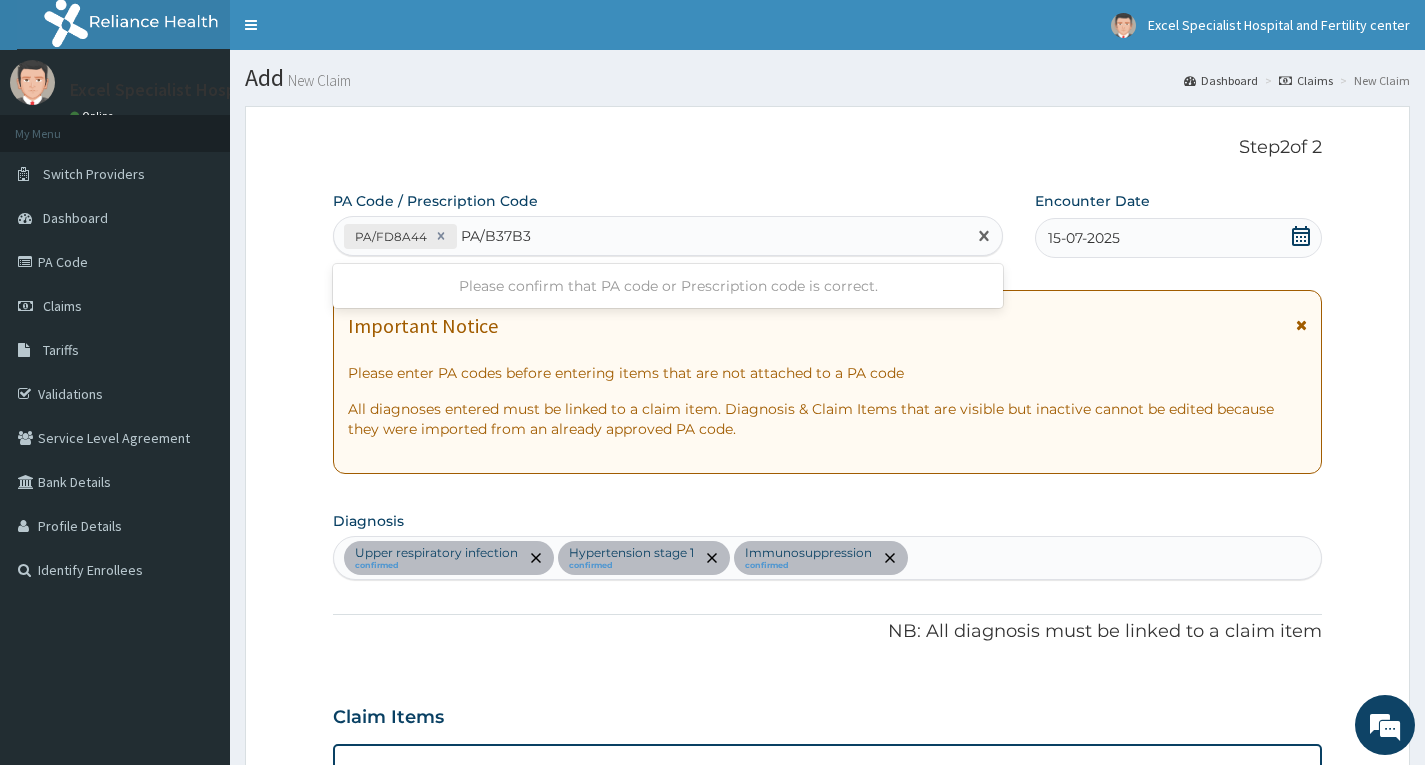 type on "PA/B37B36" 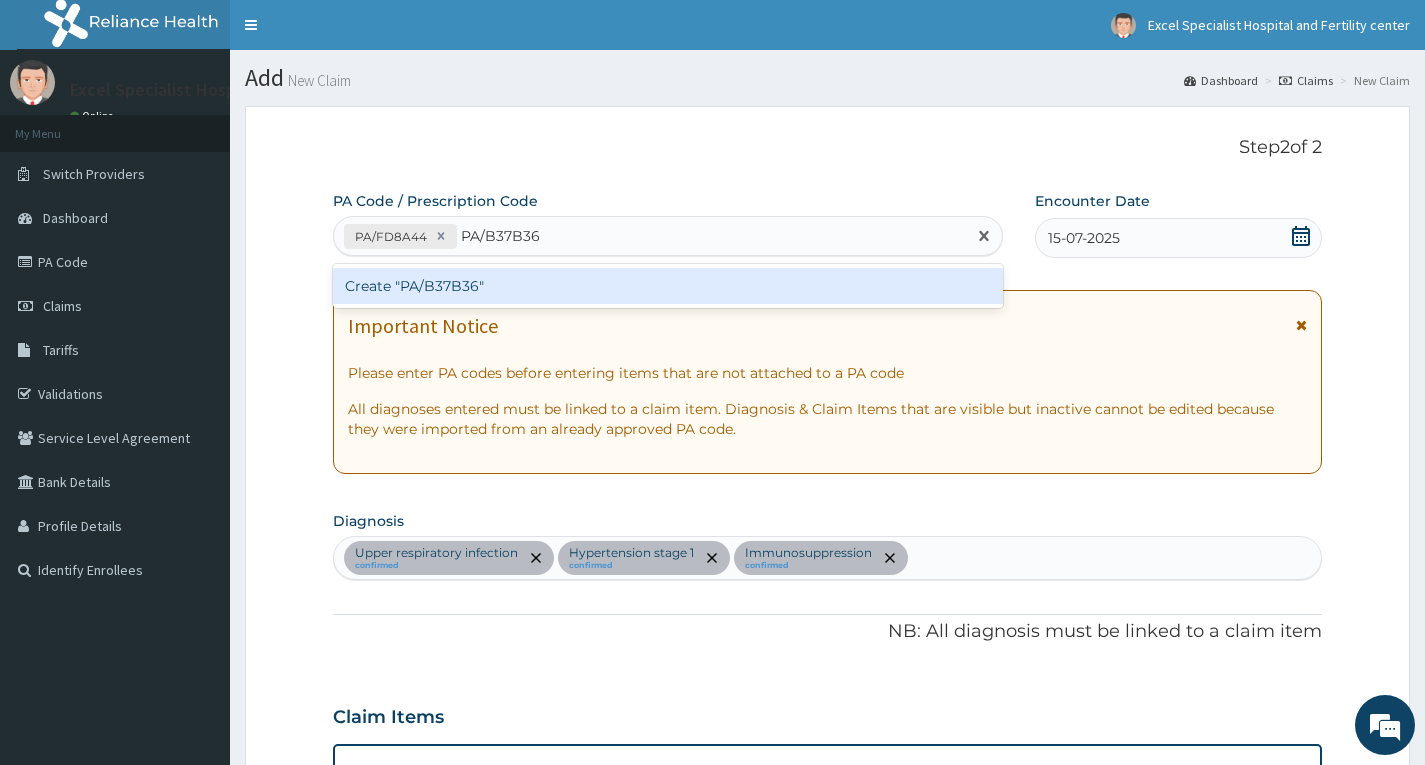 click on "Create "PA/B37B36"" at bounding box center [668, 286] 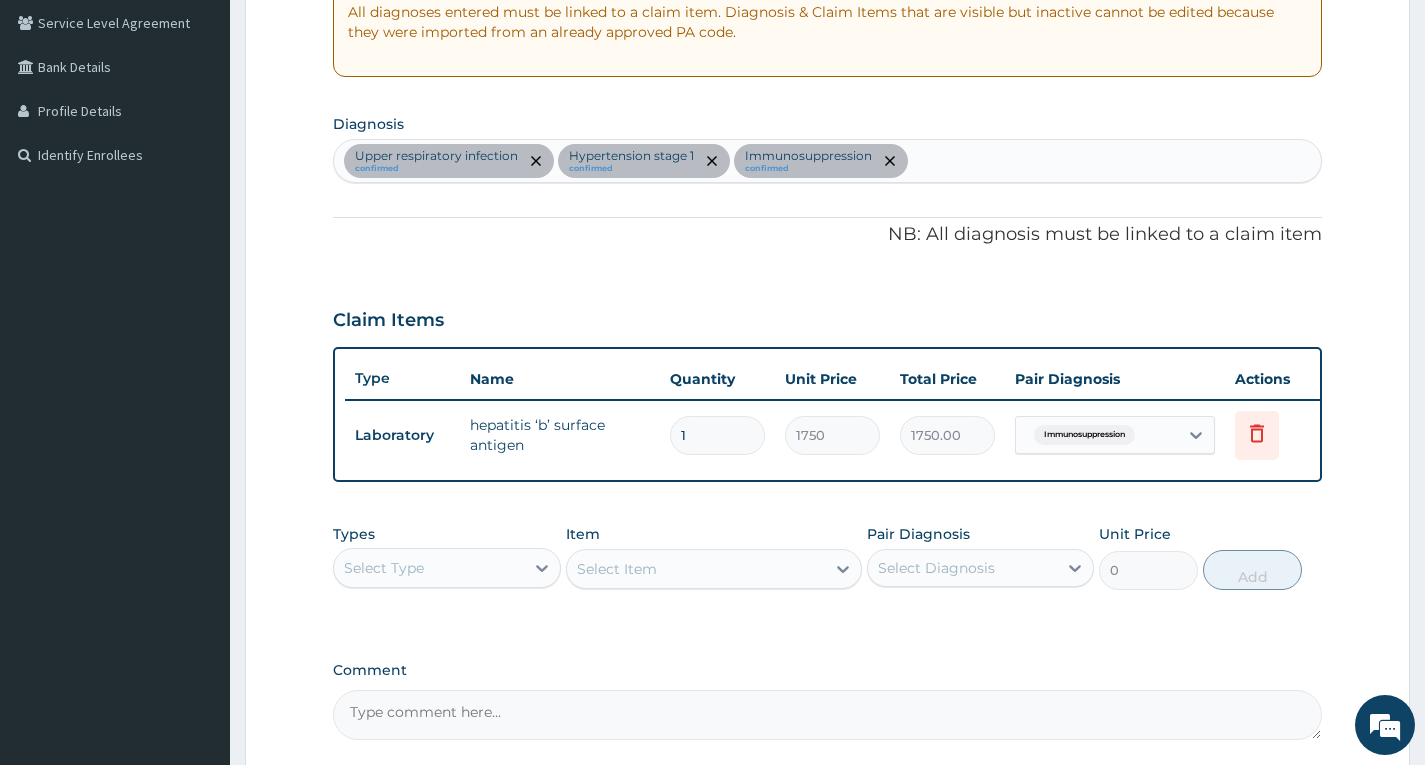 scroll, scrollTop: 115, scrollLeft: 0, axis: vertical 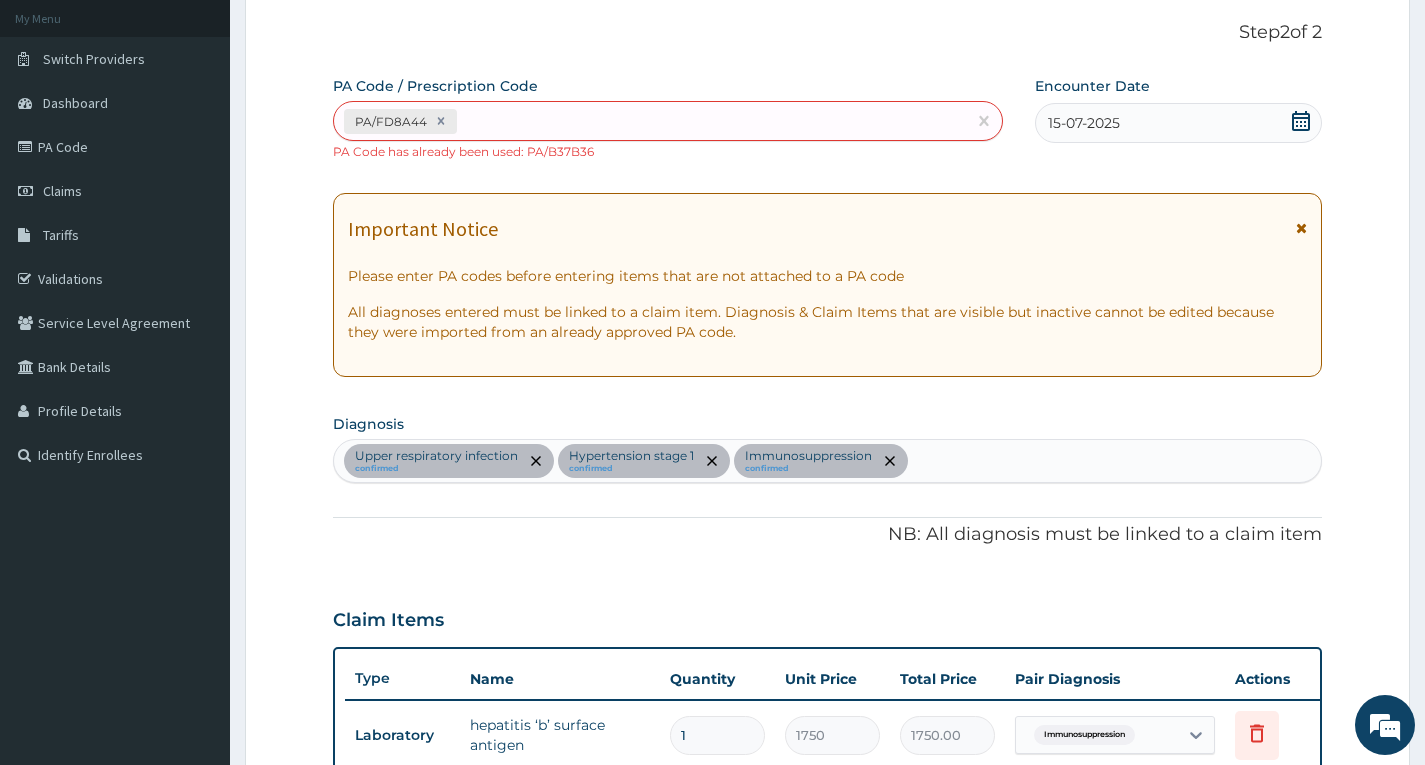 click on "PA Code / Prescription Code PA/FD8A44 PA Code has already been used: PA/B37B36 Encounter Date 15-07-2025 Important Notice Please enter PA codes before entering items that are not attached to a PA code   All diagnoses entered must be linked to a claim item. Diagnosis & Claim Items that are visible but inactive cannot be edited because they were imported from an already approved PA code. Diagnosis Upper respiratory infection confirmed Hypertension stage 1 confirmed Immunosuppression confirmed NB: All diagnosis must be linked to a claim item Claim Items Type Name Quantity Unit Price Total Price Pair Diagnosis Actions Laboratory hepatitis ‘b’ surface antigen  1 1750 1750.00 Immunosuppression Delete Types Select Type Item Select Item Pair Diagnosis Select Diagnosis Unit Price 0 Add Comment" at bounding box center (827, 558) 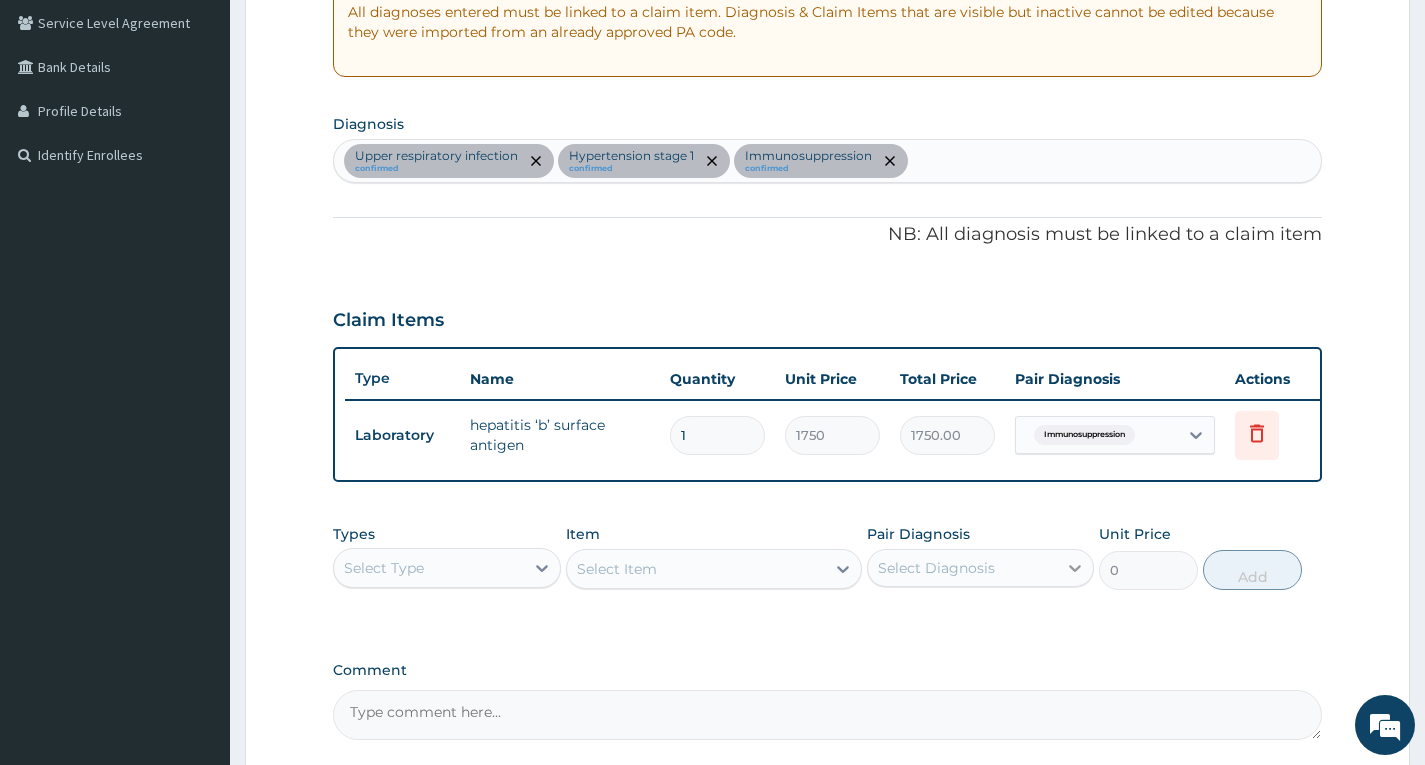 scroll, scrollTop: 615, scrollLeft: 0, axis: vertical 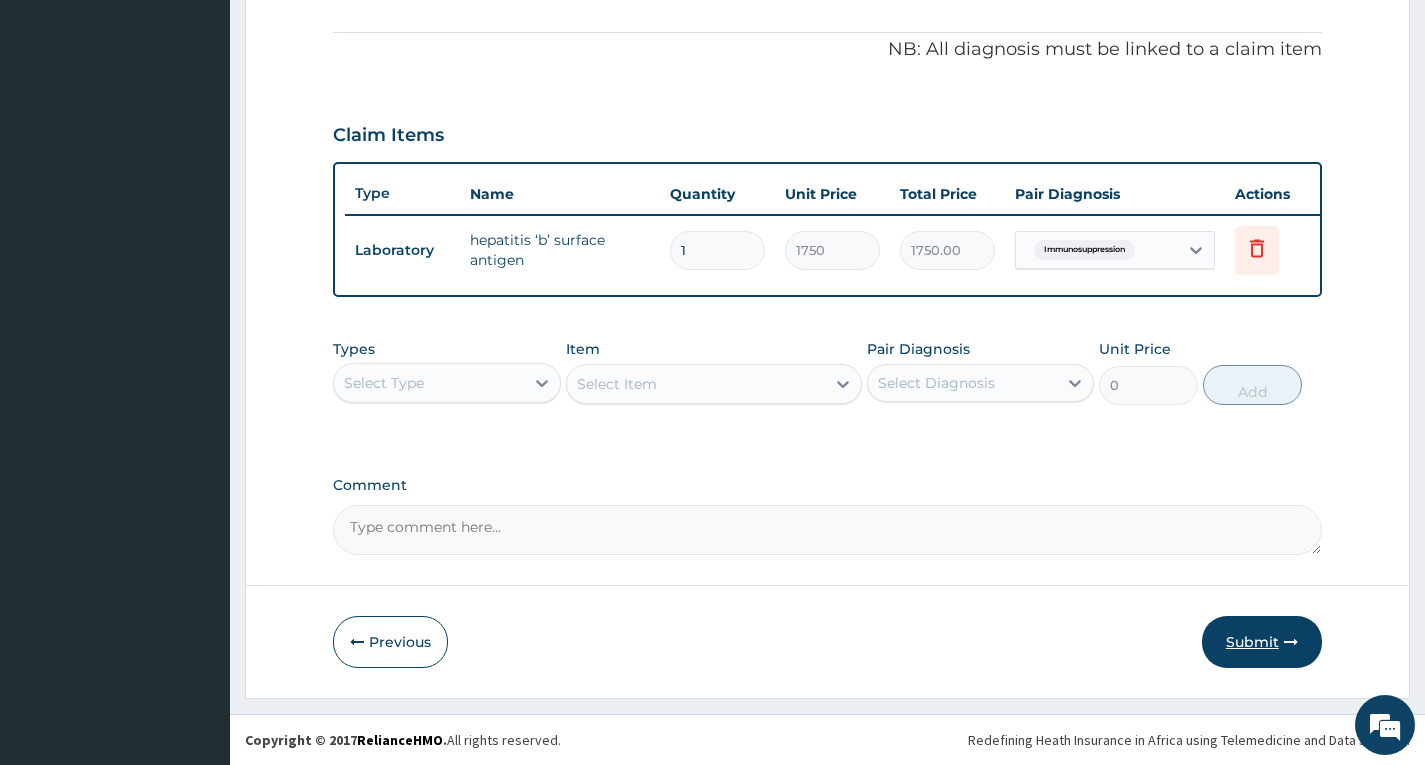click on "Submit" at bounding box center (1262, 642) 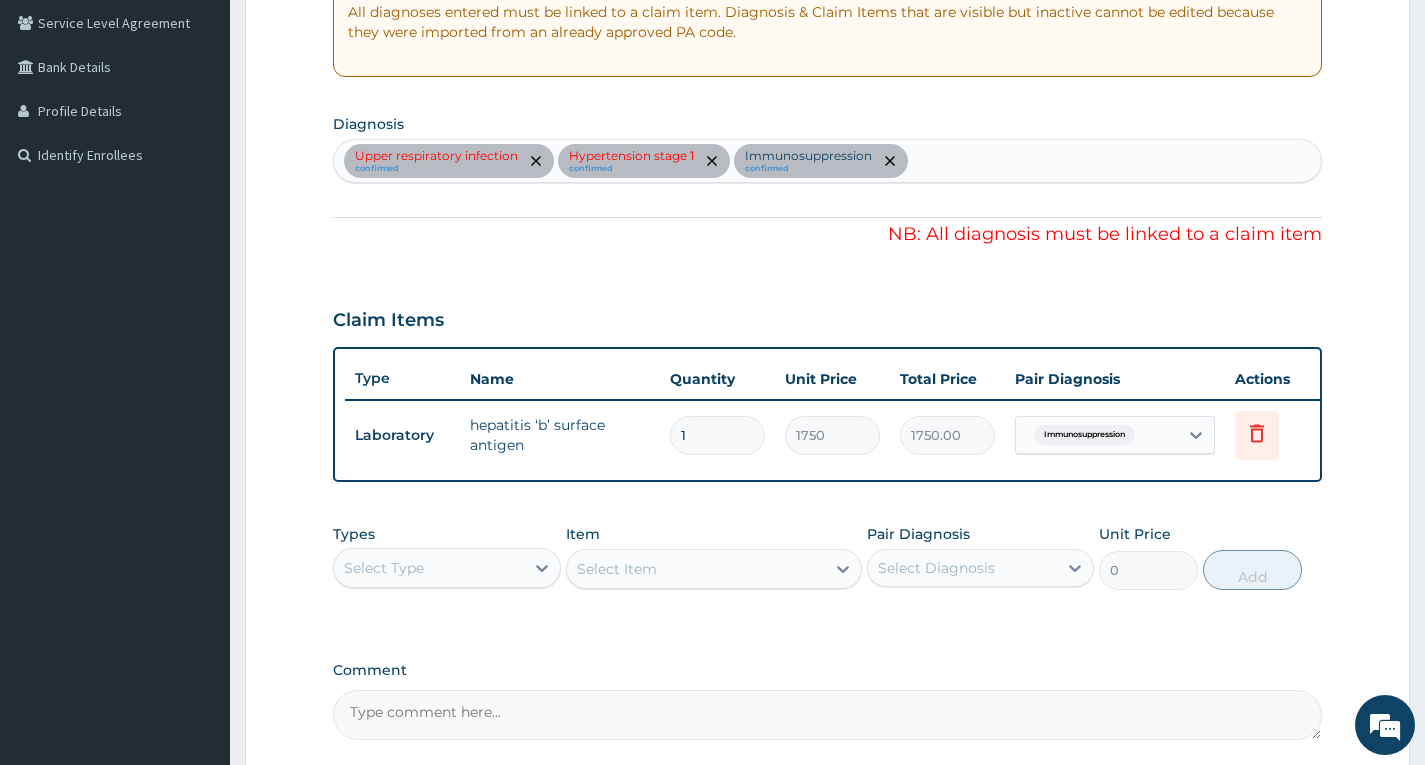 scroll, scrollTop: 315, scrollLeft: 0, axis: vertical 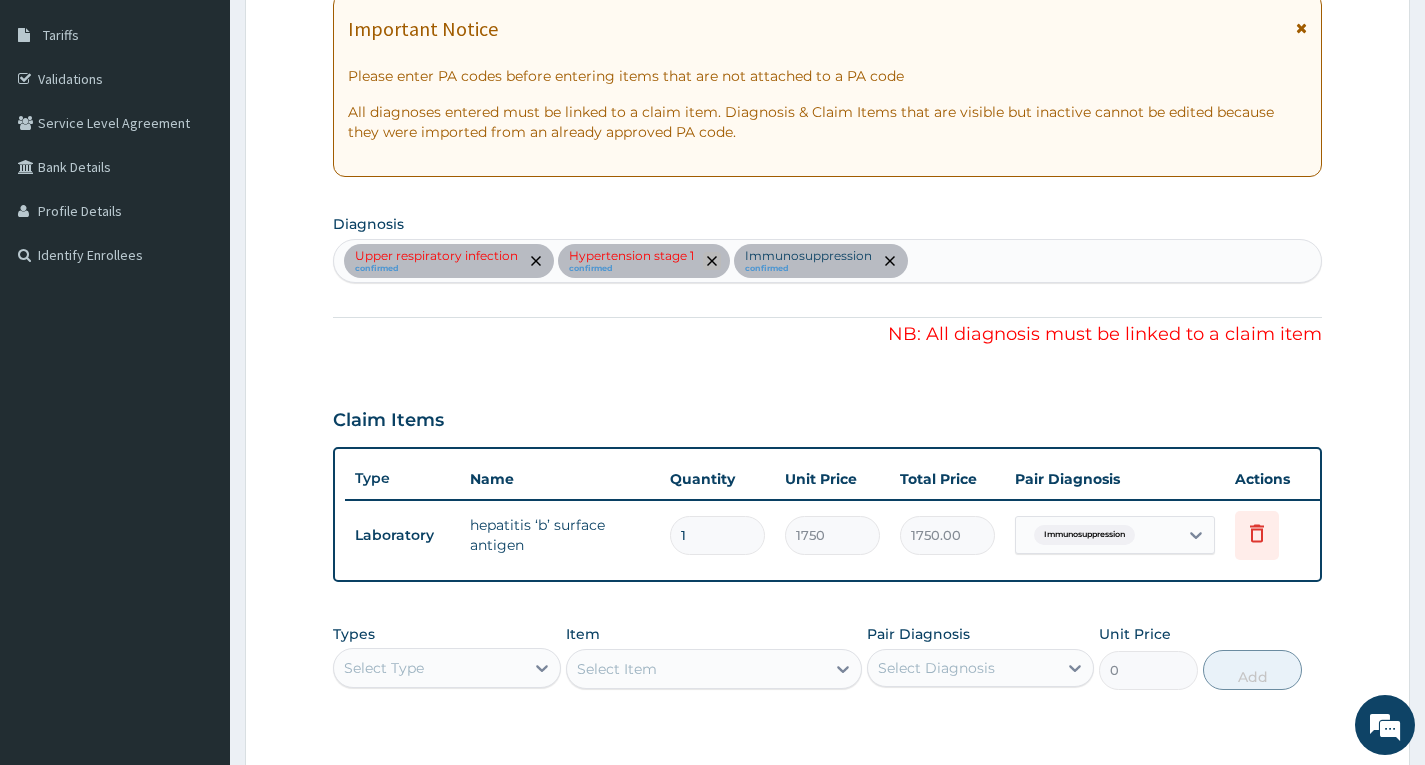 click at bounding box center [712, 261] 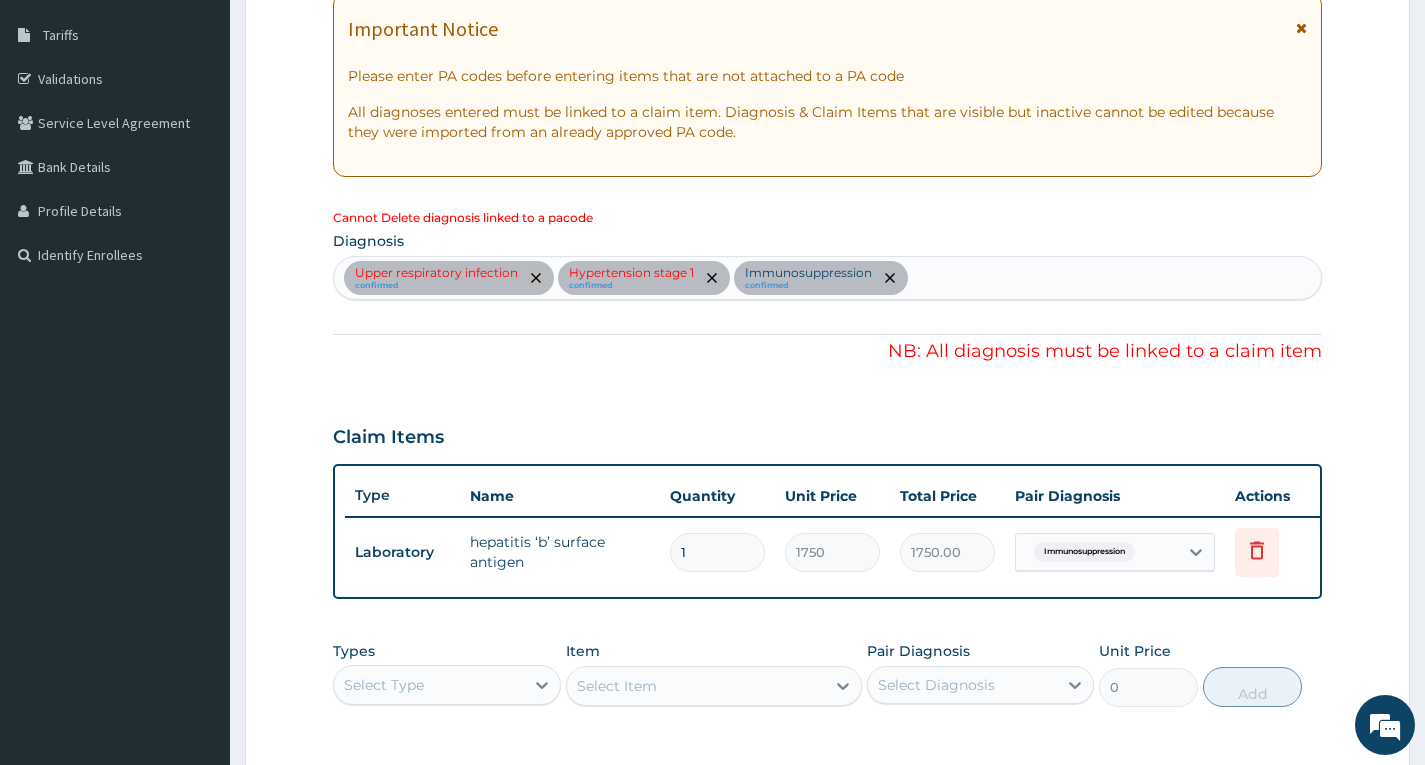 click 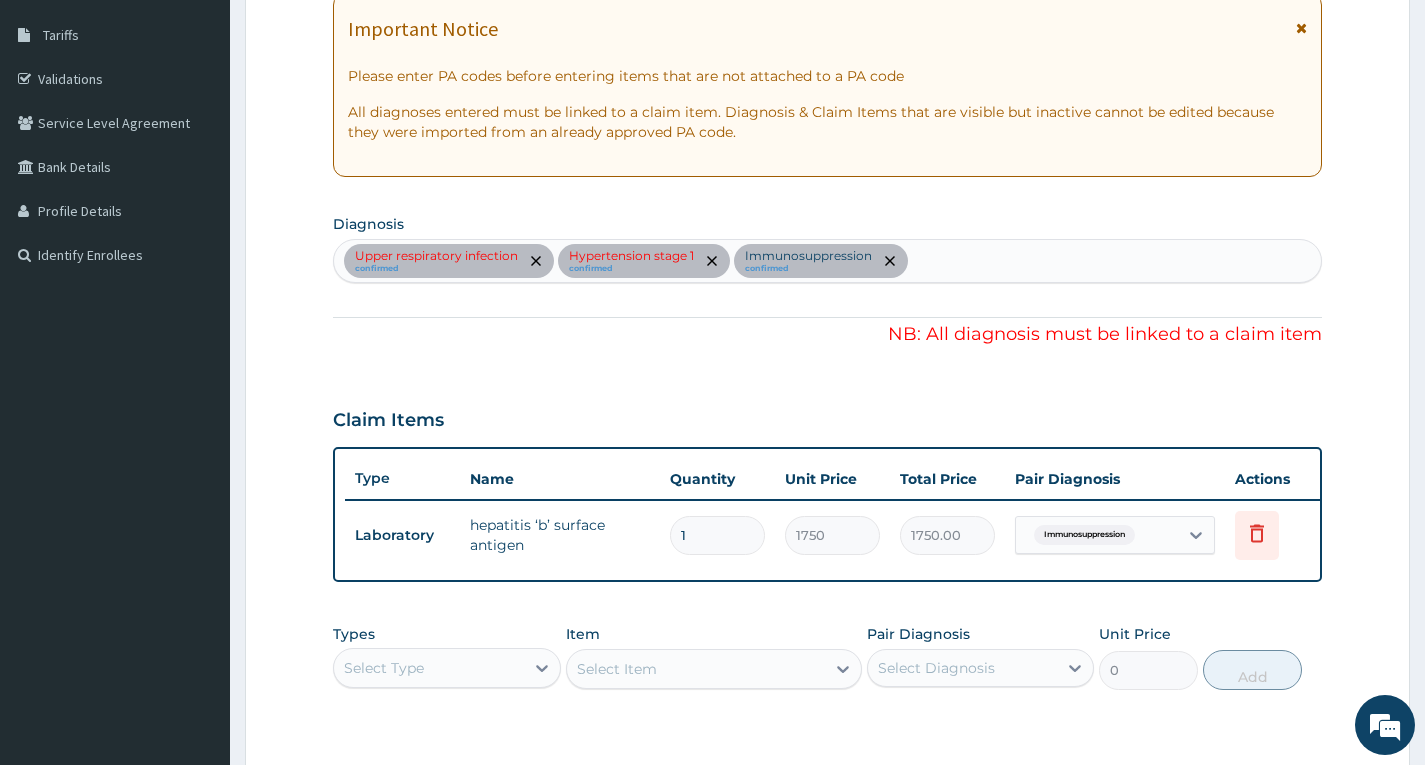 click at bounding box center [536, 261] 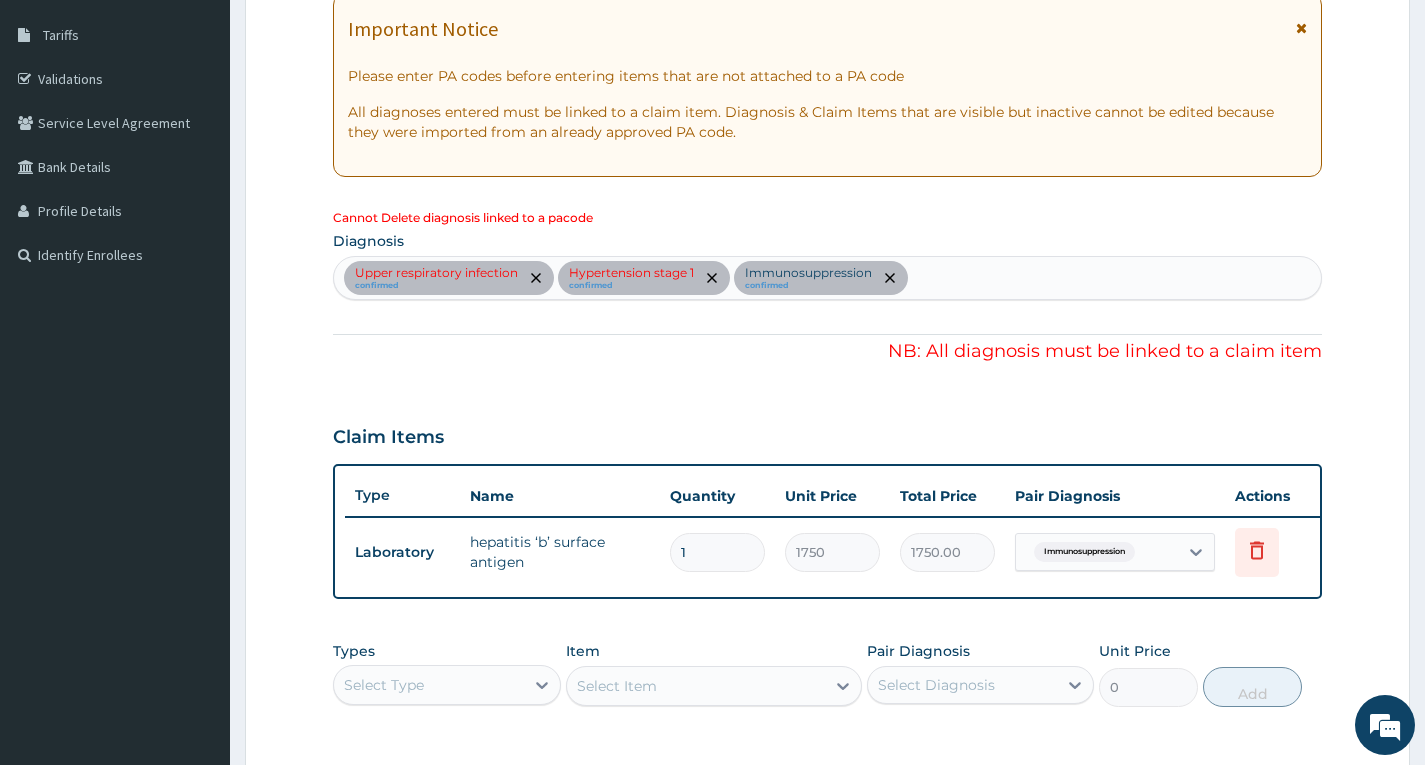 click on "Cannot Delete diagnosis linked to a pacode Diagnosis Upper respiratory infection confirmed Hypertension stage 1 confirmed Immunosuppression confirmed" at bounding box center (827, 254) 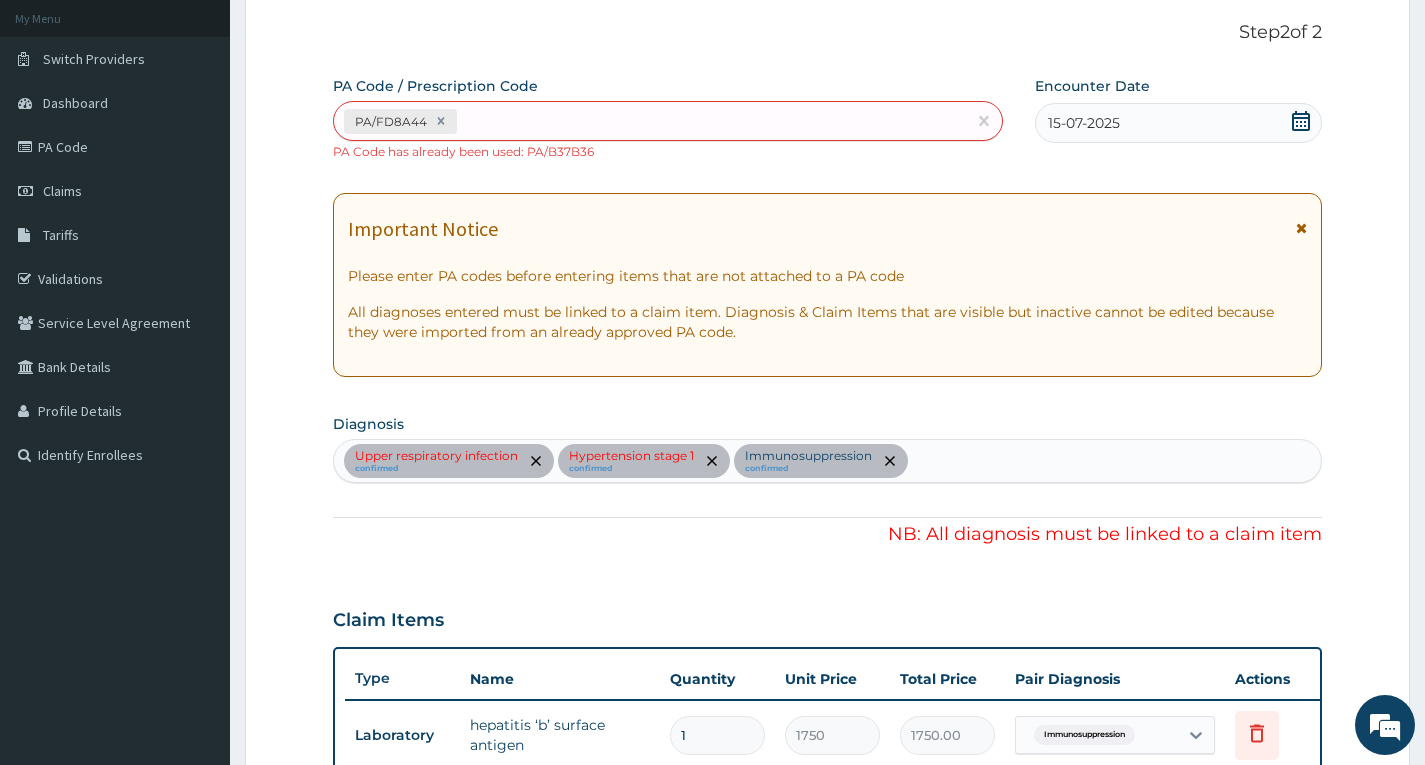 scroll, scrollTop: 0, scrollLeft: 0, axis: both 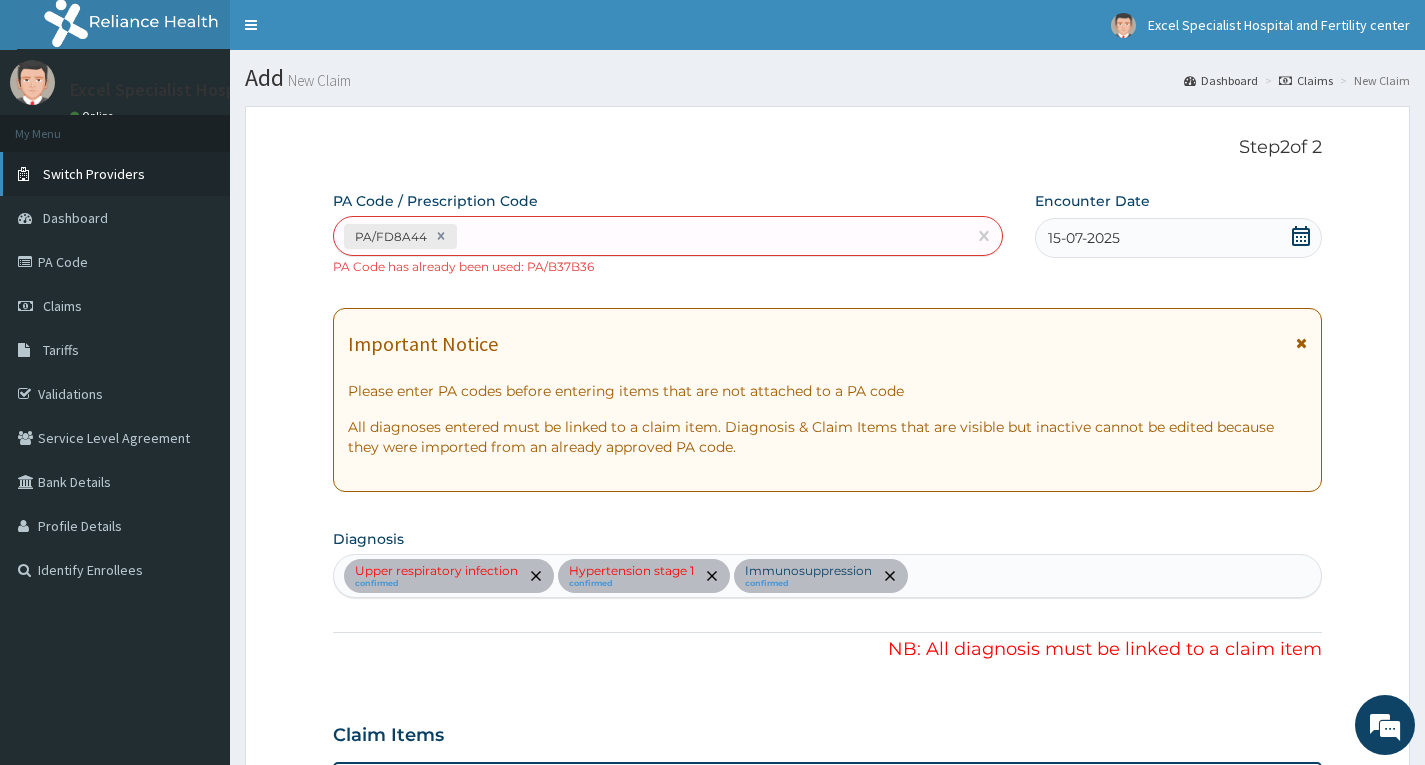 click on "Switch Providers" at bounding box center (94, 174) 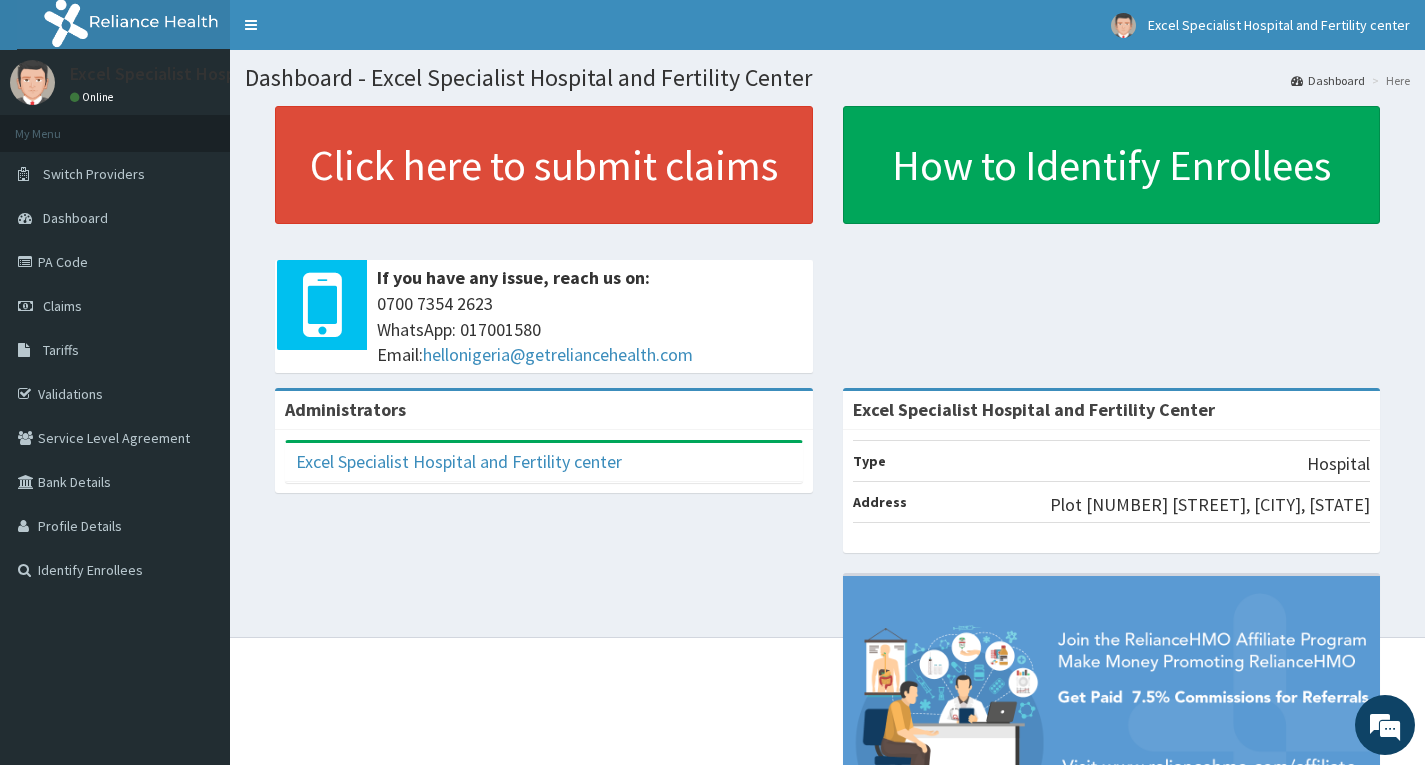 scroll, scrollTop: 0, scrollLeft: 0, axis: both 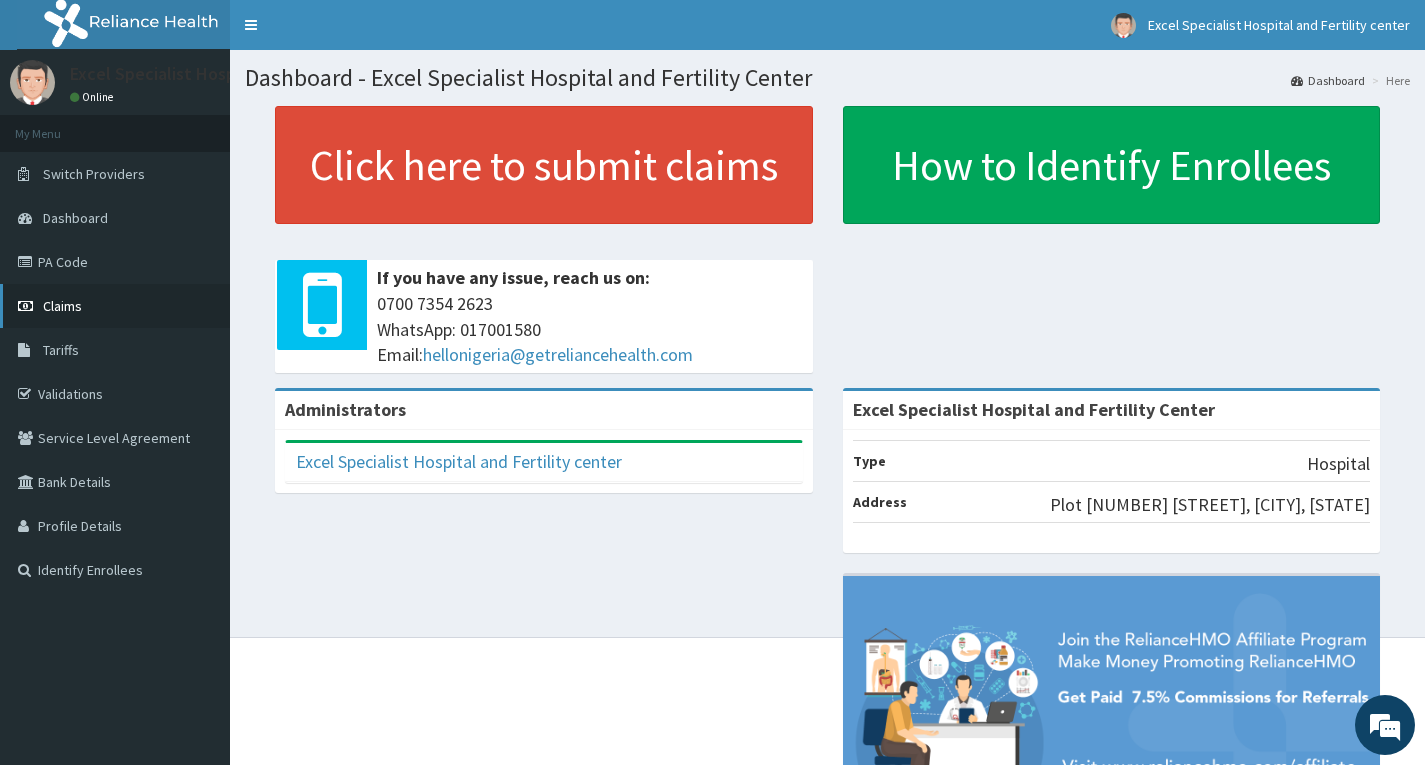 click on "Claims" at bounding box center (115, 306) 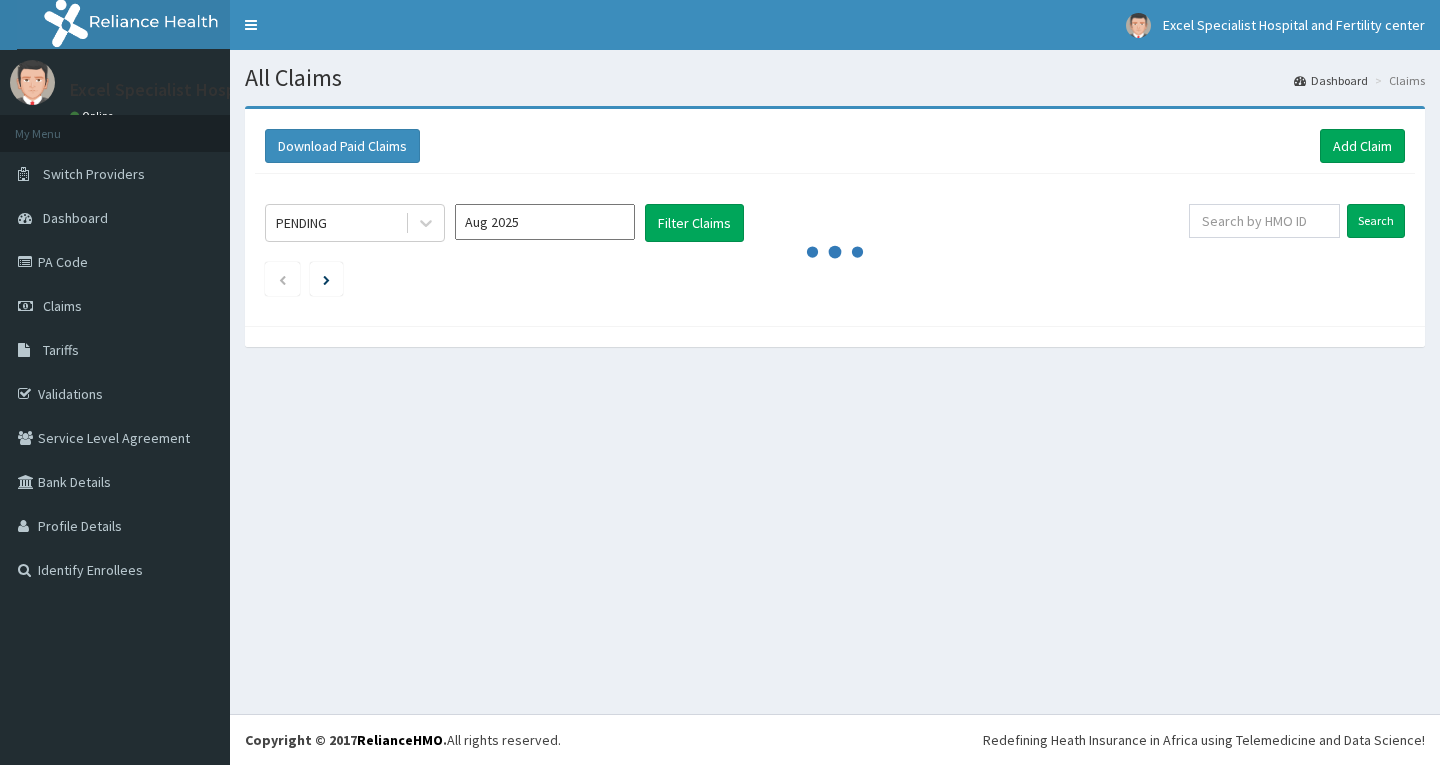 scroll, scrollTop: 0, scrollLeft: 0, axis: both 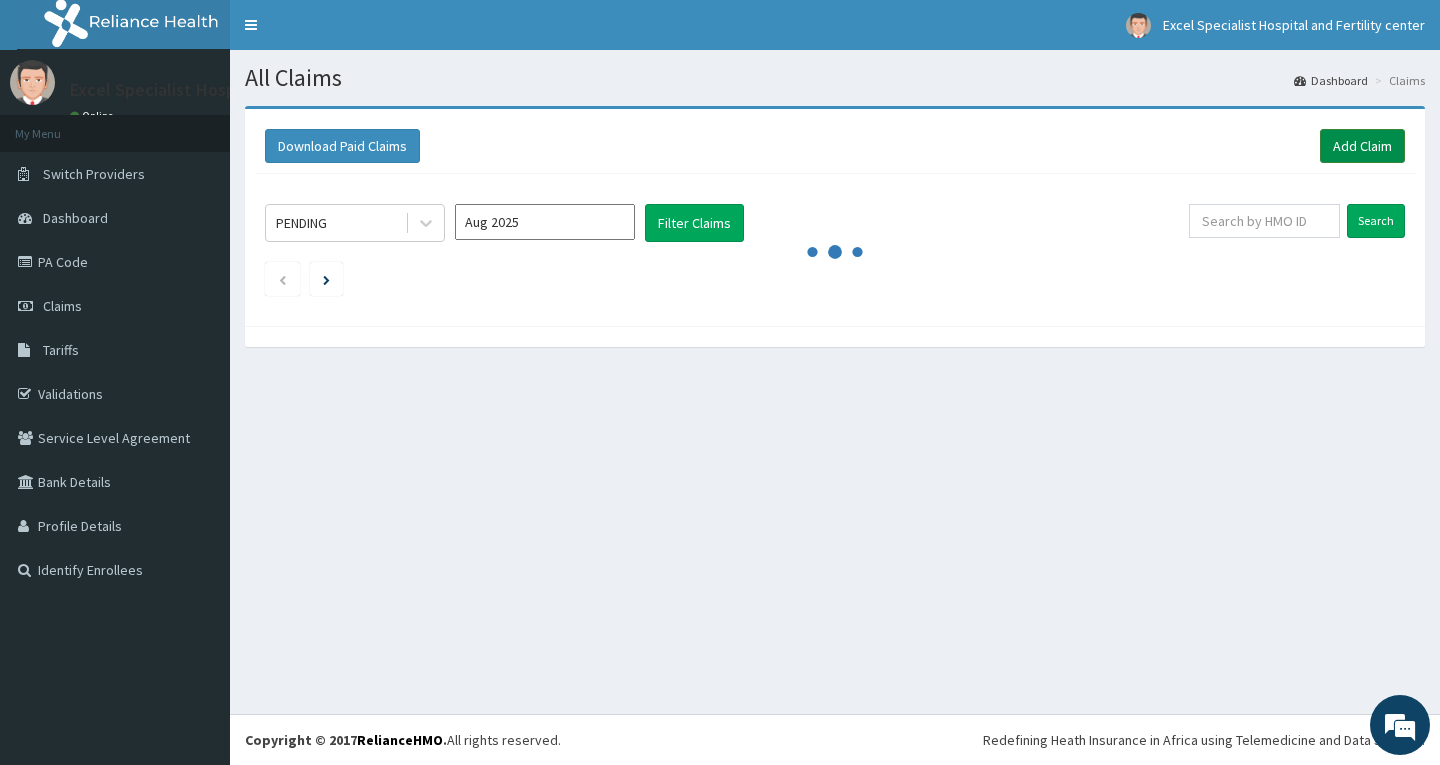 click on "Add Claim" at bounding box center [1362, 146] 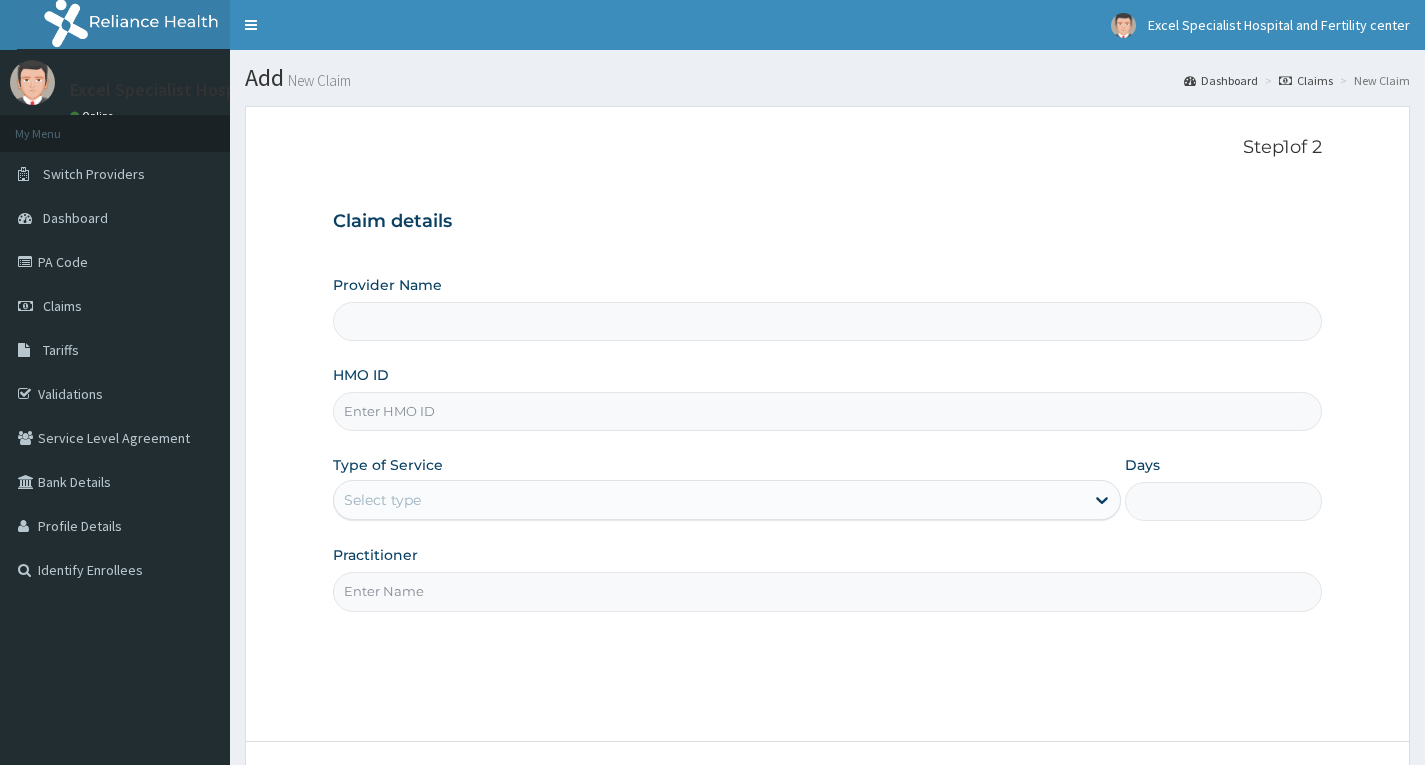 scroll, scrollTop: 0, scrollLeft: 0, axis: both 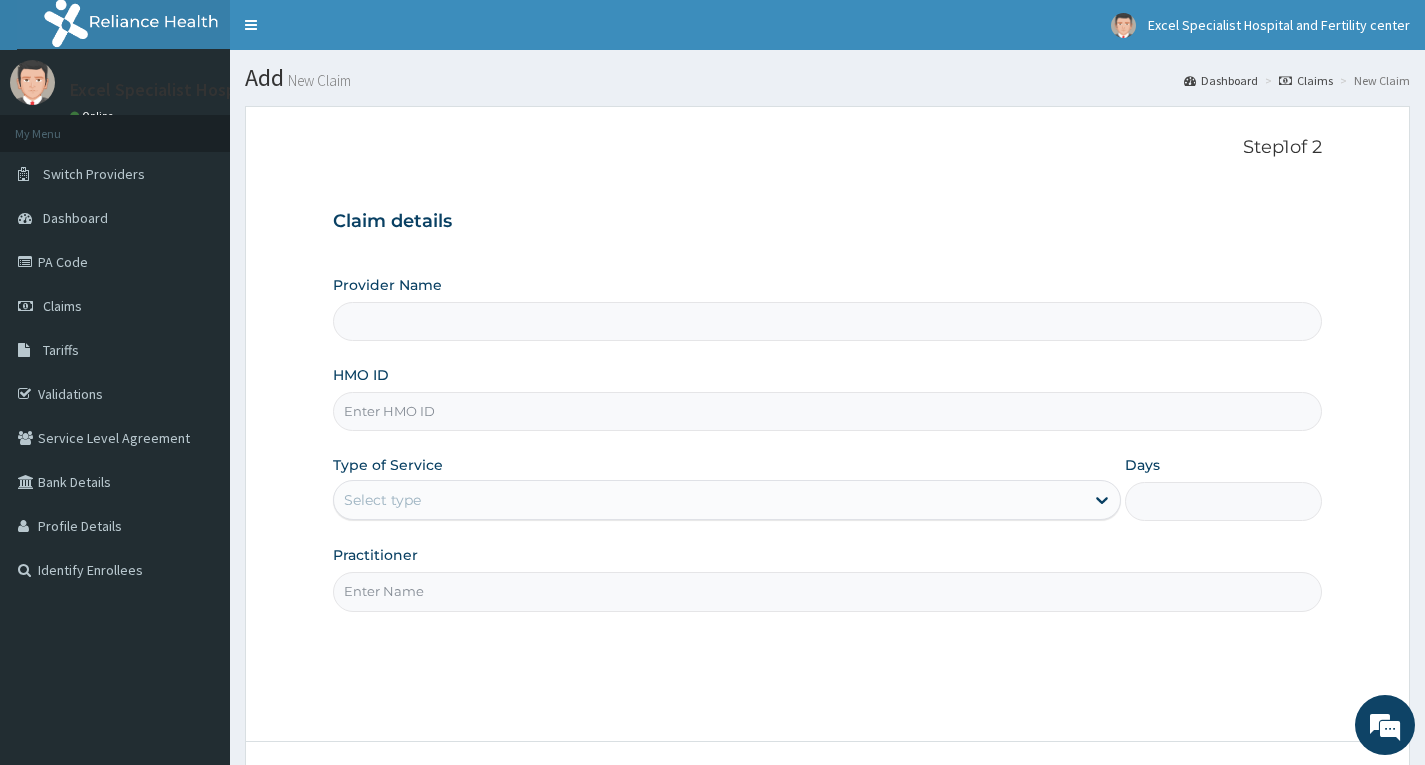 type on "Excel Specialist Hospital and Fertility Center" 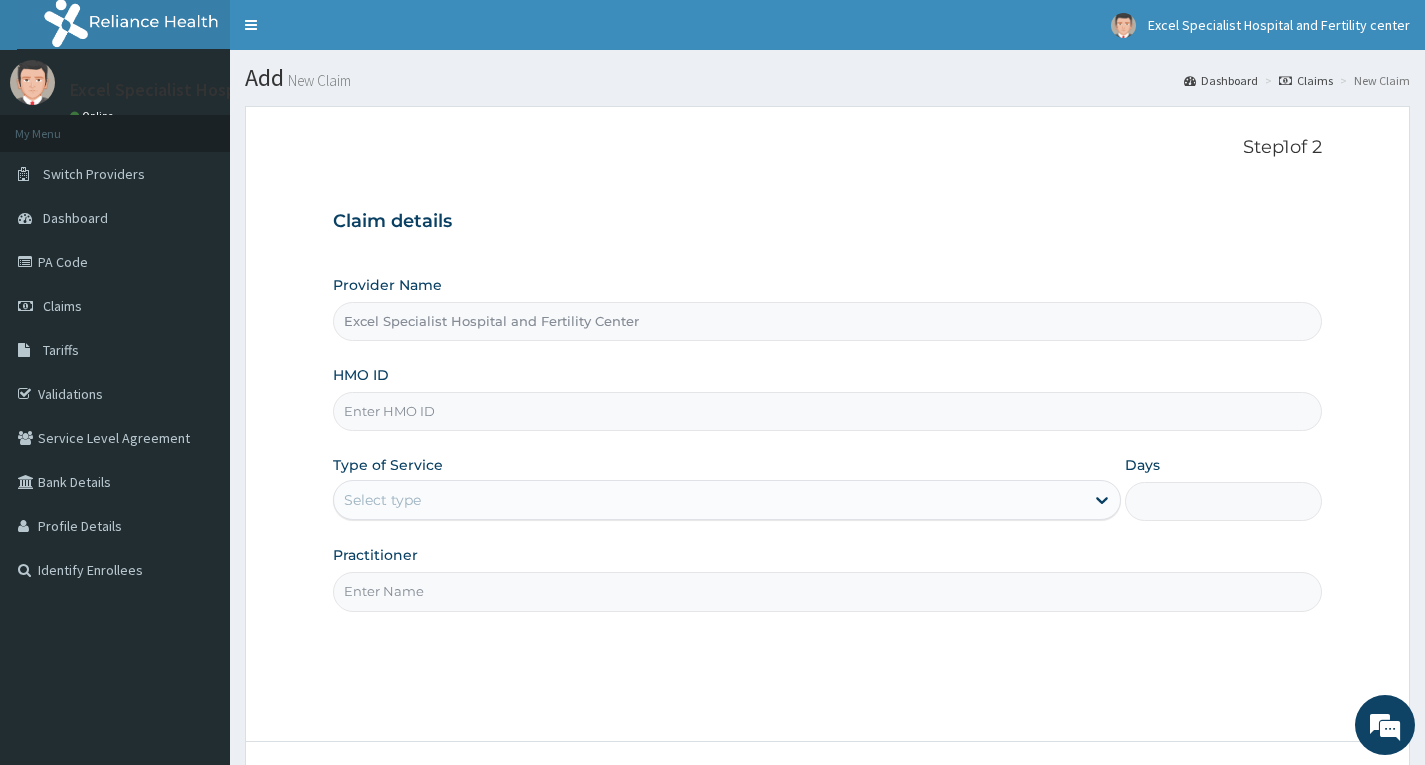 click on "HMO ID" at bounding box center (827, 411) 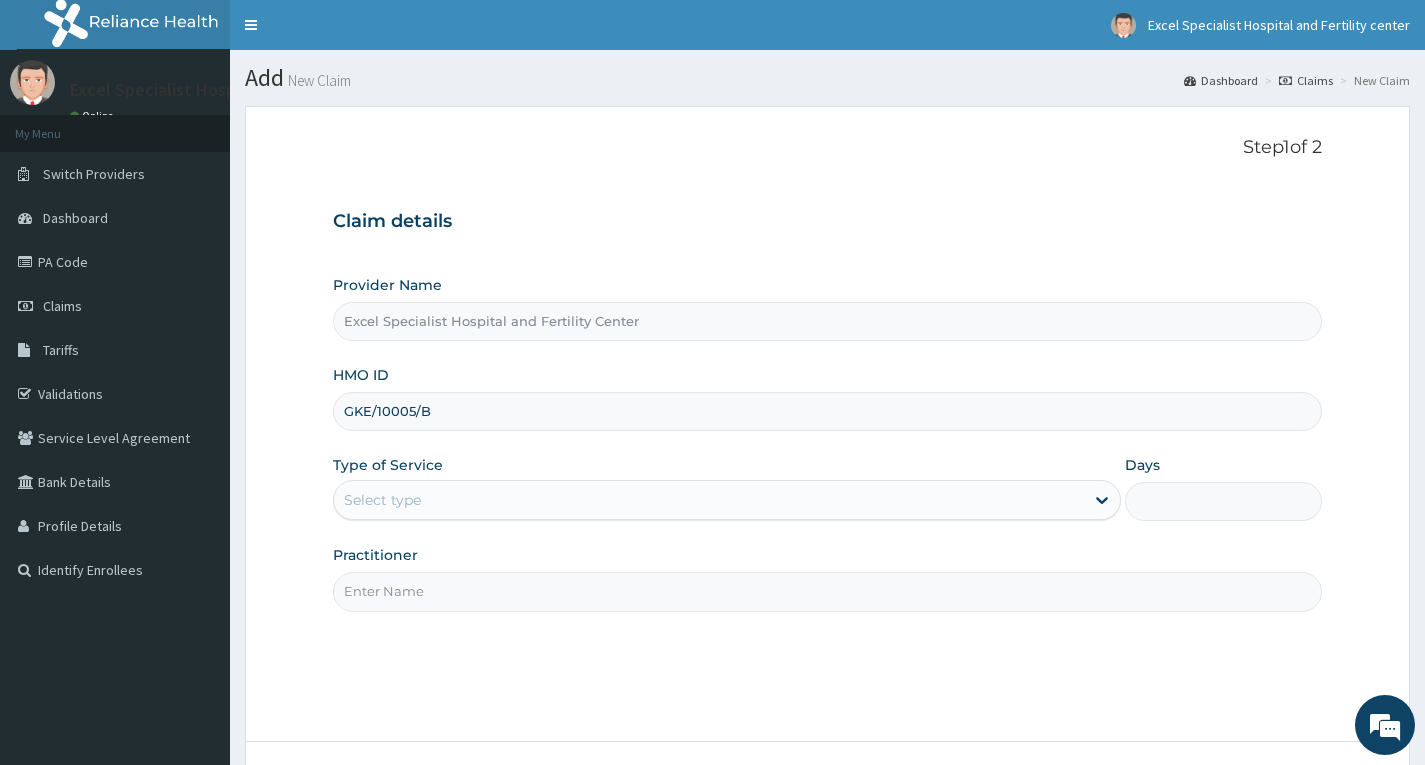 type on "GKE/10005/B" 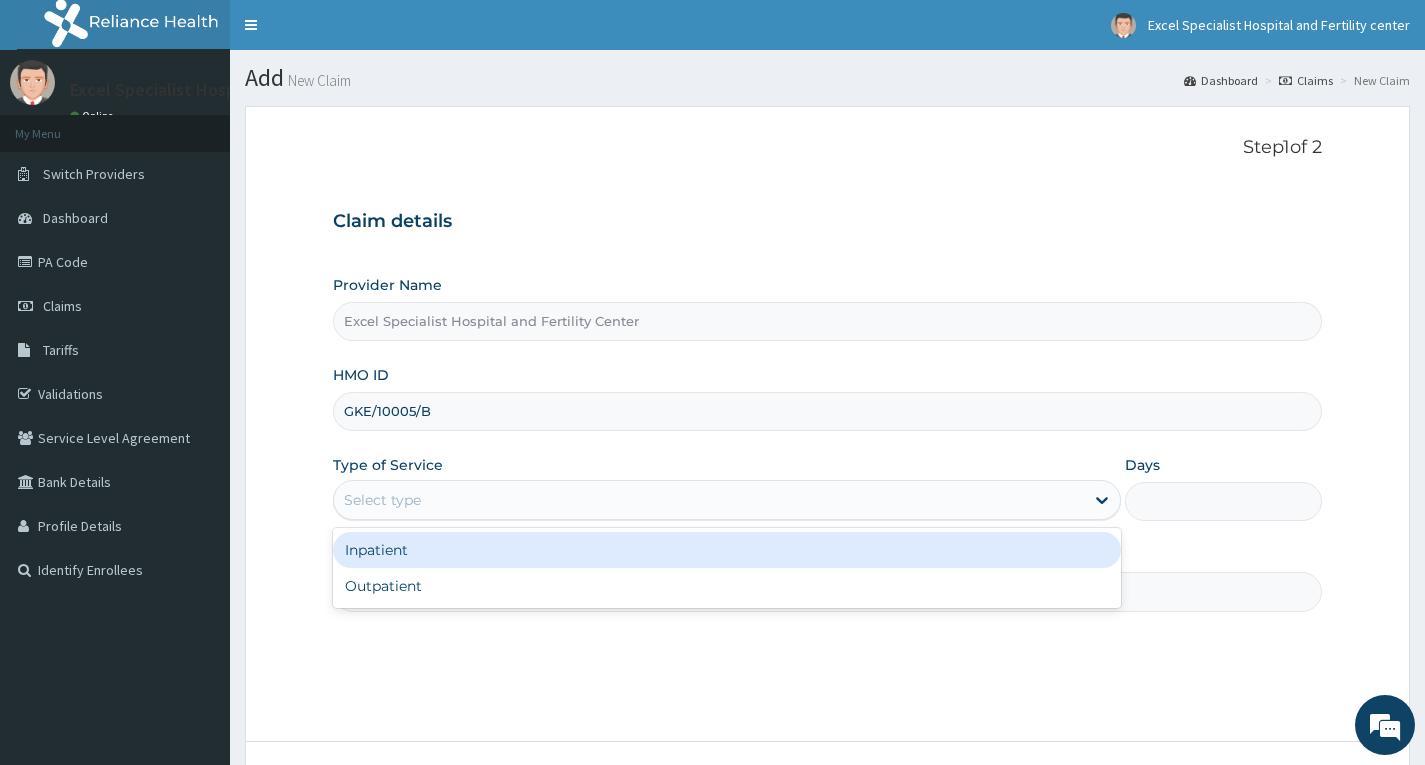 click on "Select type" at bounding box center (709, 500) 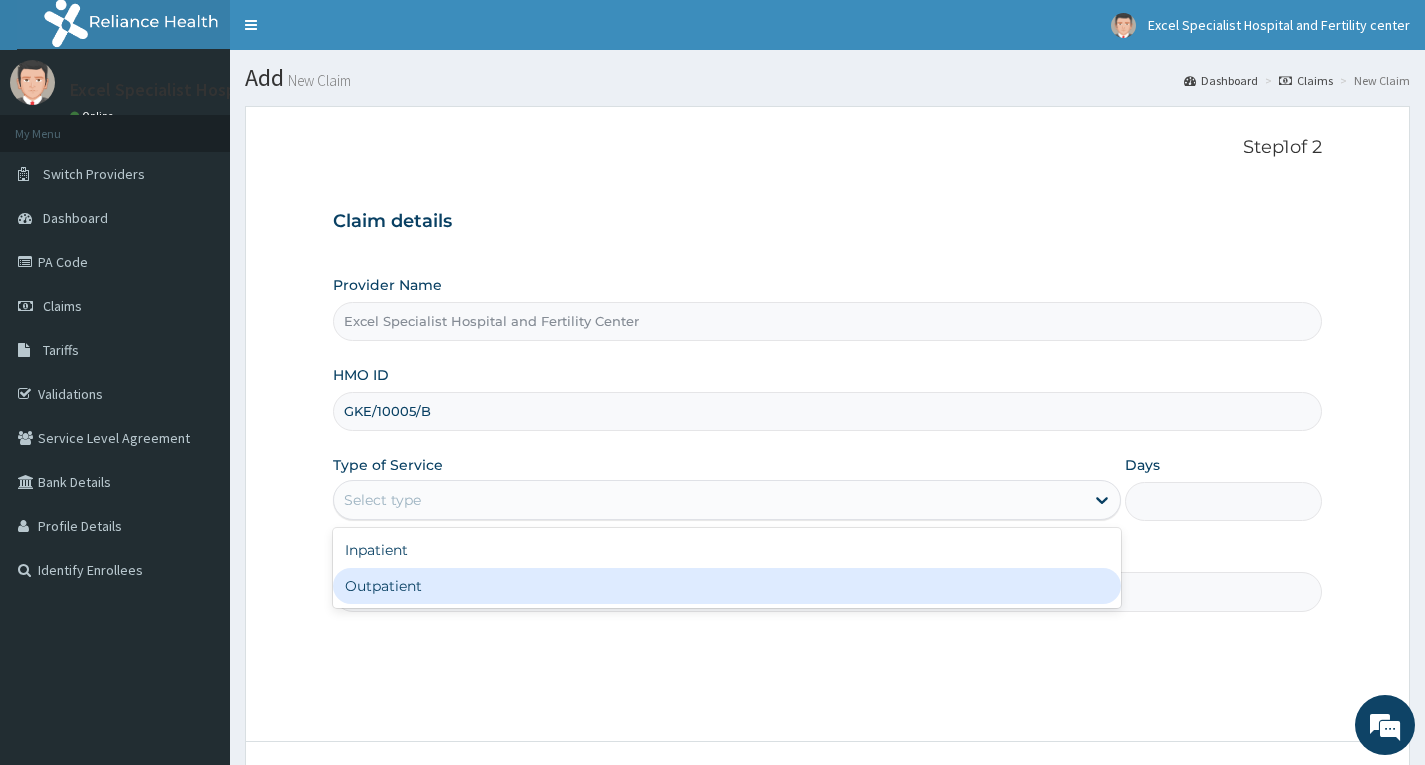 click on "Outpatient" at bounding box center [727, 586] 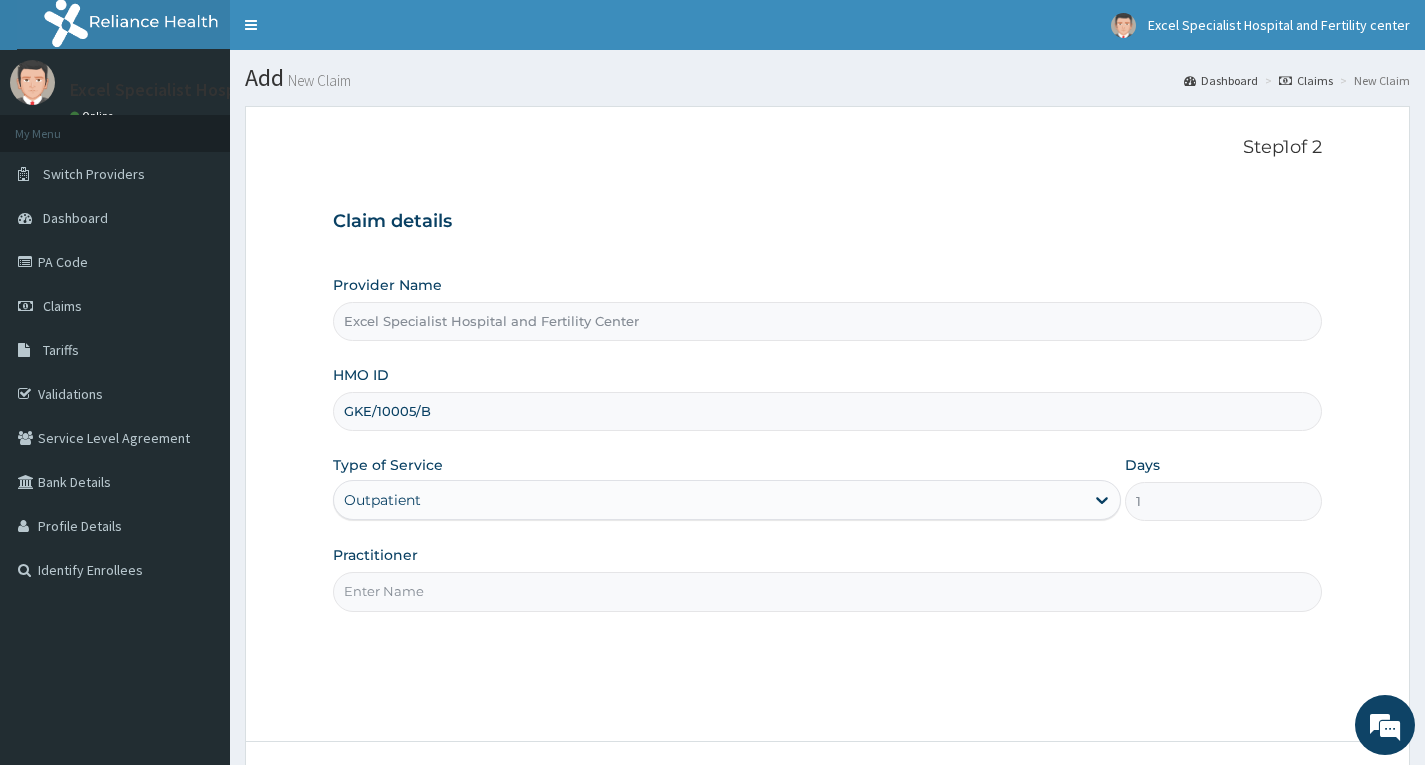 click on "Practitioner" at bounding box center [827, 591] 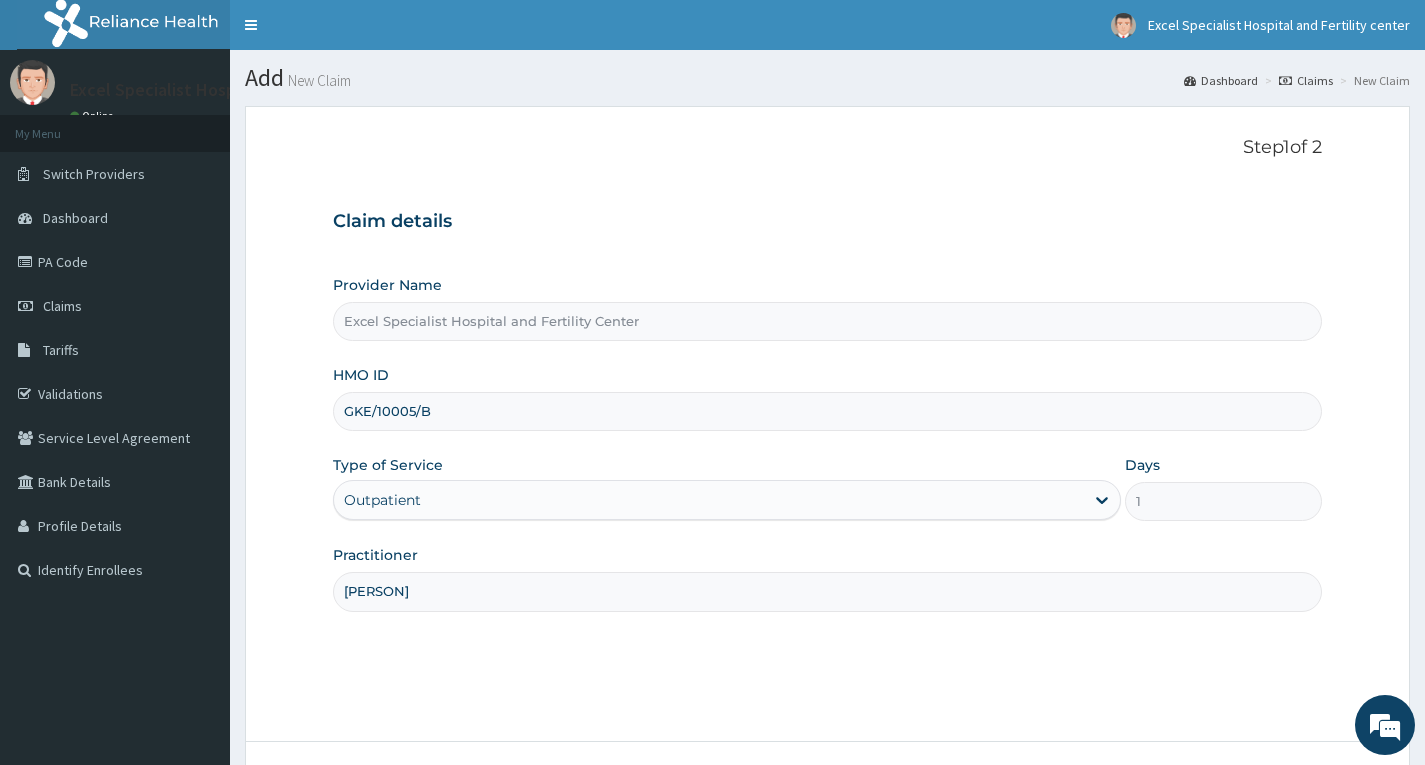 scroll, scrollTop: 156, scrollLeft: 0, axis: vertical 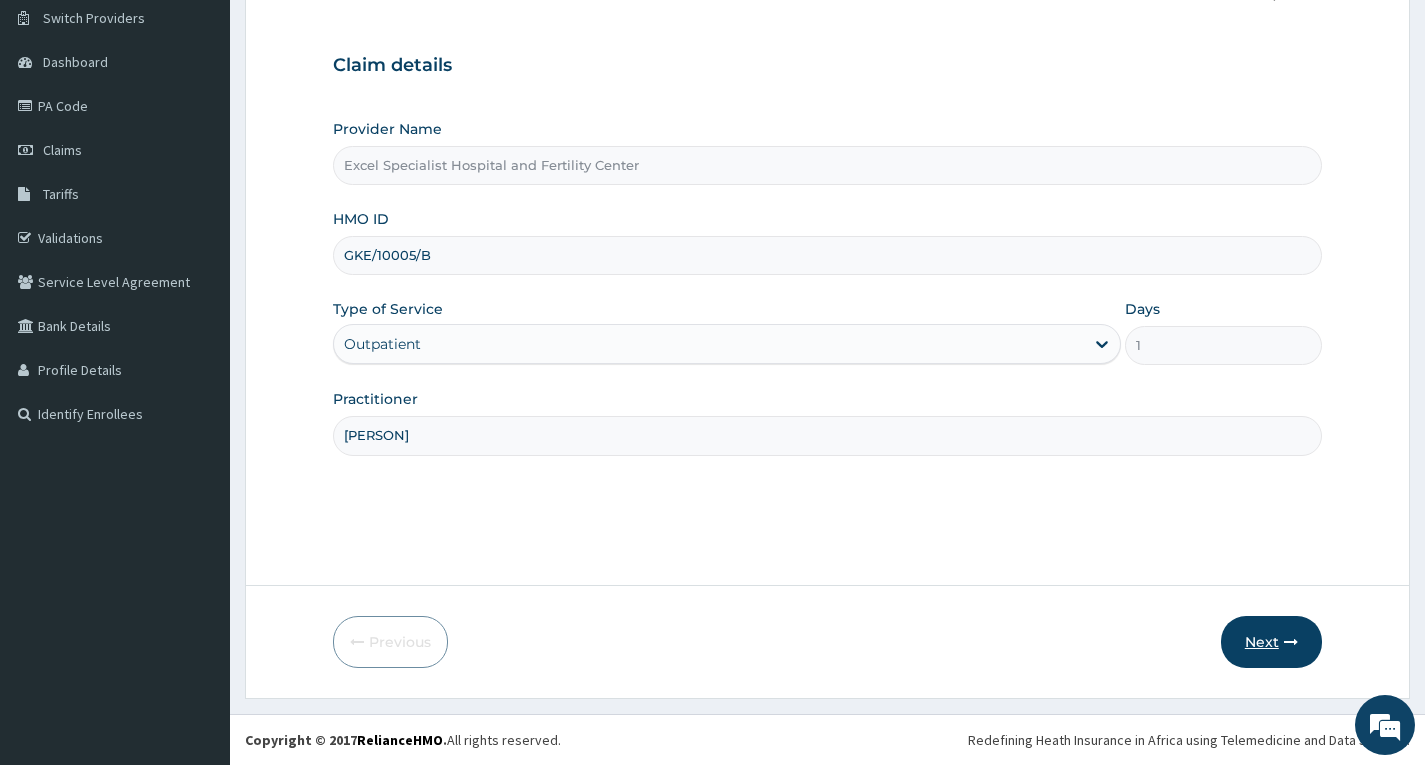 type on "DR COLLINS" 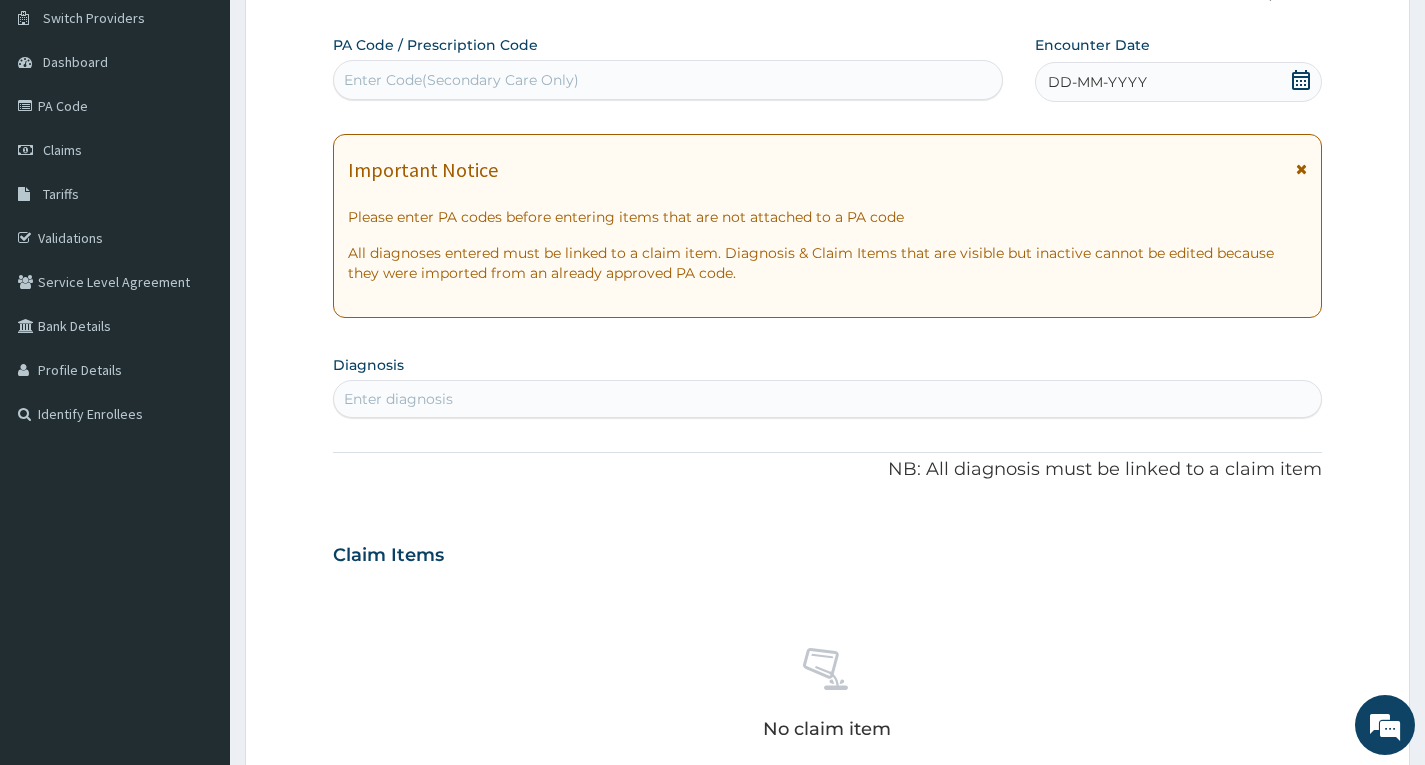 click on "Enter Code(Secondary Care Only)" at bounding box center (668, 80) 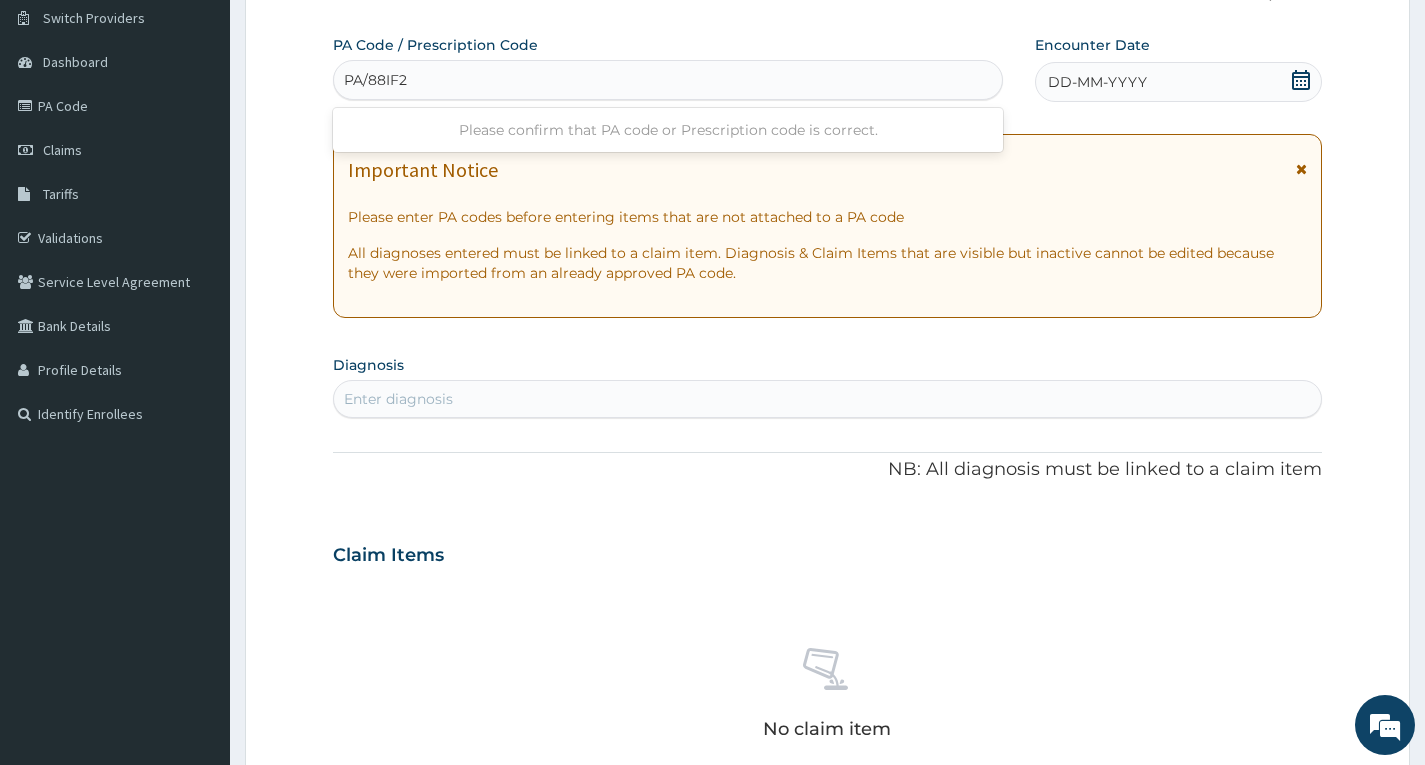 type on "PA/88IF23" 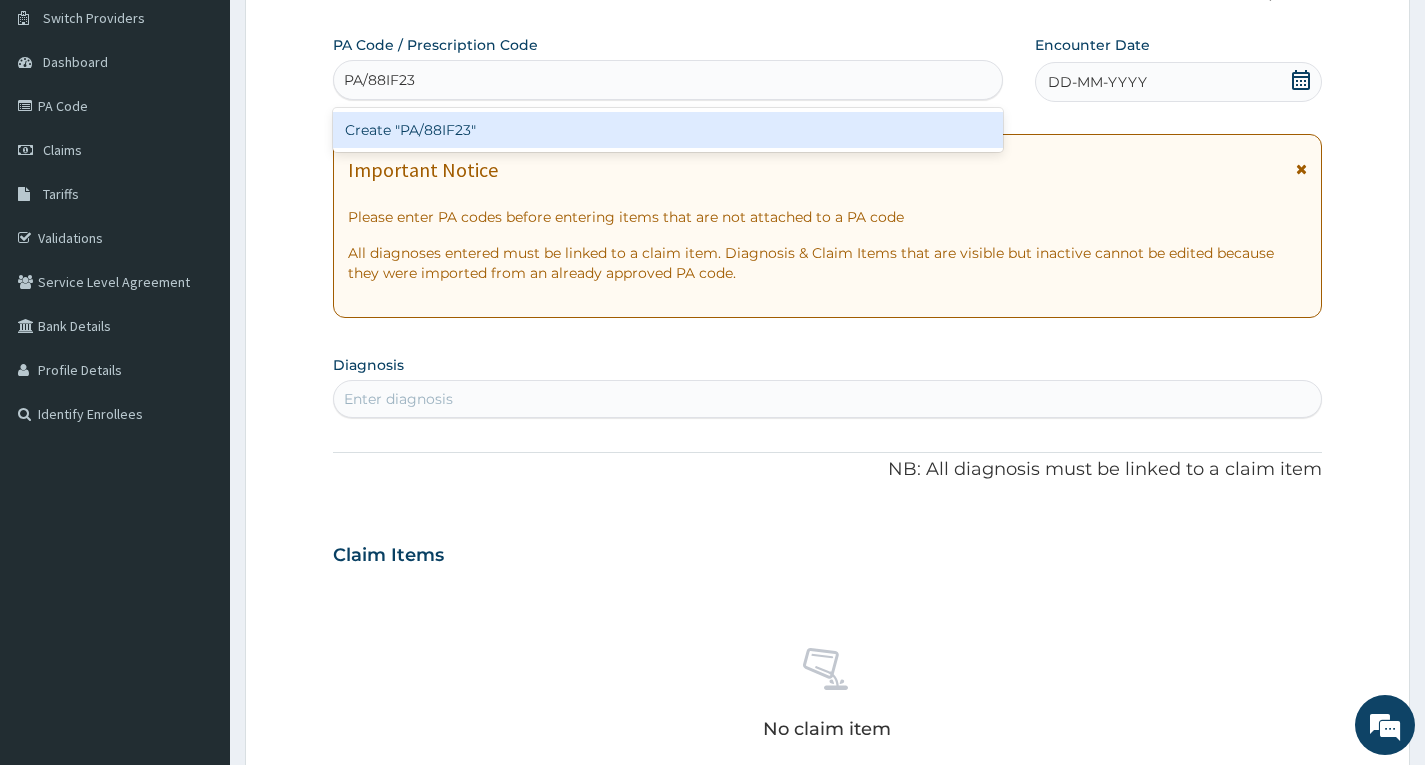 click on "Create "PA/88IF23"" at bounding box center (668, 130) 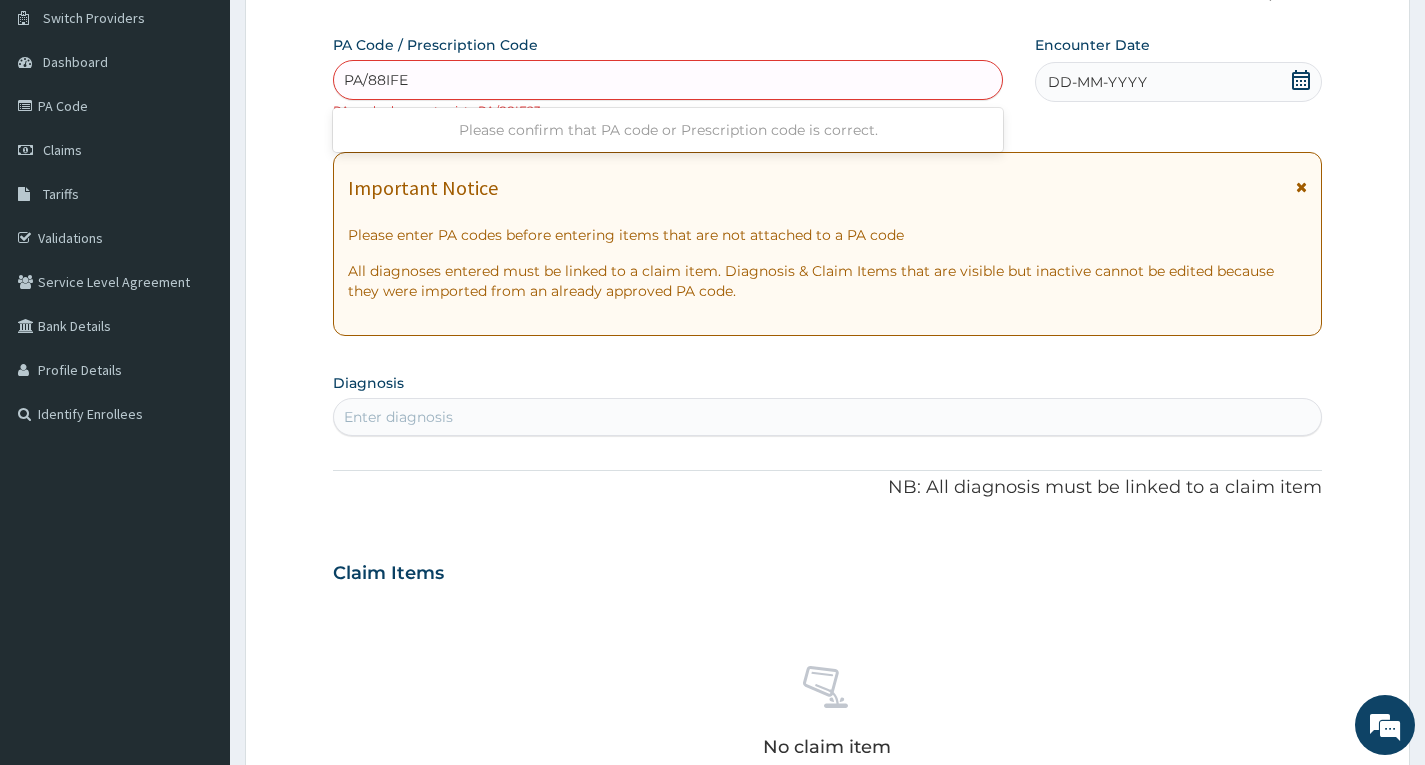 type on "PA/88IFE3" 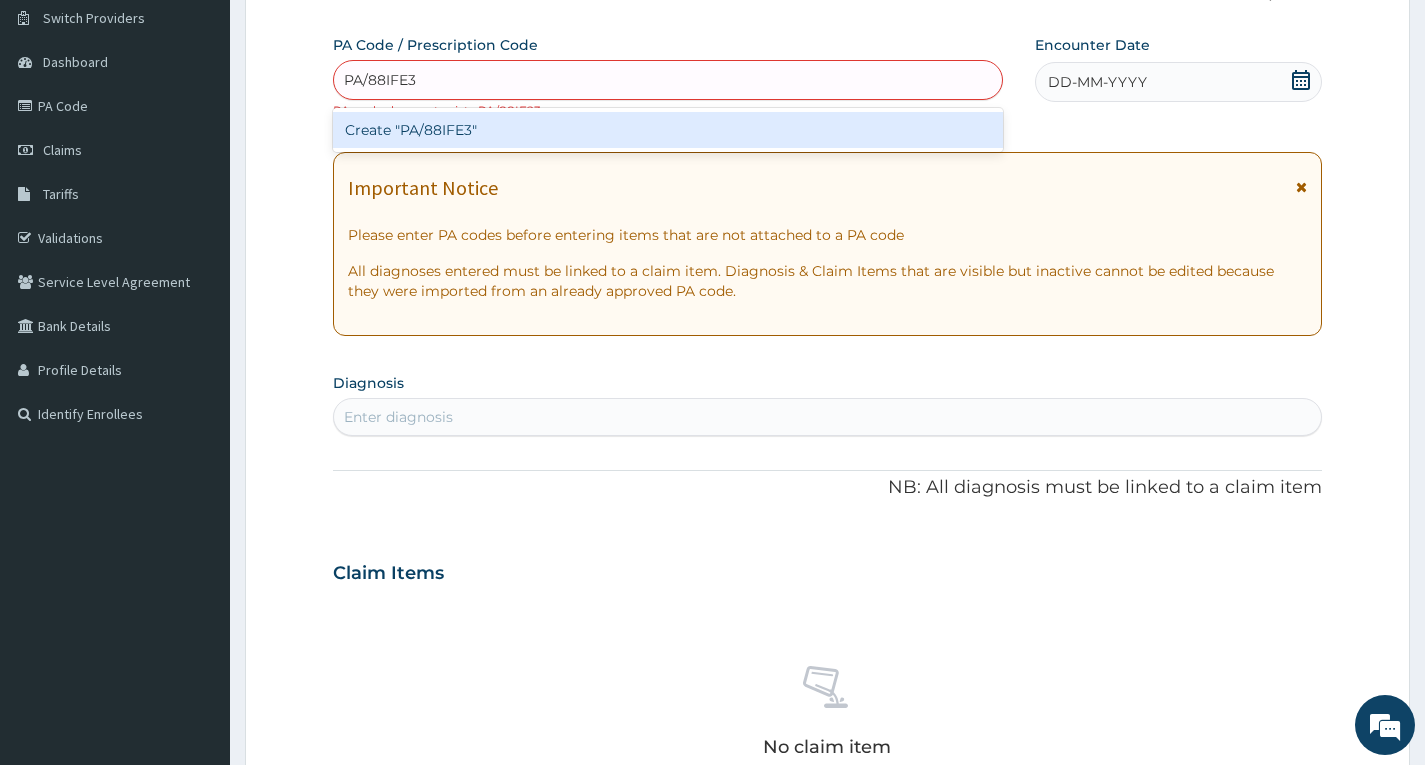 click on "Create "PA/88IFE3"" at bounding box center (668, 130) 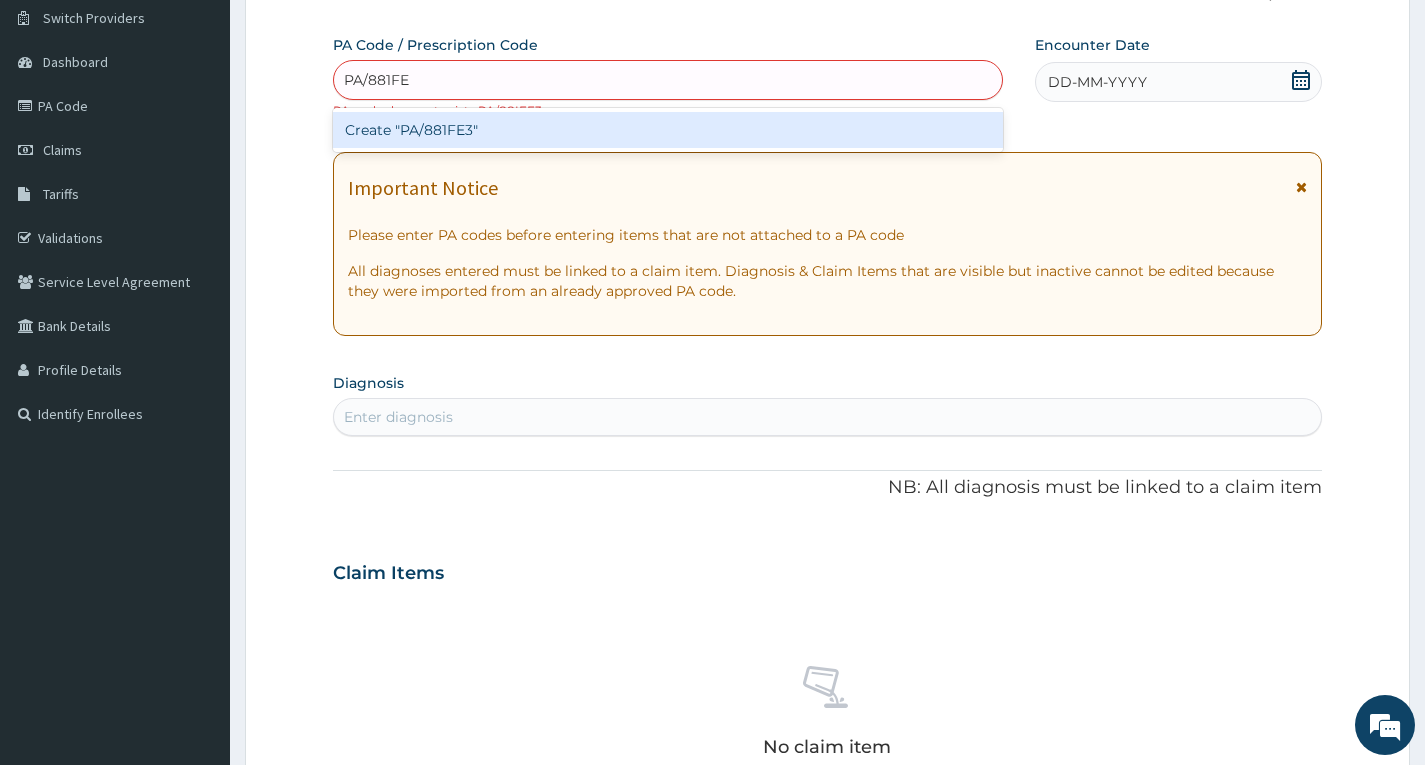 type on "PA/881FE3" 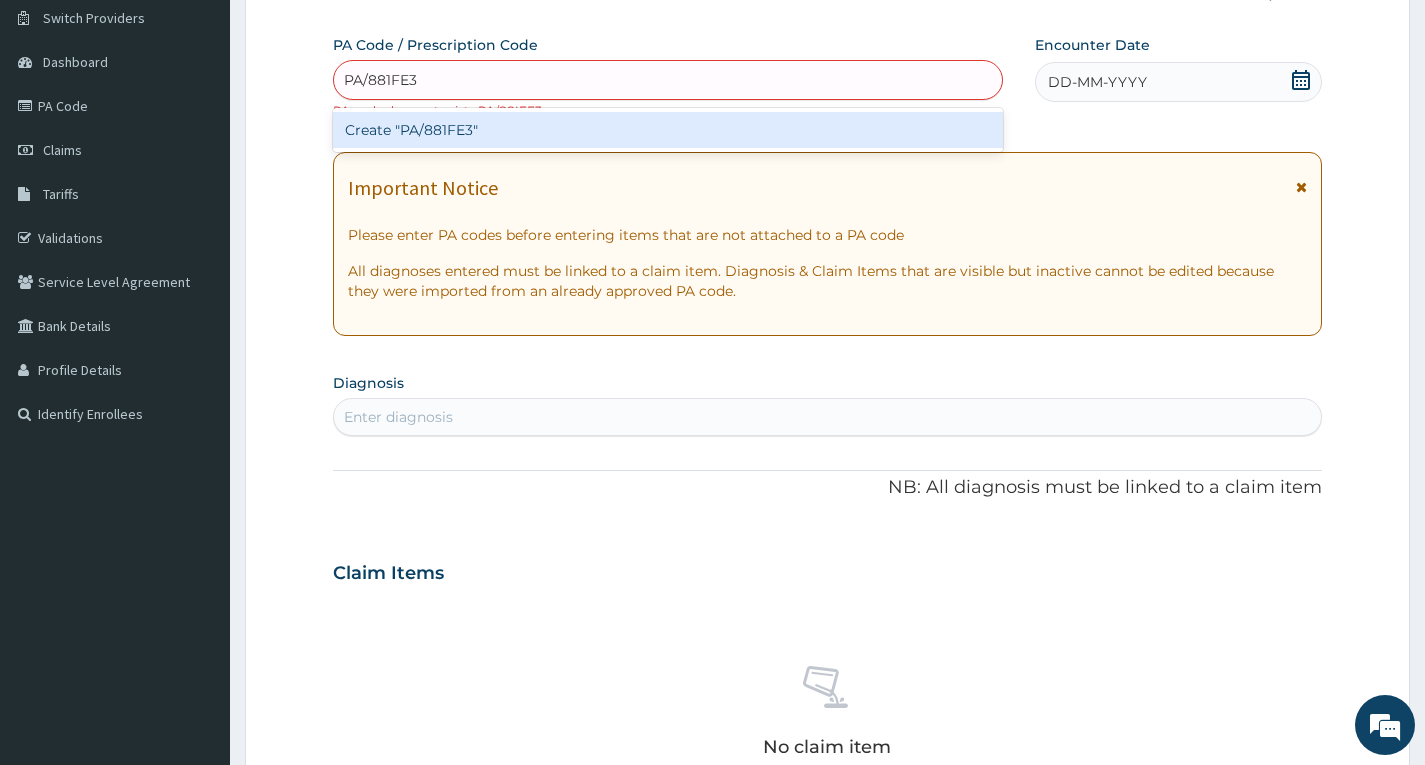 click on "Create "PA/881FE3"" at bounding box center [668, 130] 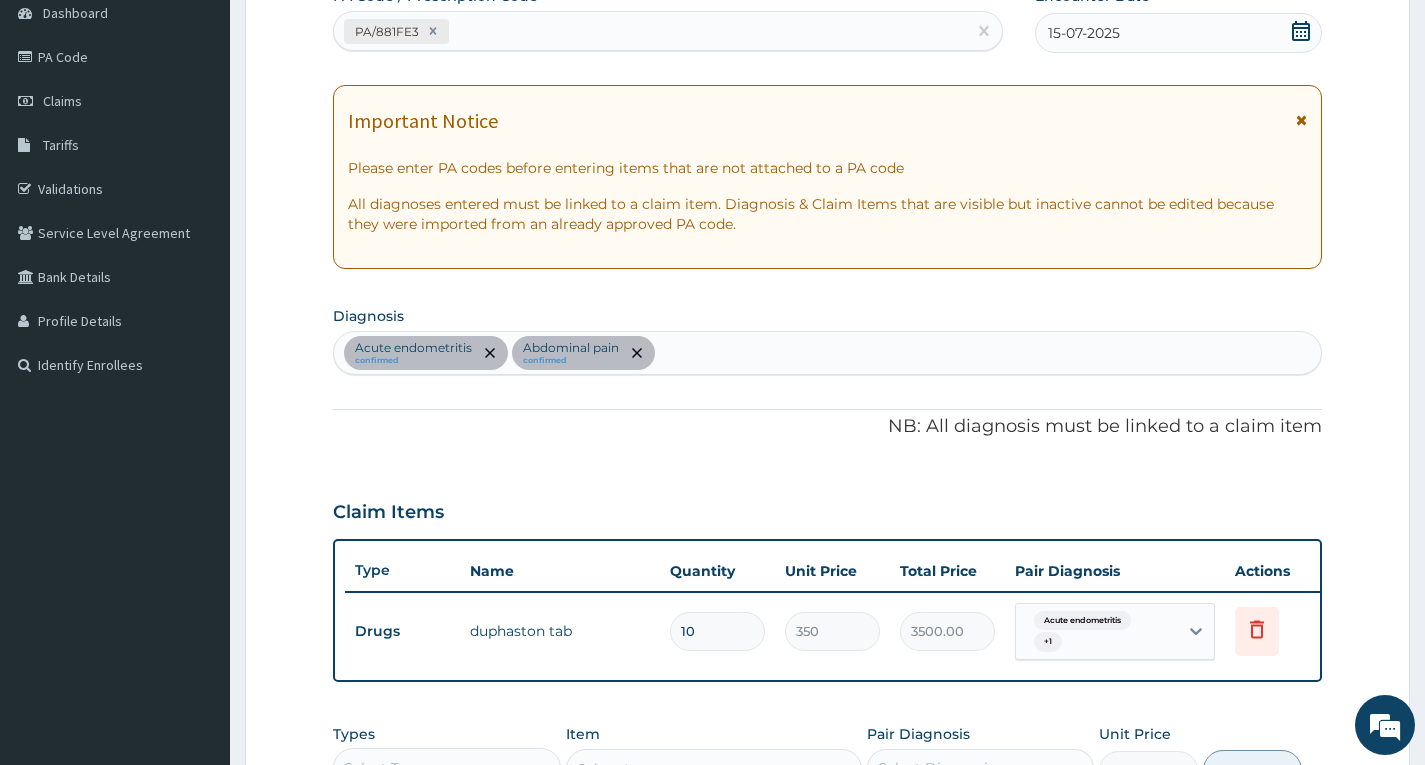 scroll, scrollTop: 605, scrollLeft: 0, axis: vertical 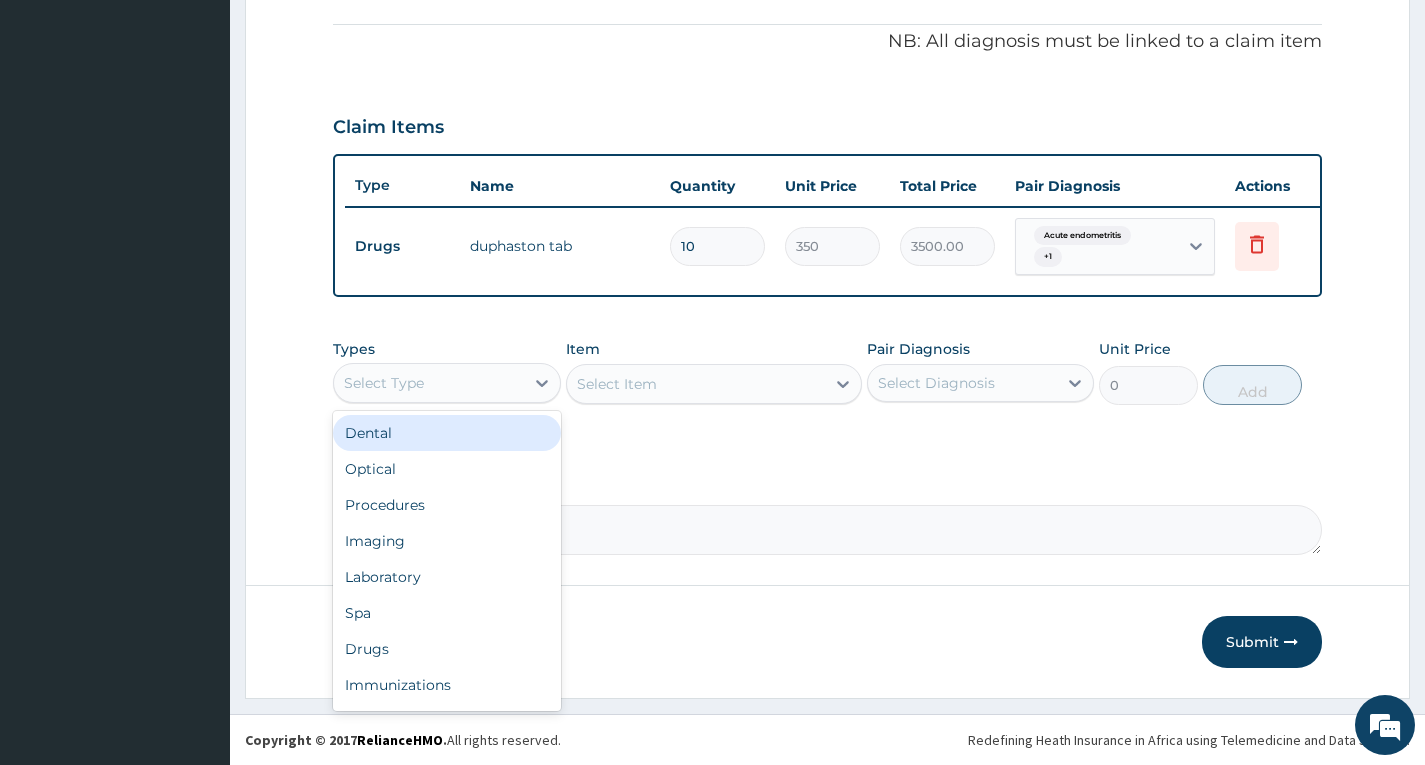 click on "Select Type" at bounding box center (428, 383) 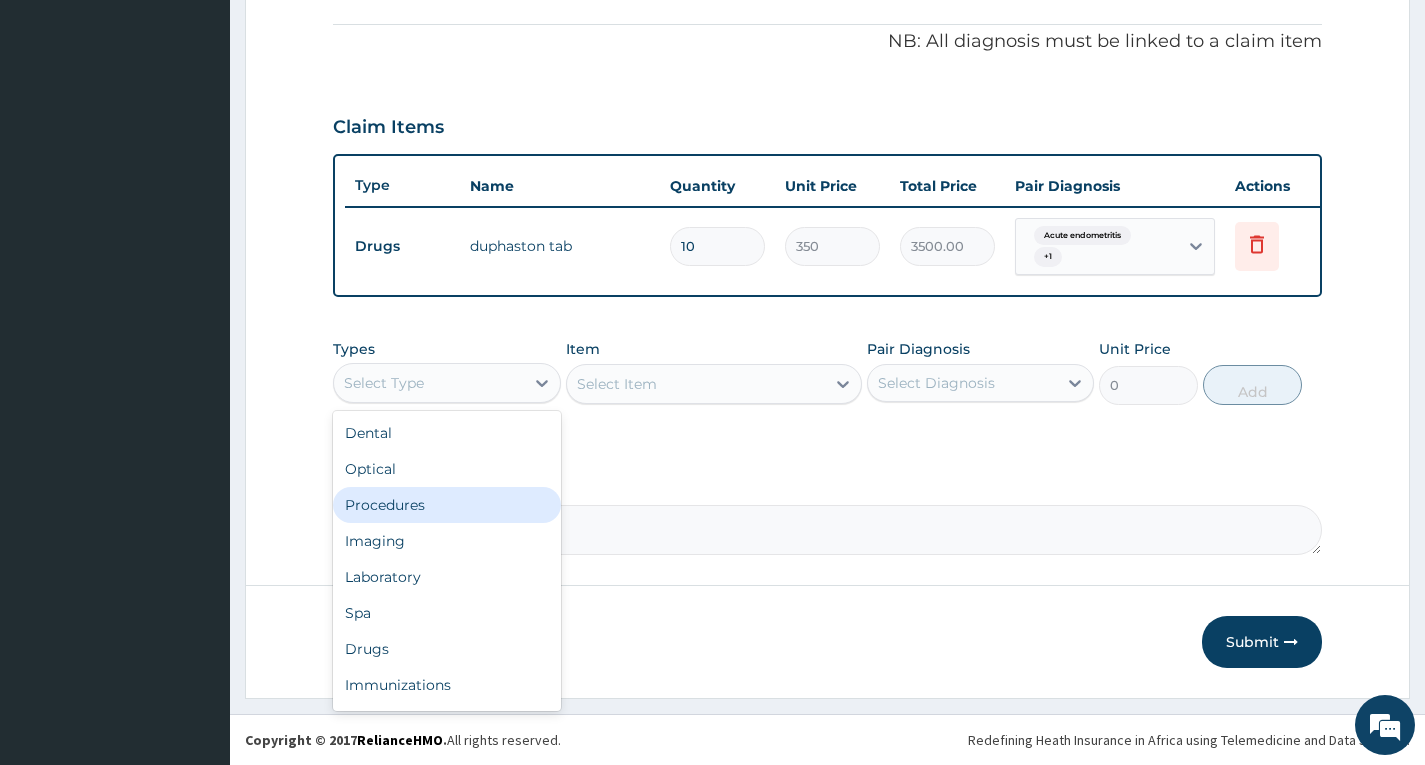 click on "Procedures" at bounding box center (446, 505) 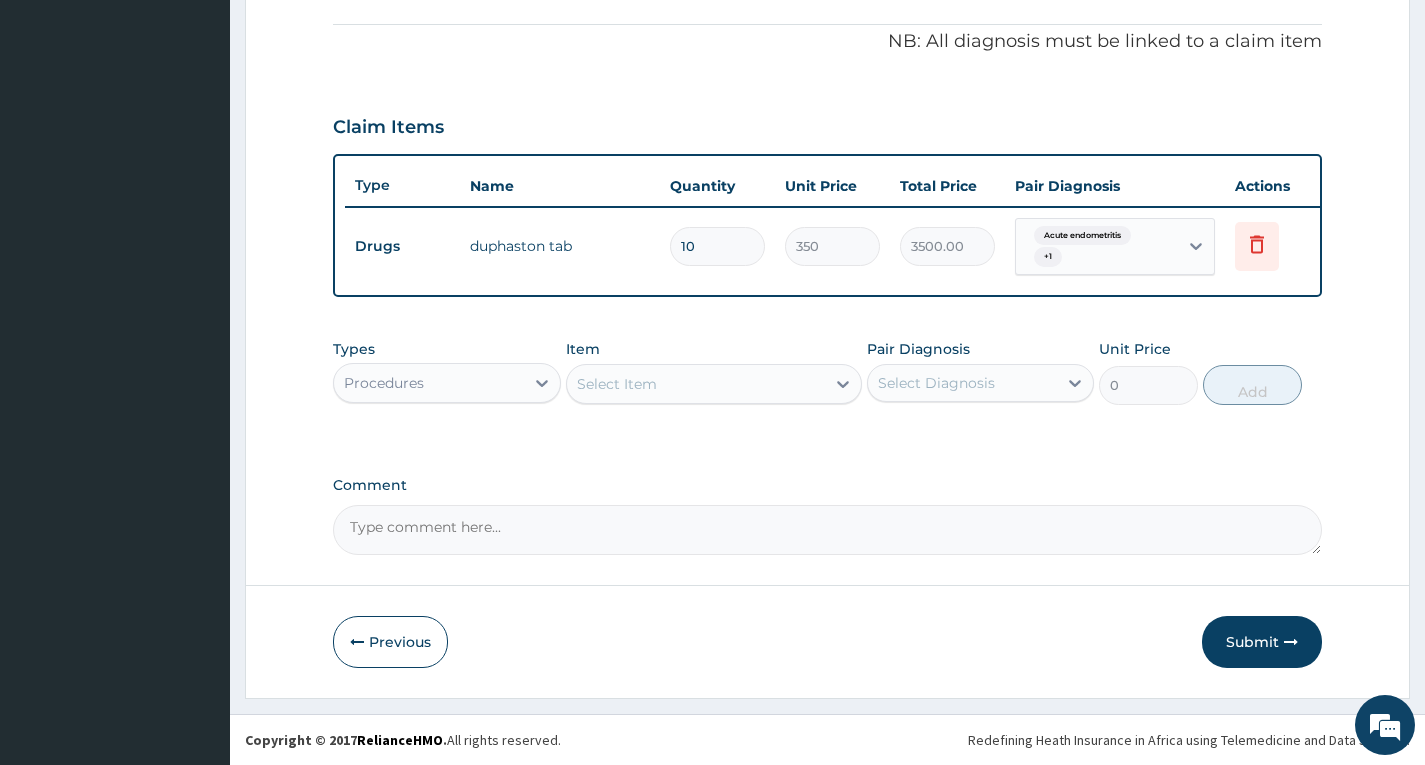 click on "Select Item" at bounding box center [714, 384] 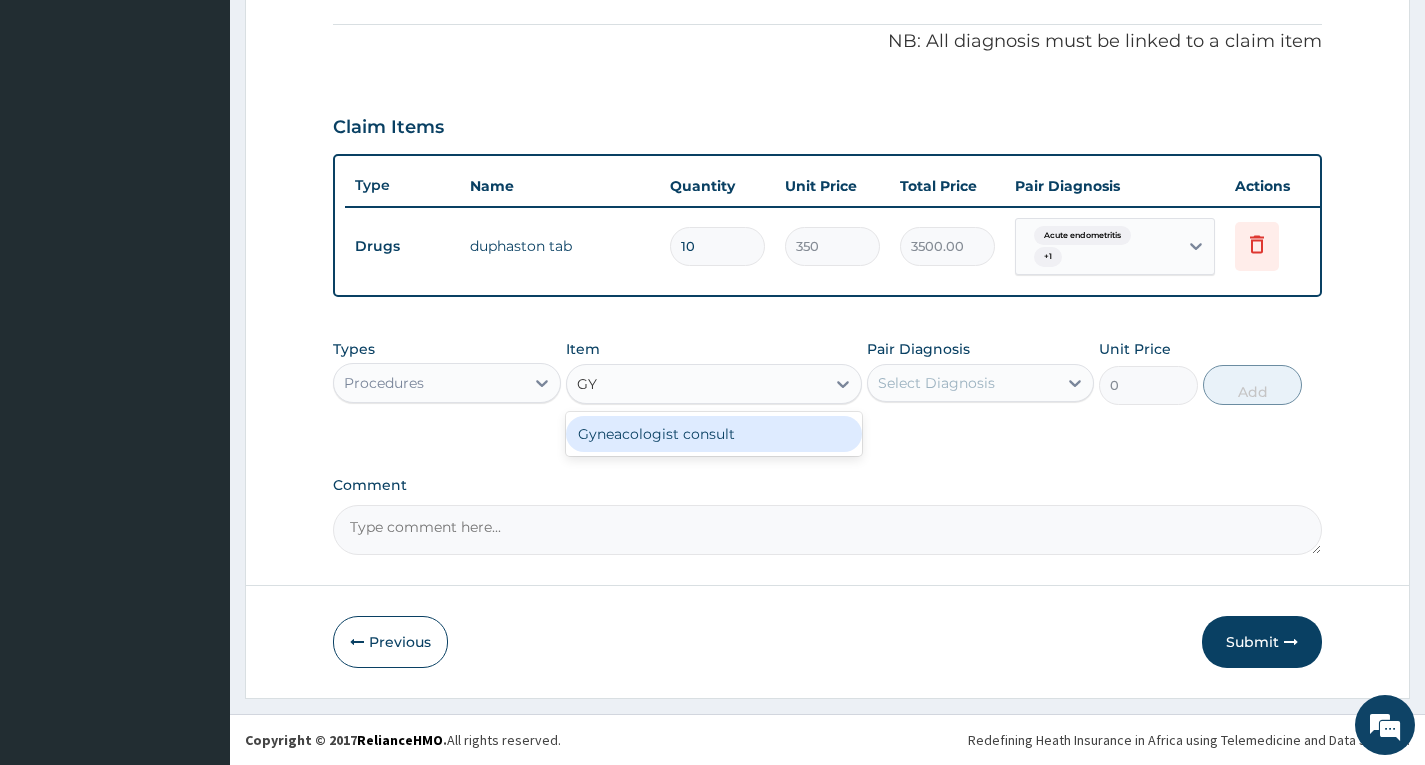 type on "GYN" 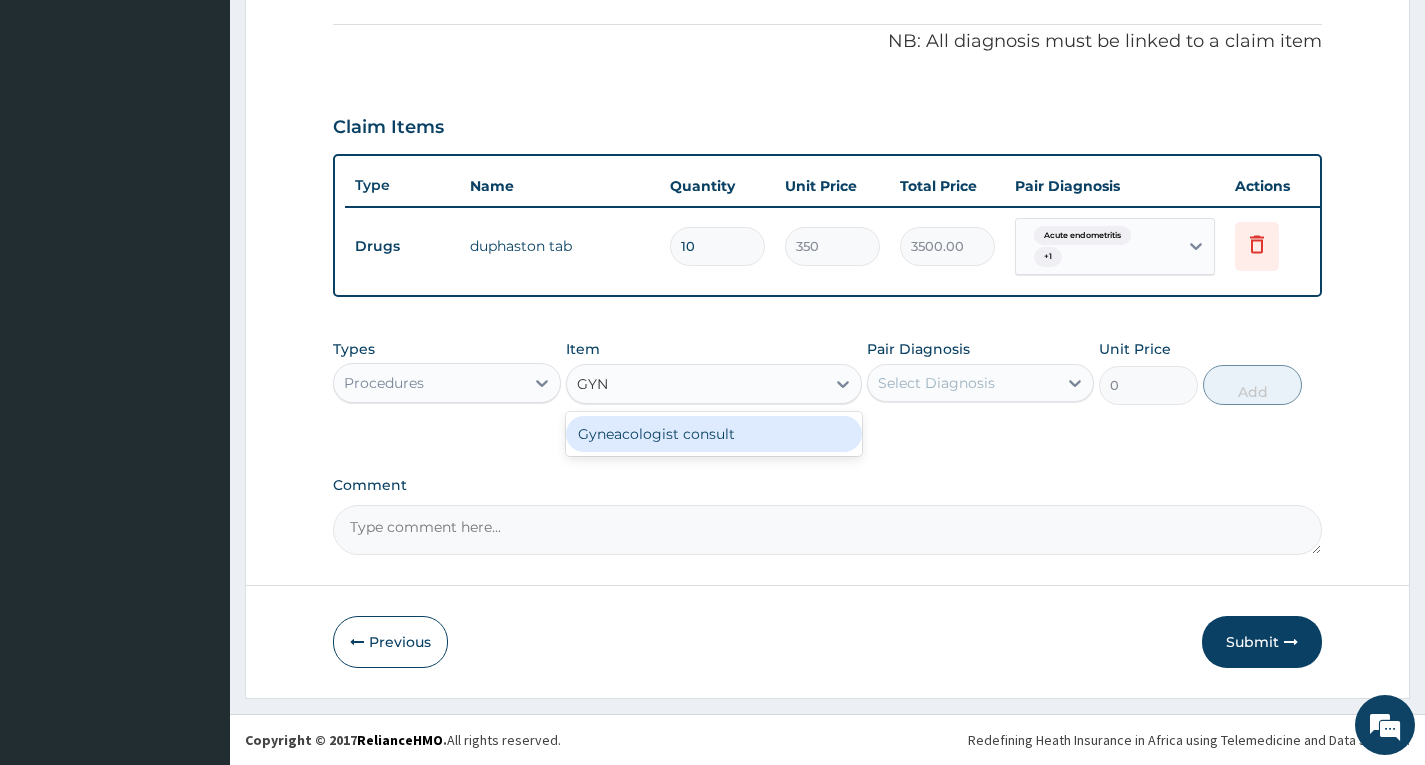 click on "Gyneacologist consult" at bounding box center [714, 434] 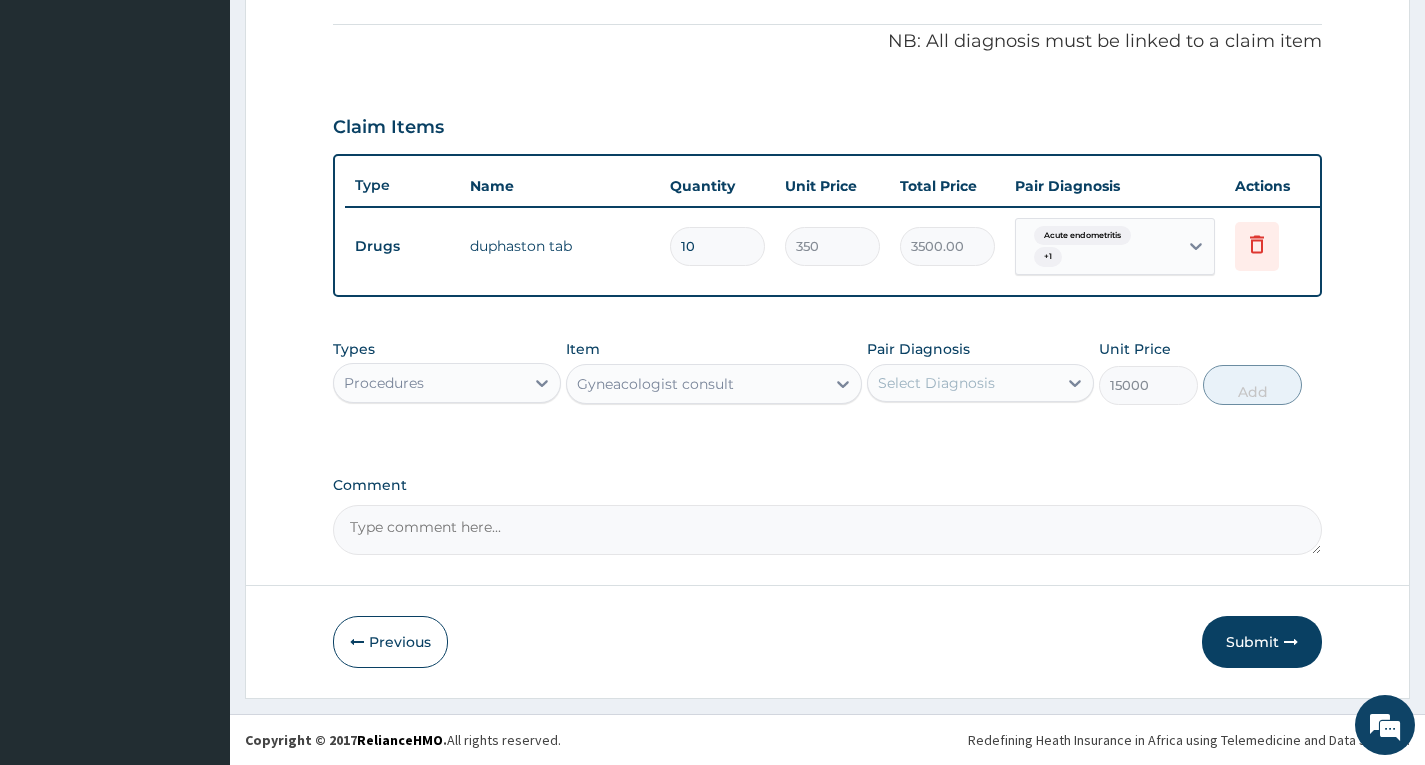 click on "Select Diagnosis" at bounding box center (936, 383) 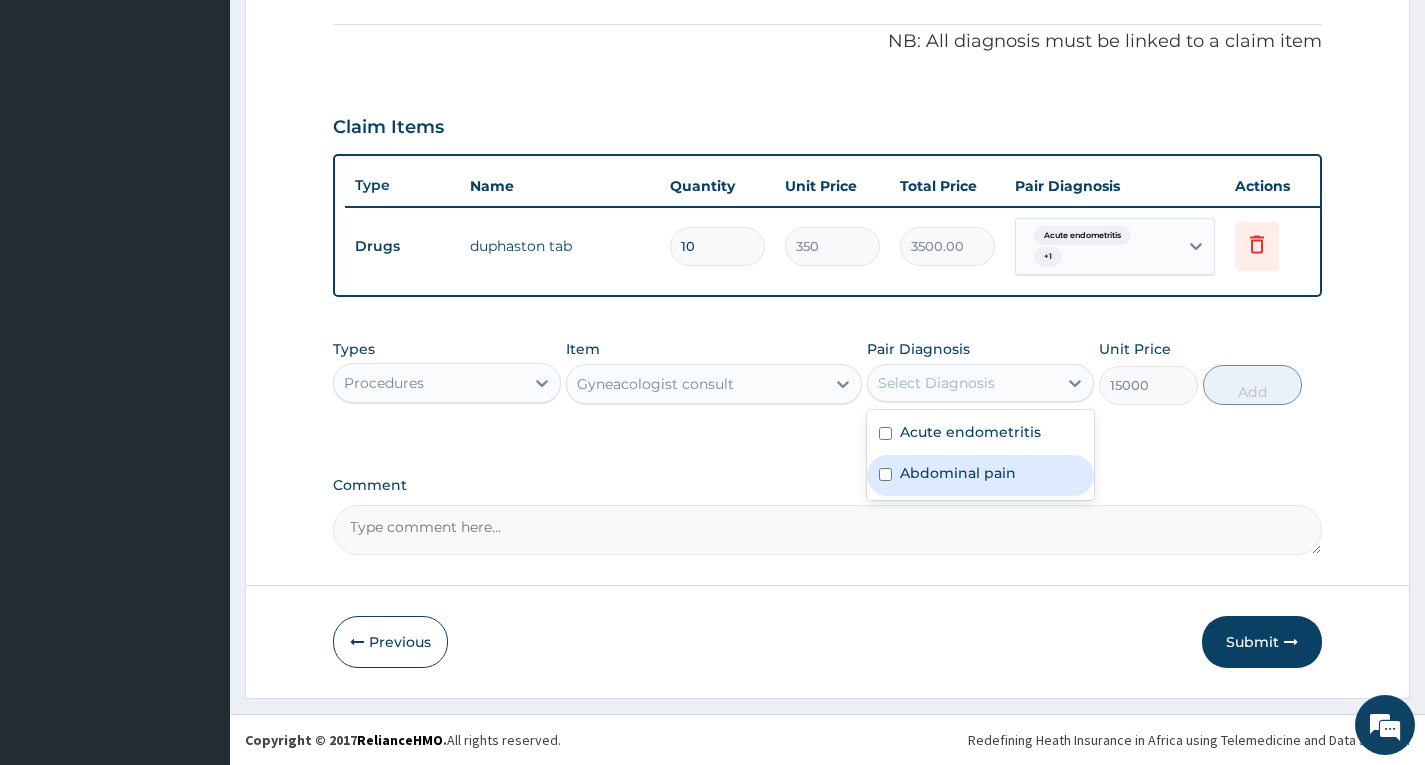 click on "Abdominal pain" at bounding box center (958, 473) 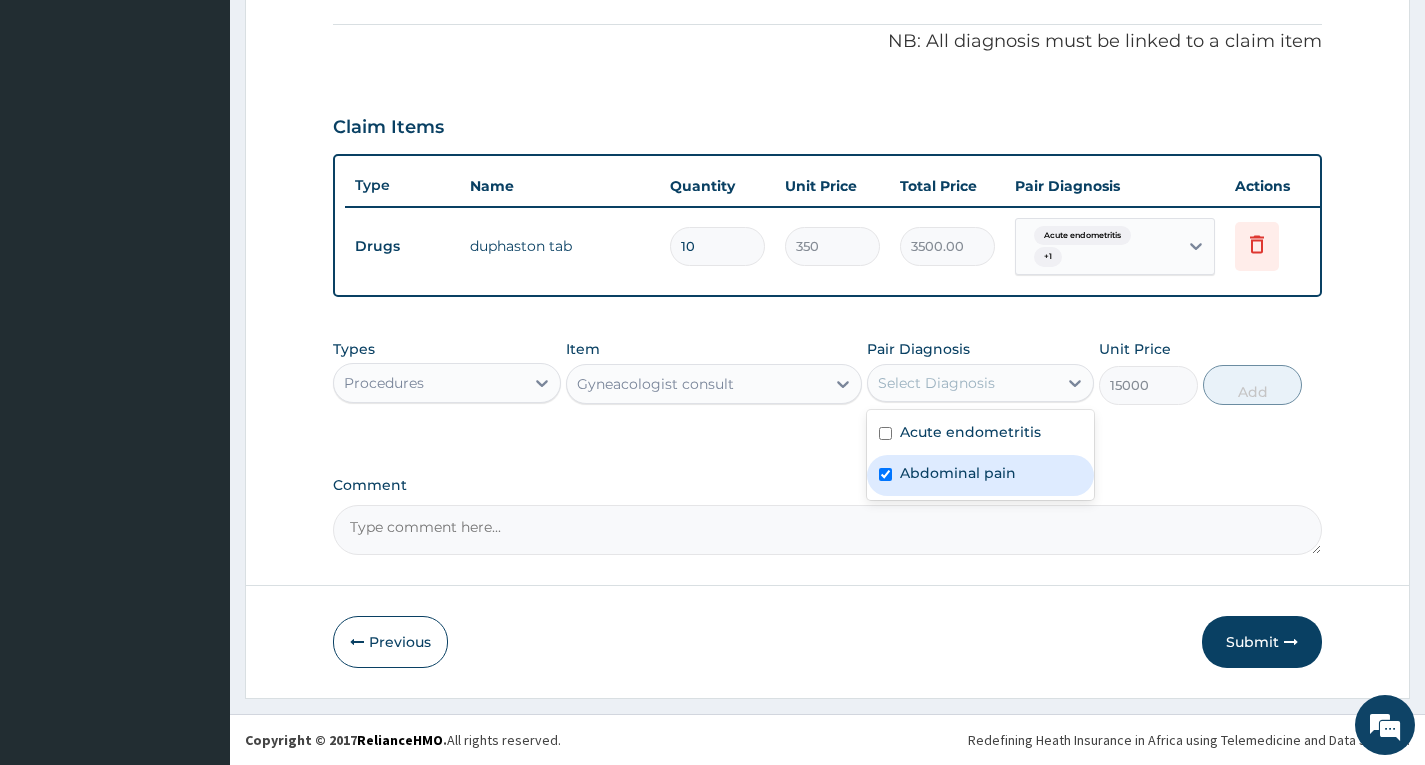 checkbox on "true" 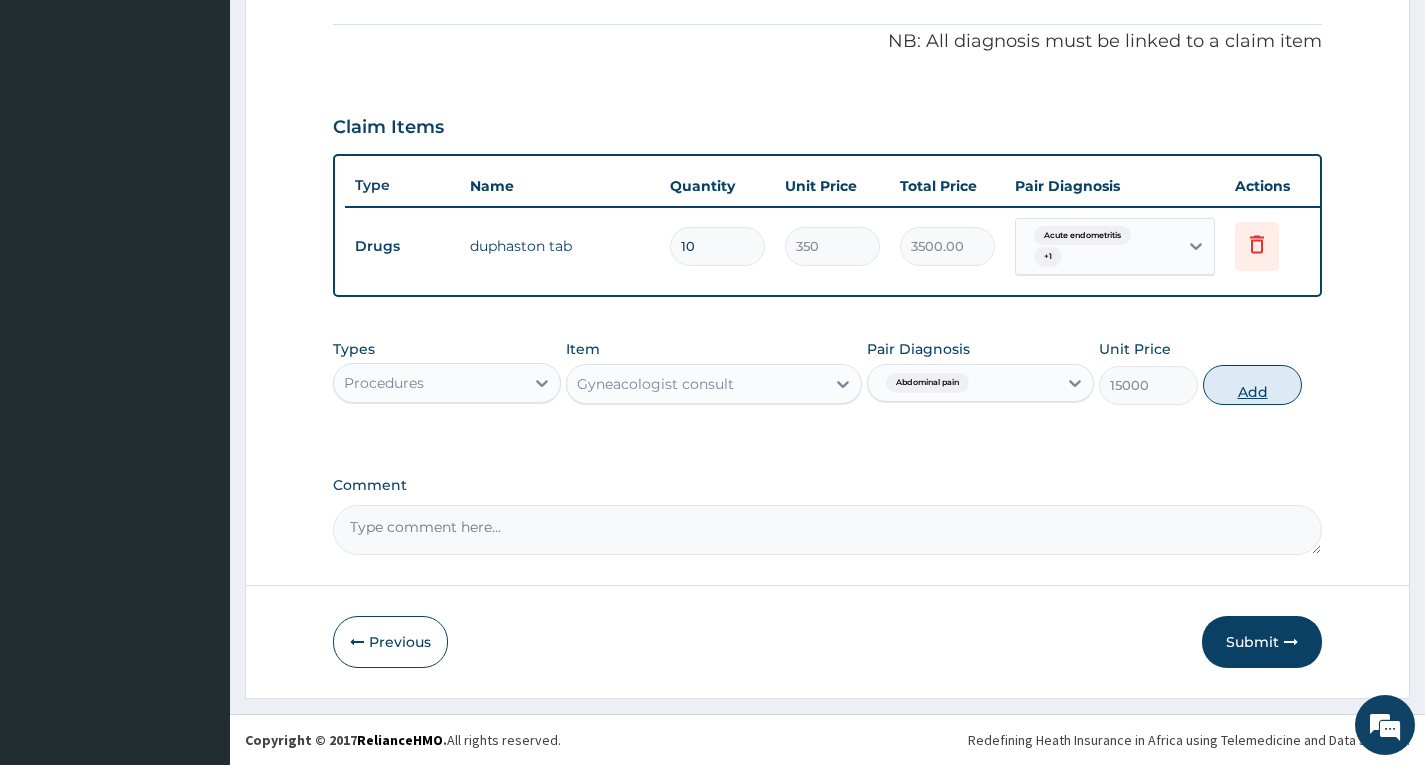 click on "Add" at bounding box center [1252, 385] 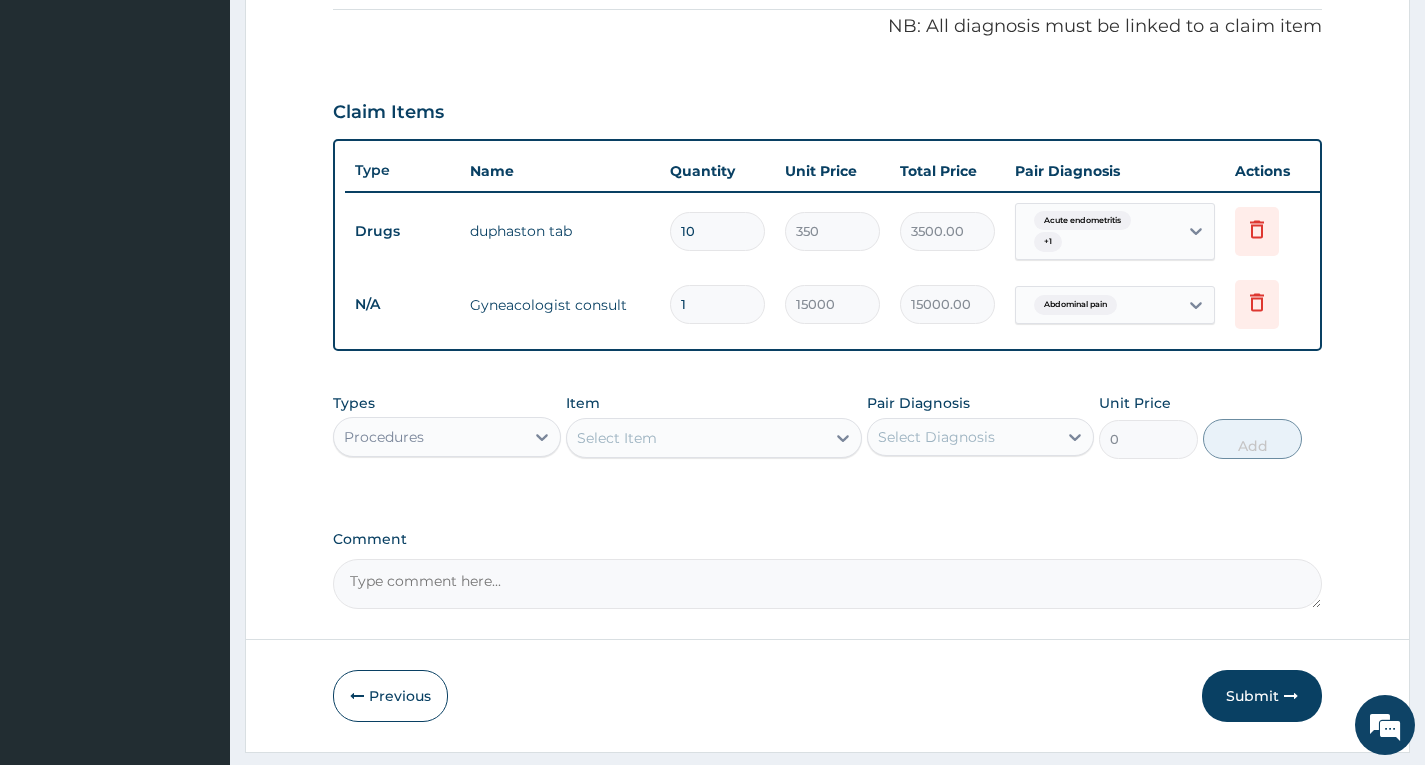 scroll, scrollTop: 674, scrollLeft: 0, axis: vertical 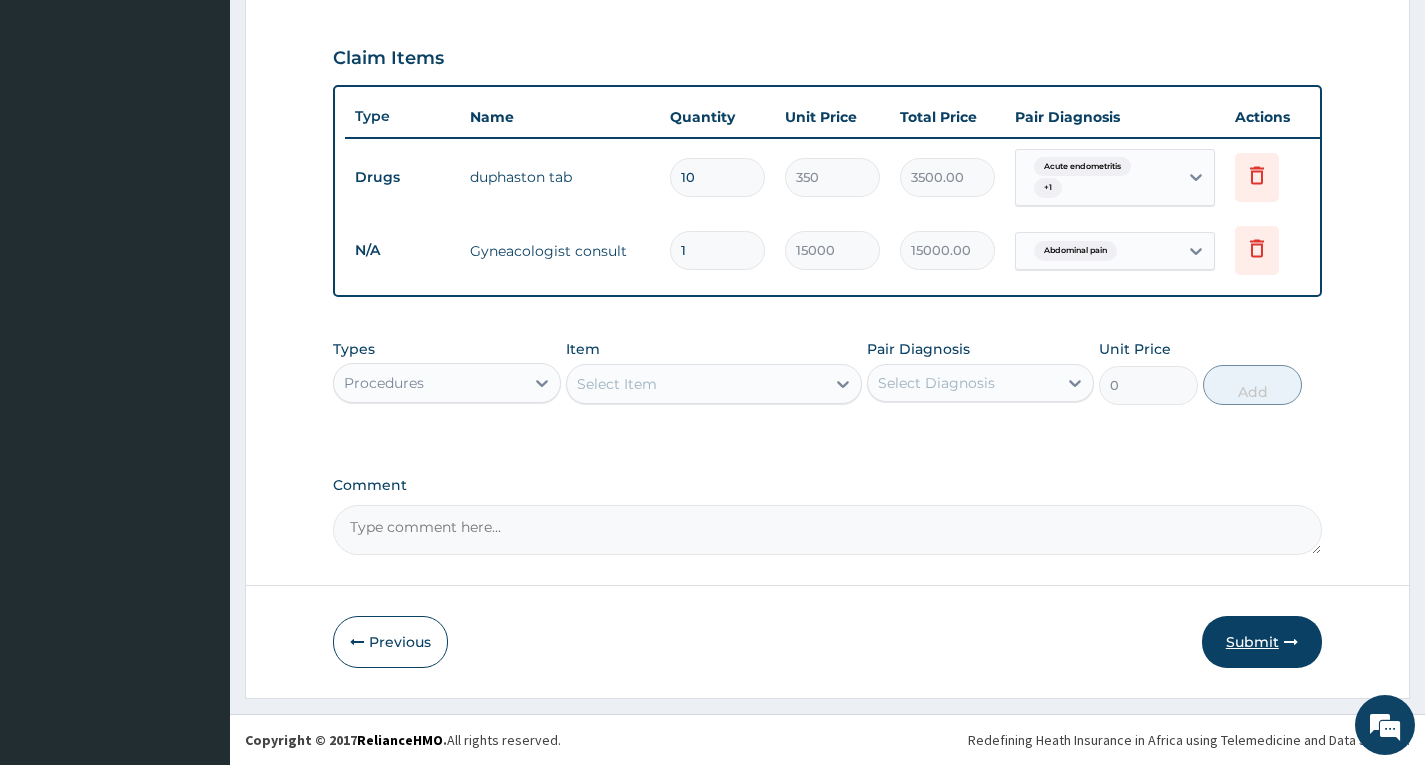 click on "Submit" at bounding box center [1262, 642] 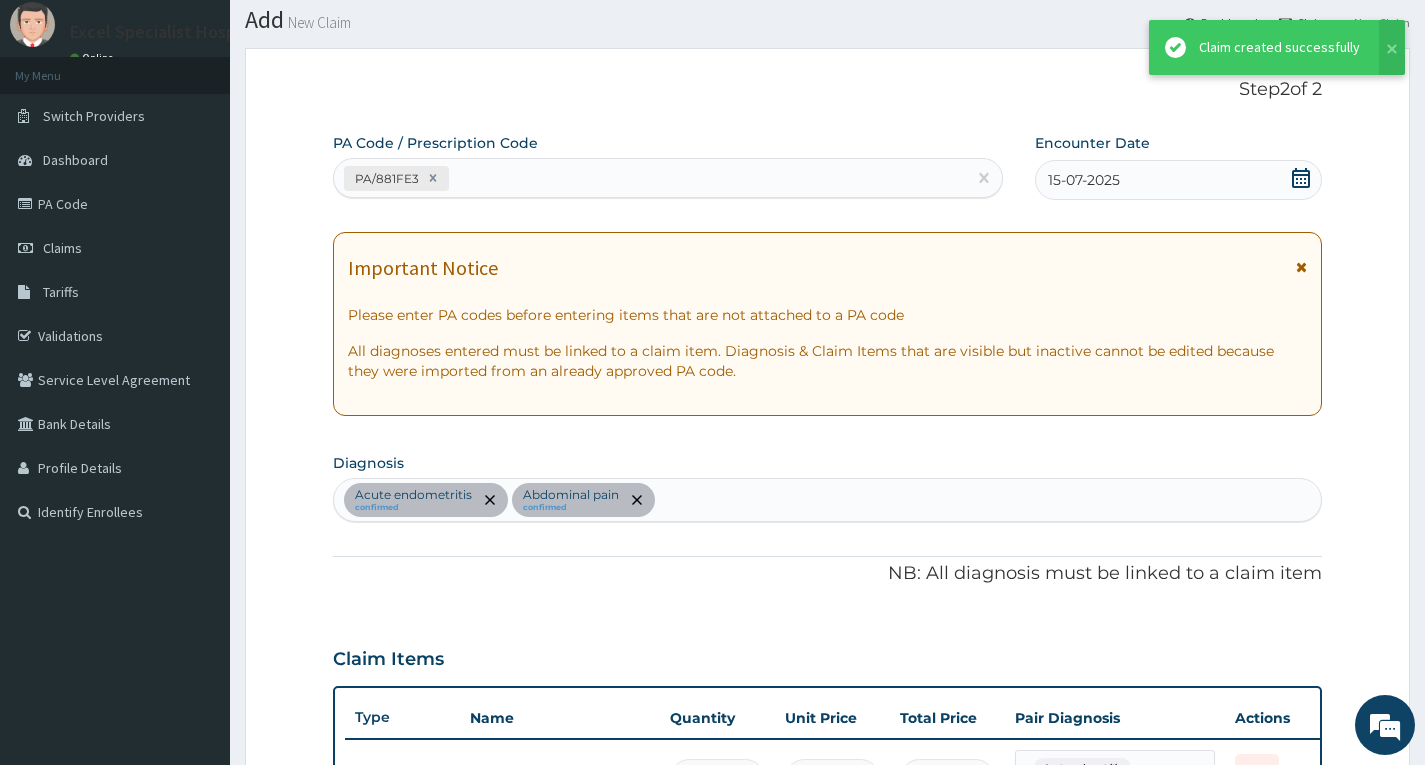 scroll, scrollTop: 674, scrollLeft: 0, axis: vertical 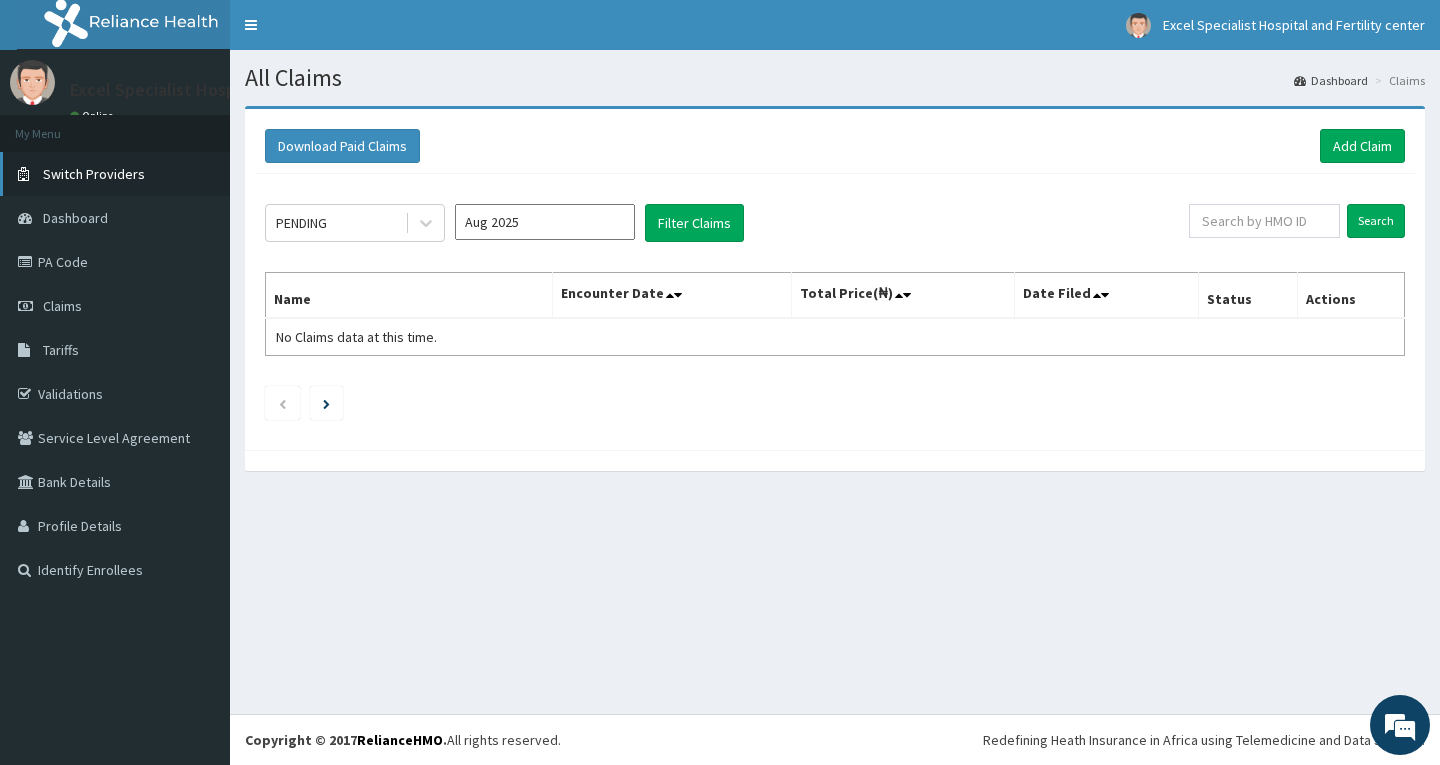 click on "Switch Providers" at bounding box center (115, 174) 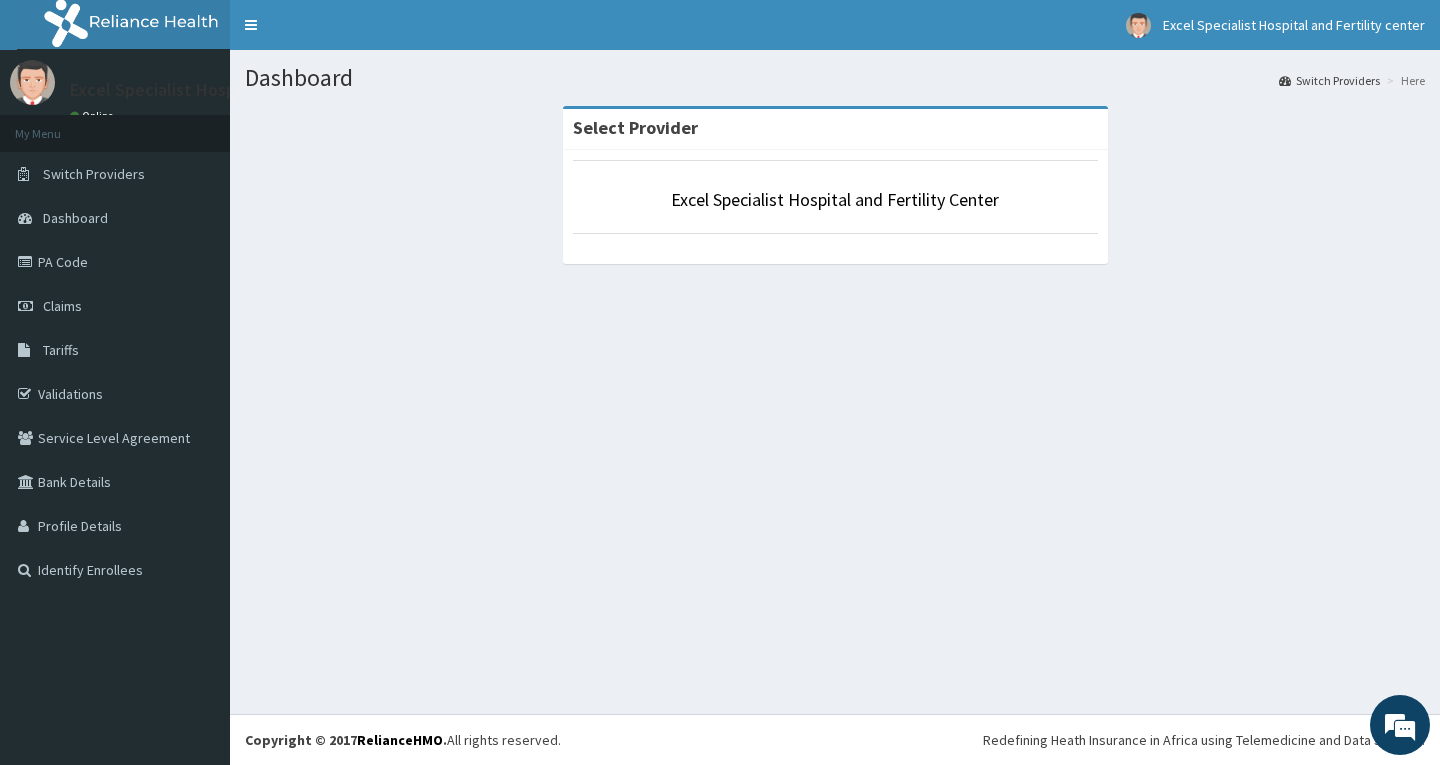 scroll, scrollTop: 0, scrollLeft: 0, axis: both 